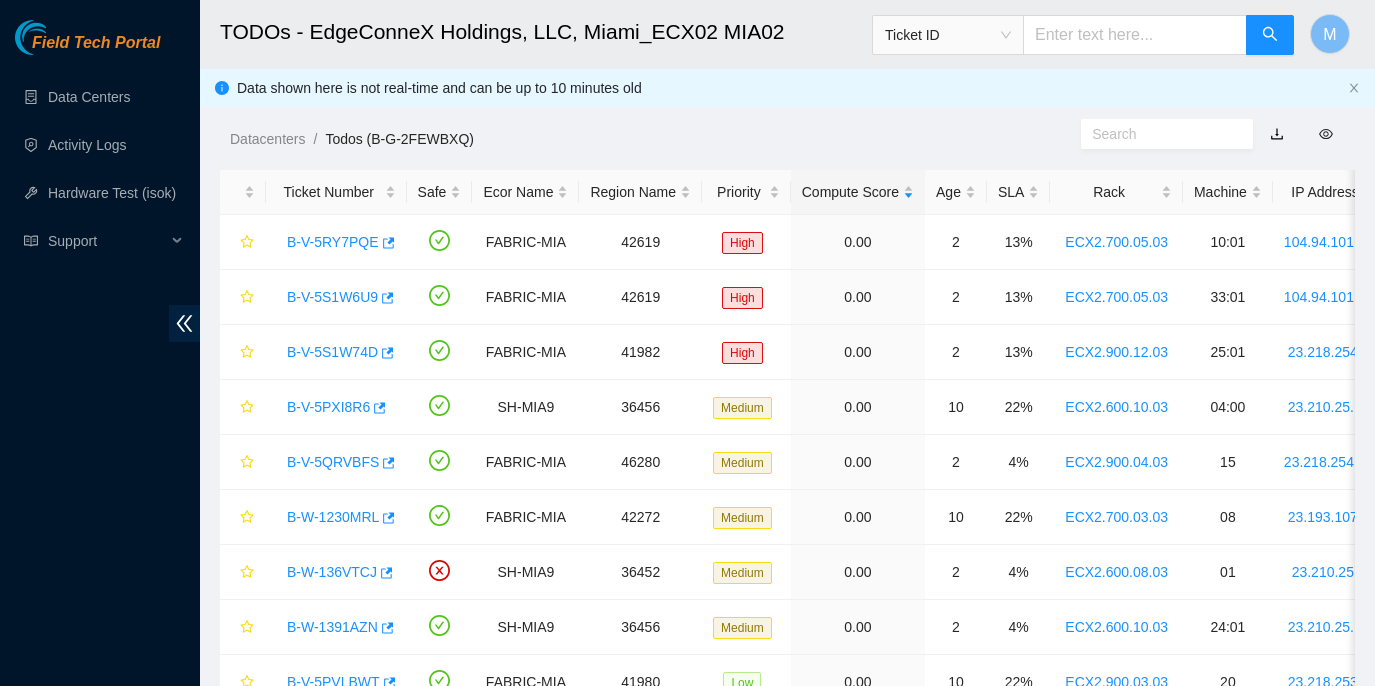 scroll, scrollTop: 0, scrollLeft: 0, axis: both 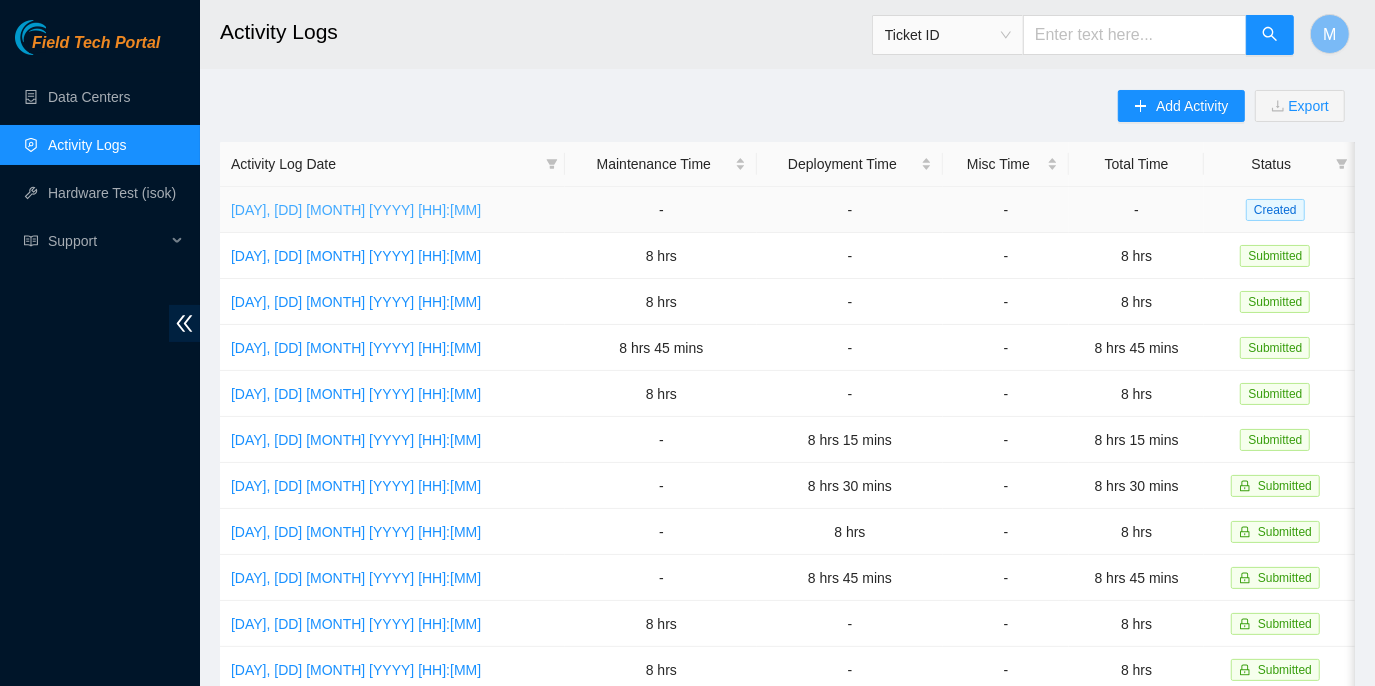 click on "Mon, 04 Aug 2025 06:42" at bounding box center (356, 210) 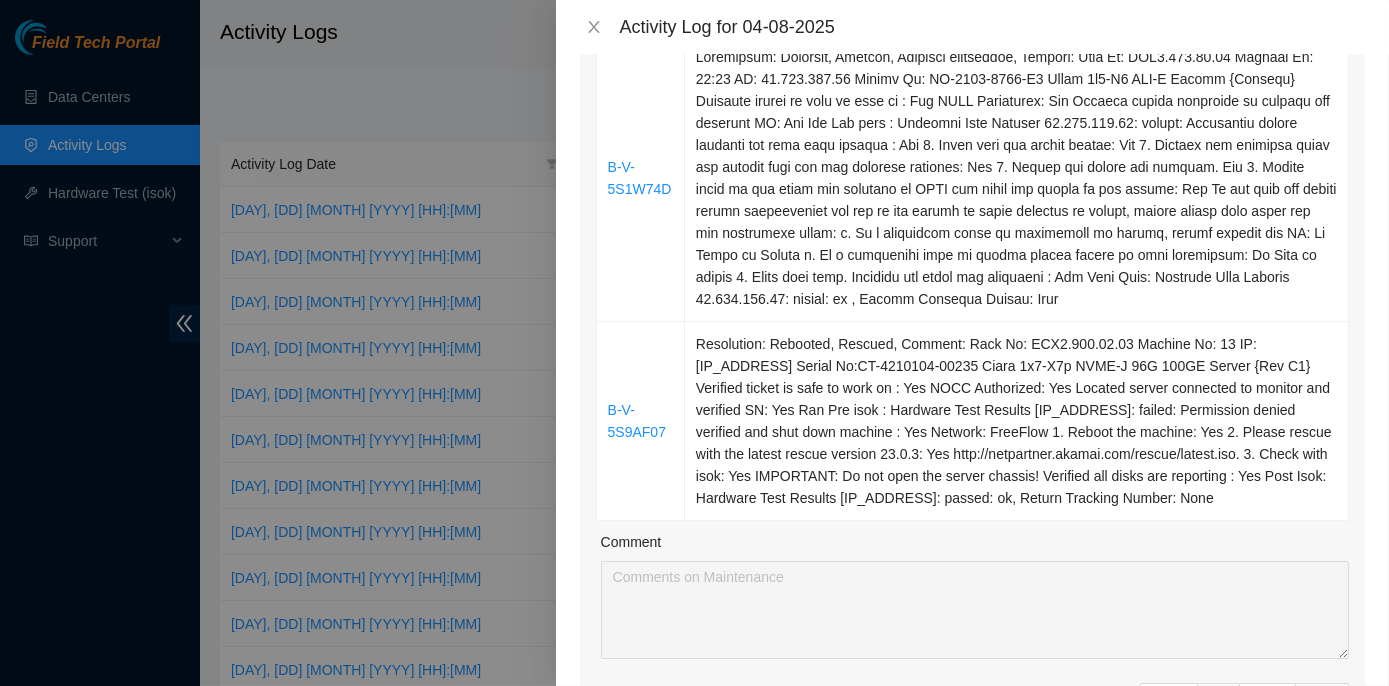 scroll, scrollTop: 181, scrollLeft: 0, axis: vertical 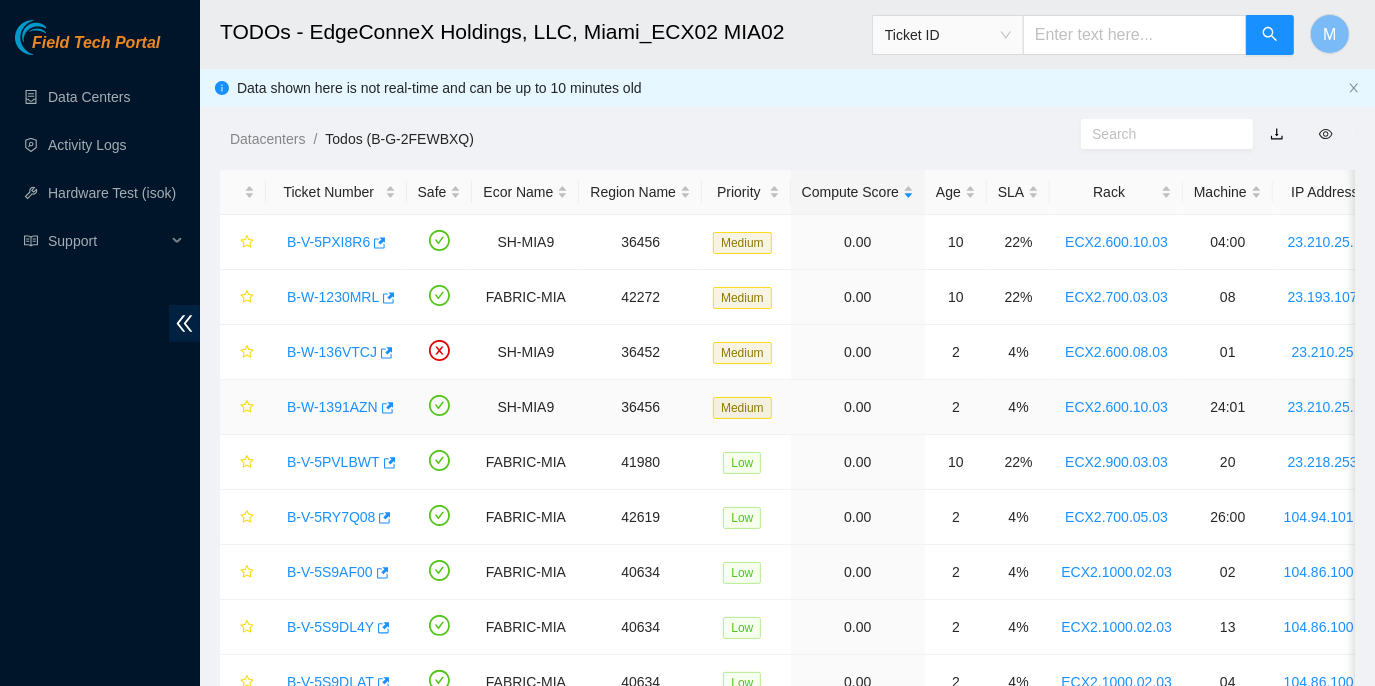 click on "B-W-1391AZN" at bounding box center (332, 407) 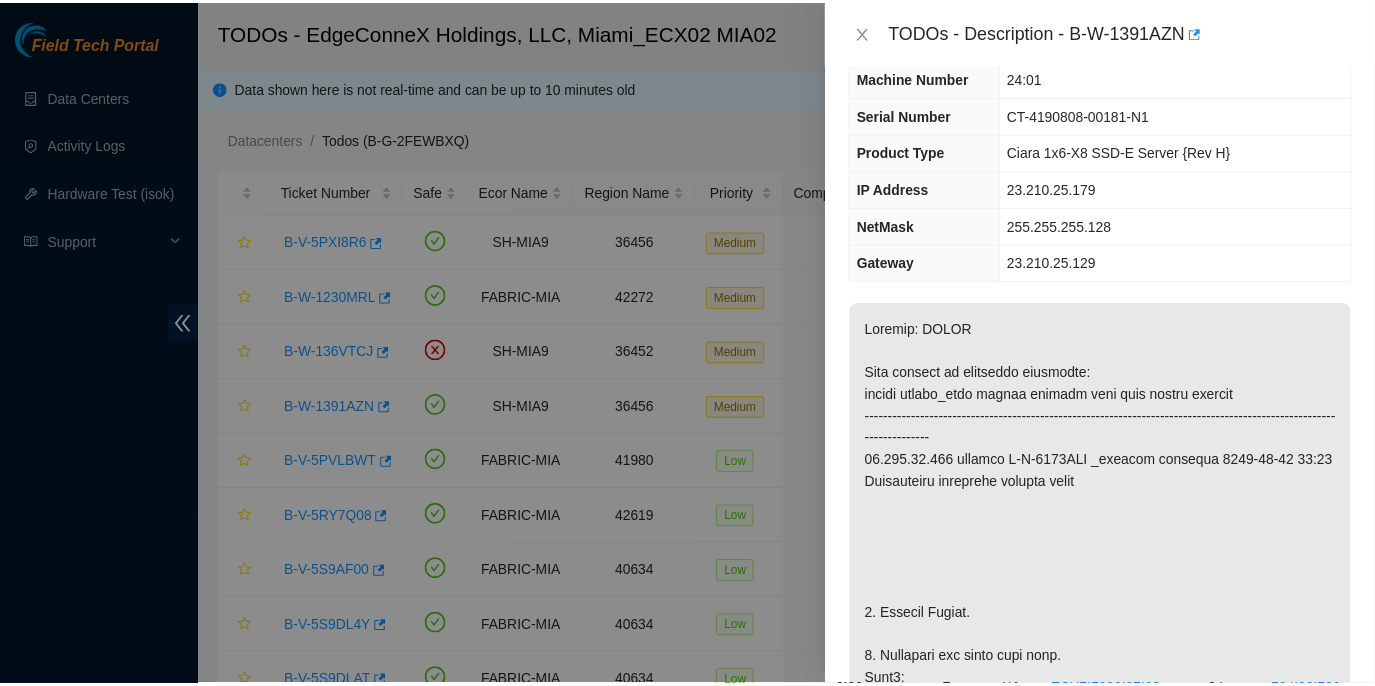 scroll, scrollTop: 0, scrollLeft: 0, axis: both 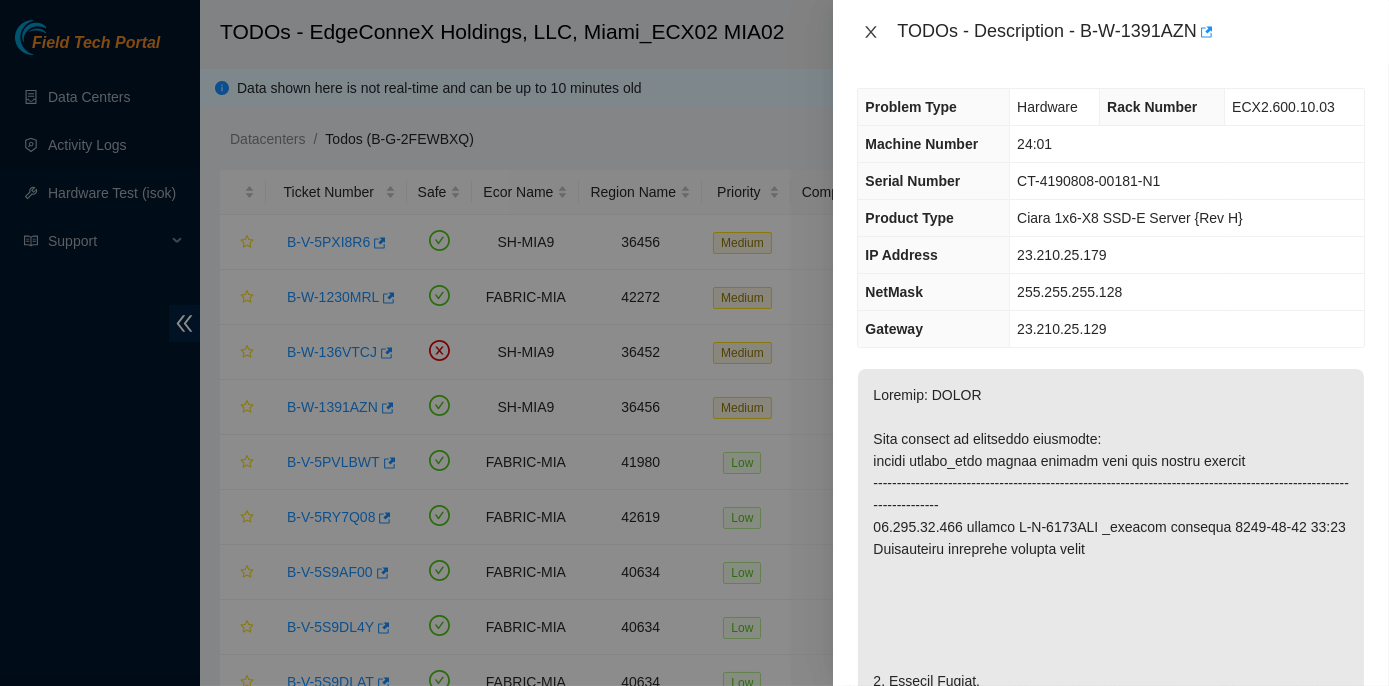 click 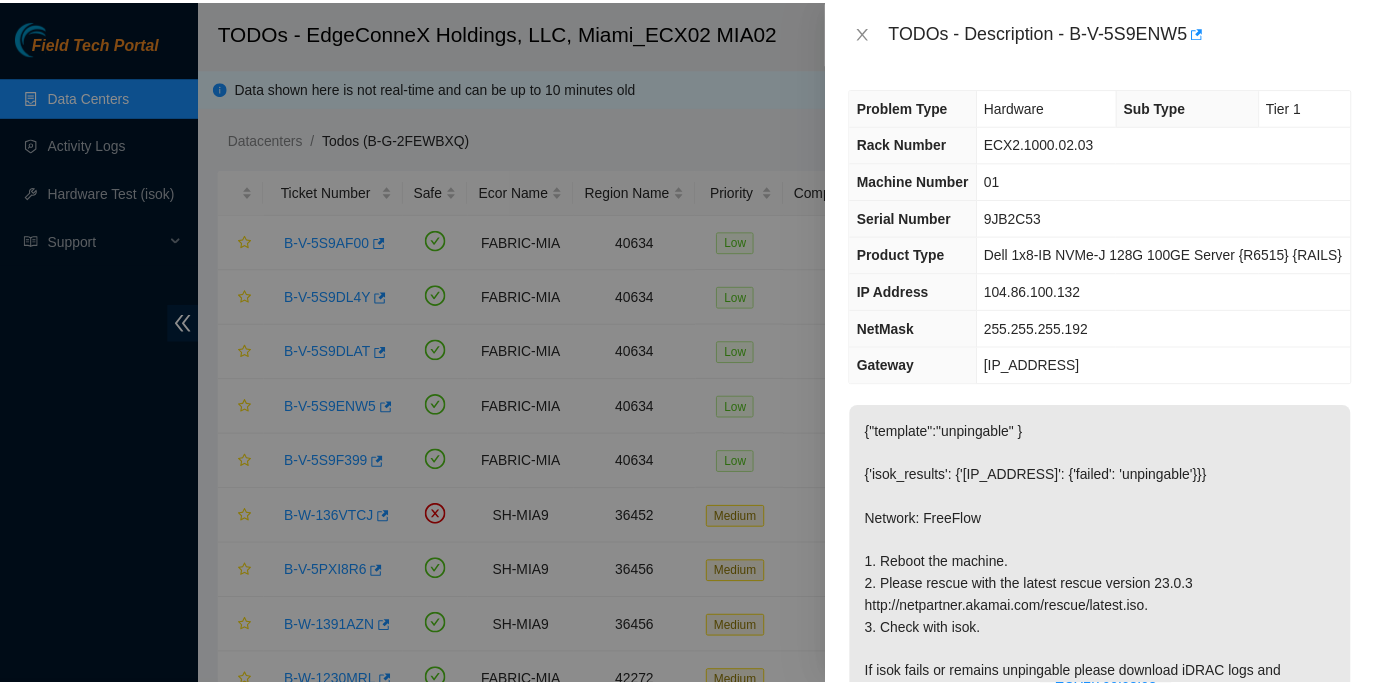 scroll, scrollTop: 0, scrollLeft: 0, axis: both 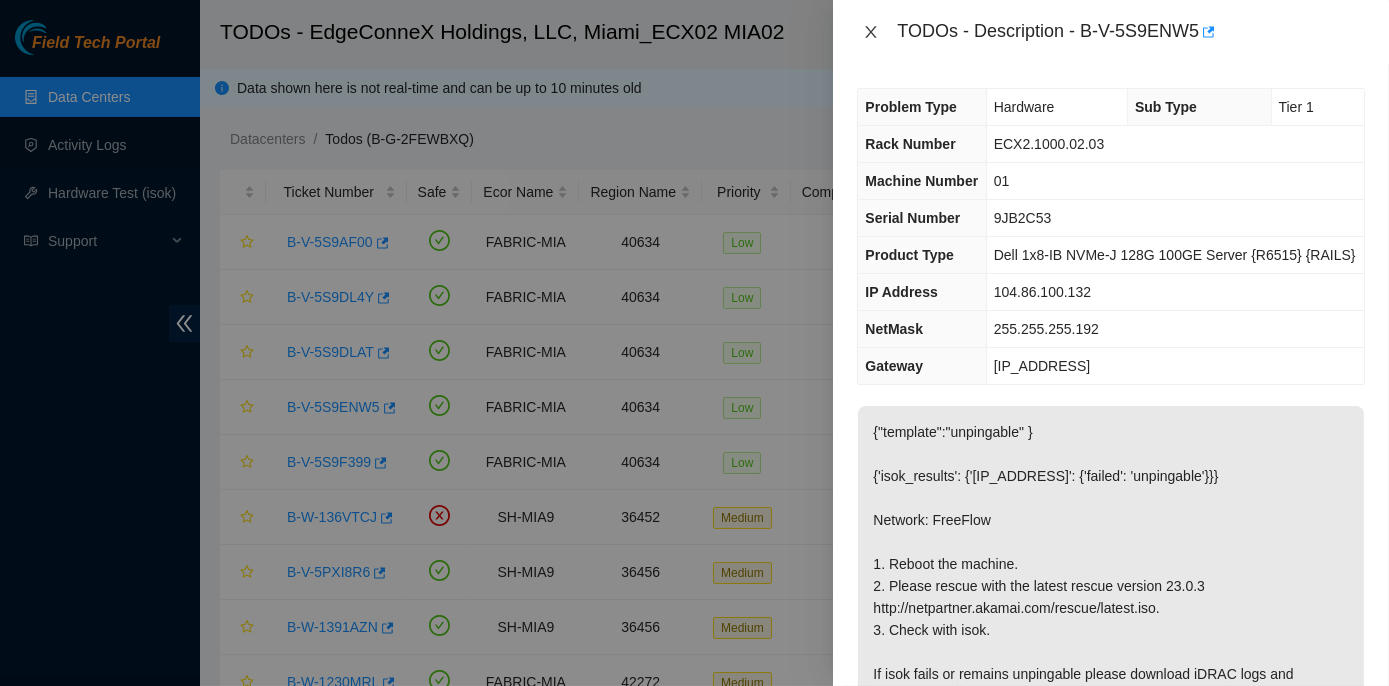 click at bounding box center (871, 32) 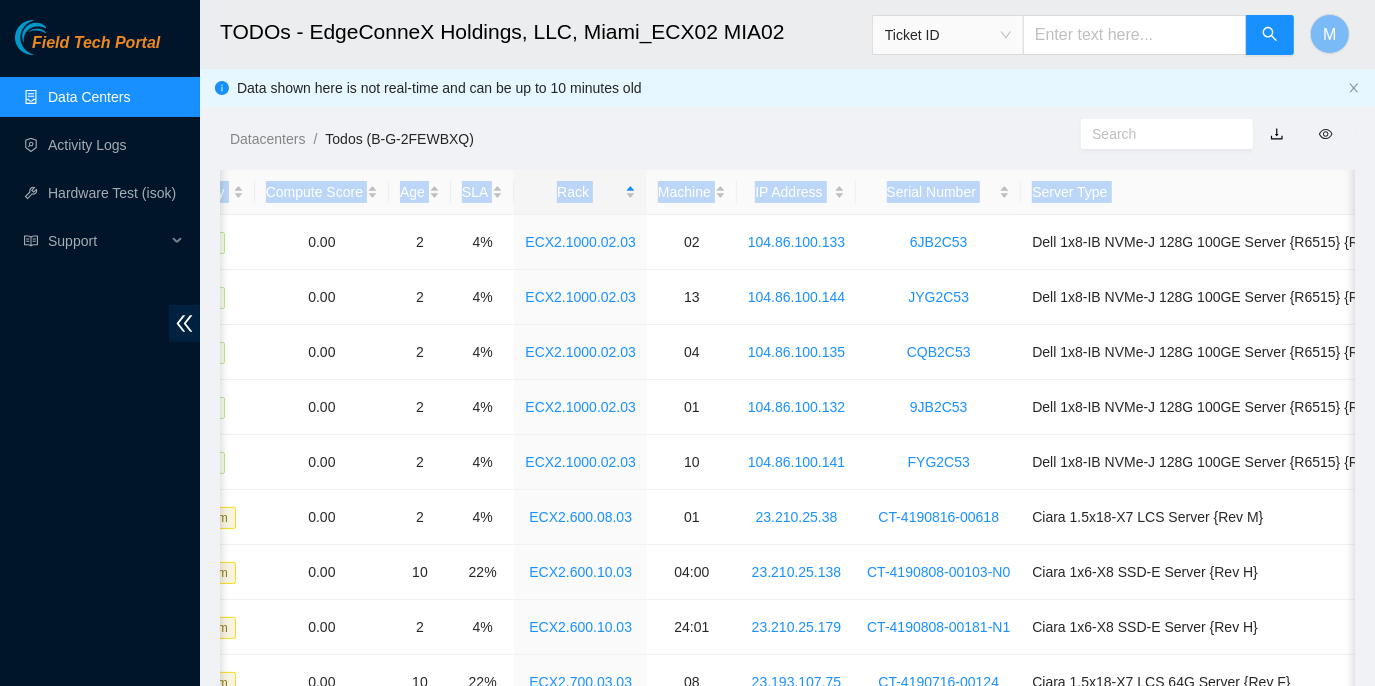 scroll, scrollTop: 0, scrollLeft: 556, axis: horizontal 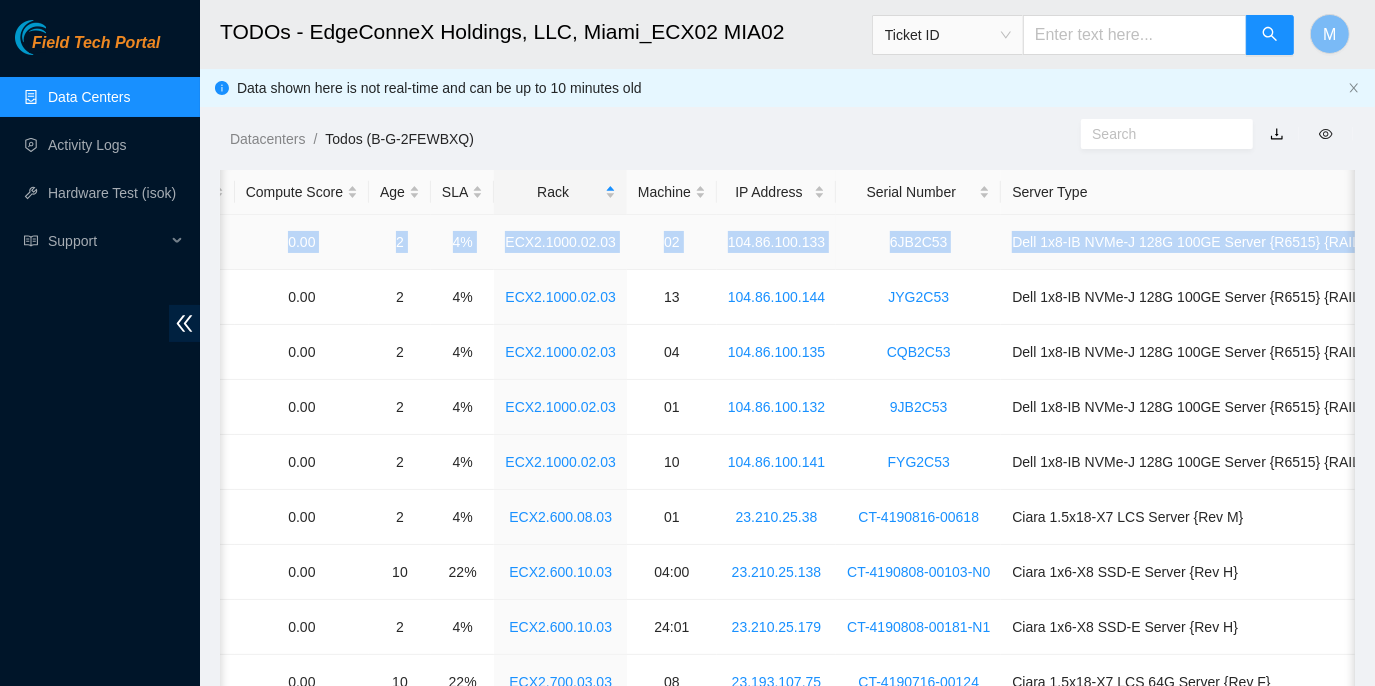 drag, startPoint x: 275, startPoint y: 240, endPoint x: 1349, endPoint y: 230, distance: 1074.0465 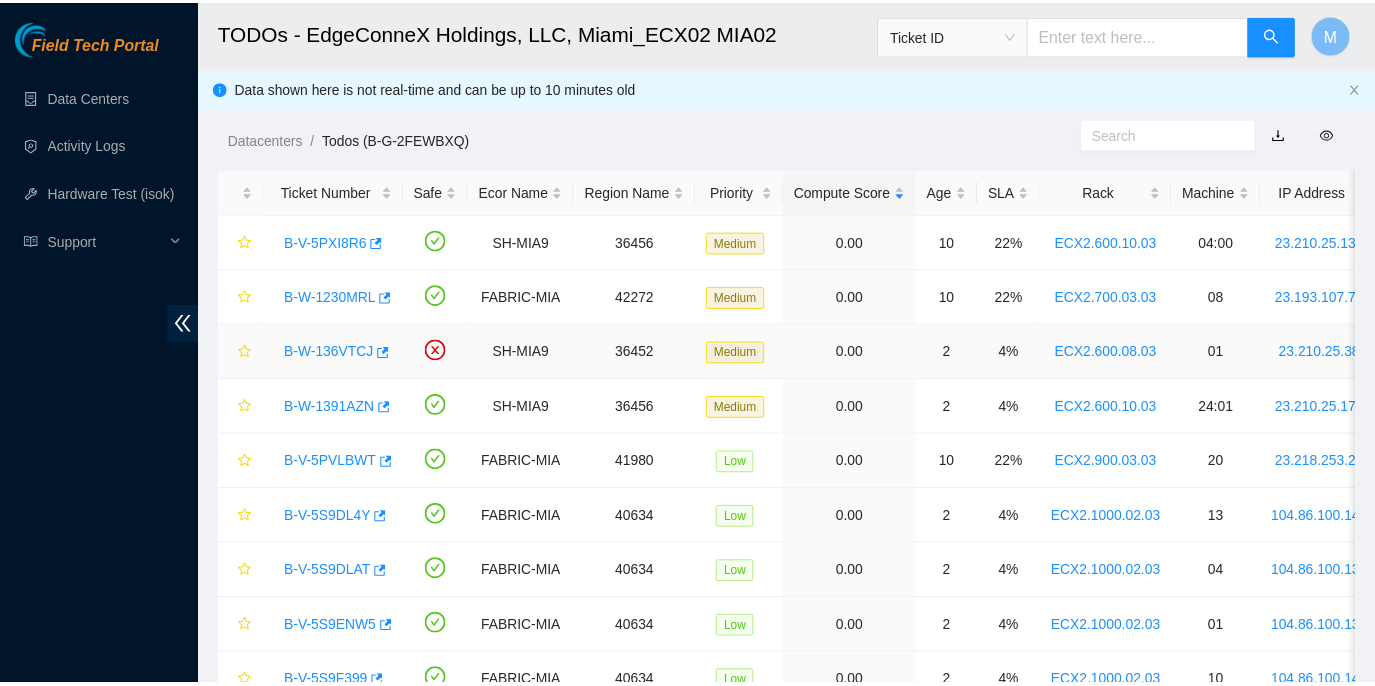 scroll, scrollTop: 0, scrollLeft: 0, axis: both 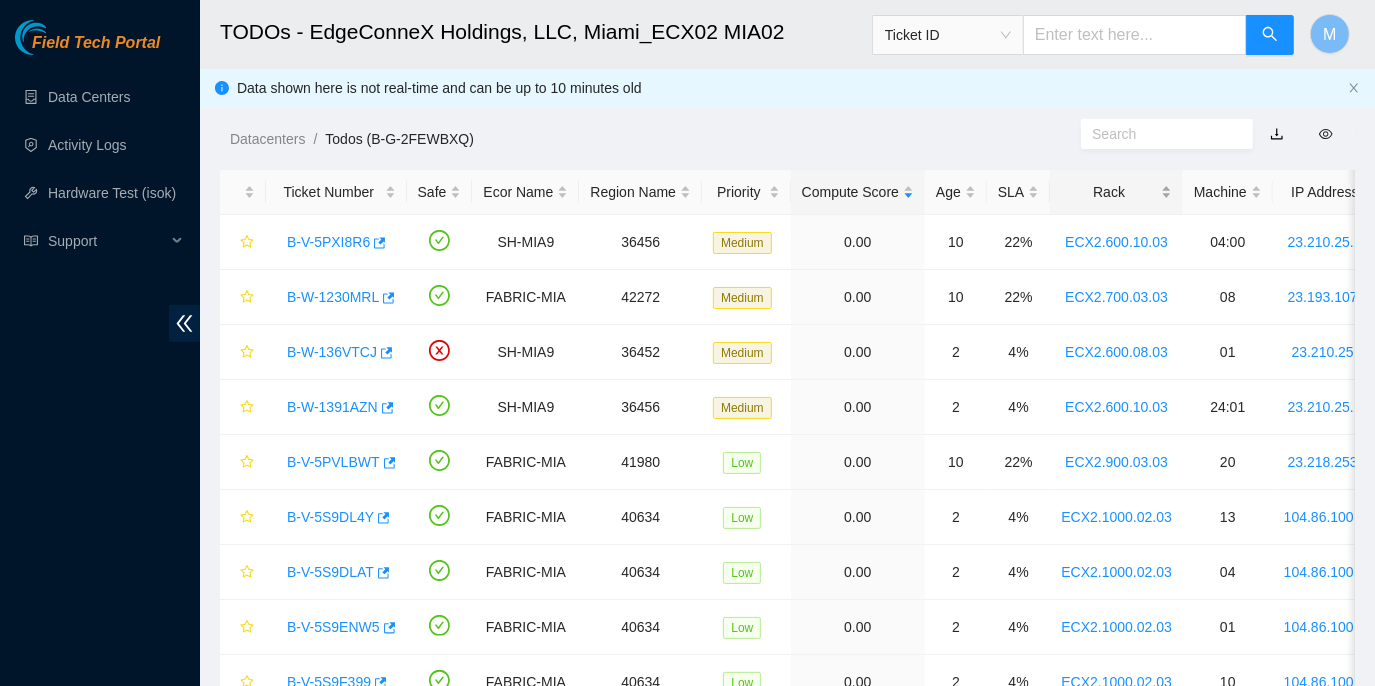 click on "Rack" at bounding box center (1116, 192) 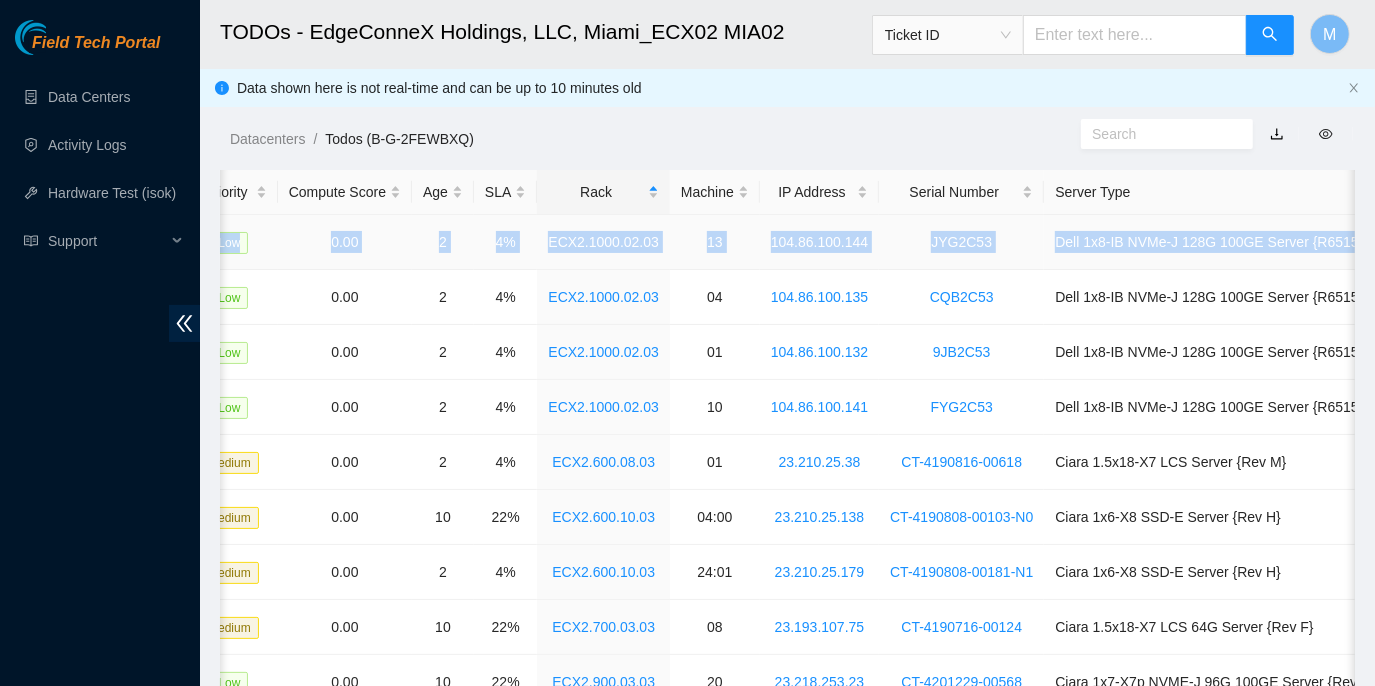 scroll, scrollTop: 0, scrollLeft: 556, axis: horizontal 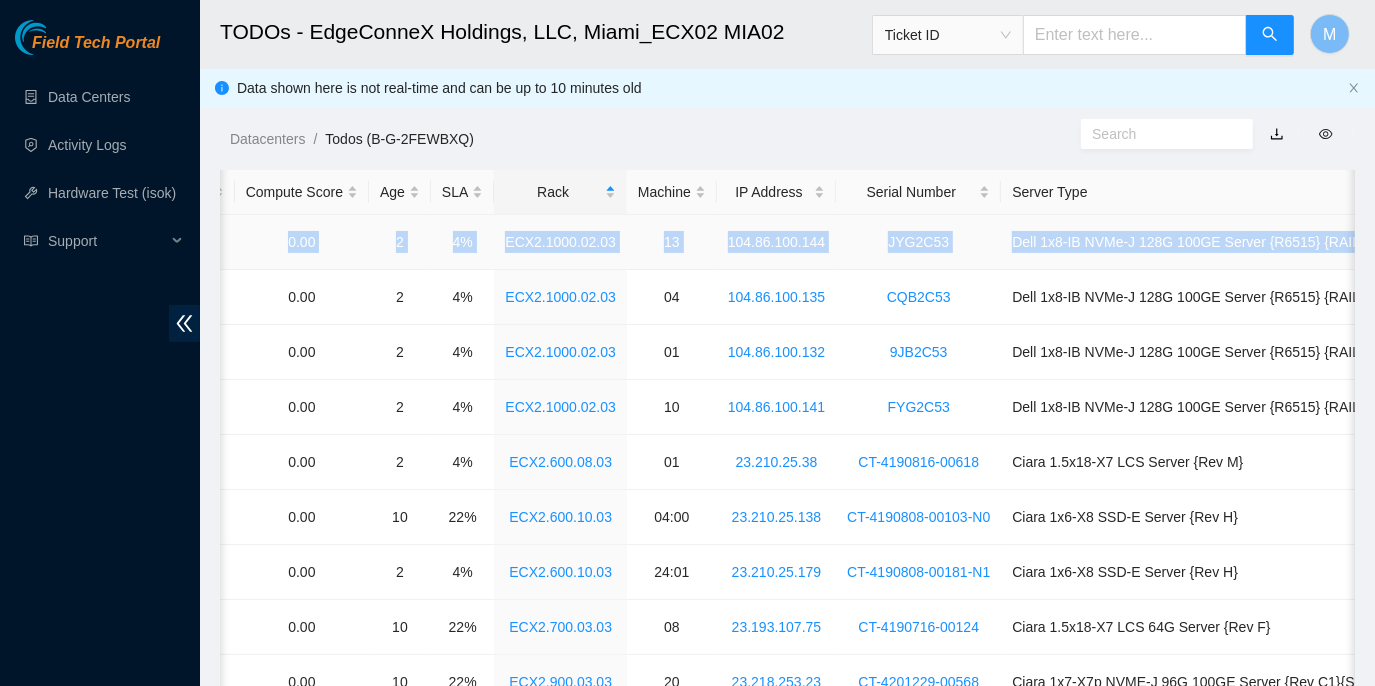 drag, startPoint x: 277, startPoint y: 239, endPoint x: 1354, endPoint y: 240, distance: 1077.0005 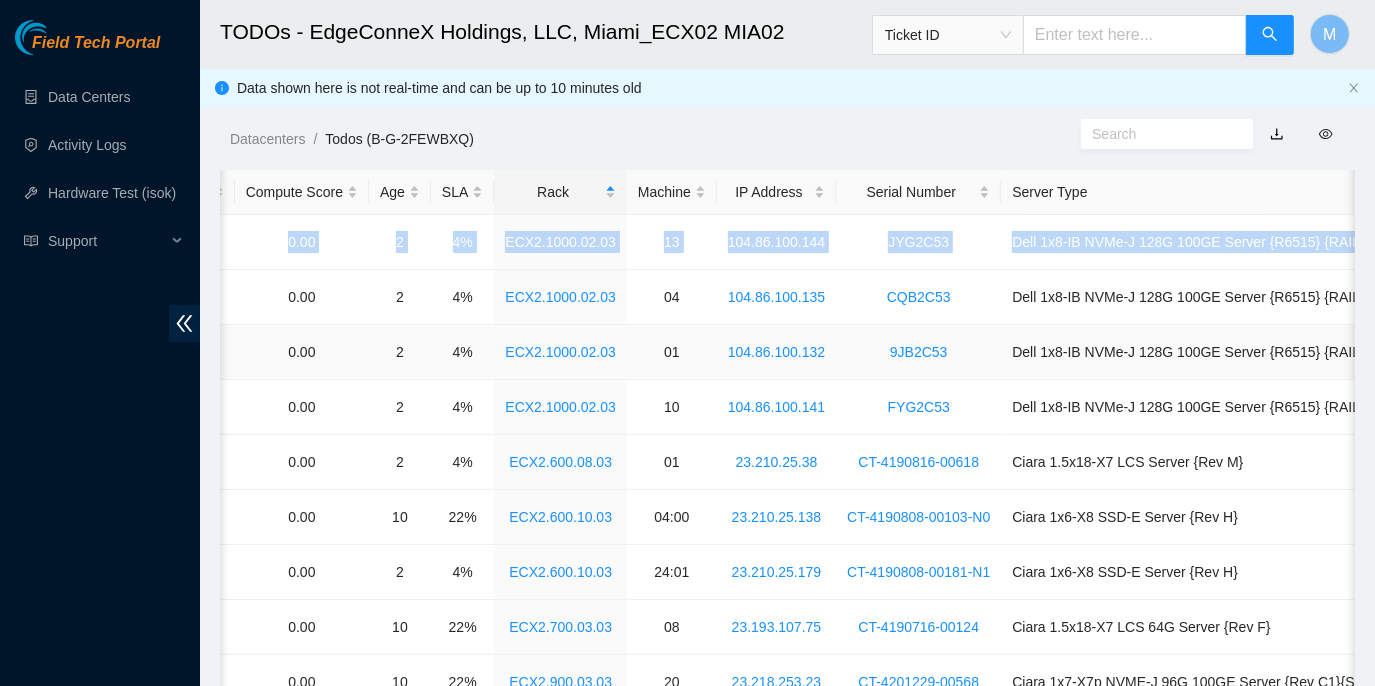 scroll, scrollTop: 96, scrollLeft: 0, axis: vertical 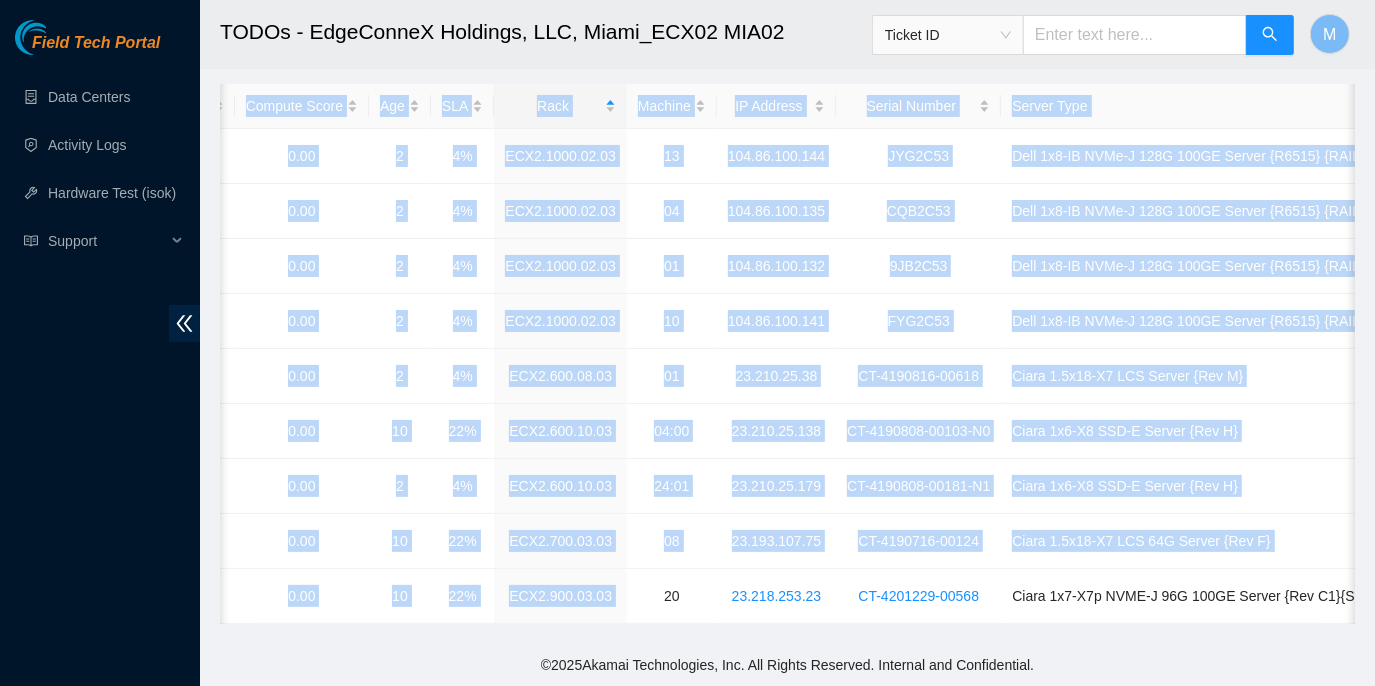 drag, startPoint x: 617, startPoint y: 606, endPoint x: 584, endPoint y: 611, distance: 33.37664 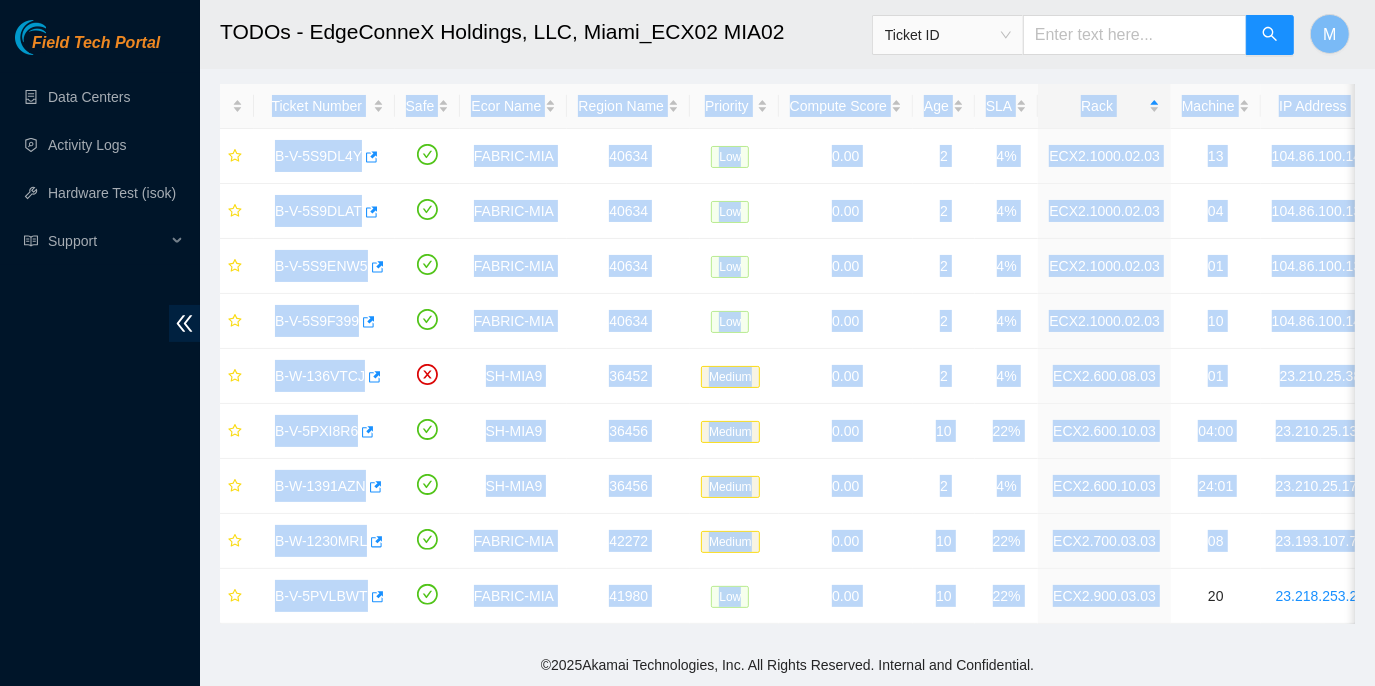 scroll, scrollTop: 0, scrollLeft: 0, axis: both 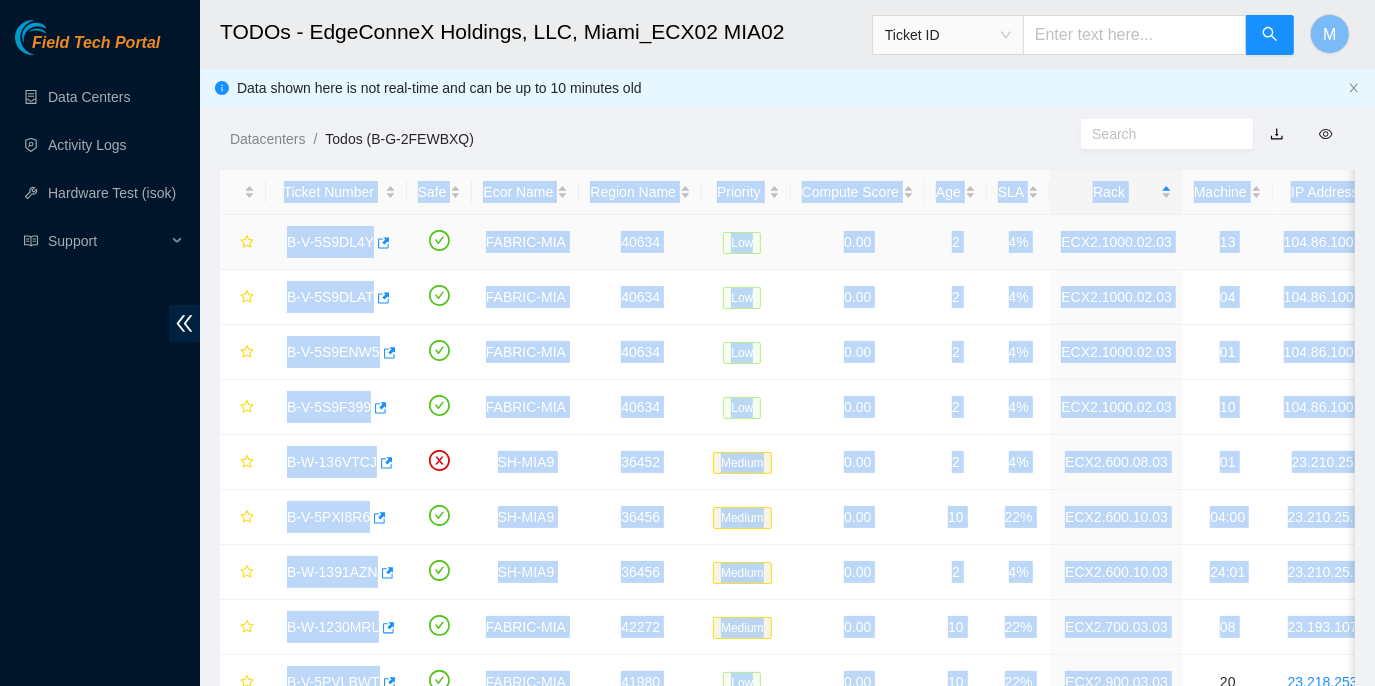 click on "B-V-5S9DL4Y" at bounding box center [330, 242] 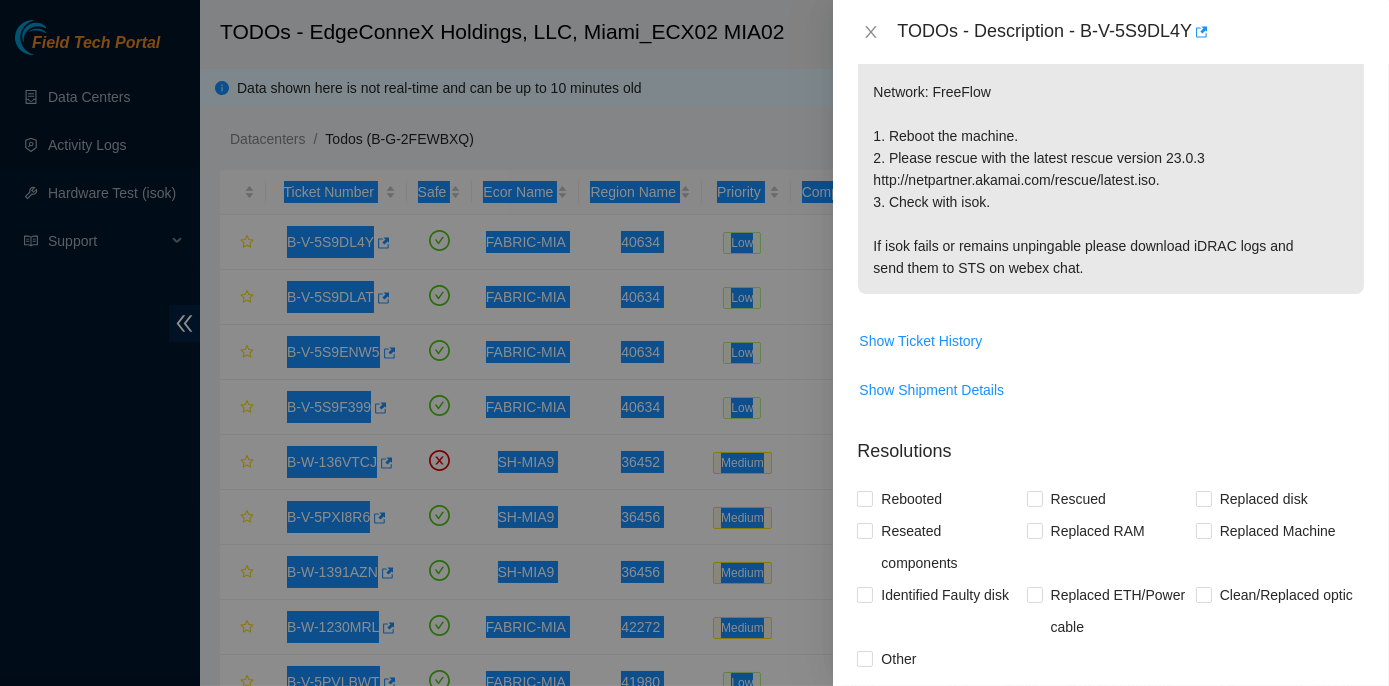 scroll, scrollTop: 337, scrollLeft: 0, axis: vertical 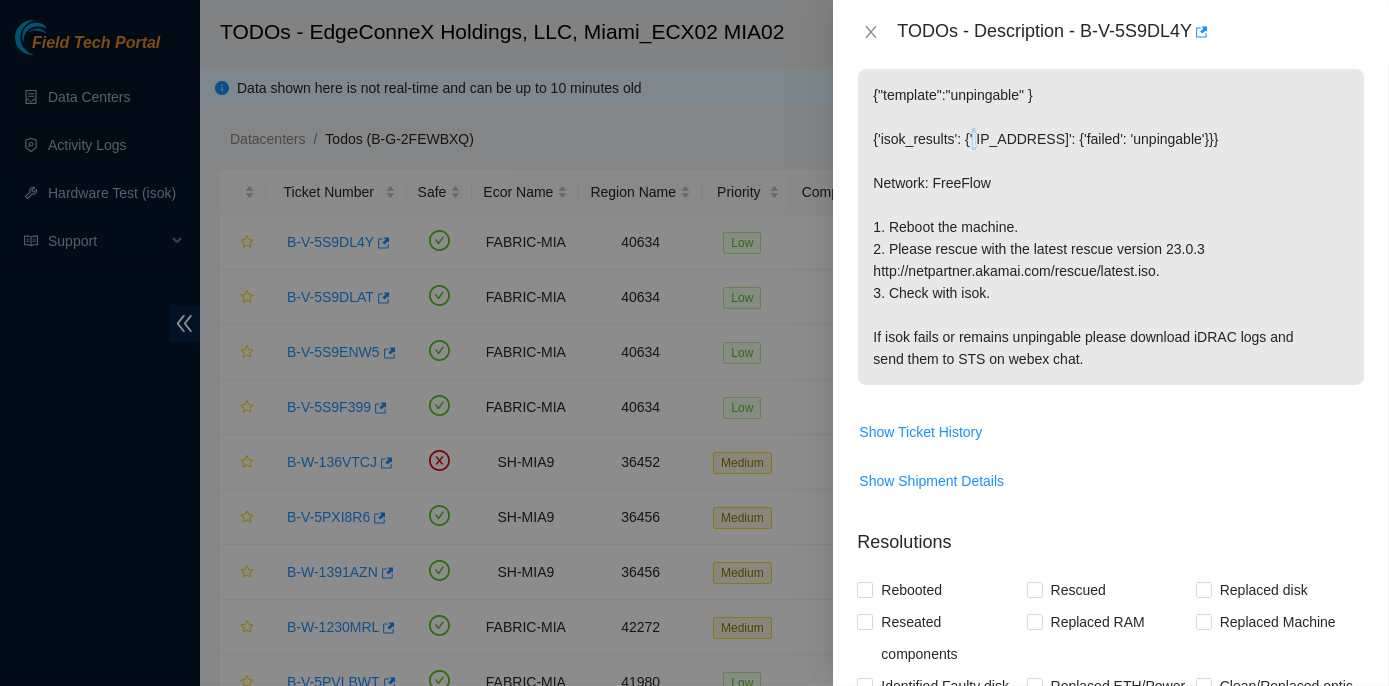 click on "{"template":"unpingable" }
{'isok_results': {'104.86.100.144': {'failed': 'unpingable'}}}
Network: FreeFlow
1. Reboot the machine.
2. Please rescue with the latest rescue version 23.0.3
http://netpartner.akamai.com/rescue/latest.iso.
3. Check with isok.
If isok fails or remains unpingable please download iDRAC logs and
send them to STS on webex chat." at bounding box center (1111, 227) 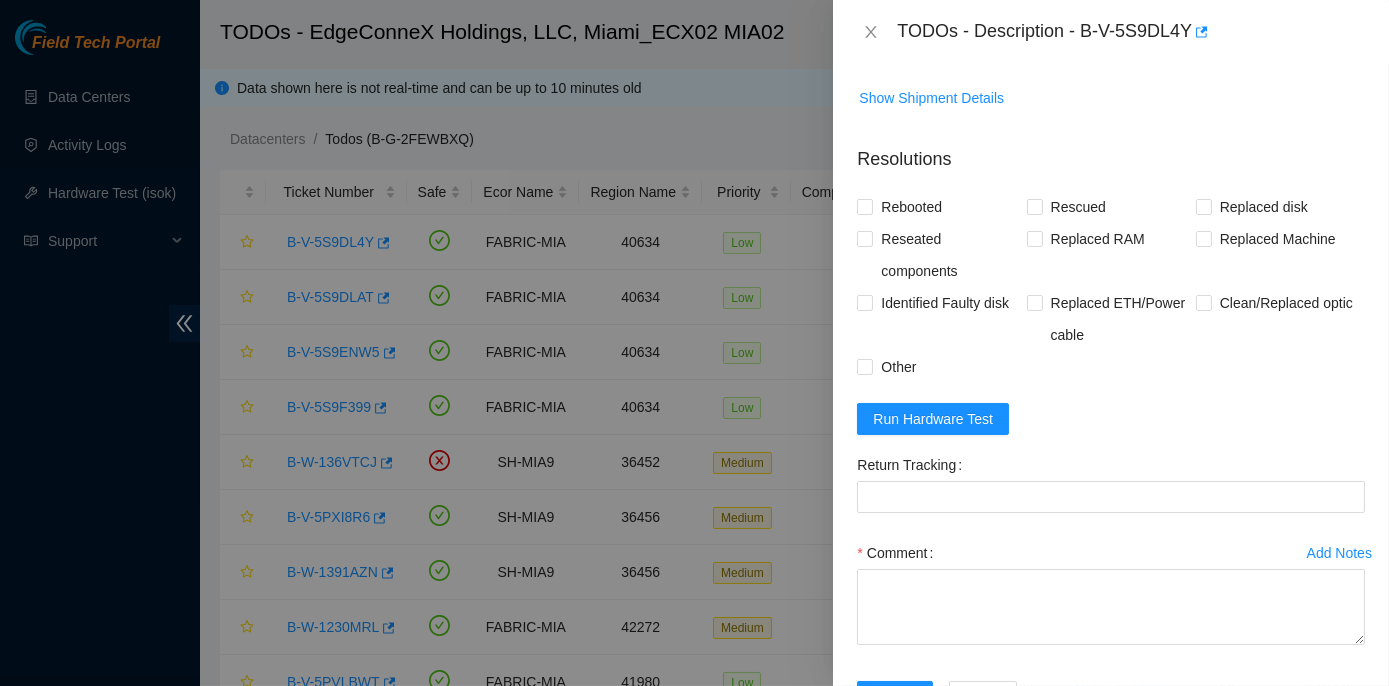 scroll, scrollTop: 727, scrollLeft: 0, axis: vertical 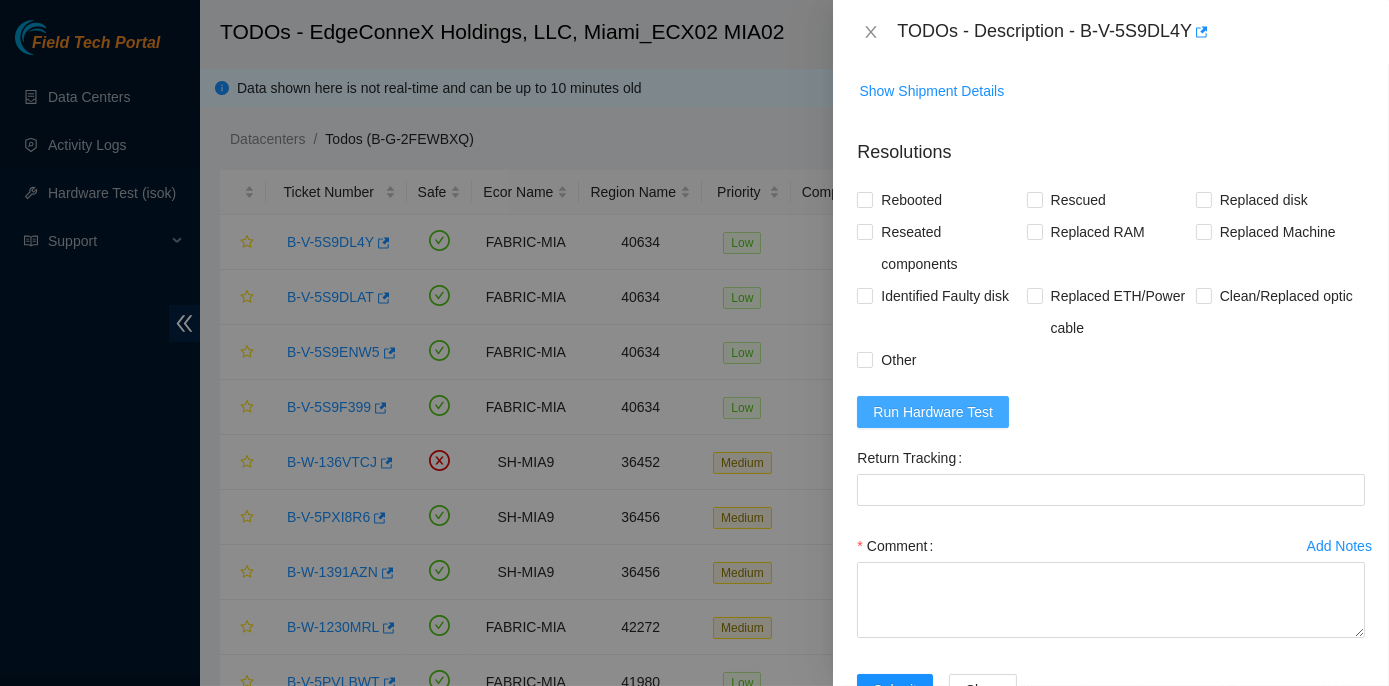 click on "Run Hardware Test" at bounding box center [933, 412] 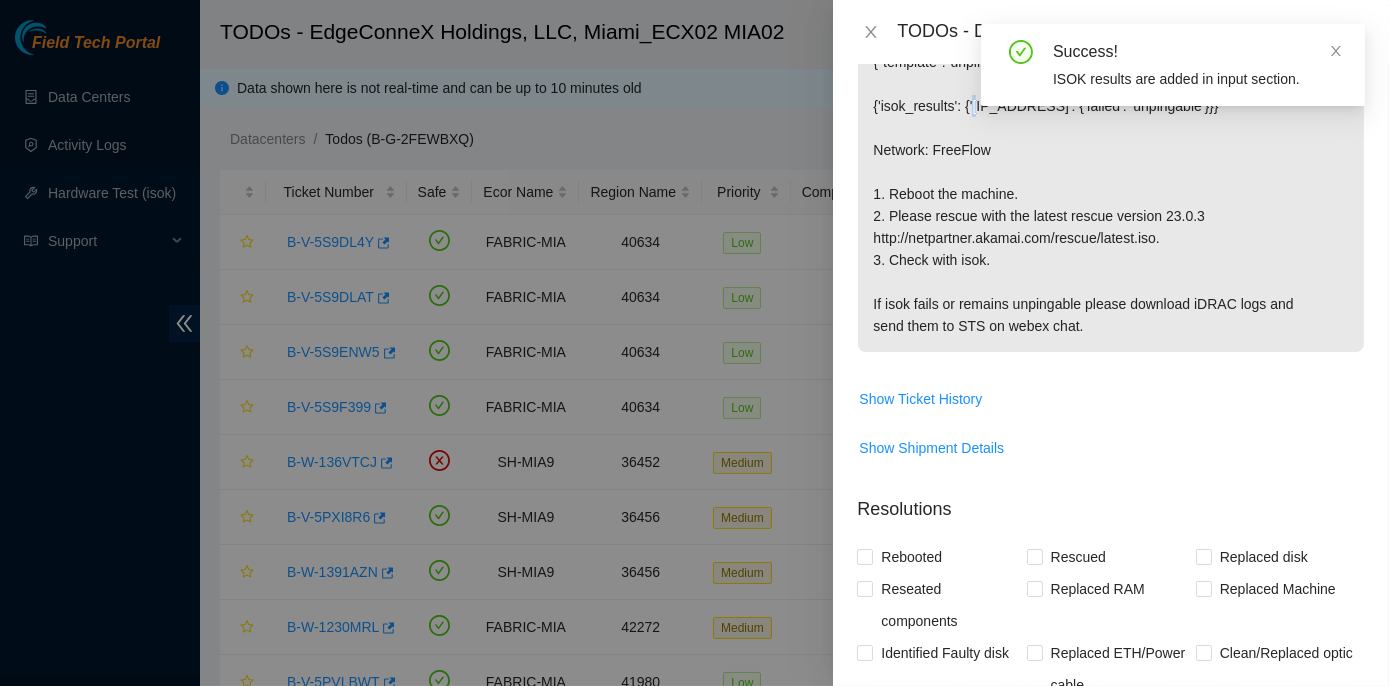 scroll, scrollTop: 727, scrollLeft: 0, axis: vertical 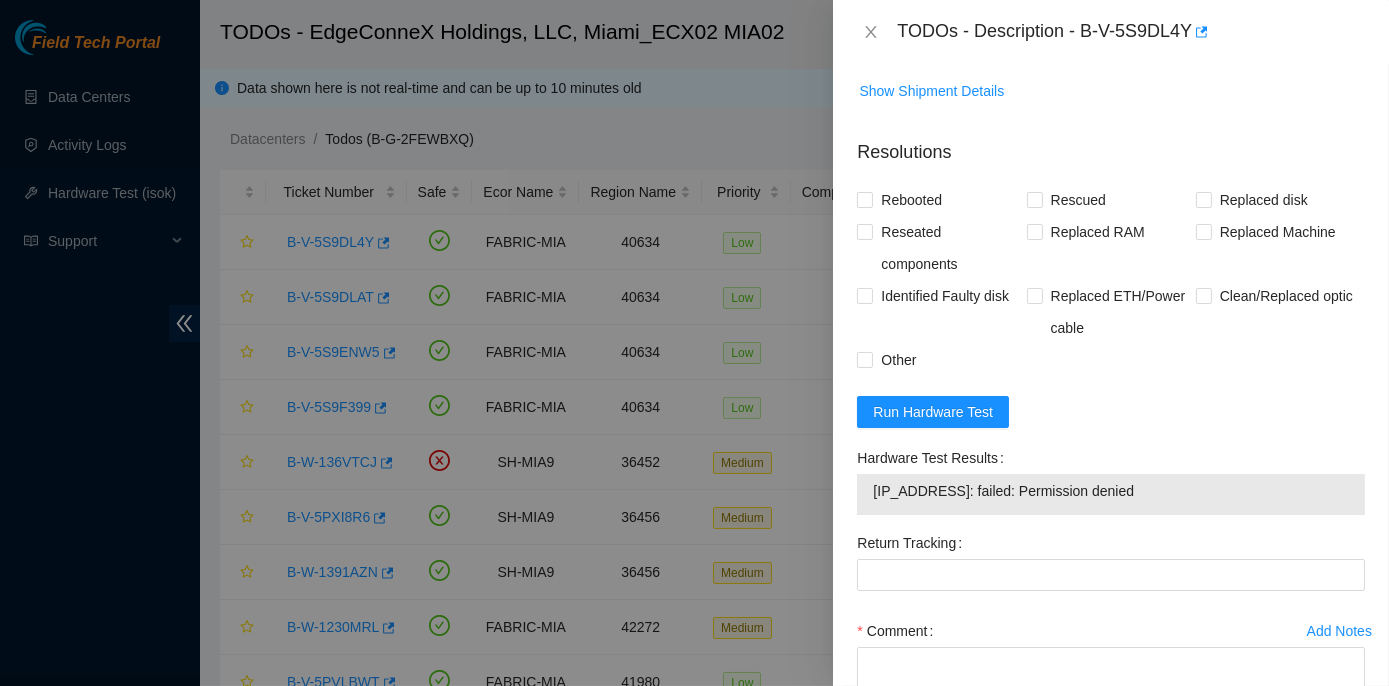 drag, startPoint x: 856, startPoint y: 450, endPoint x: 1141, endPoint y: 500, distance: 289.35272 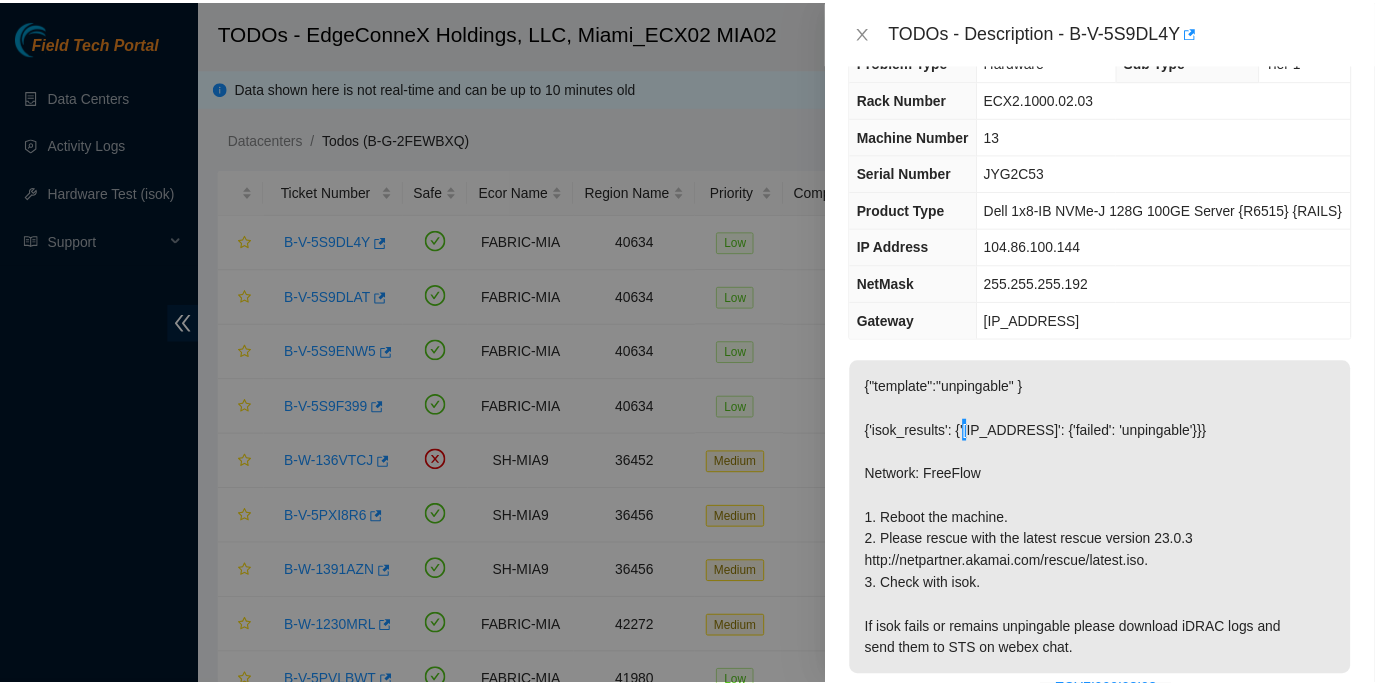 scroll, scrollTop: 0, scrollLeft: 0, axis: both 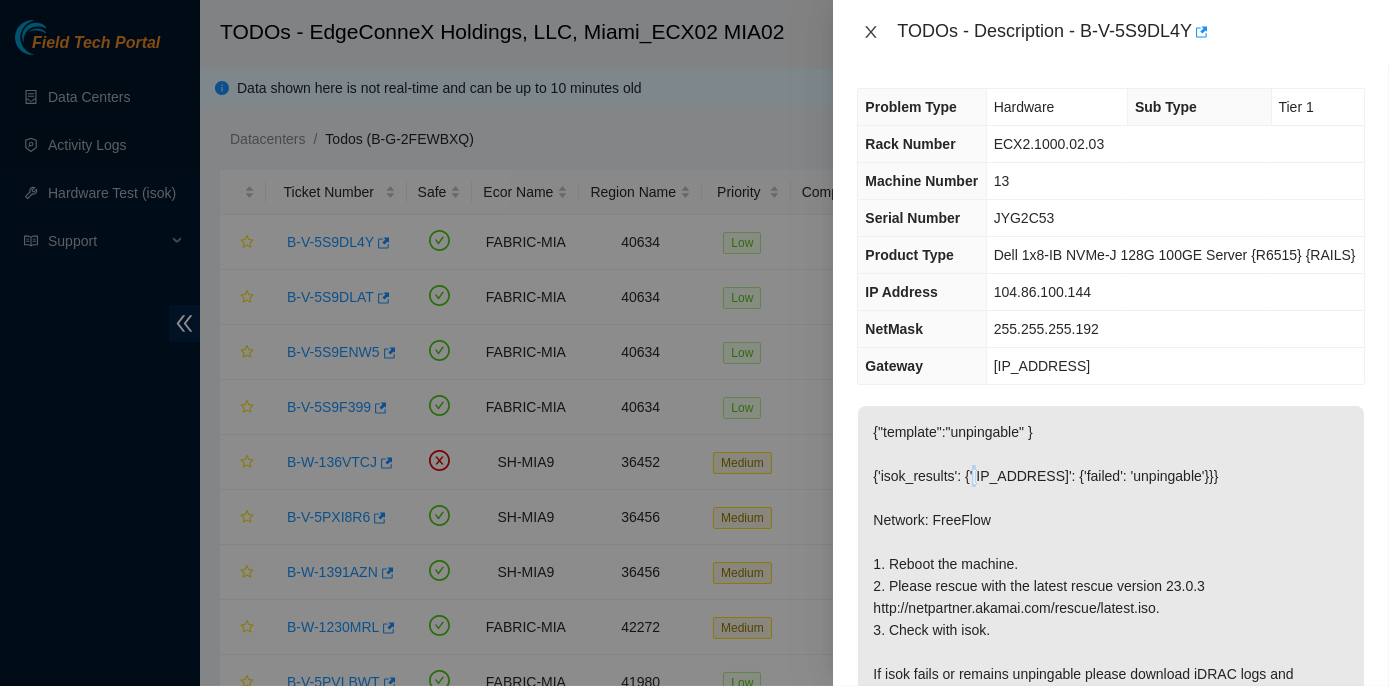 click 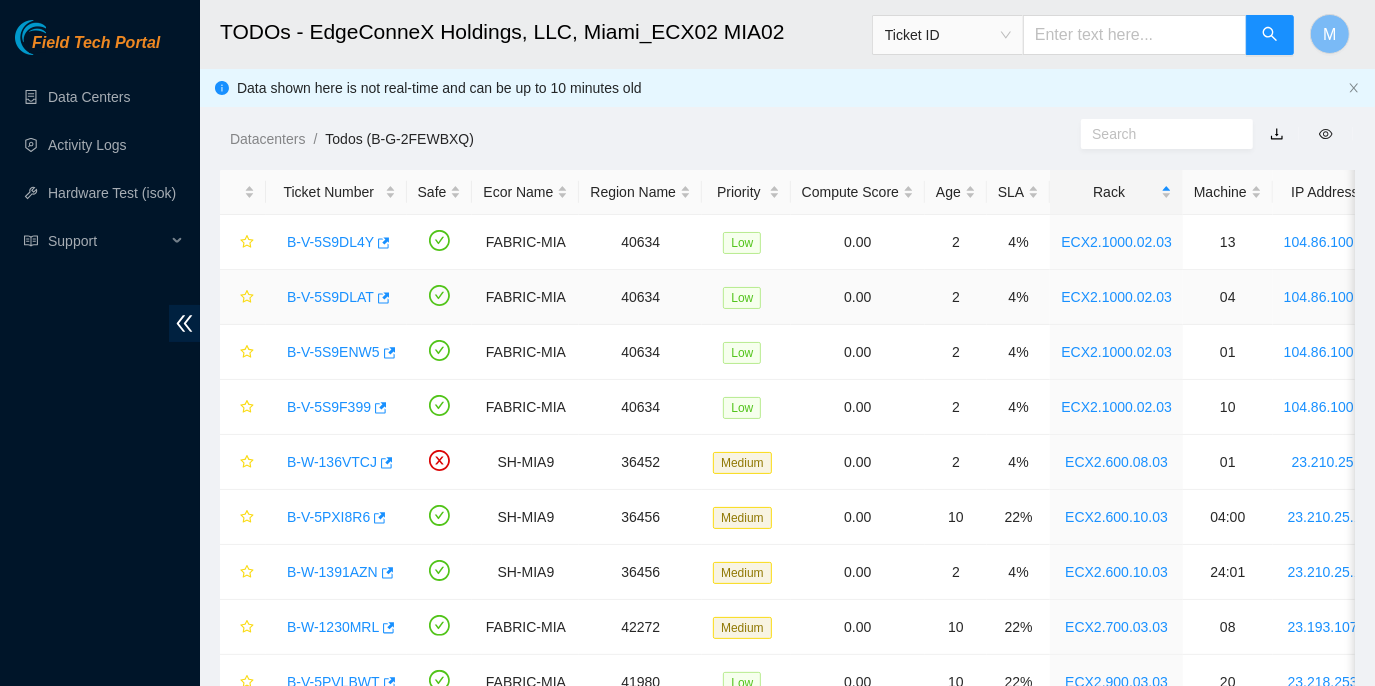 click on "B-V-5S9DLAT" at bounding box center (330, 297) 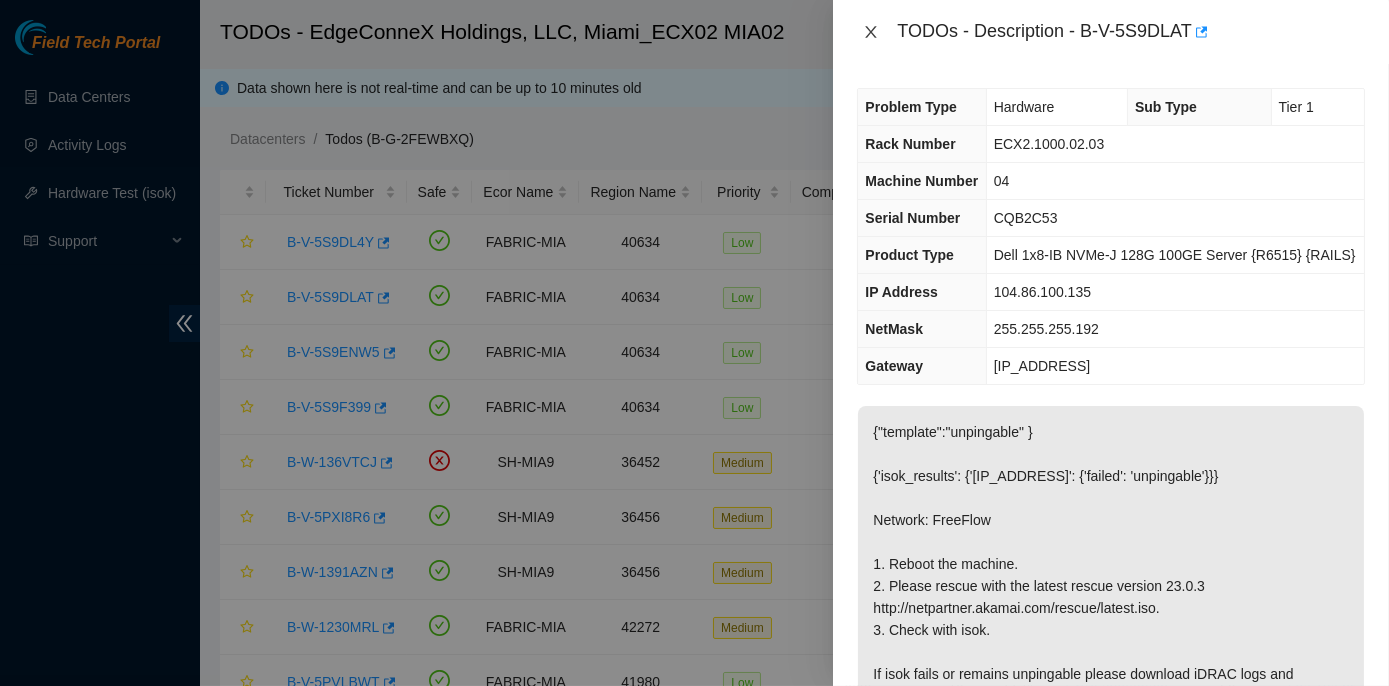 click 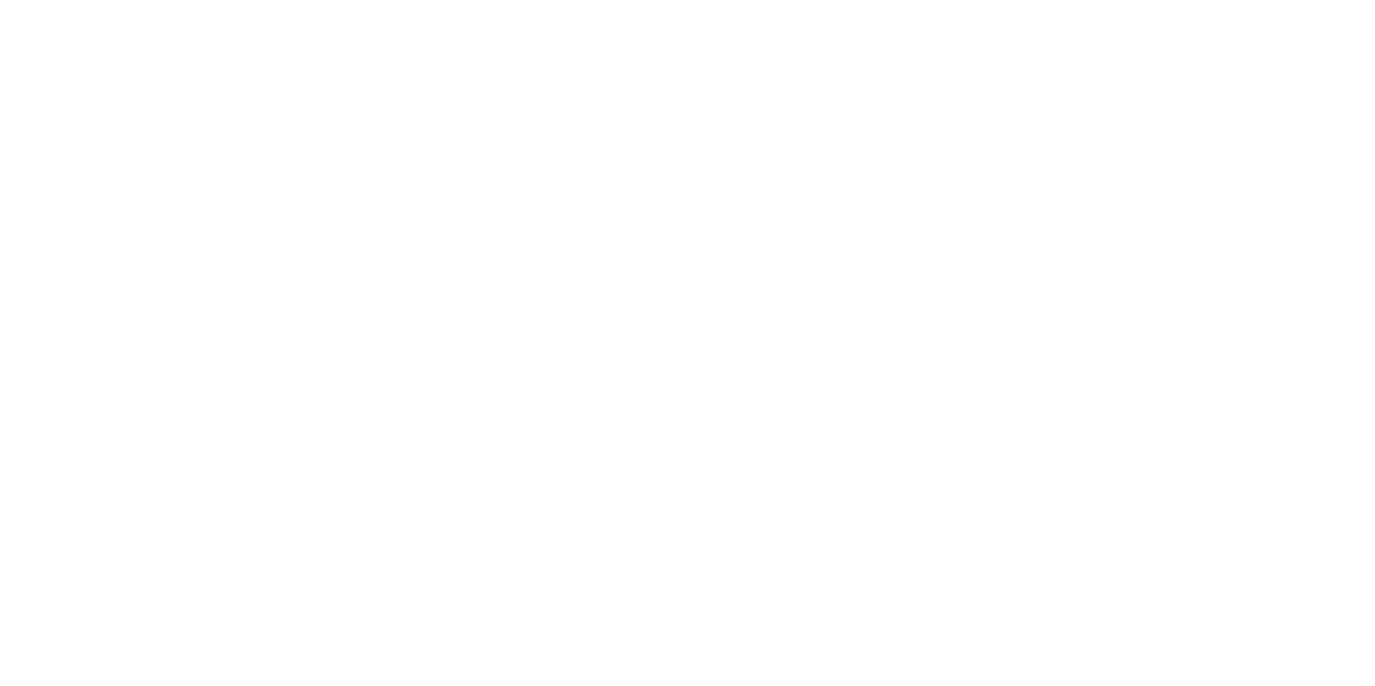 scroll, scrollTop: 0, scrollLeft: 0, axis: both 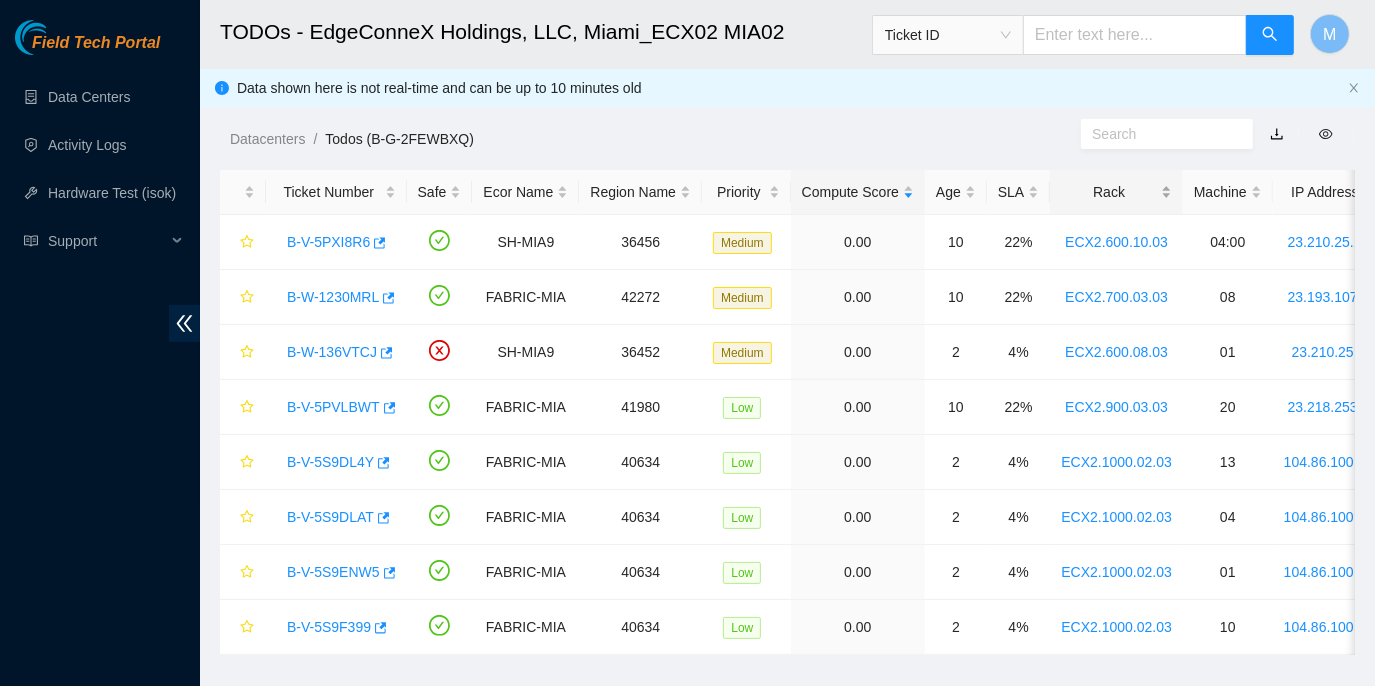 click on "Rack" at bounding box center (1116, 192) 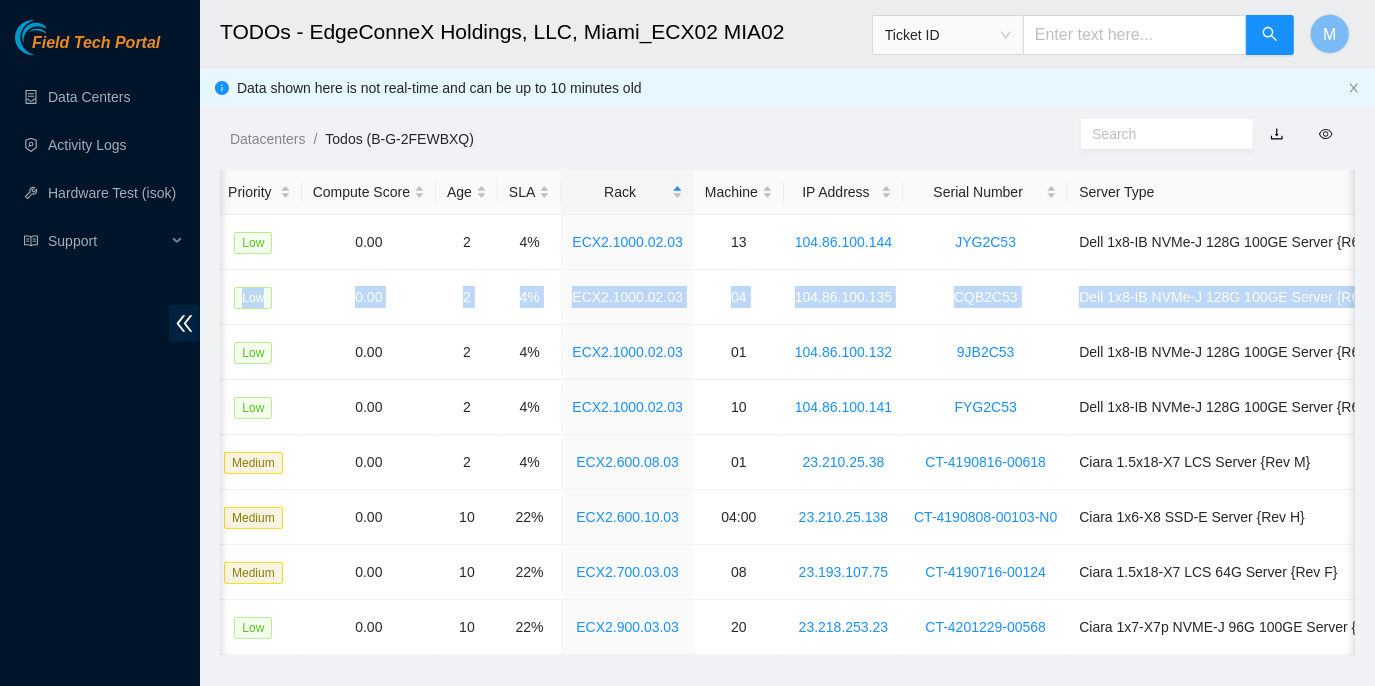 scroll, scrollTop: 0, scrollLeft: 556, axis: horizontal 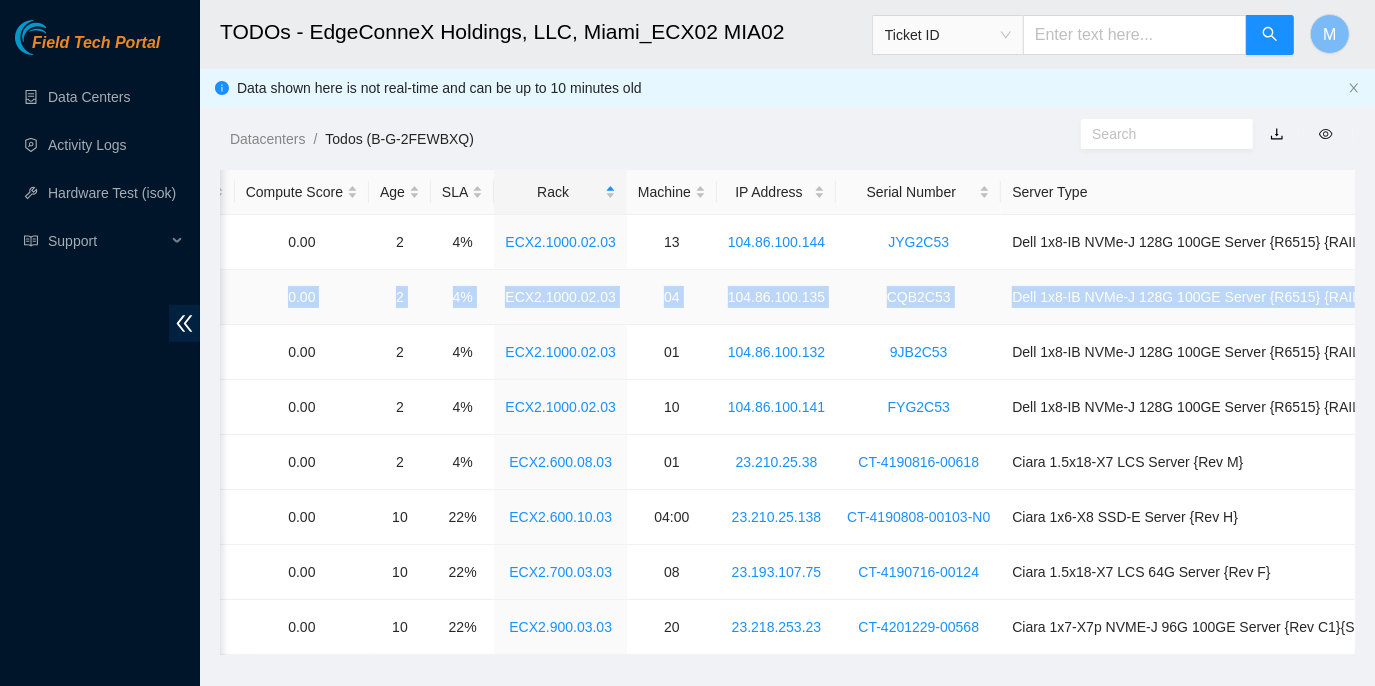 drag, startPoint x: 280, startPoint y: 298, endPoint x: 1352, endPoint y: 295, distance: 1072.0042 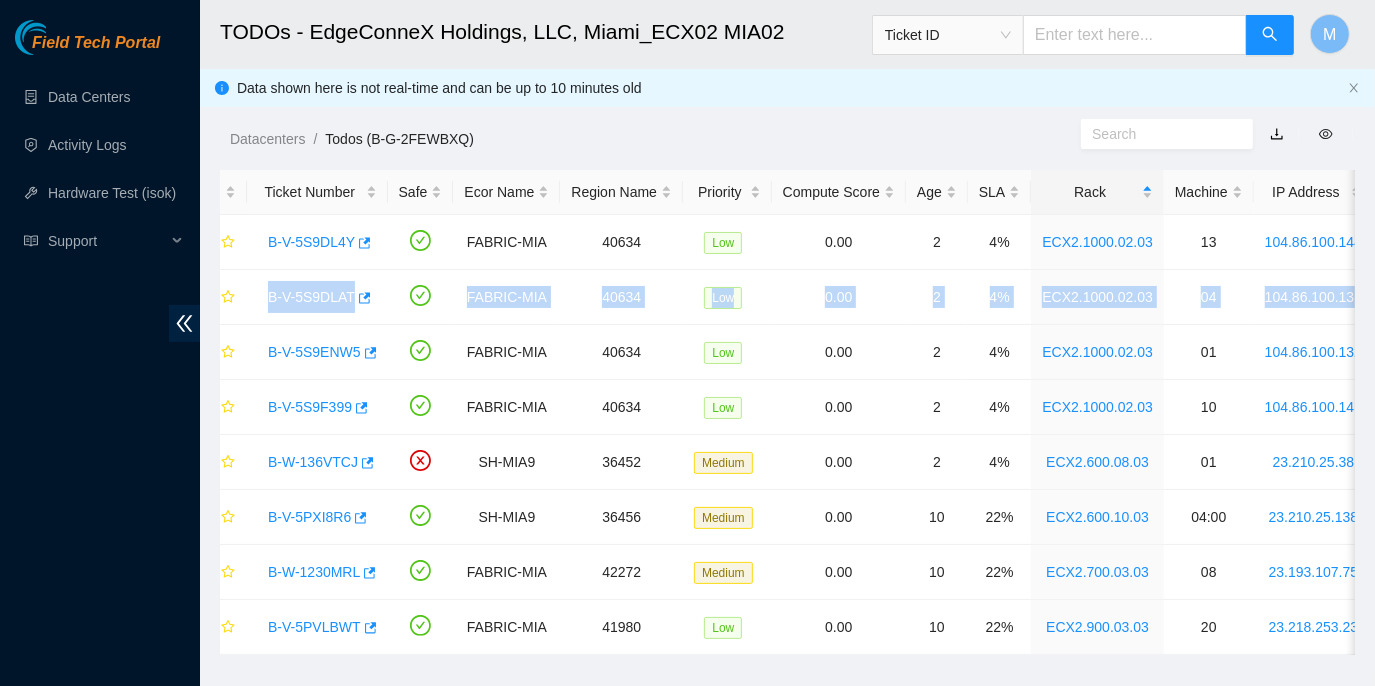 scroll, scrollTop: 0, scrollLeft: 0, axis: both 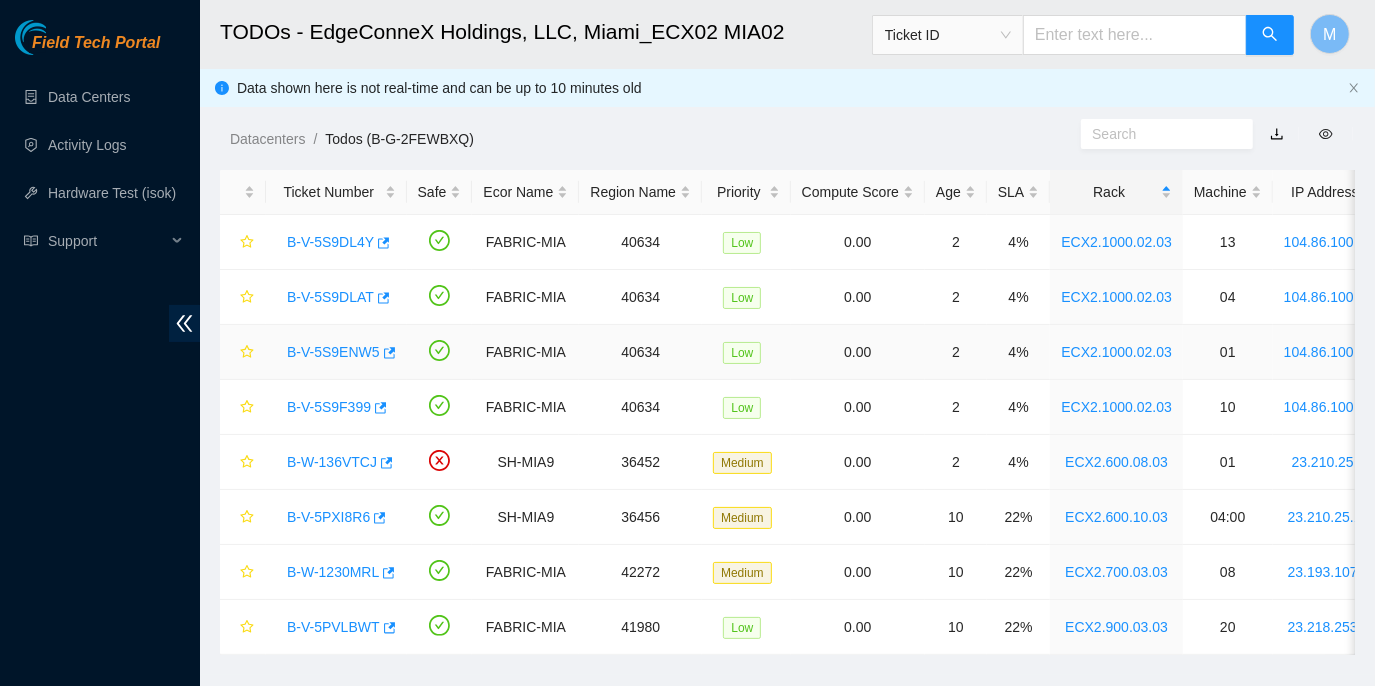 click on "B-V-5S9ENW5" at bounding box center (336, 352) 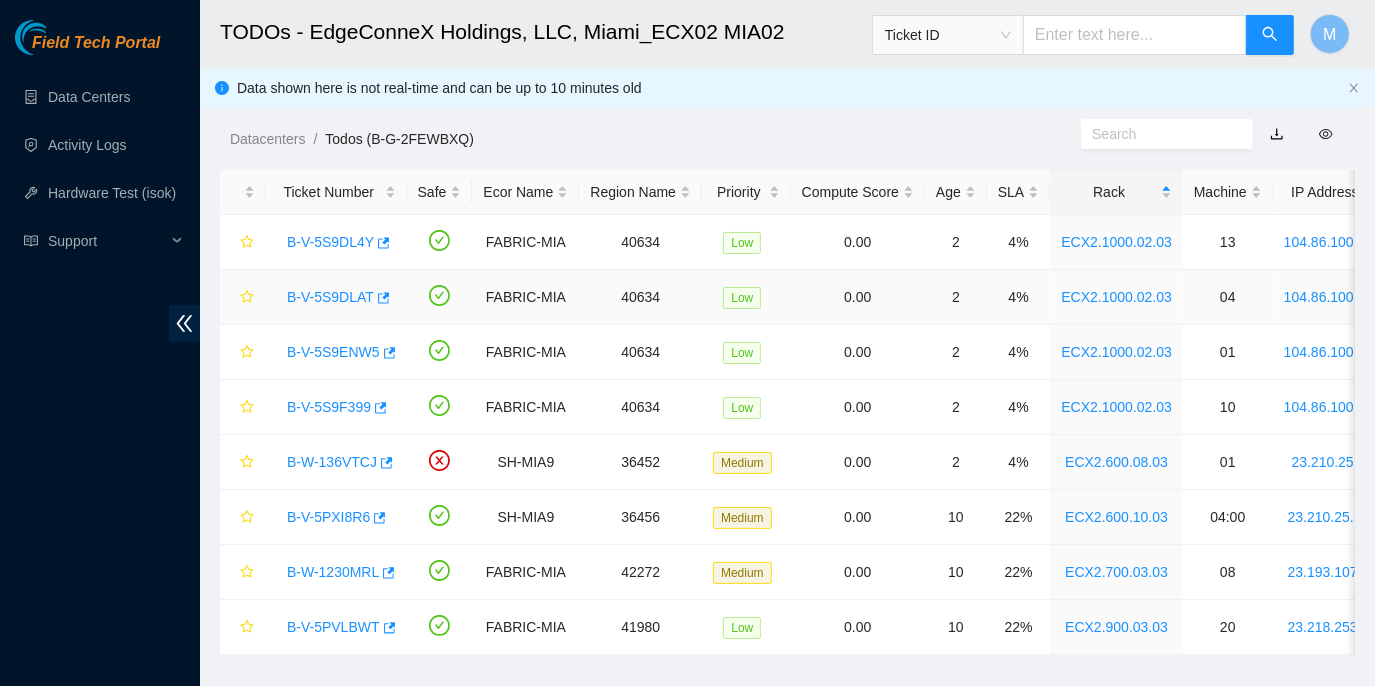 click on "B-V-5S9DLAT" at bounding box center (330, 297) 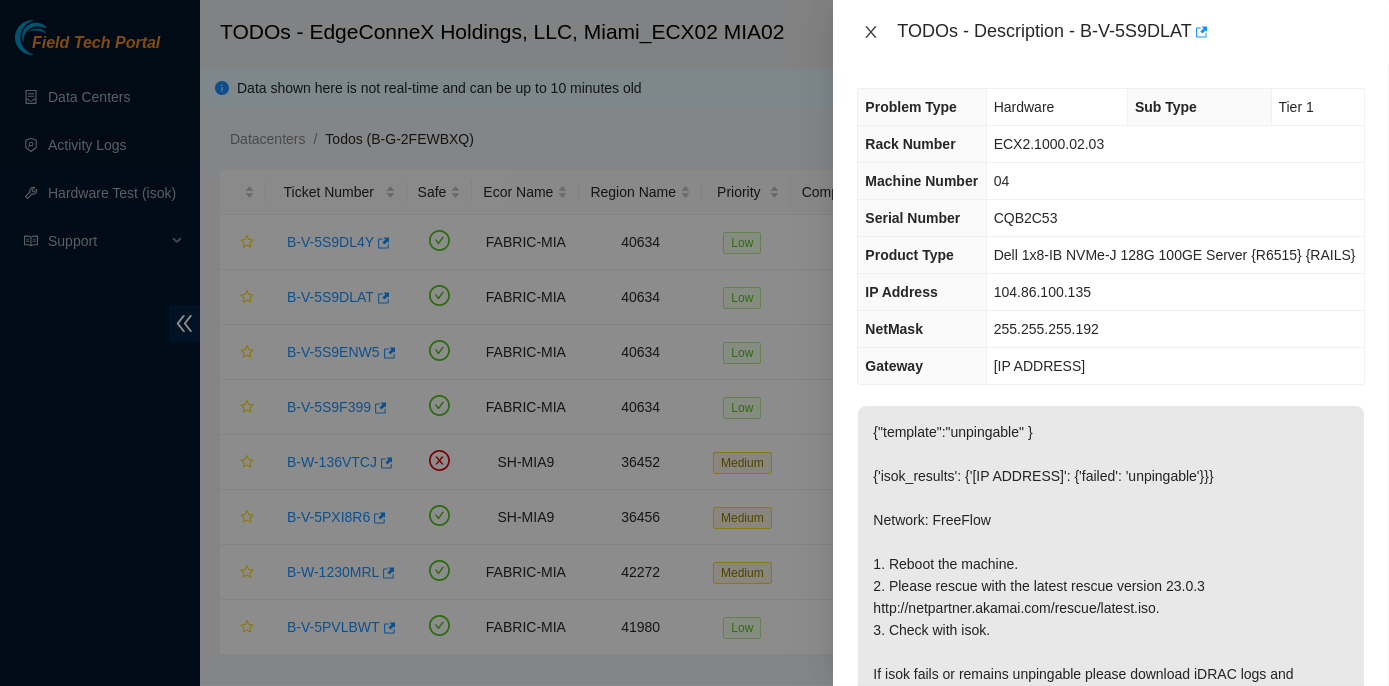 click 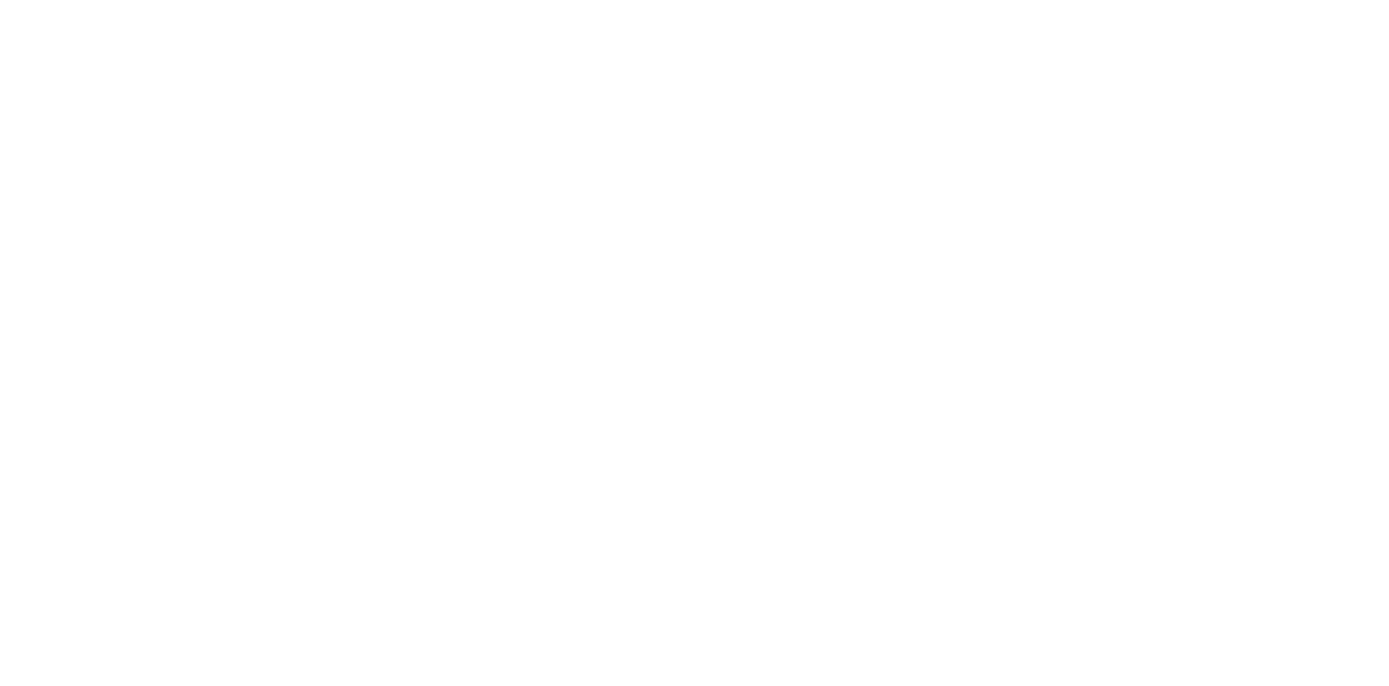 scroll, scrollTop: 0, scrollLeft: 0, axis: both 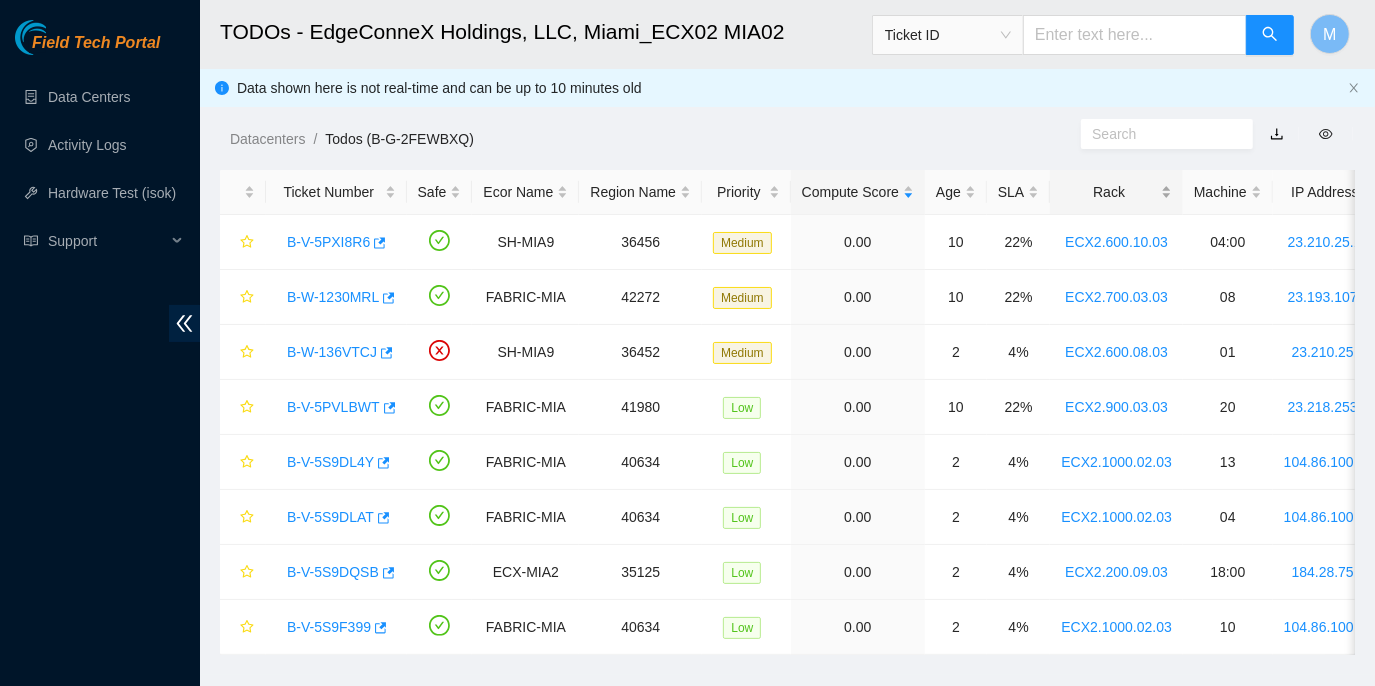 click on "Rack" at bounding box center [1116, 192] 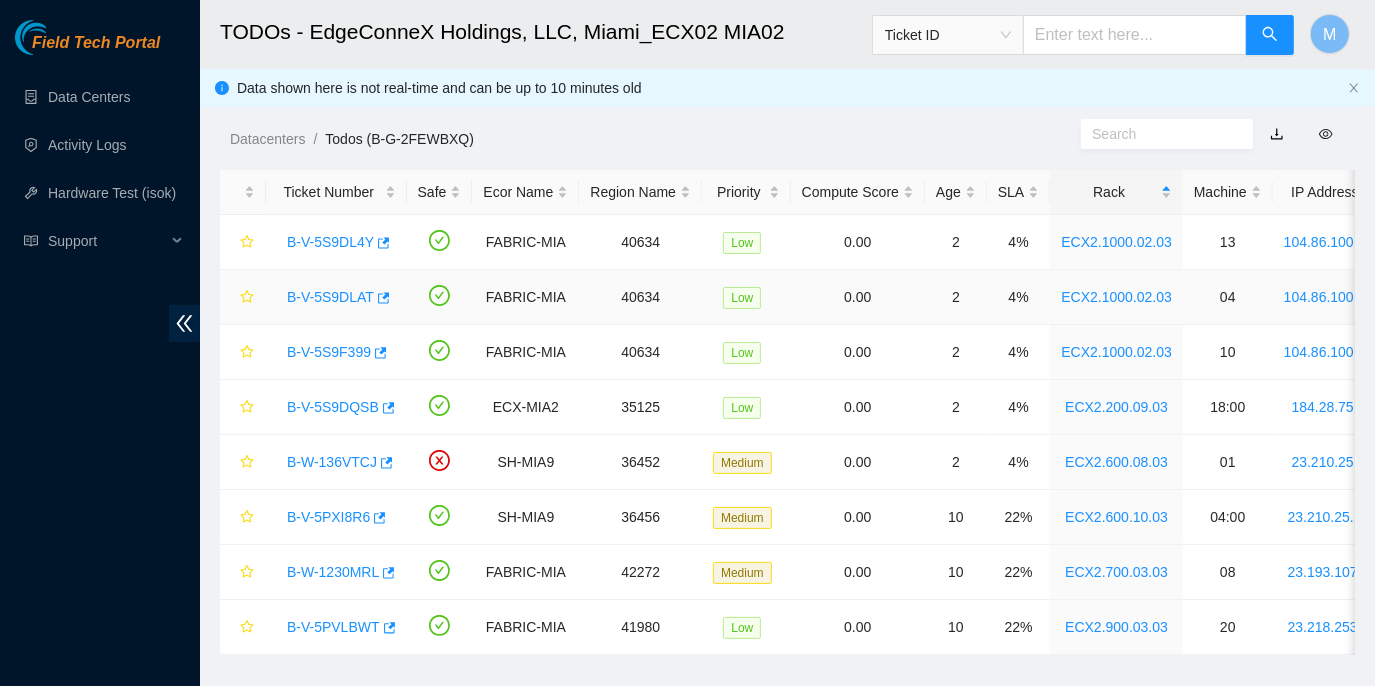 click on "B-V-5S9DLAT" at bounding box center (330, 297) 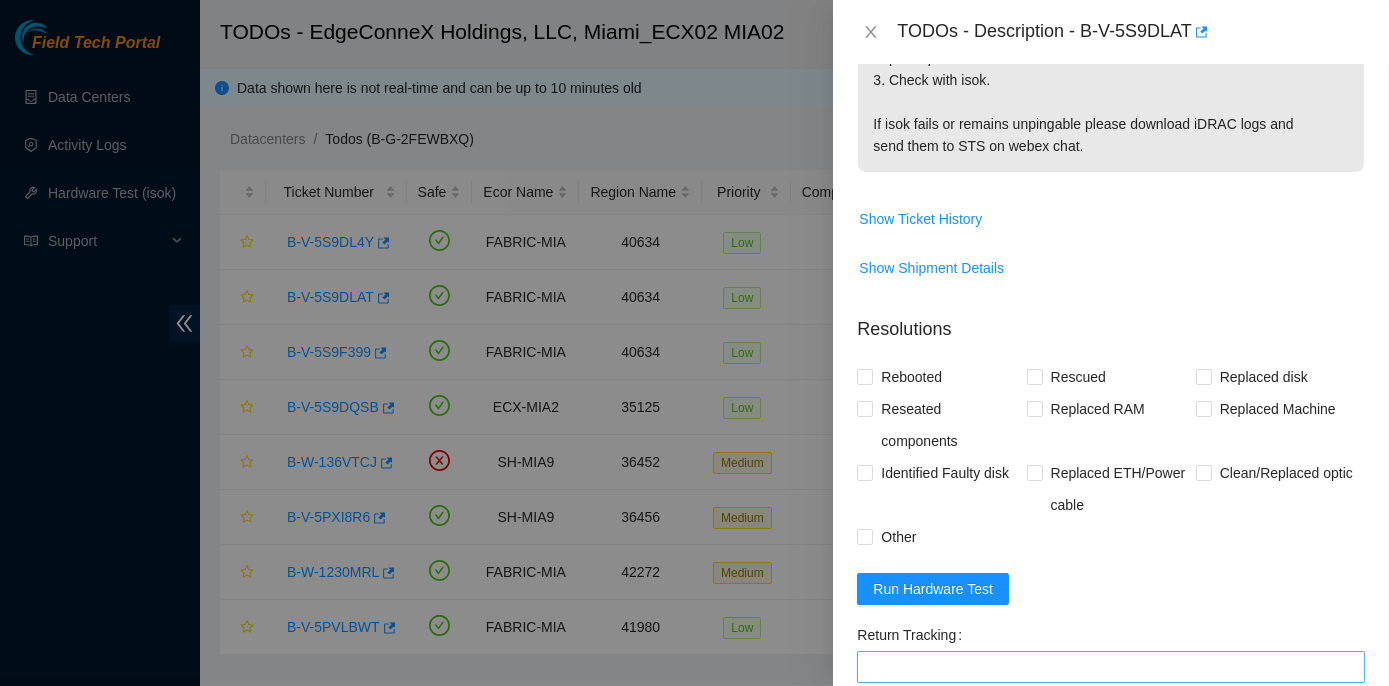 scroll, scrollTop: 727, scrollLeft: 0, axis: vertical 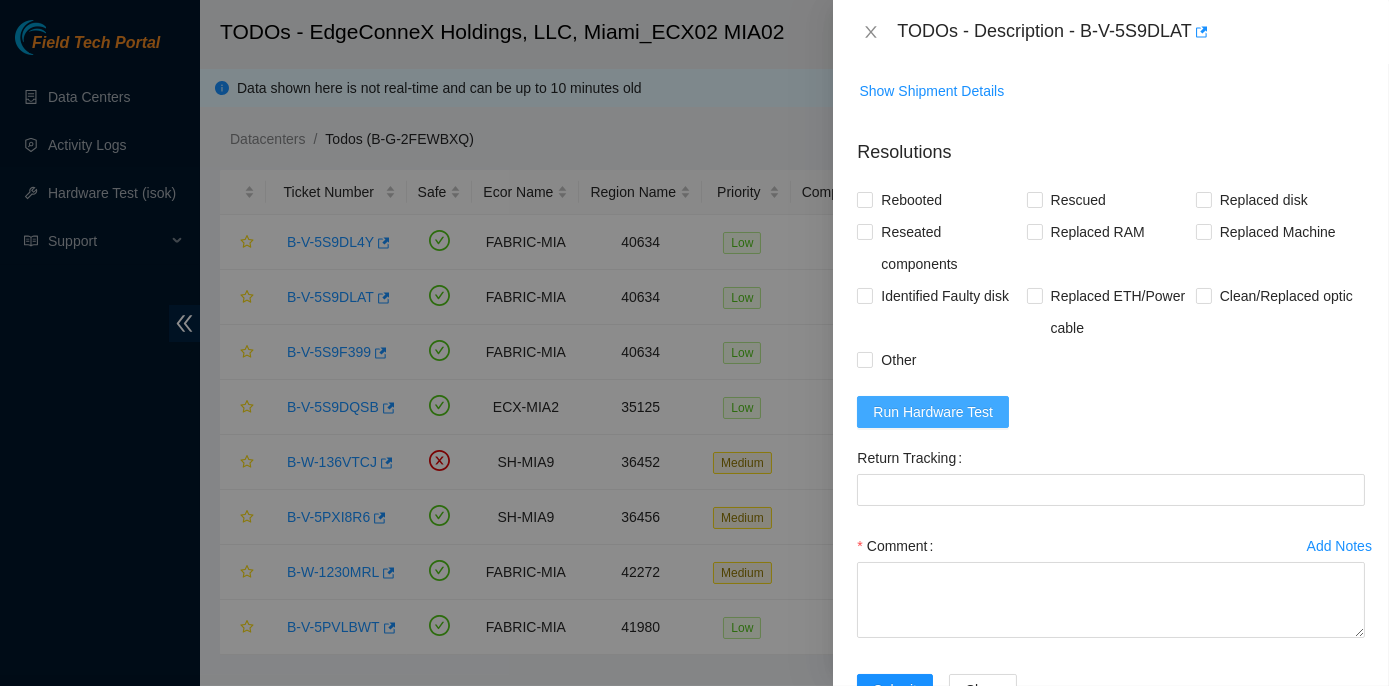 click on "Run Hardware Test" at bounding box center [933, 412] 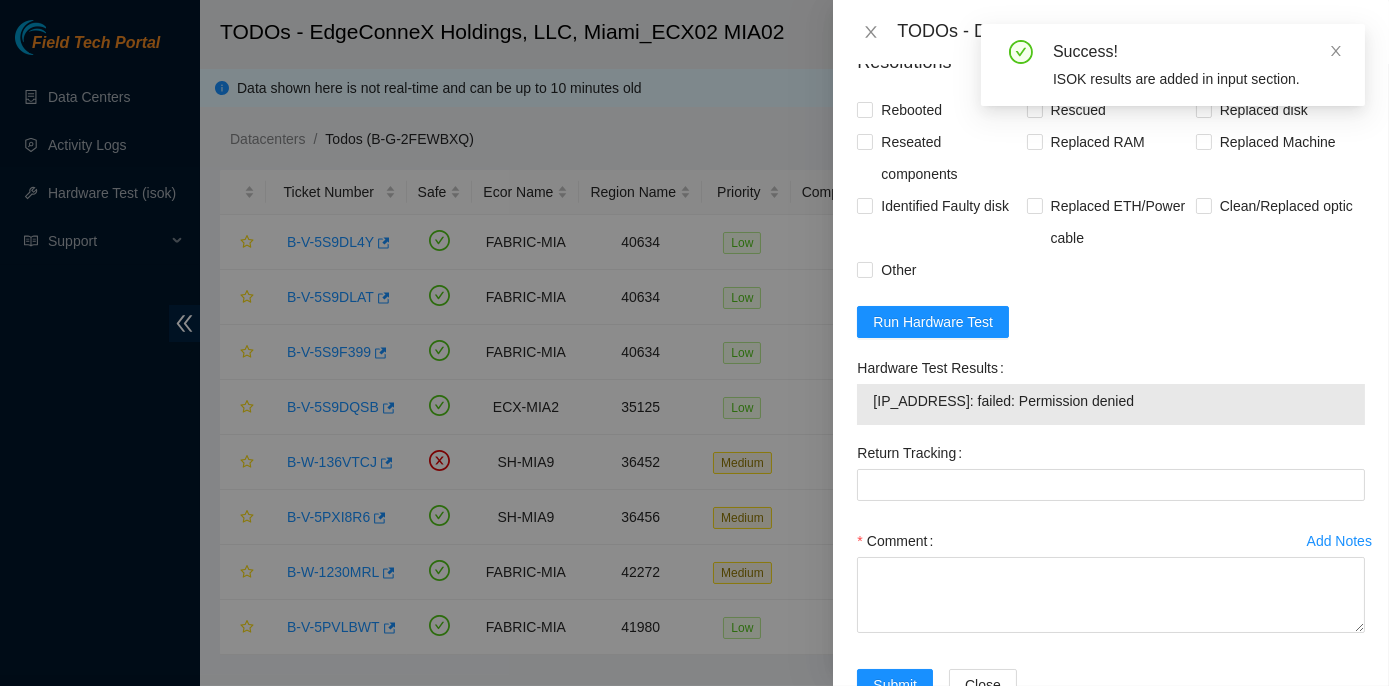 scroll, scrollTop: 818, scrollLeft: 0, axis: vertical 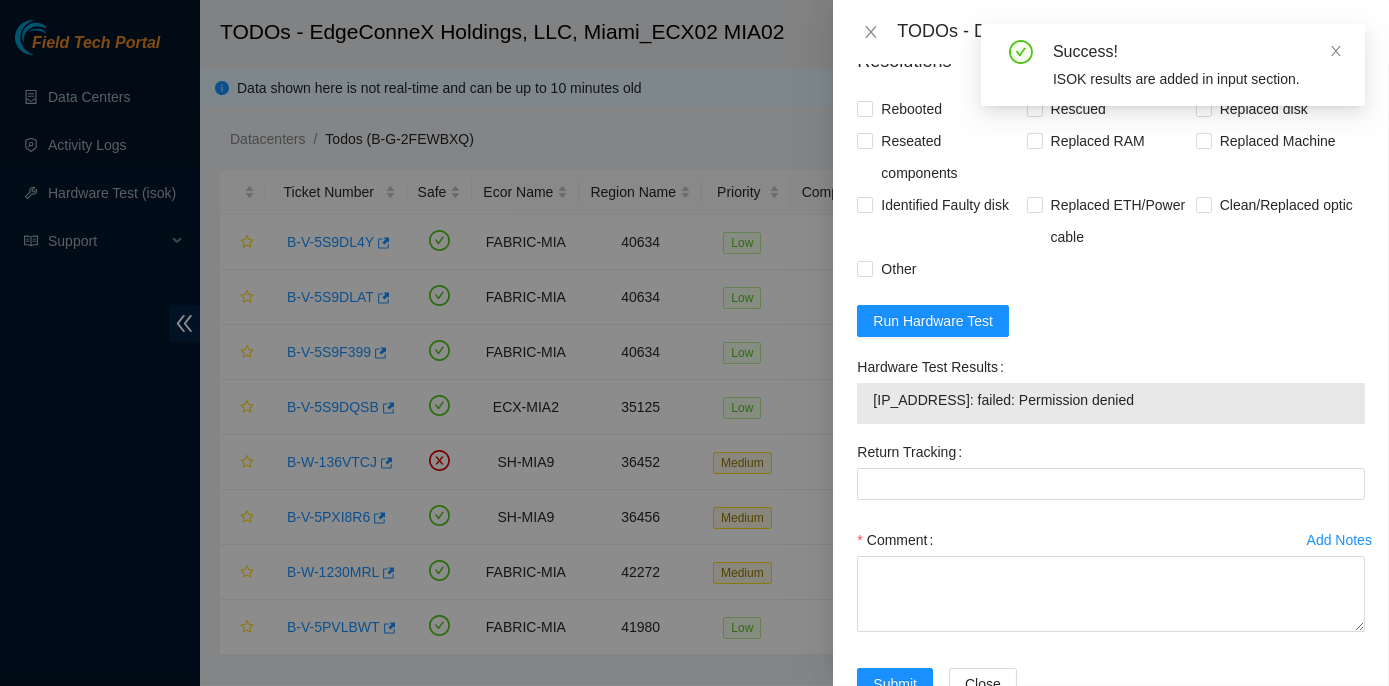 drag, startPoint x: 850, startPoint y: 361, endPoint x: 1139, endPoint y: 401, distance: 291.75504 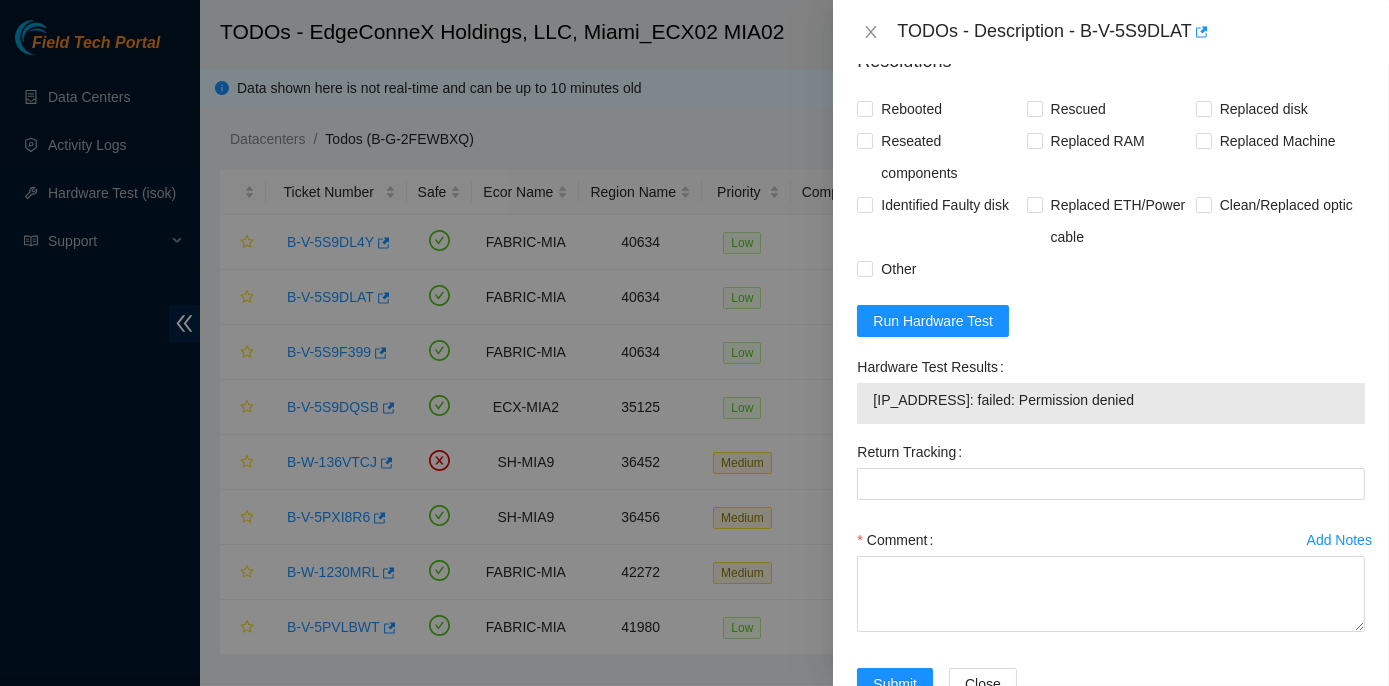 scroll, scrollTop: 545, scrollLeft: 0, axis: vertical 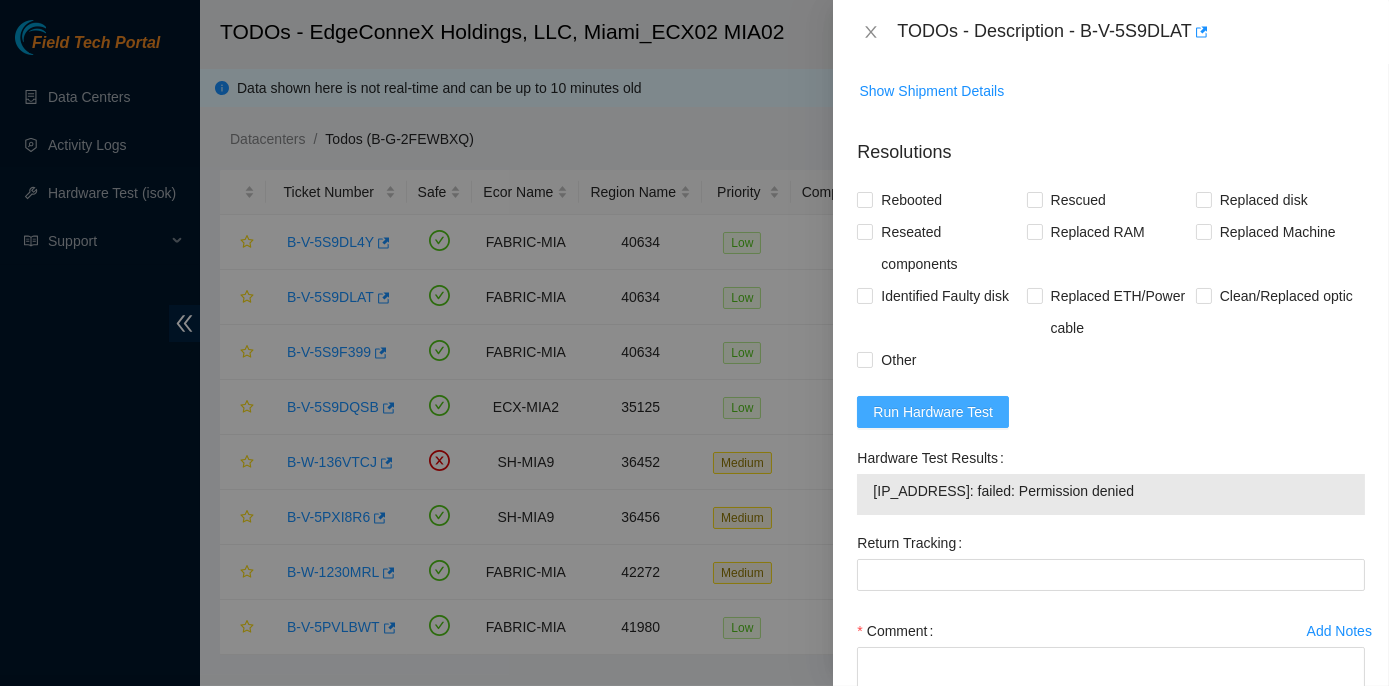 click on "Run Hardware Test" at bounding box center (933, 412) 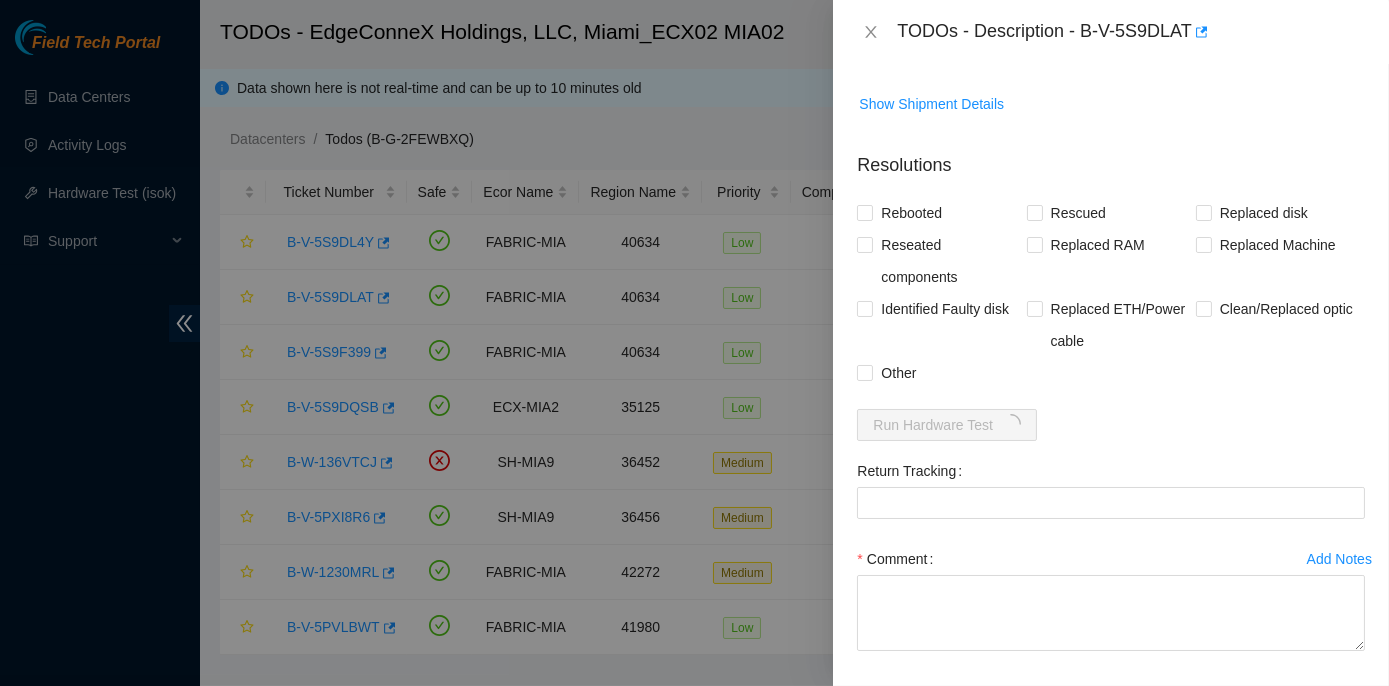 scroll, scrollTop: 727, scrollLeft: 0, axis: vertical 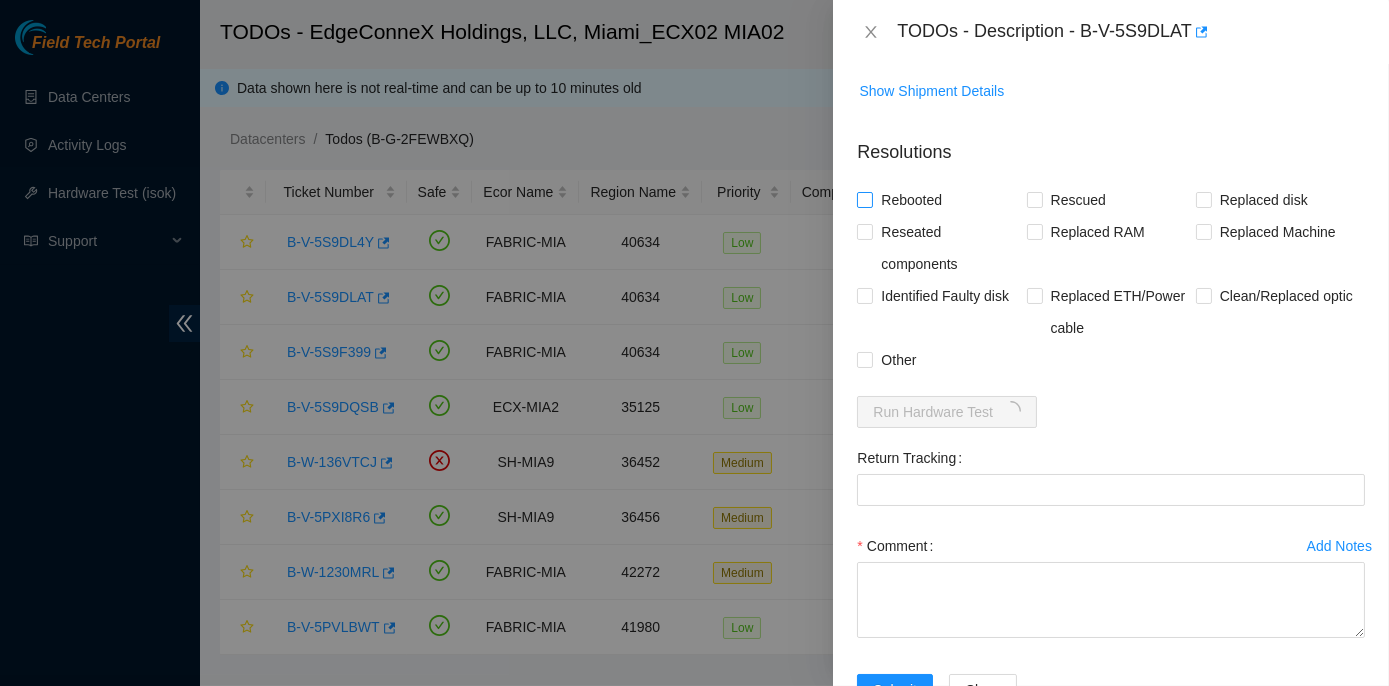 click at bounding box center [865, 200] 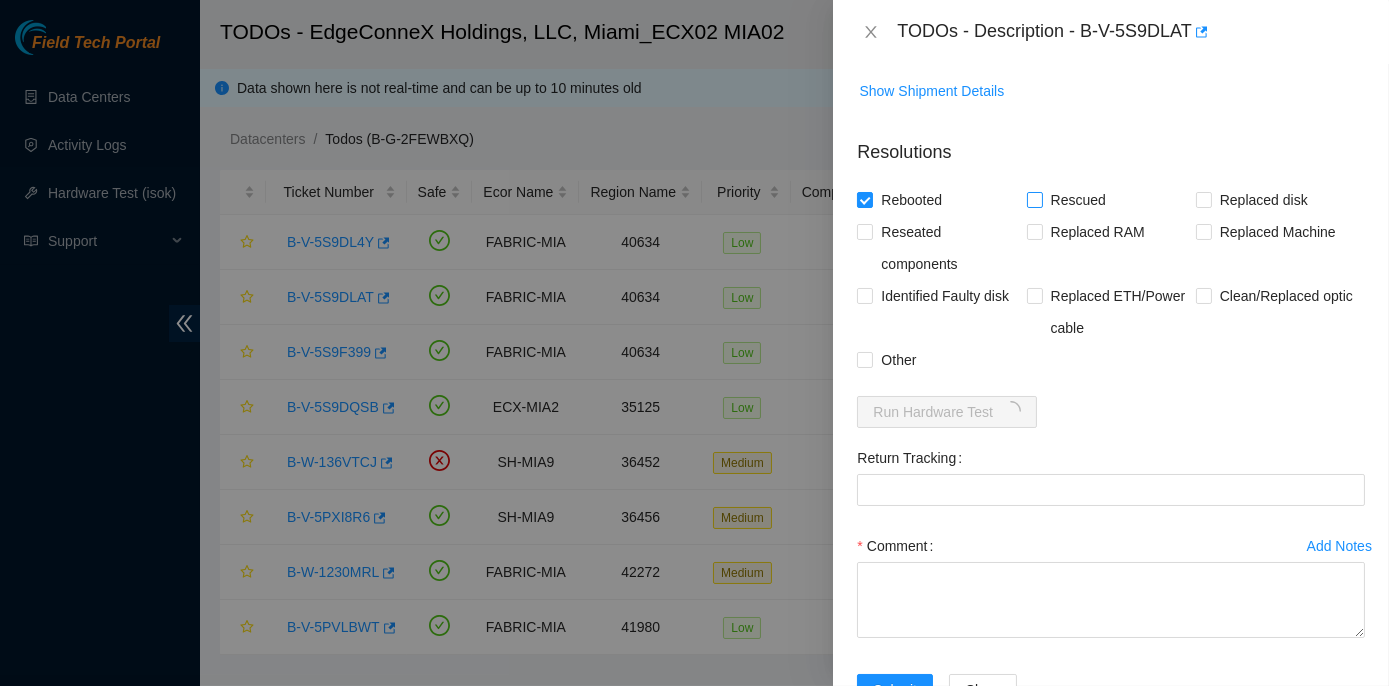 click at bounding box center (1035, 200) 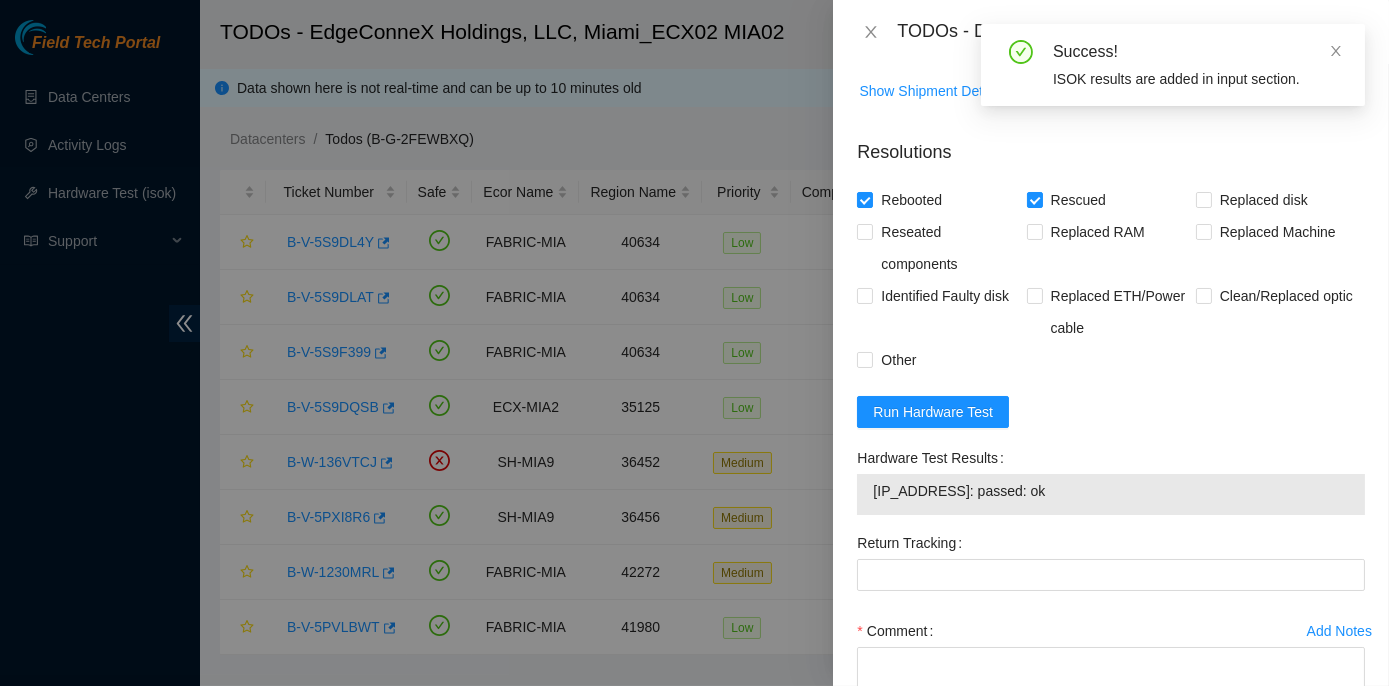 drag, startPoint x: 848, startPoint y: 449, endPoint x: 1043, endPoint y: 496, distance: 200.58415 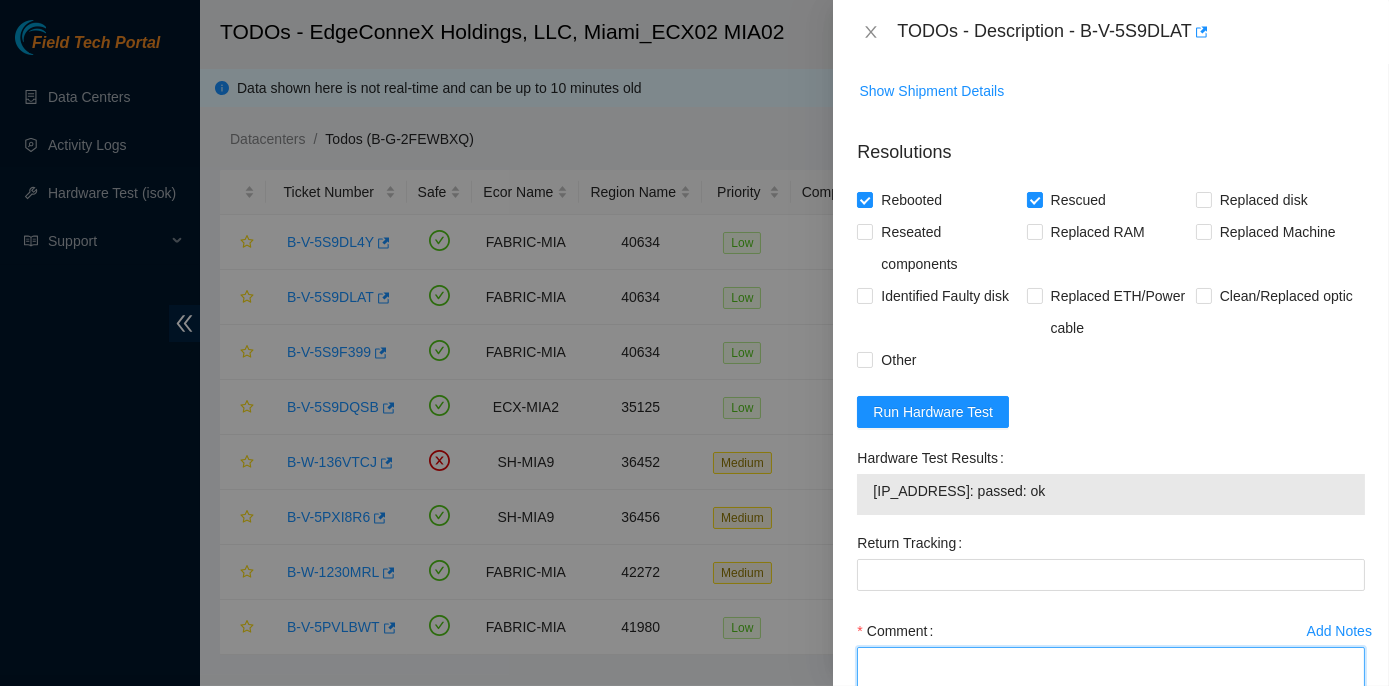 click on "Comment" at bounding box center (1111, 685) 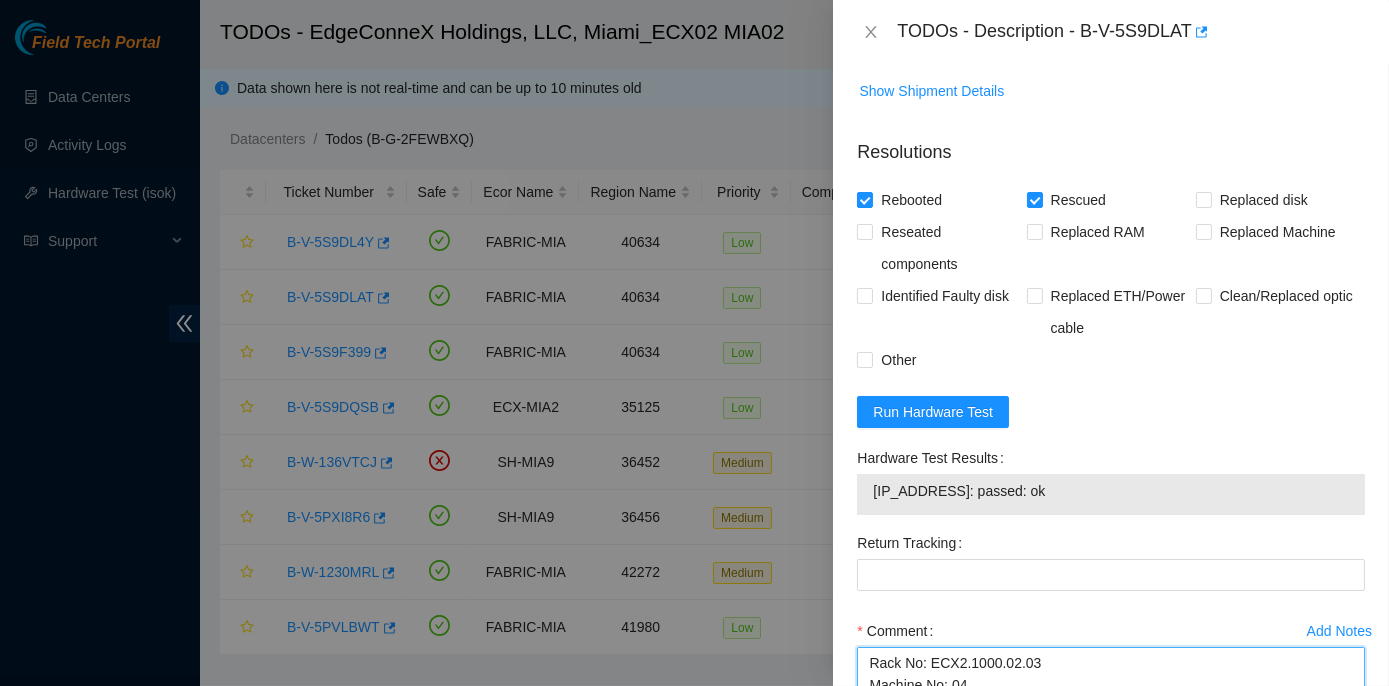 scroll, scrollTop: 522, scrollLeft: 0, axis: vertical 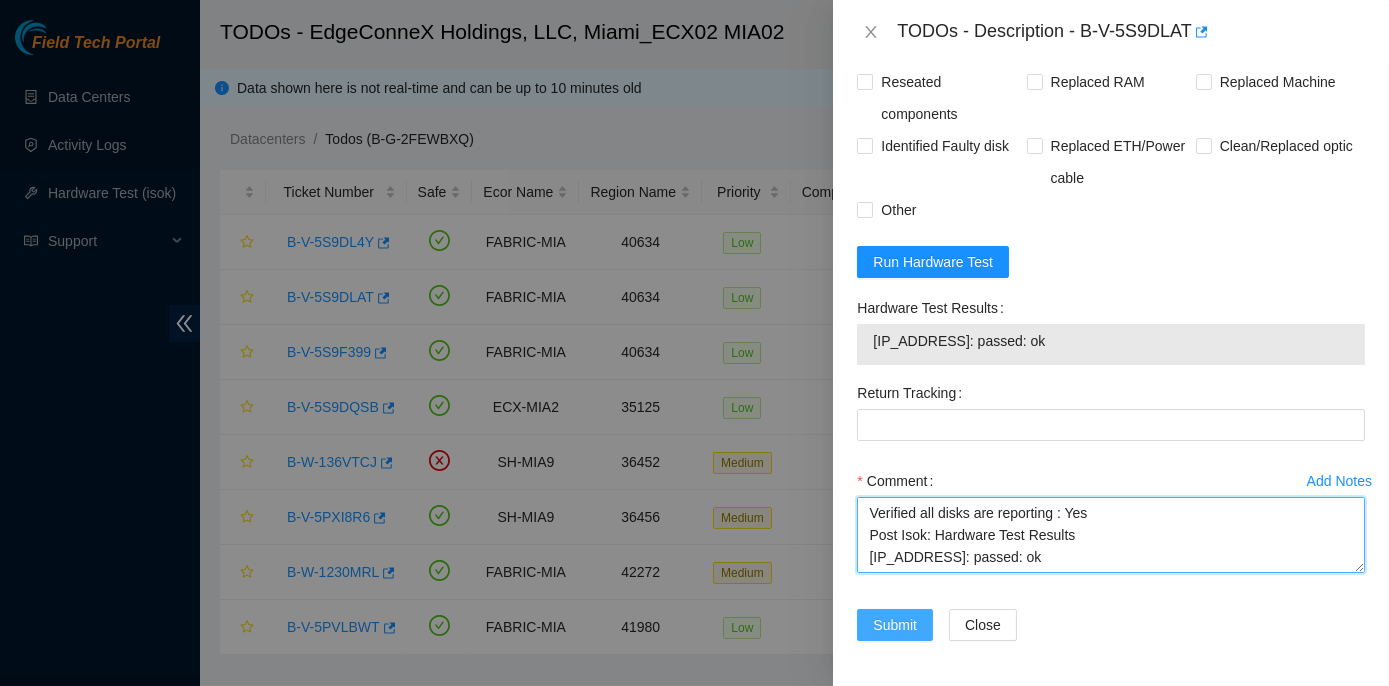 type on "Rack No: ECX2.1000.02.03
Machine No: 04
IP: 104.86.100.135
Serial No: CQB2C53  Dell 1x8-IB NVMe-J 128G 100GE Server {R6515} {RAILS}
Verified ticket is safe to work on : Yes
NOCC Authorized: Yes
Located server connected to monitor and verified SN: Yes
Ran Pre isok : Hardware Test Results
104.86.100.135: failed: Permission denied
verified and shut down machine : Yes
Network: FreeFlow
1. Reboot the machine: Yes
2. Please rescue with the latest rescue version 23.0.3: Yes
http://netpartner.akamai.com/rescue/latest.iso.
3. Check with isok: Yes
If isok fails or remains unpingable please download iDRAC logs and
send them to STS on webex chat
Verified all disks are reporting : Yes
Post Isok: Hardware Test Results
104.86.100.135: passed: ok" 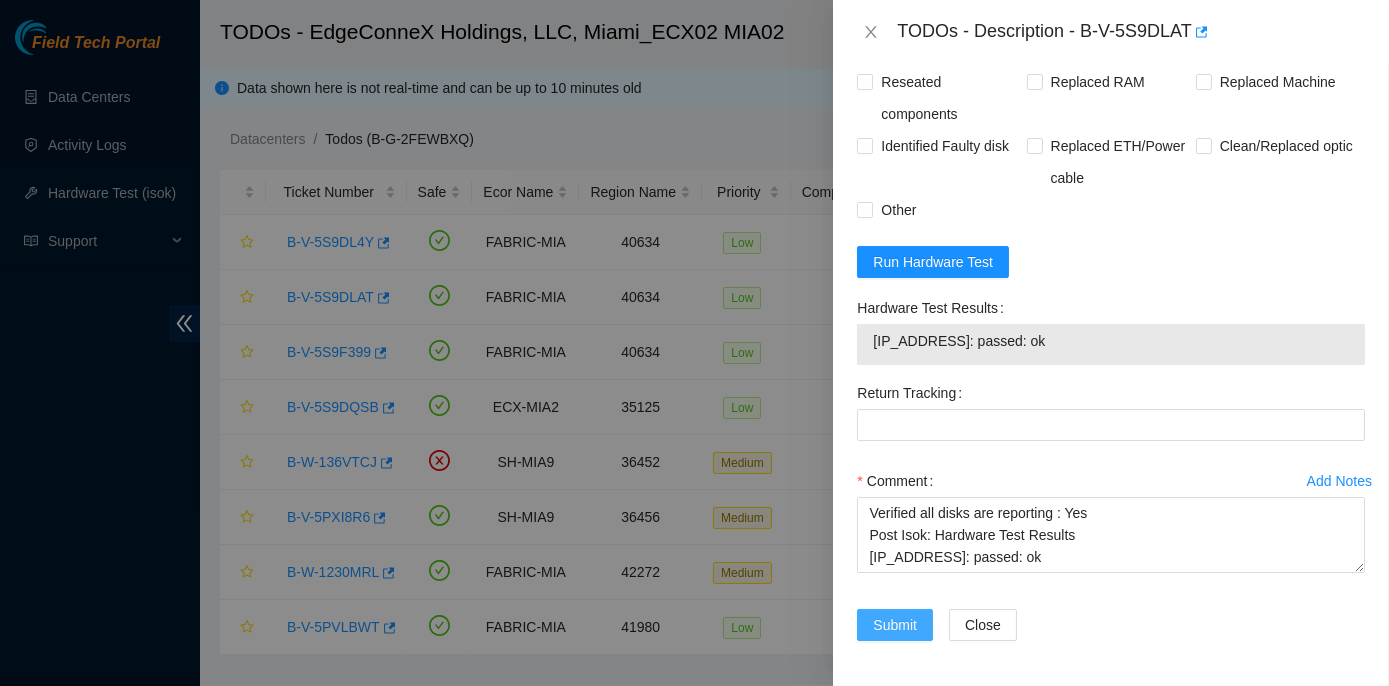 click on "Submit" at bounding box center [895, 625] 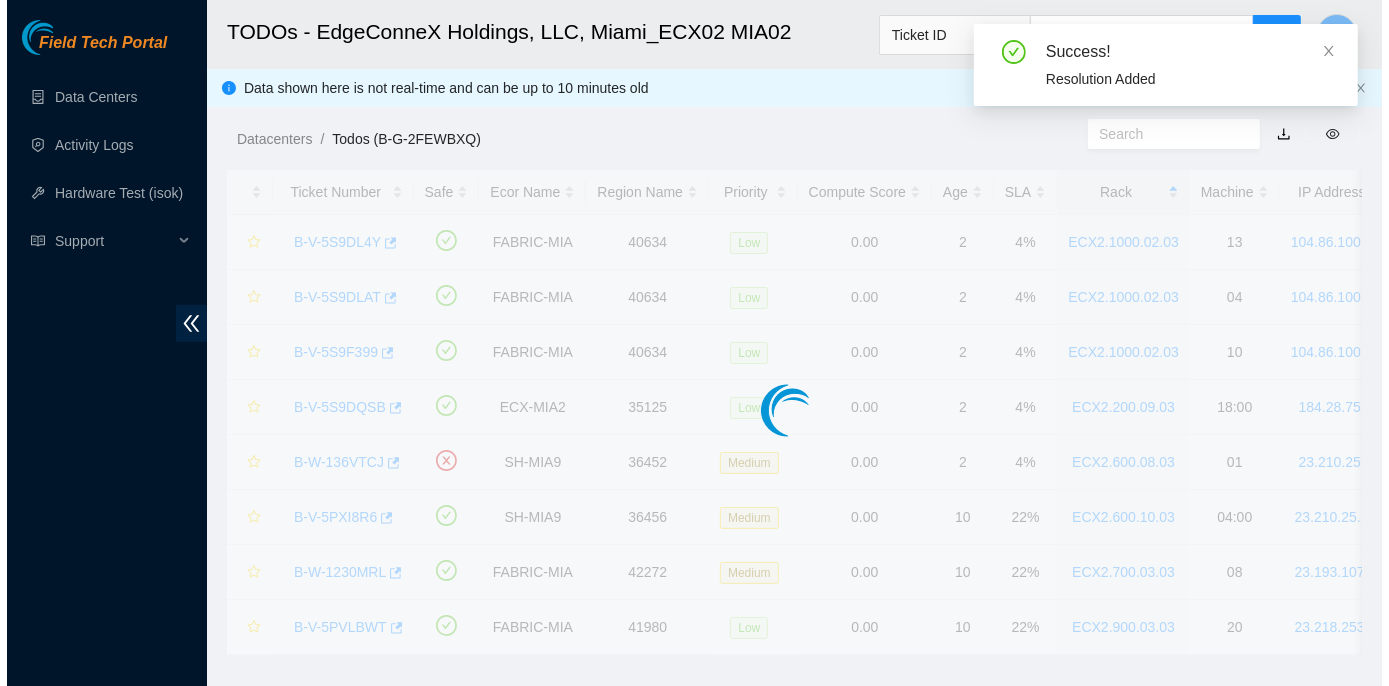 scroll, scrollTop: 557, scrollLeft: 0, axis: vertical 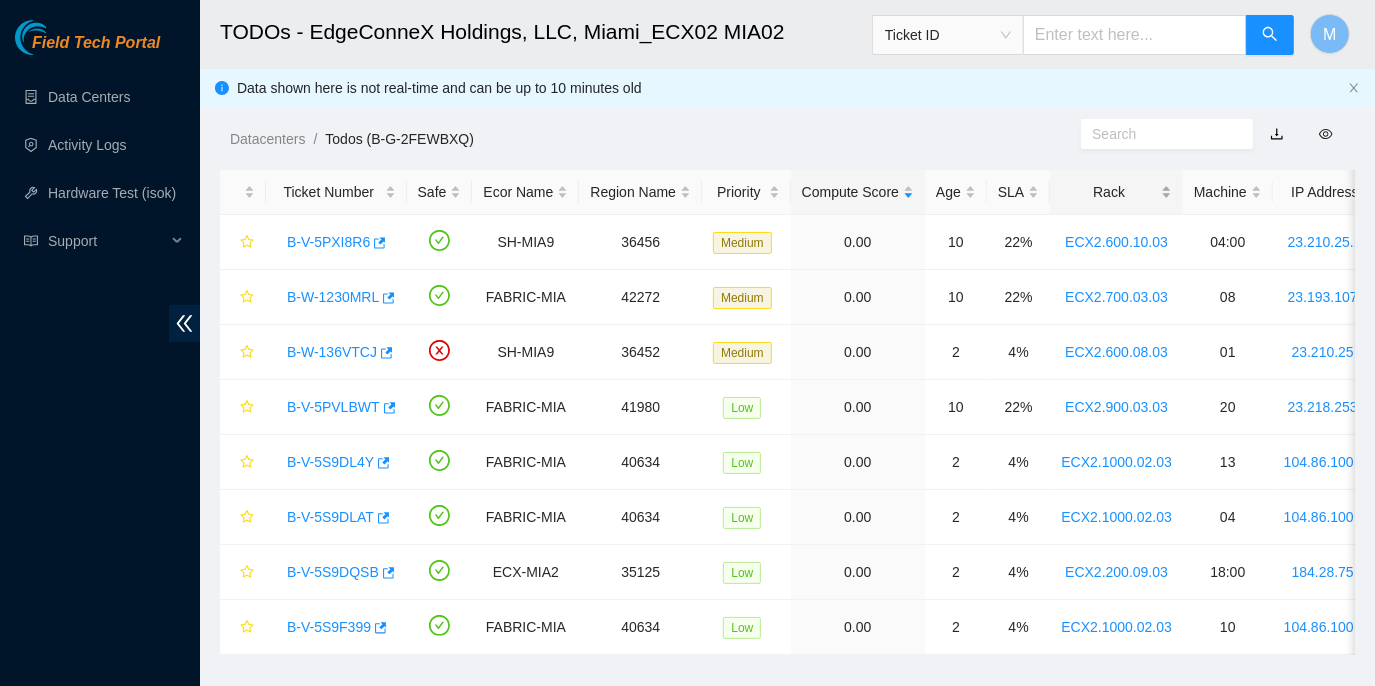 click on "Rack" at bounding box center (1116, 192) 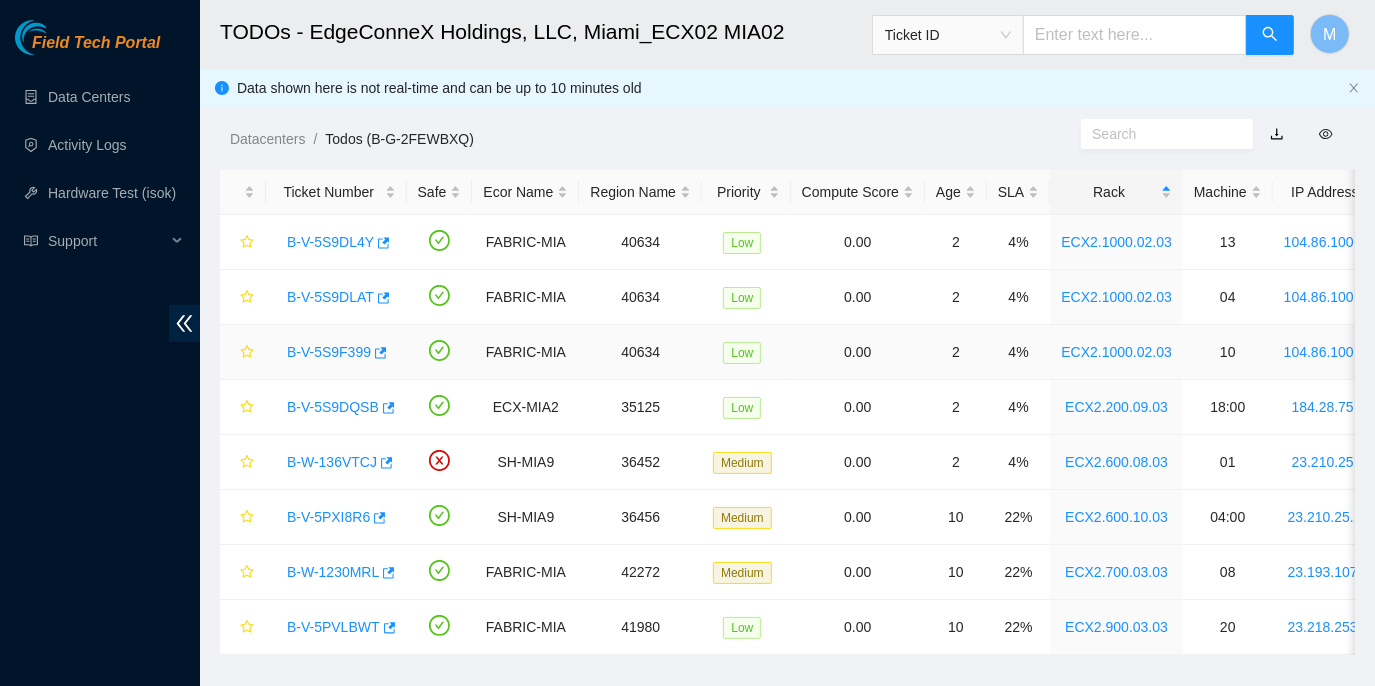 click on "B-V-5S9F399" at bounding box center [329, 352] 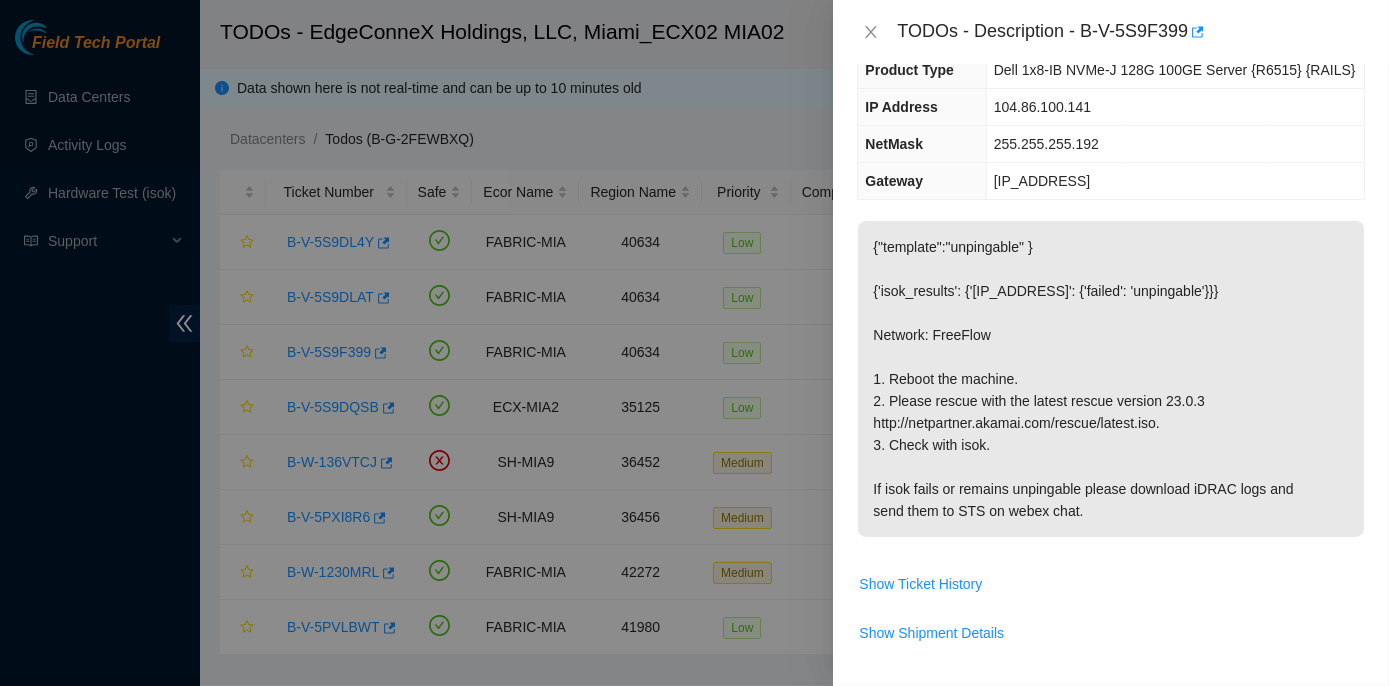 scroll, scrollTop: 181, scrollLeft: 0, axis: vertical 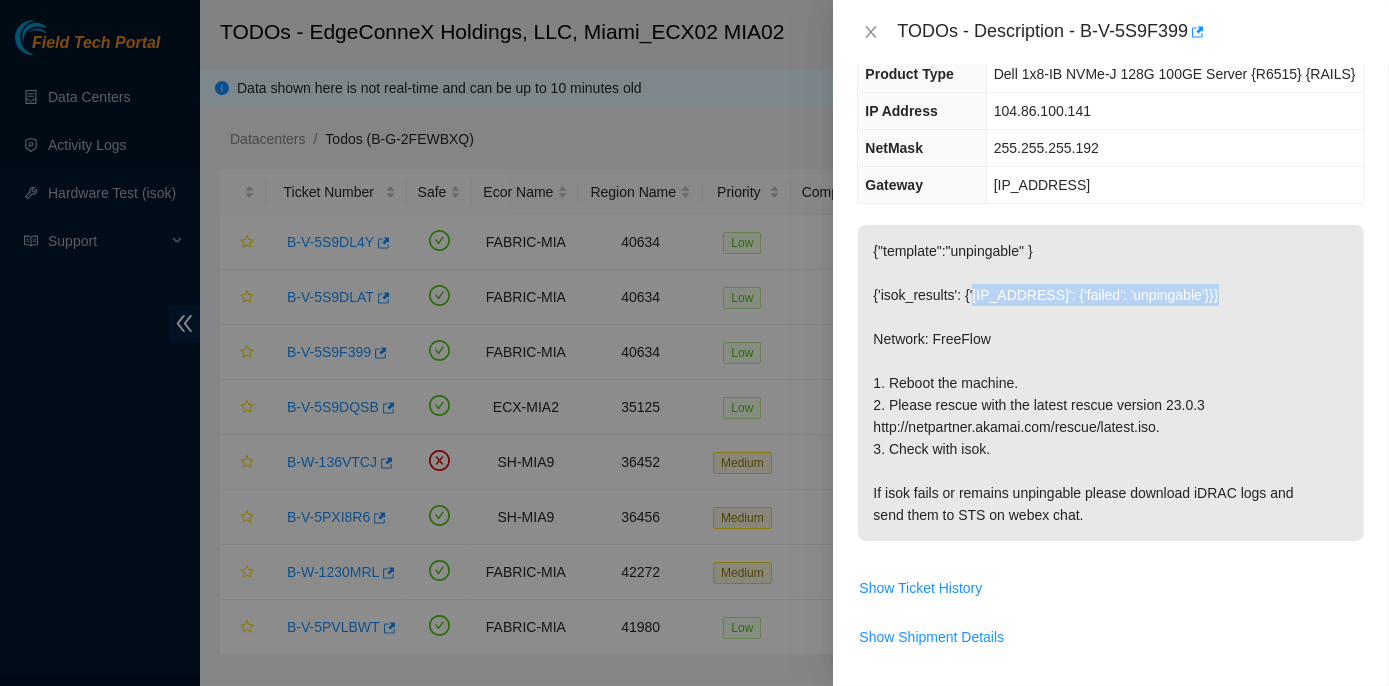 drag, startPoint x: 972, startPoint y: 292, endPoint x: 1200, endPoint y: 291, distance: 228.0022 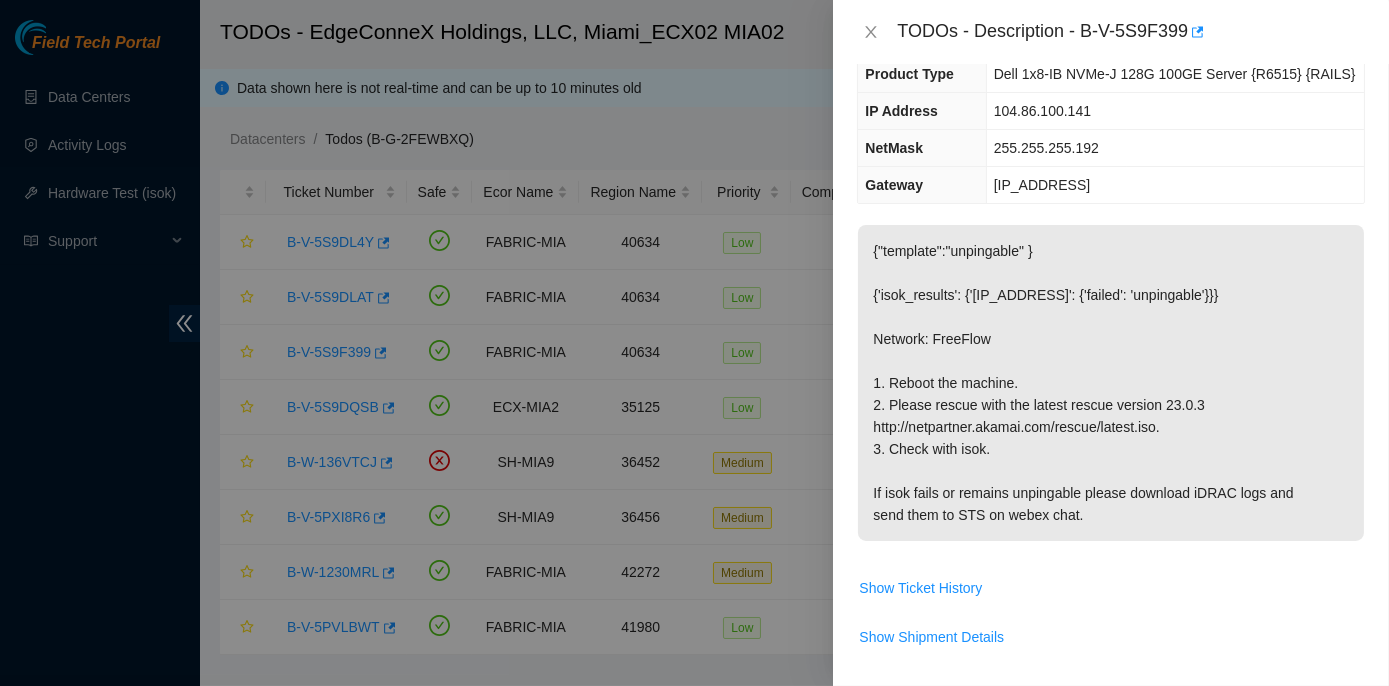 drag, startPoint x: 1200, startPoint y: 291, endPoint x: 1174, endPoint y: 336, distance: 51.971146 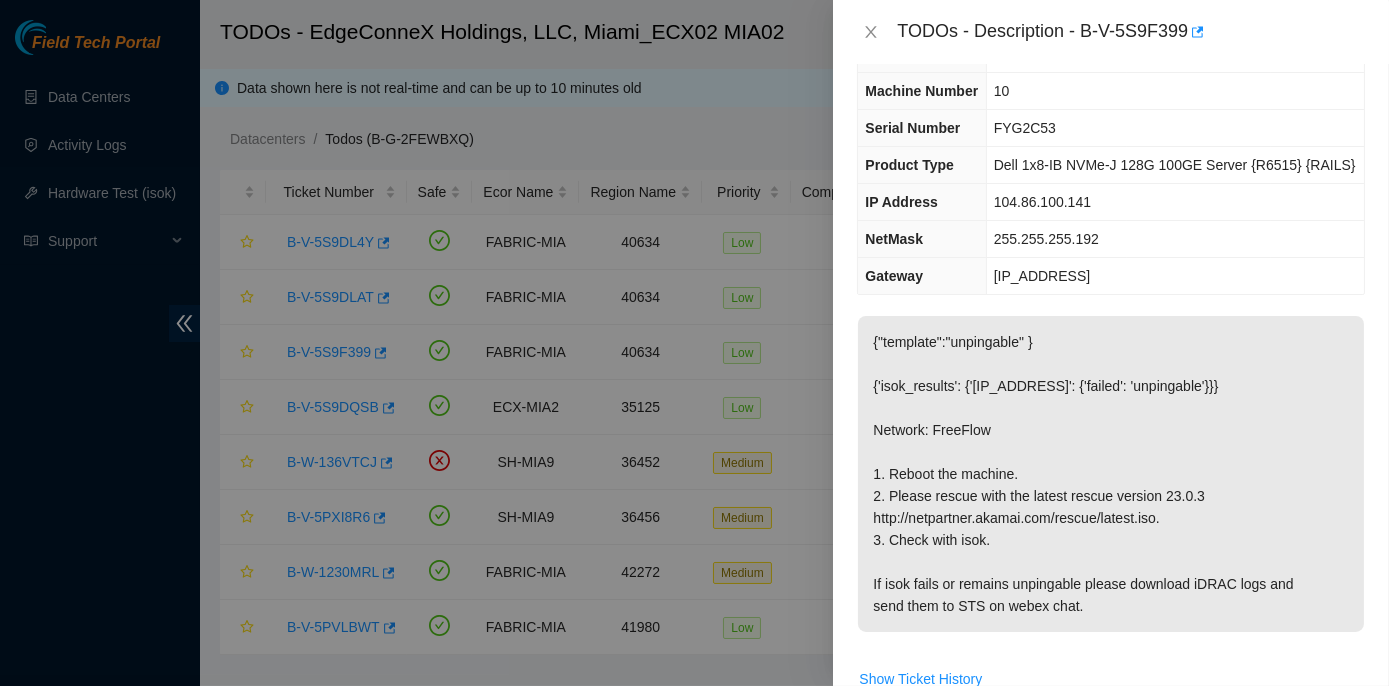 scroll, scrollTop: 181, scrollLeft: 0, axis: vertical 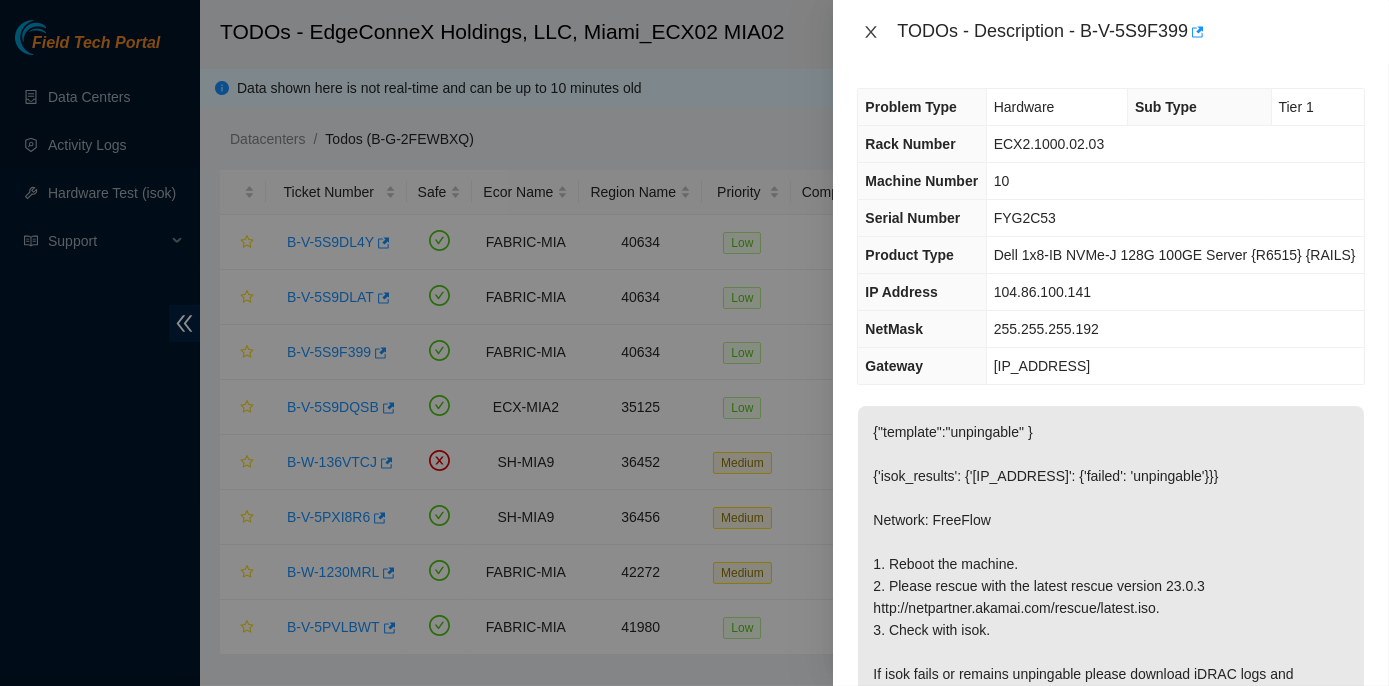 click 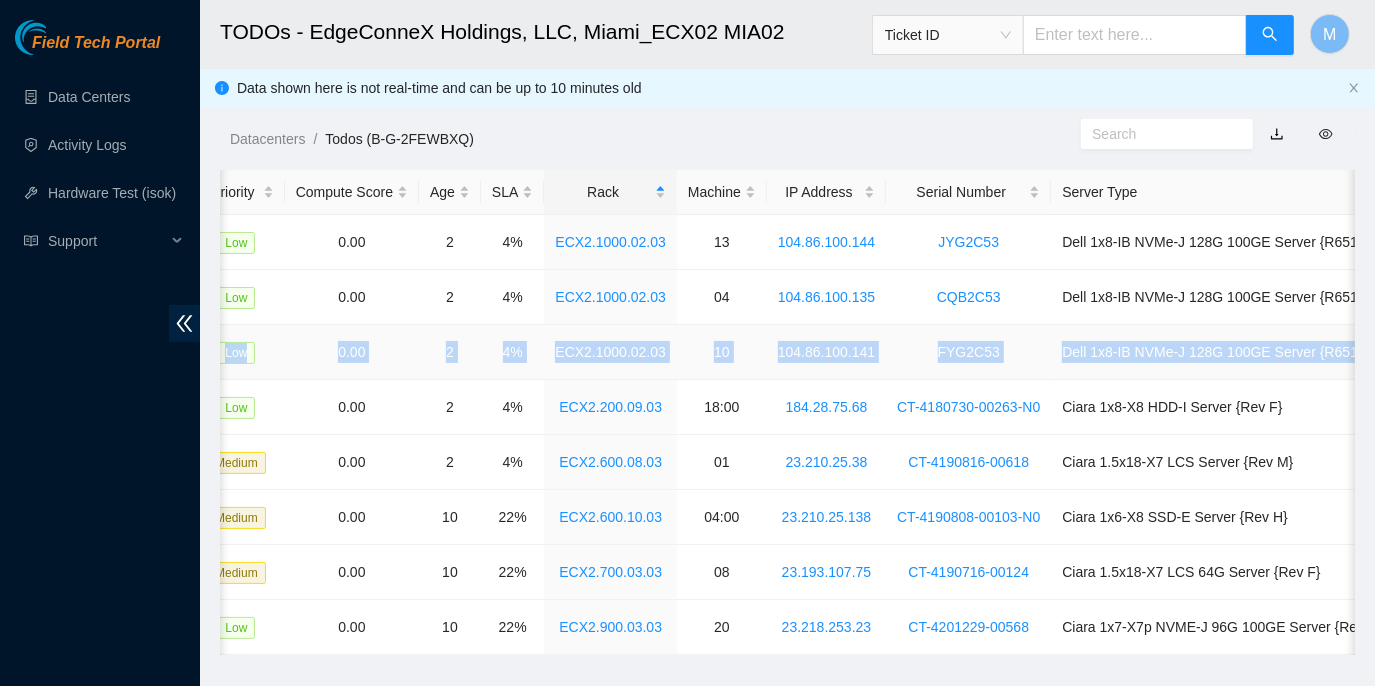 scroll, scrollTop: 0, scrollLeft: 556, axis: horizontal 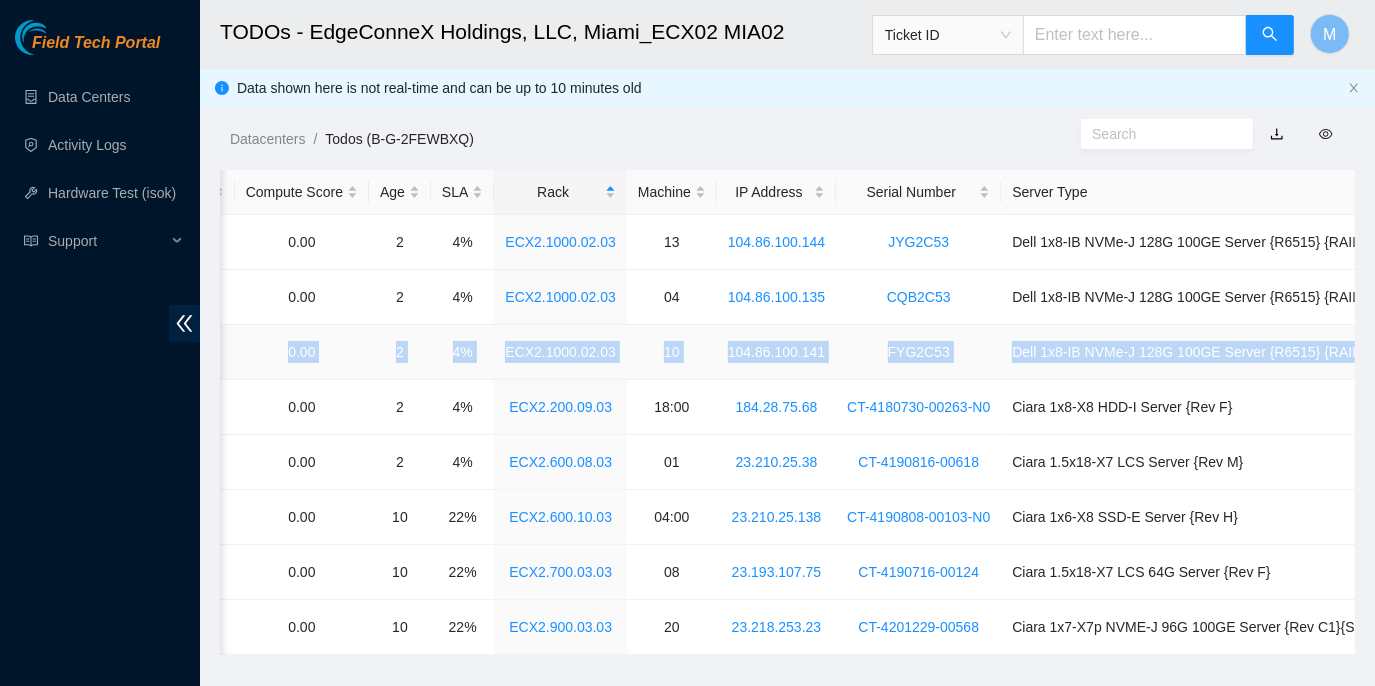 drag, startPoint x: 274, startPoint y: 348, endPoint x: 1352, endPoint y: 356, distance: 1078.0297 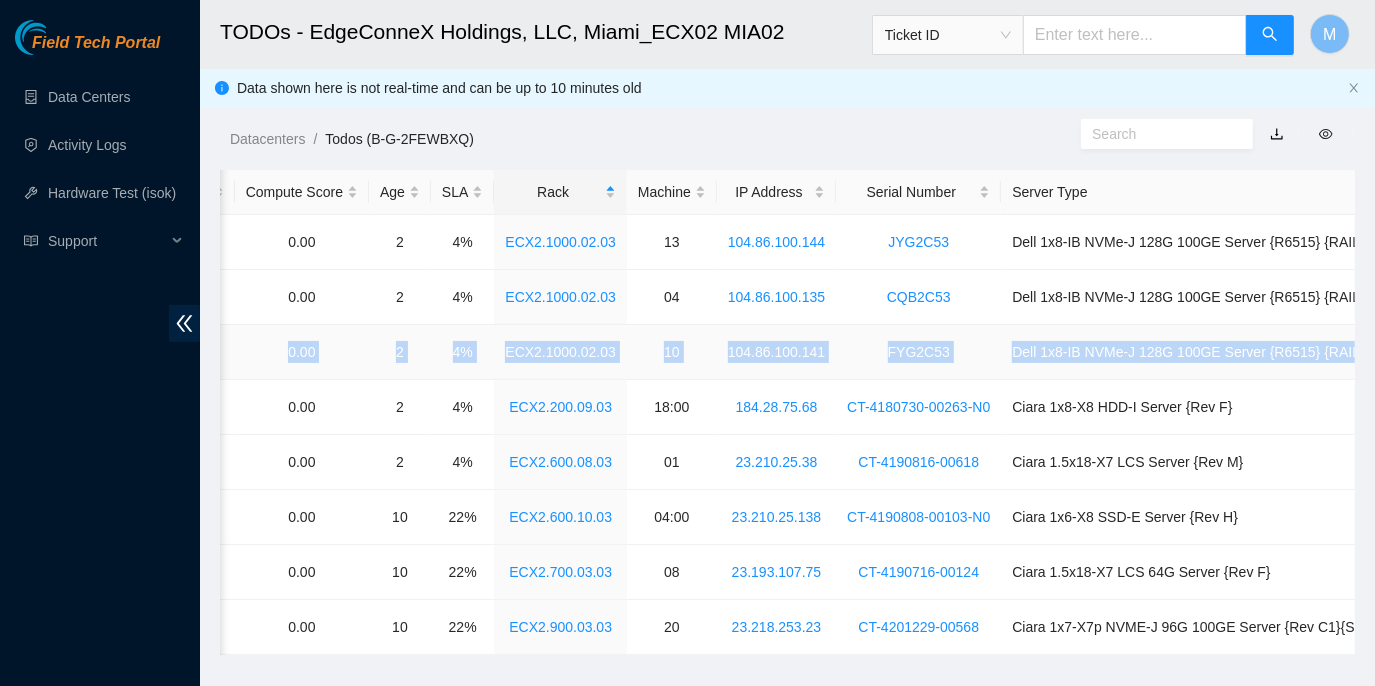 copy on "B-V-5S9F399 FABRIC-MIA 40634 Low 0.00 2 4%  ECX2.1000.02.03    10 104.86.100.141 FYG2C53 Dell 1x8-IB NVMe-J 128G 100GE Server {R6515} {RAILS}" 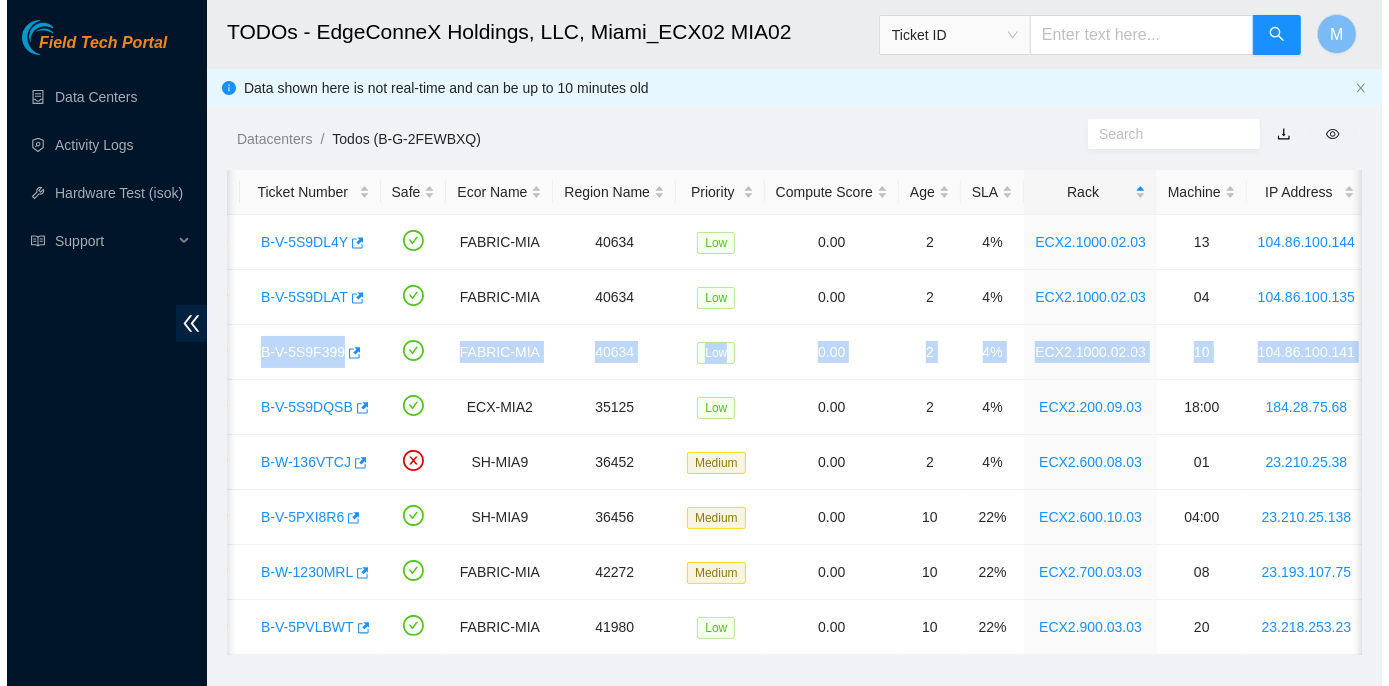 scroll, scrollTop: 0, scrollLeft: 0, axis: both 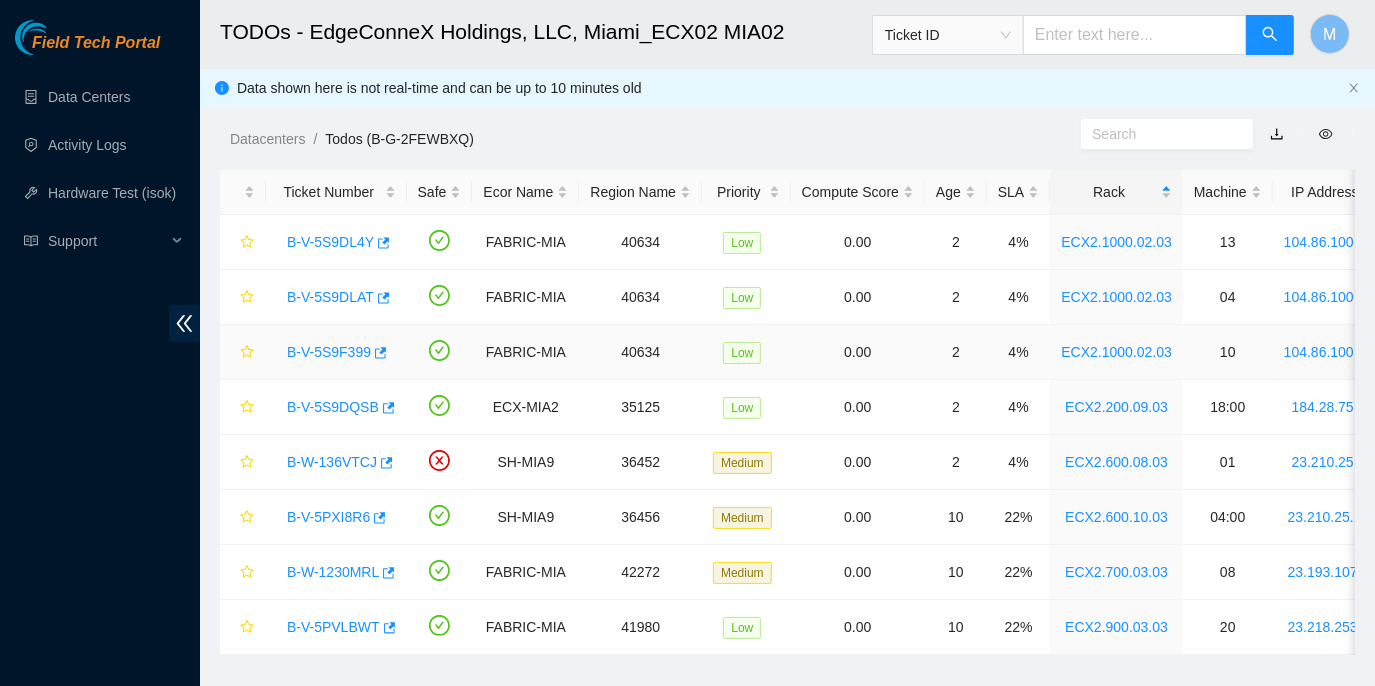 click at bounding box center (243, 352) 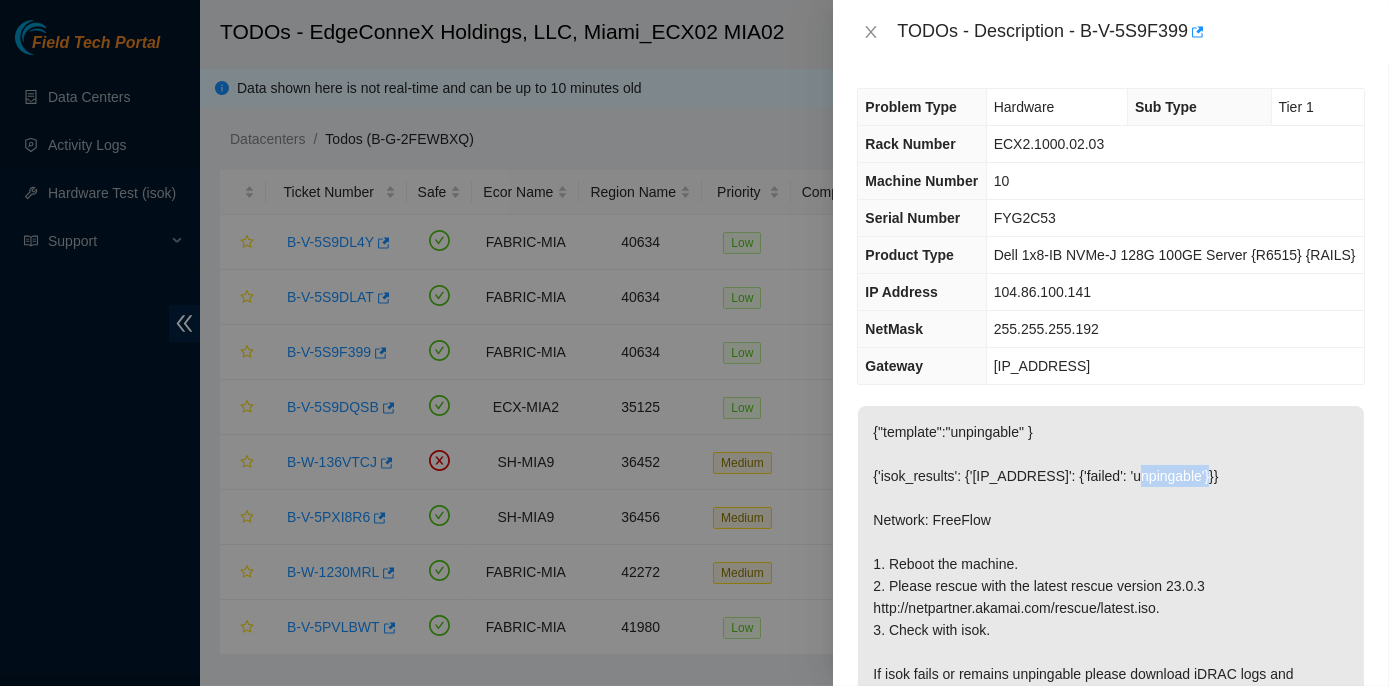drag, startPoint x: 1123, startPoint y: 473, endPoint x: 1194, endPoint y: 479, distance: 71.25307 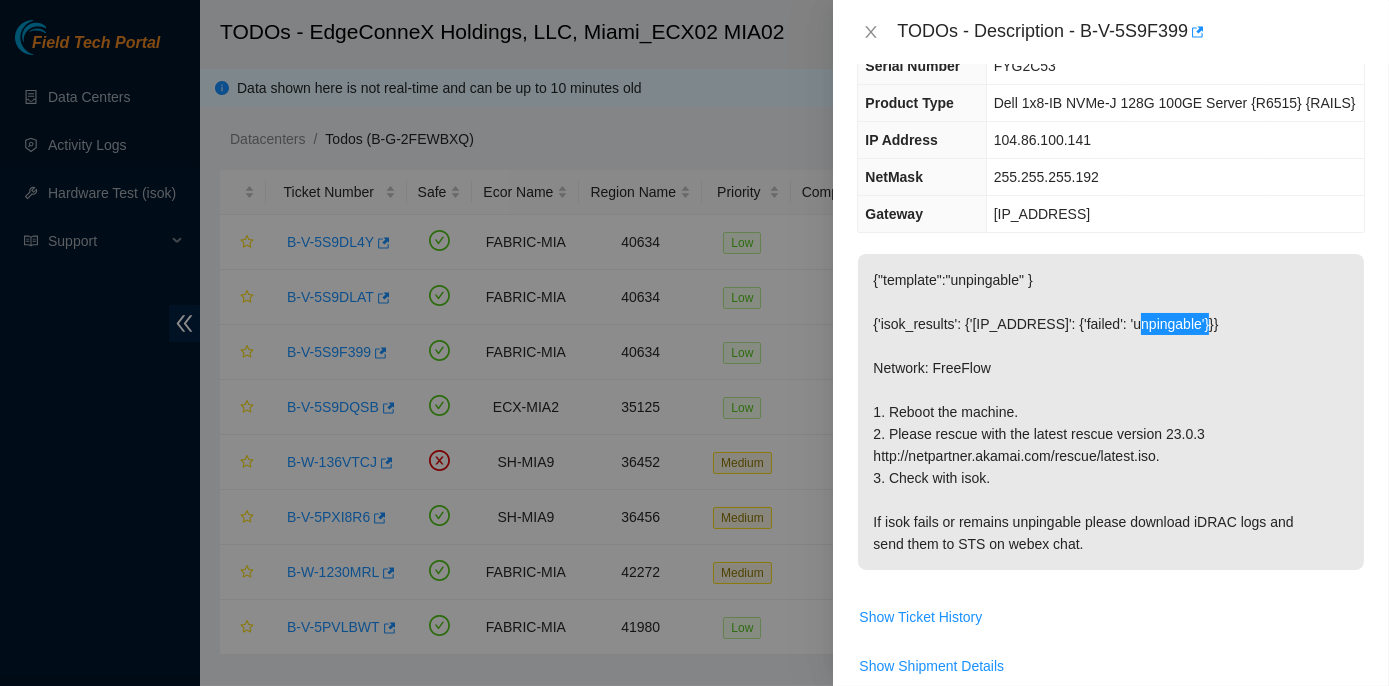scroll, scrollTop: 181, scrollLeft: 0, axis: vertical 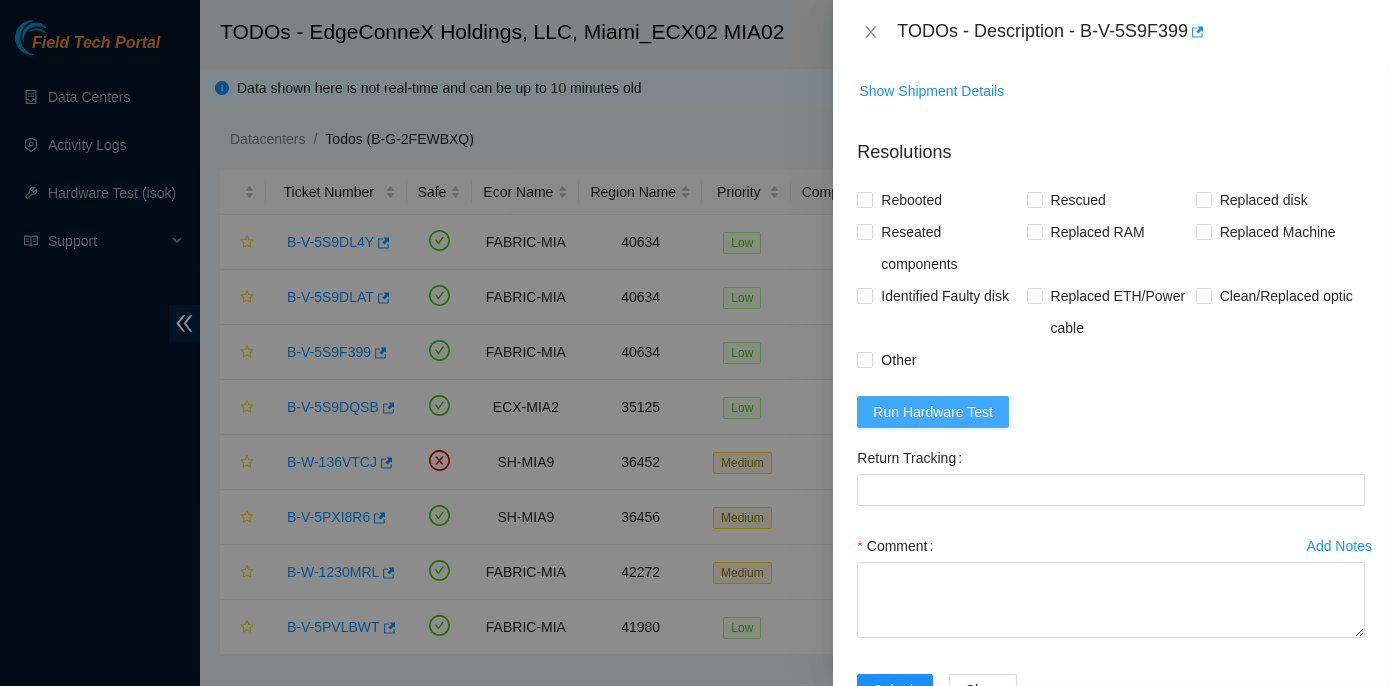 click on "Run Hardware Test" at bounding box center [933, 412] 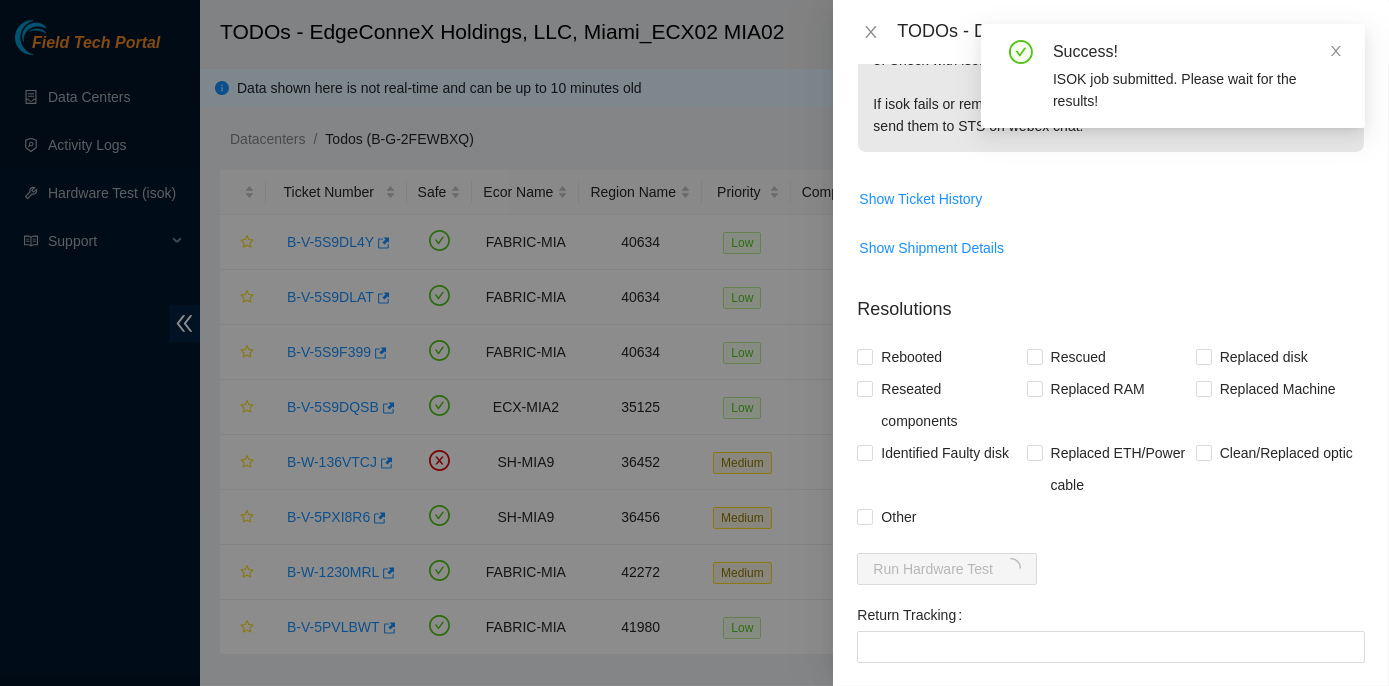 scroll, scrollTop: 545, scrollLeft: 0, axis: vertical 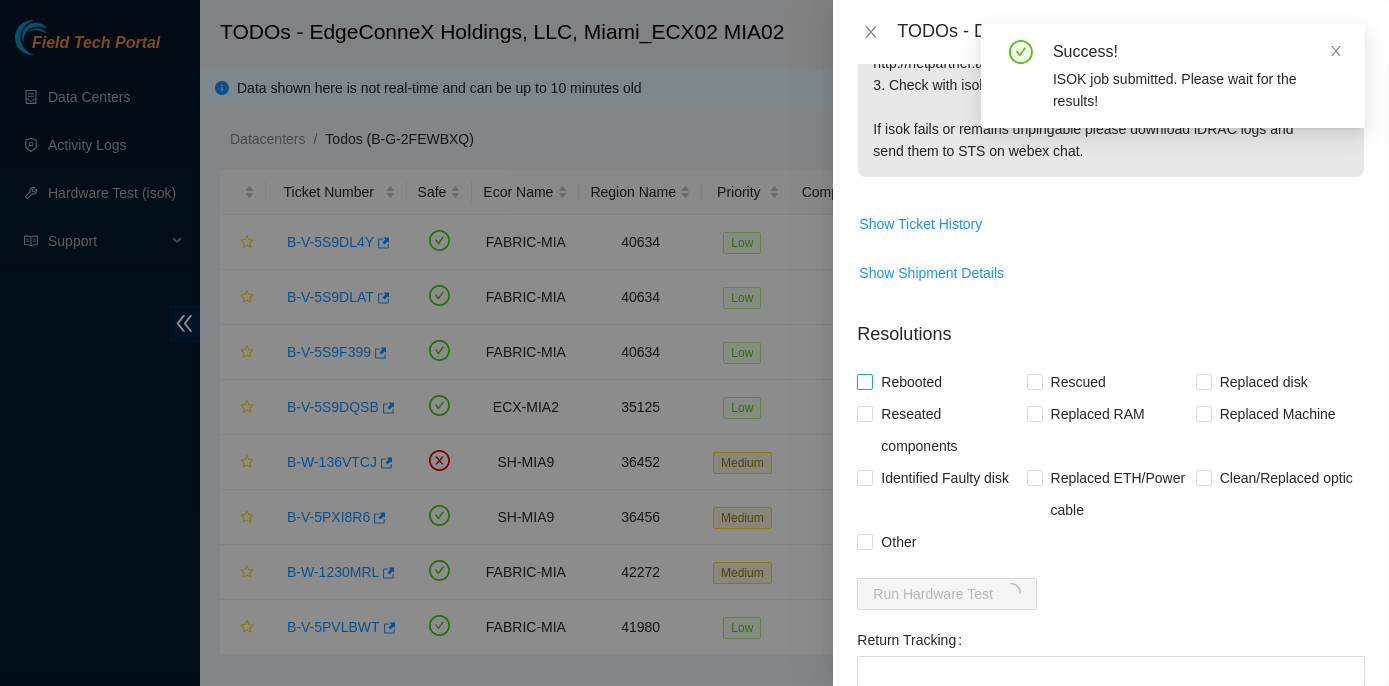 click on "Rebooted" at bounding box center (864, 381) 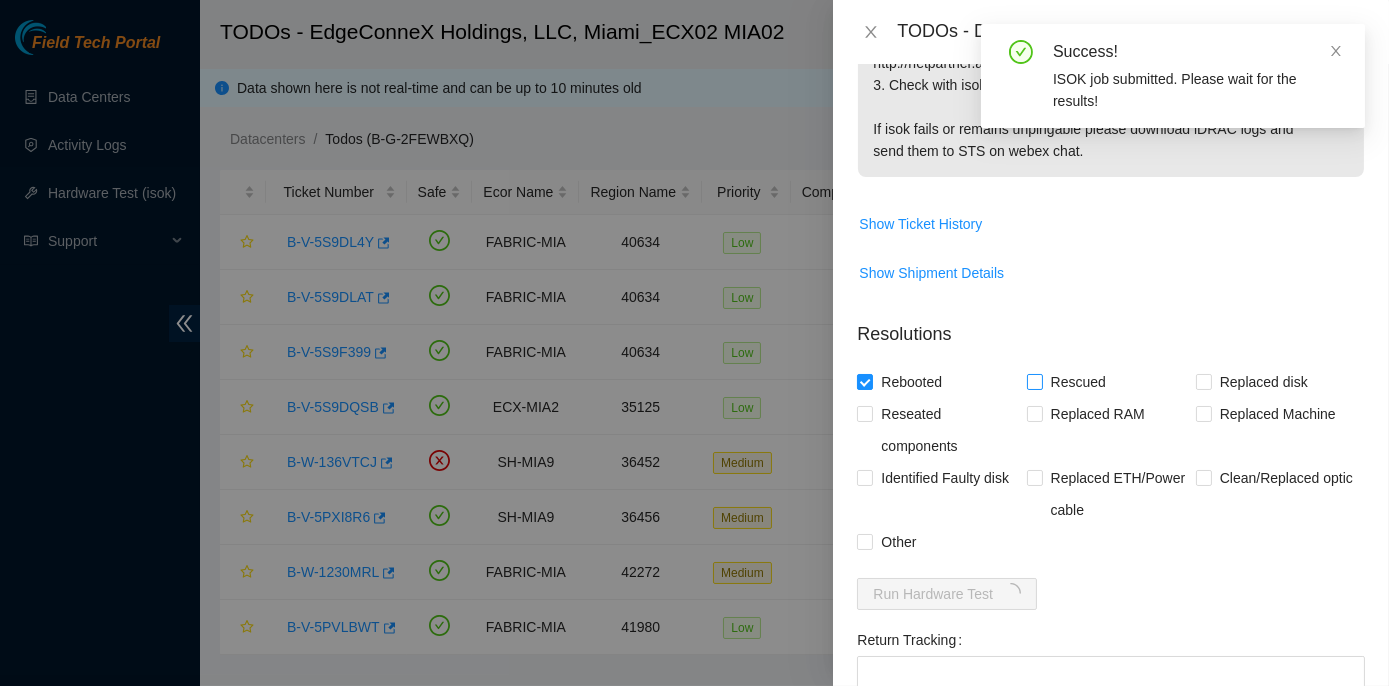 click on "Rescued" at bounding box center [1034, 381] 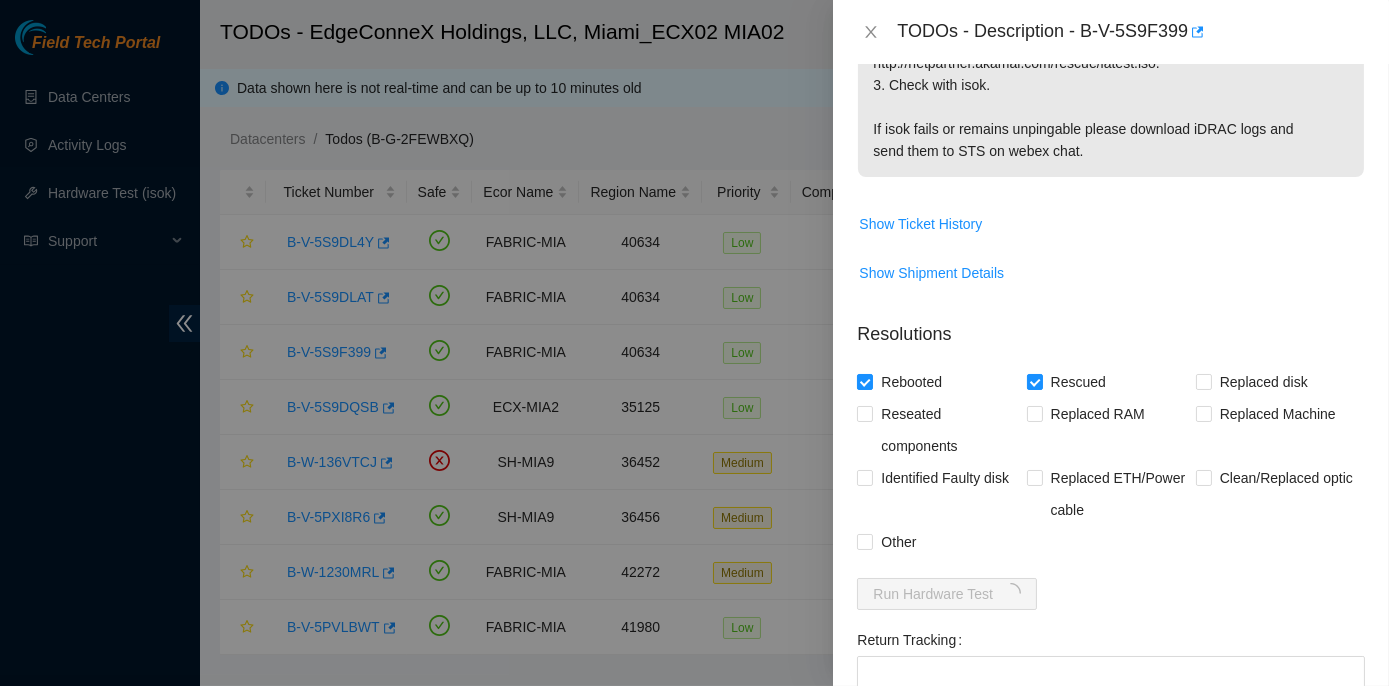 scroll, scrollTop: 636, scrollLeft: 0, axis: vertical 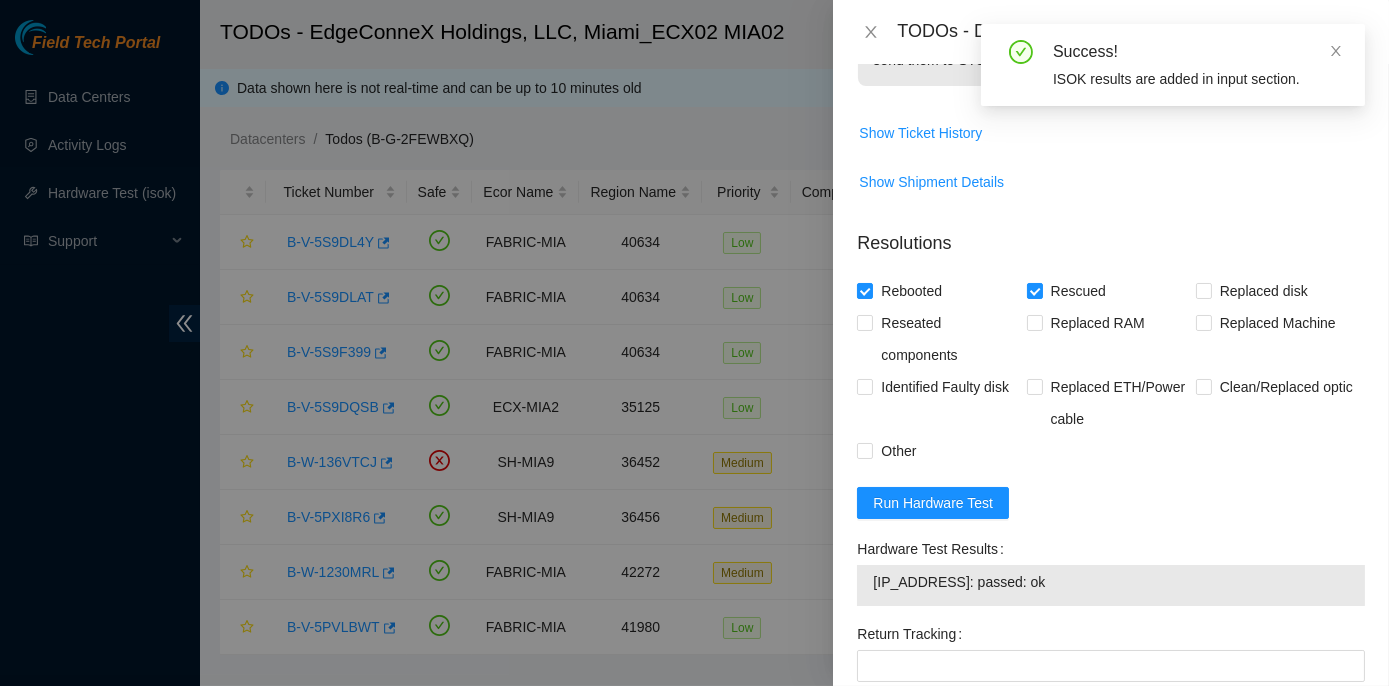 drag, startPoint x: 852, startPoint y: 544, endPoint x: 1047, endPoint y: 586, distance: 199.4718 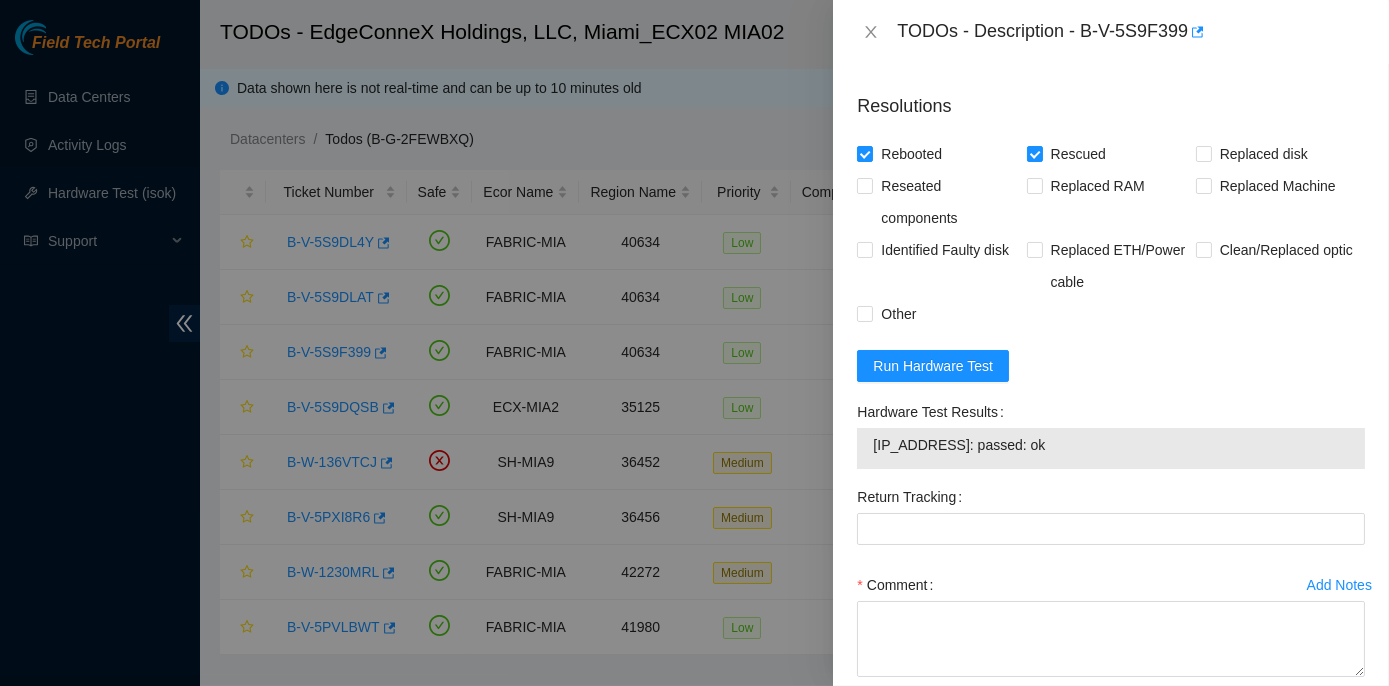 scroll, scrollTop: 877, scrollLeft: 0, axis: vertical 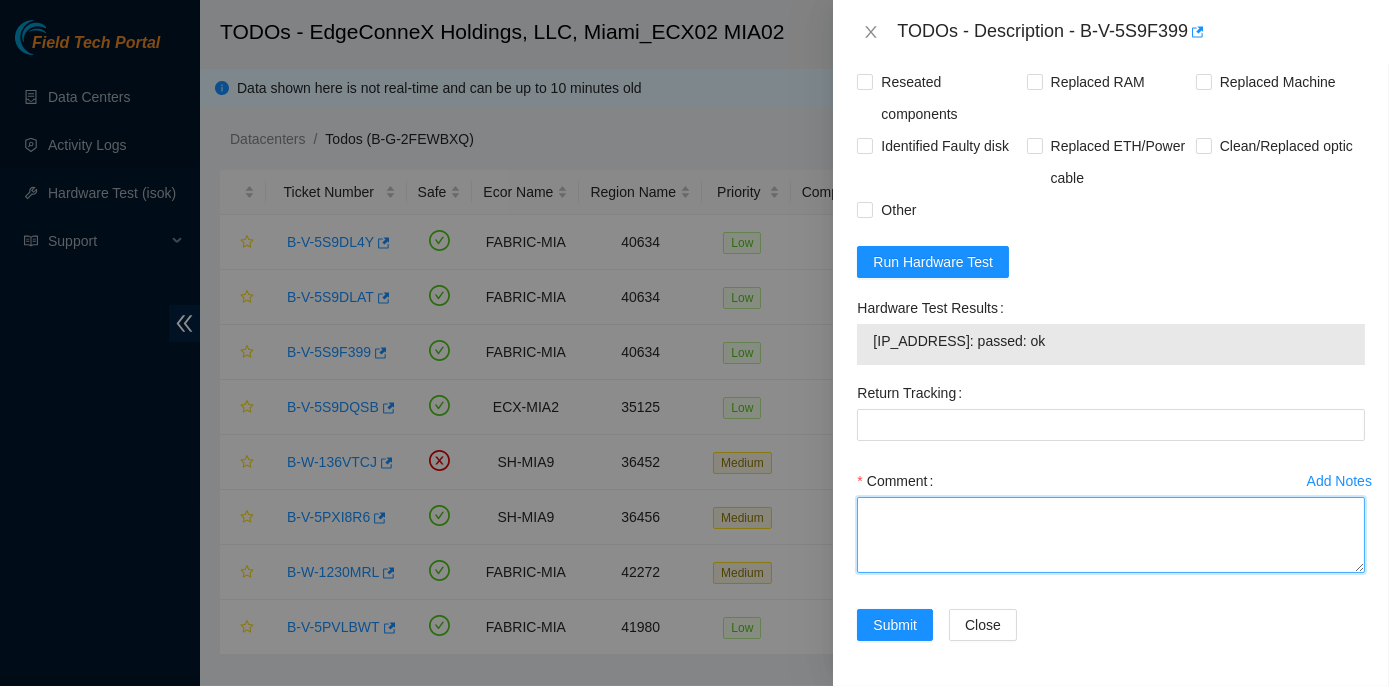 click on "Comment" at bounding box center (1111, 535) 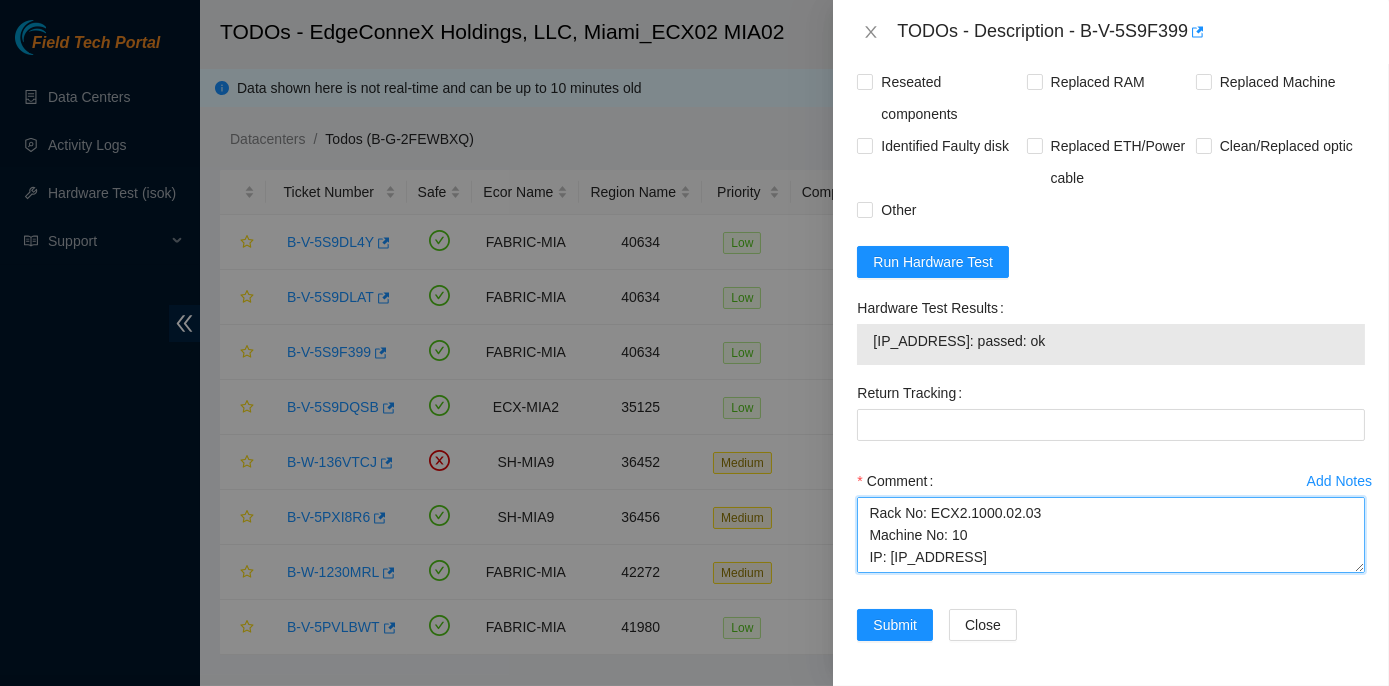 scroll, scrollTop: 478, scrollLeft: 0, axis: vertical 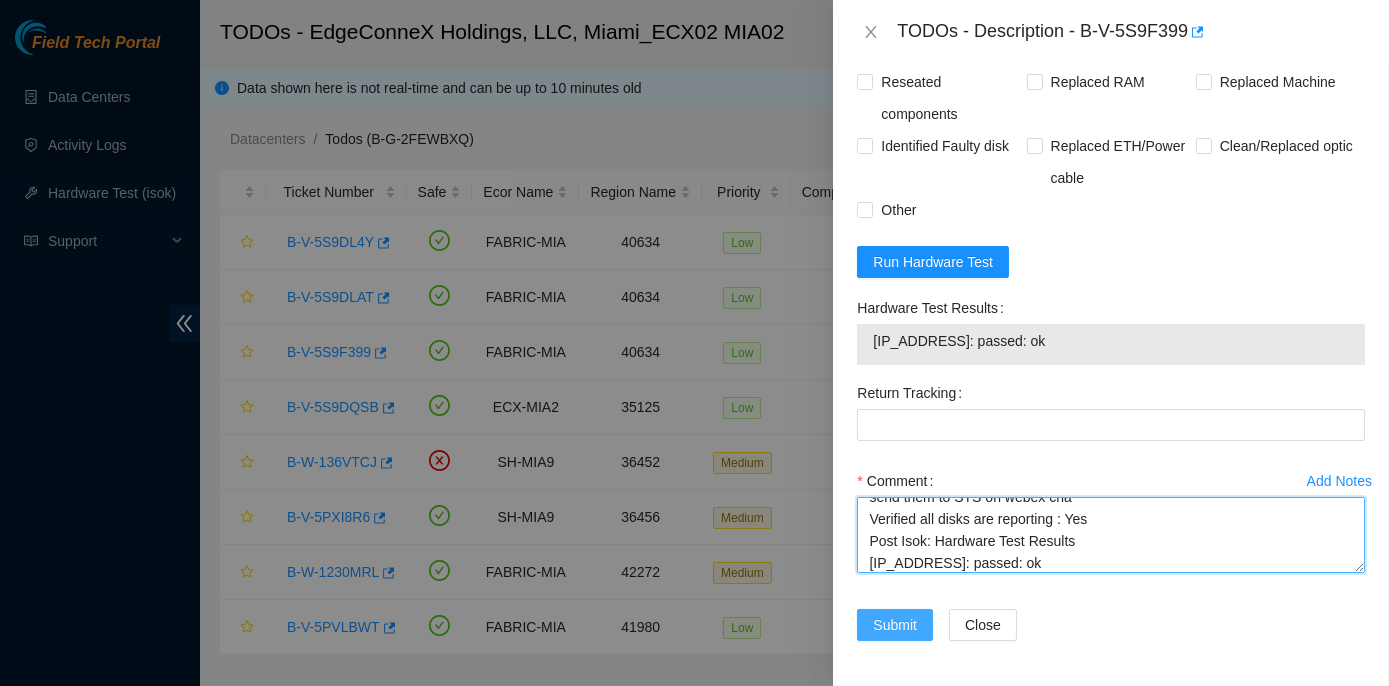 type on "Rack No: ECX2.1000.02.03
Machine No: 10
IP: 104.86.100.141
Serial No: FYG2C53	Dell 1x8-IB NVMe-J 128G 100GE Server {R6515} {RAILS}
Verified ticket is safe to work on : Yes
NOCC Authorized: Yes
Located server connected to monitor and verified SN: Yes
Ran Pre isok : Hardware Test Results
104.86.100.141: failed: unpingable
verified and shut down machine : Yes
Network: FreeFlow
1. Reboot the machine: Yes
2. Please rescue with the latest rescue version 23.0.3: Yes
http://netpartner.akamai.com/rescue/latest.iso.
3. Check with isok: Yes
If isok fails or remains unpingable please download iDRAC logs and
send them to STS on webex cha
Verified all disks are reporting : Yes
Post Isok: Hardware Test Results
104.86.100.141: passed: ok" 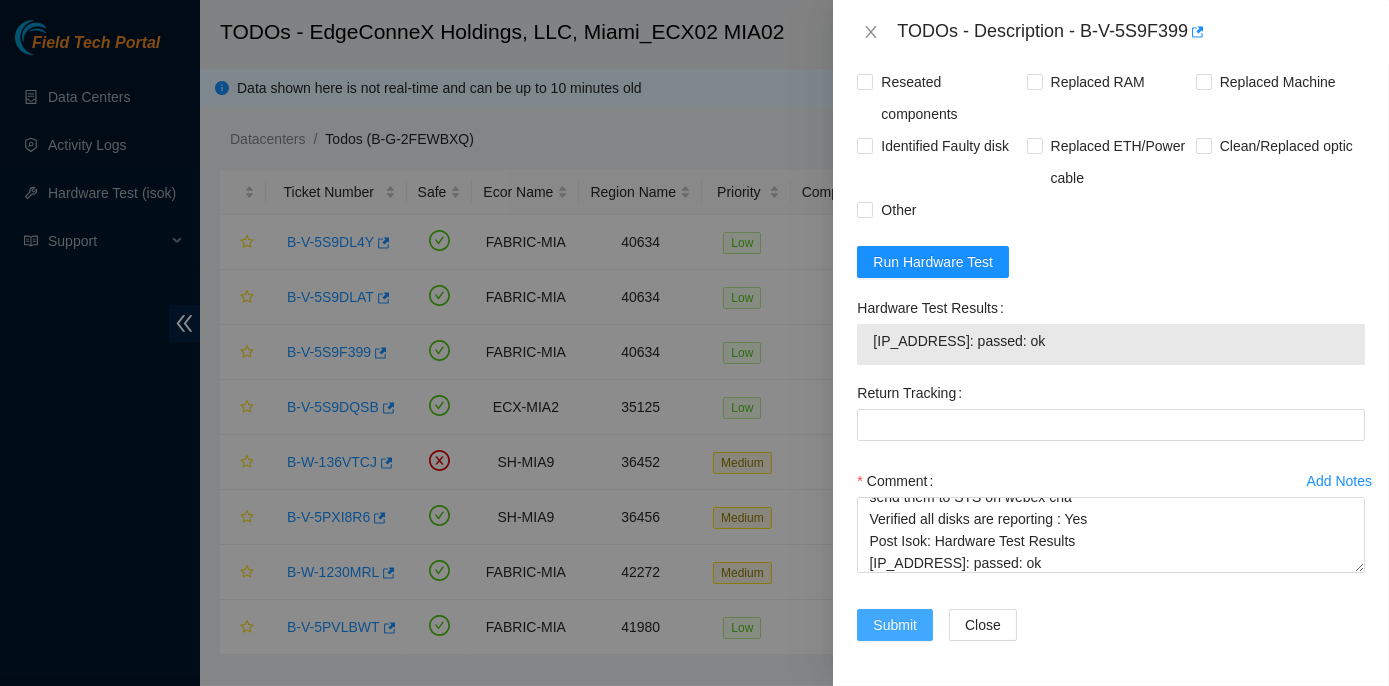 click on "Submit" at bounding box center [895, 625] 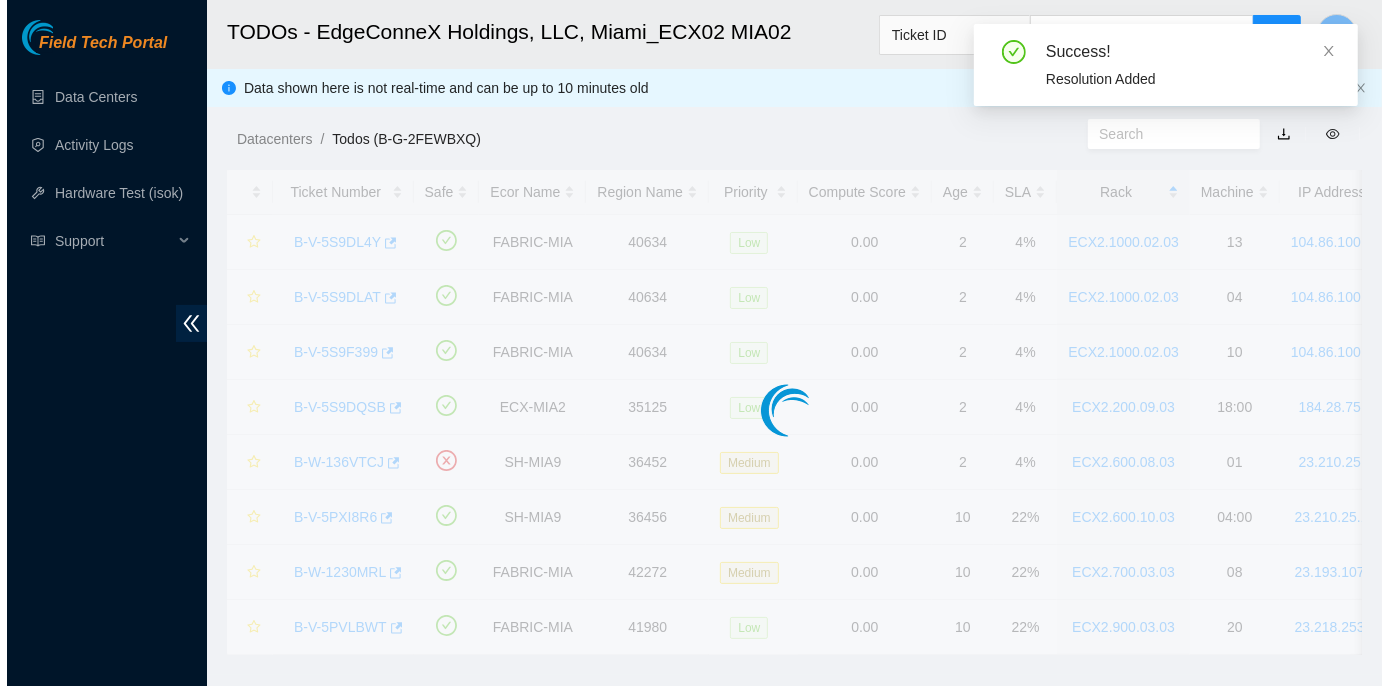 scroll, scrollTop: 557, scrollLeft: 0, axis: vertical 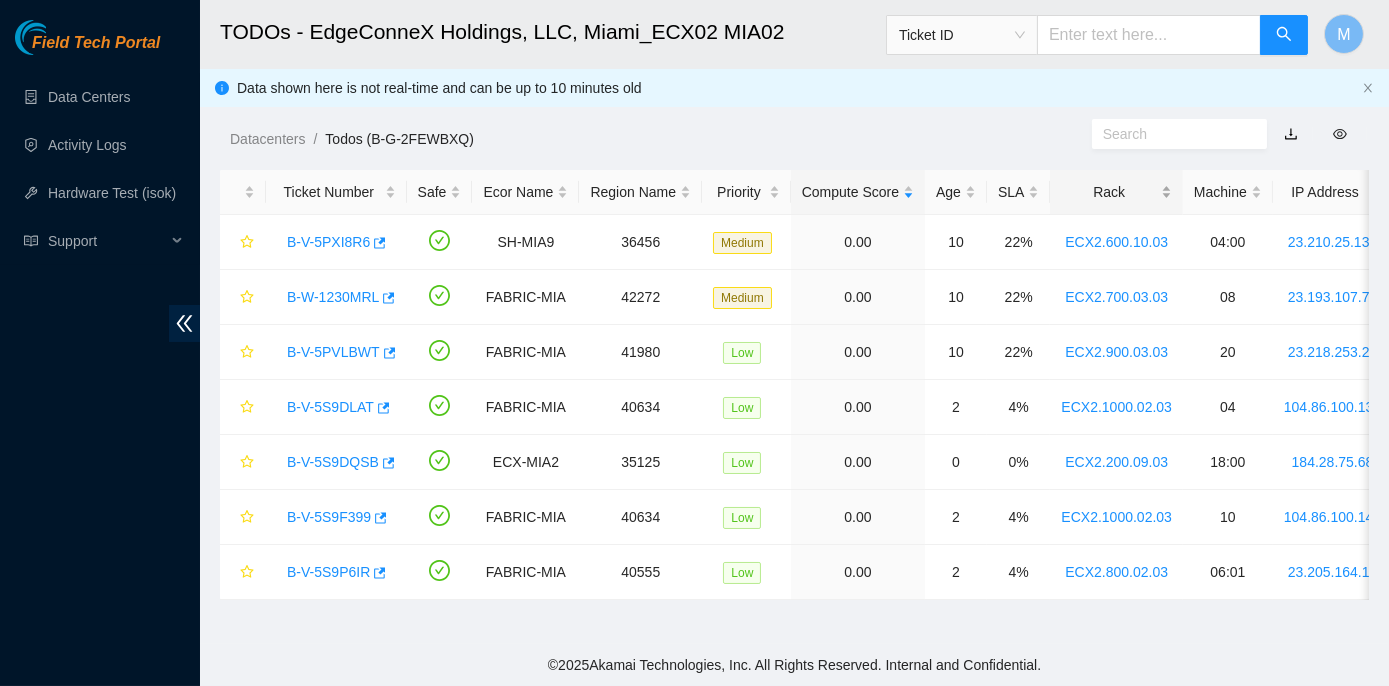 click on "Rack" at bounding box center [1116, 192] 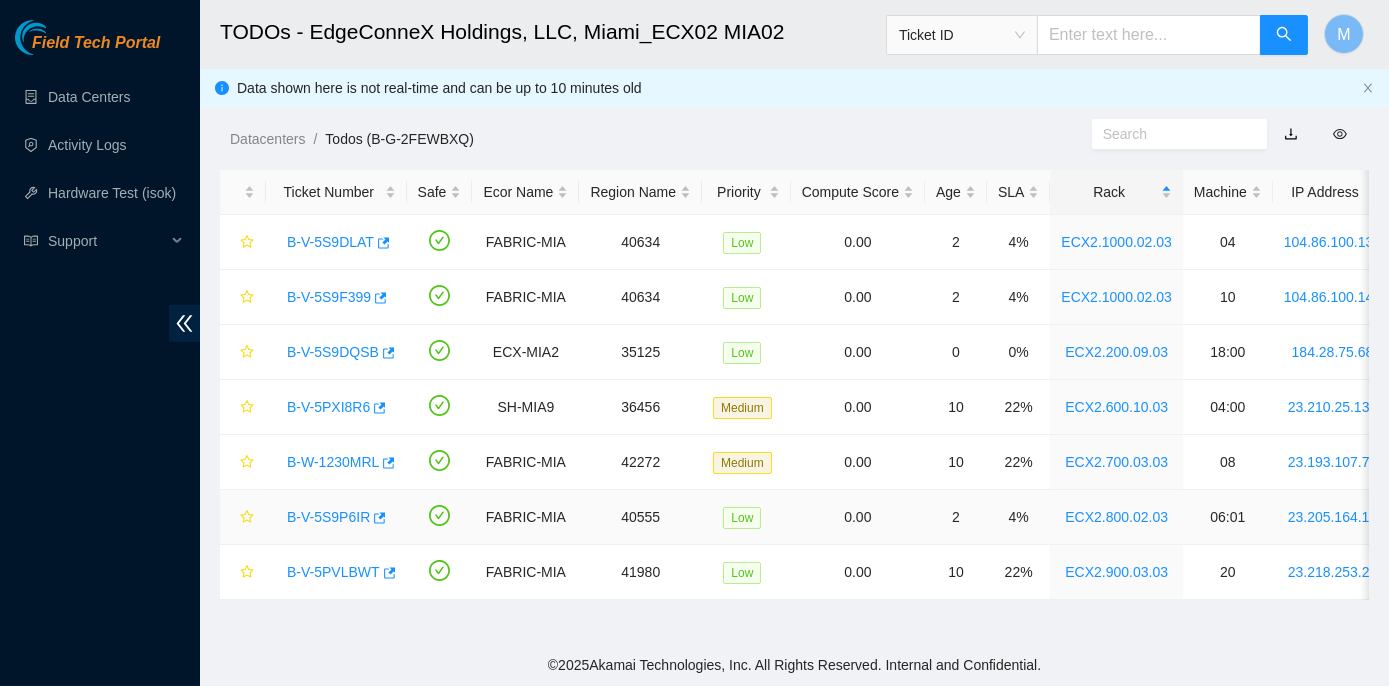 click on "B-V-5S9P6IR" at bounding box center (328, 517) 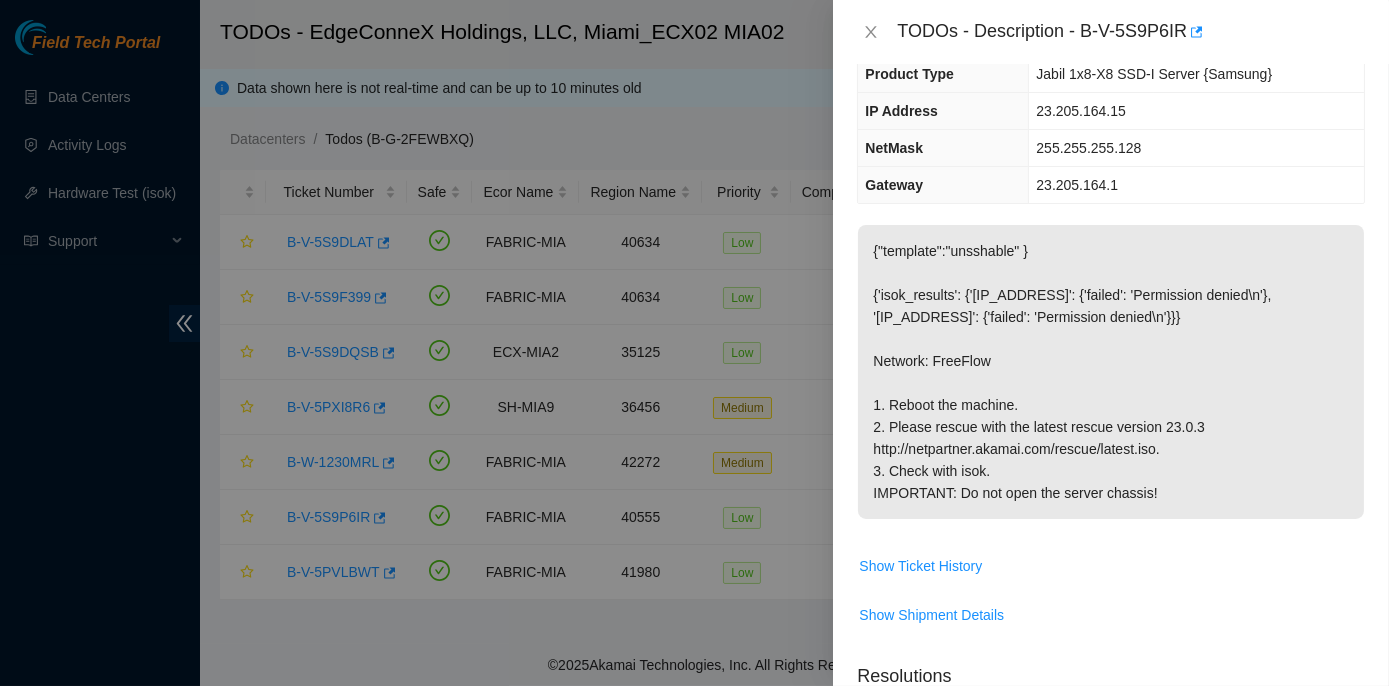 scroll, scrollTop: 0, scrollLeft: 0, axis: both 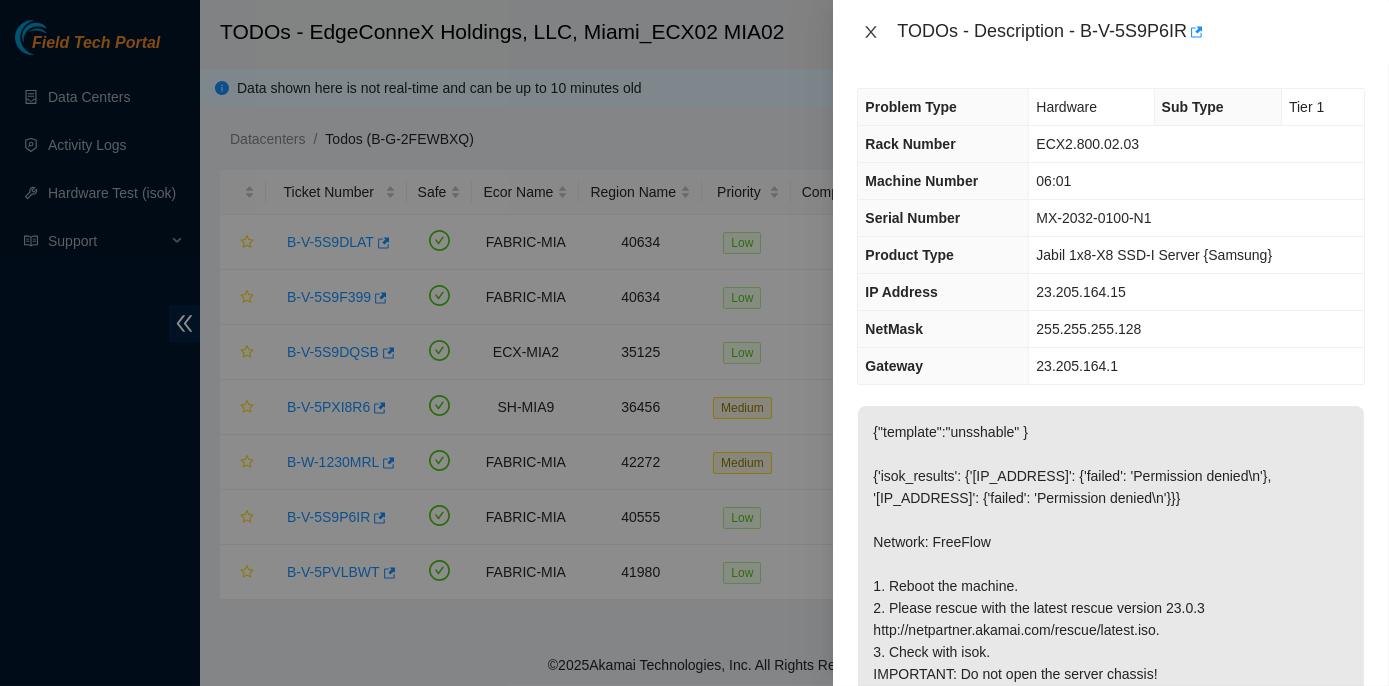 click 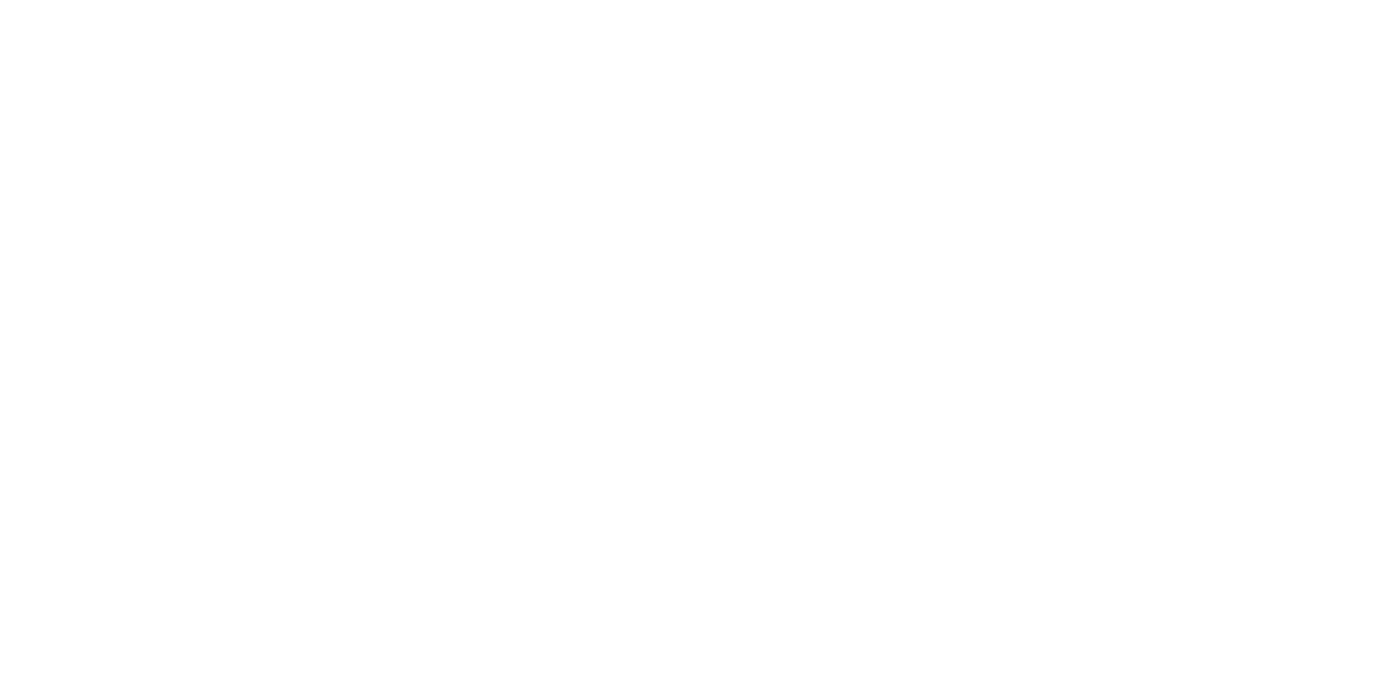 scroll, scrollTop: 0, scrollLeft: 0, axis: both 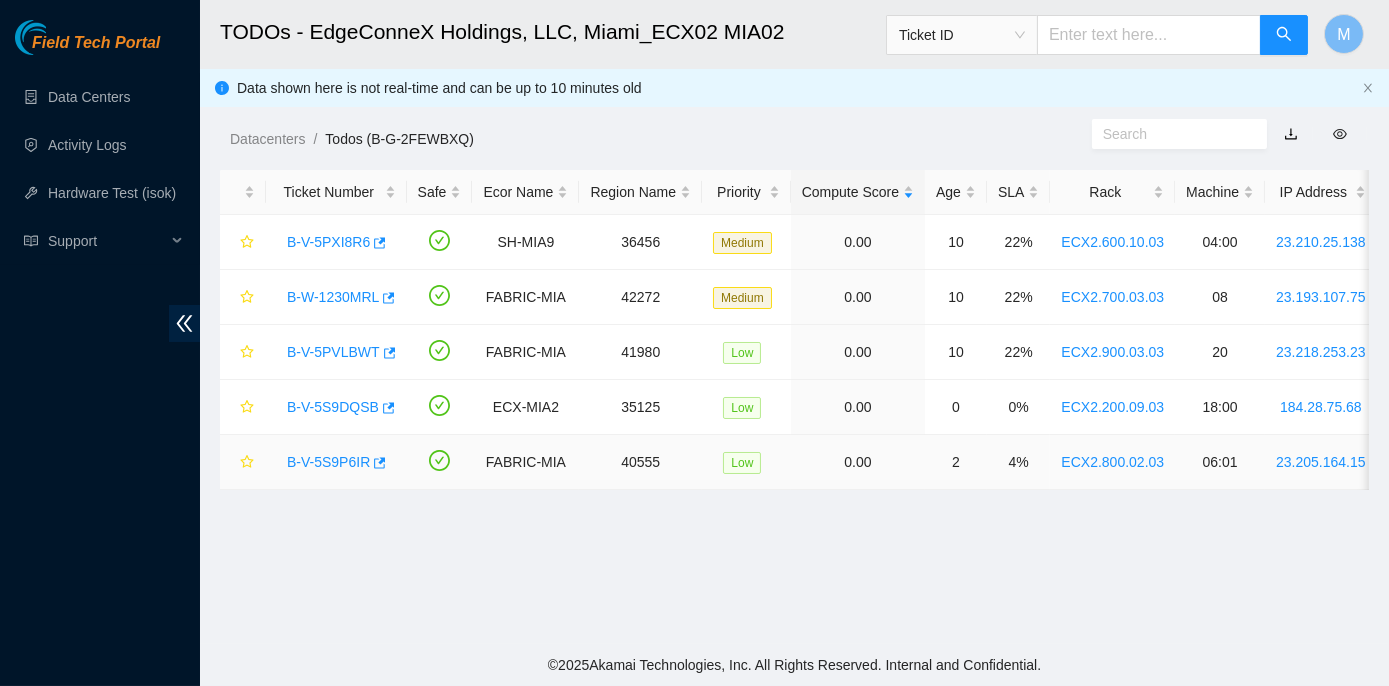 click on "B-V-5S9P6IR" at bounding box center [328, 462] 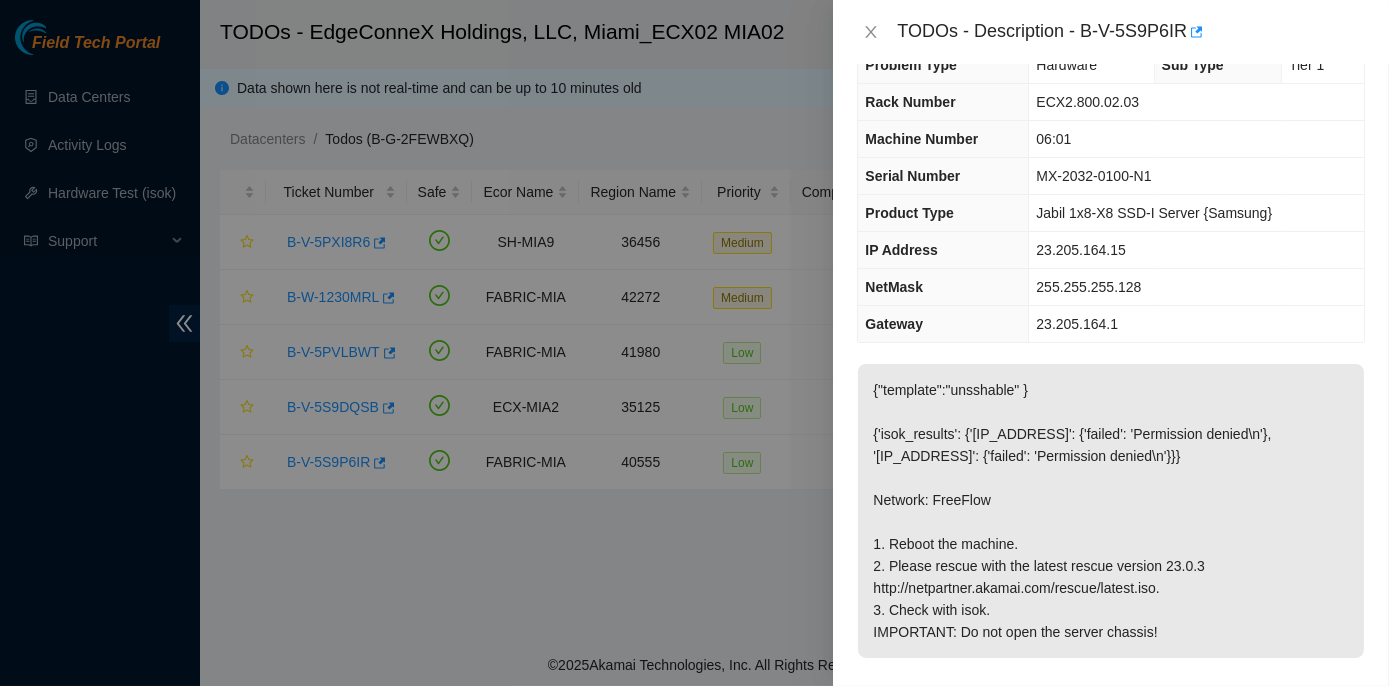 scroll, scrollTop: 0, scrollLeft: 0, axis: both 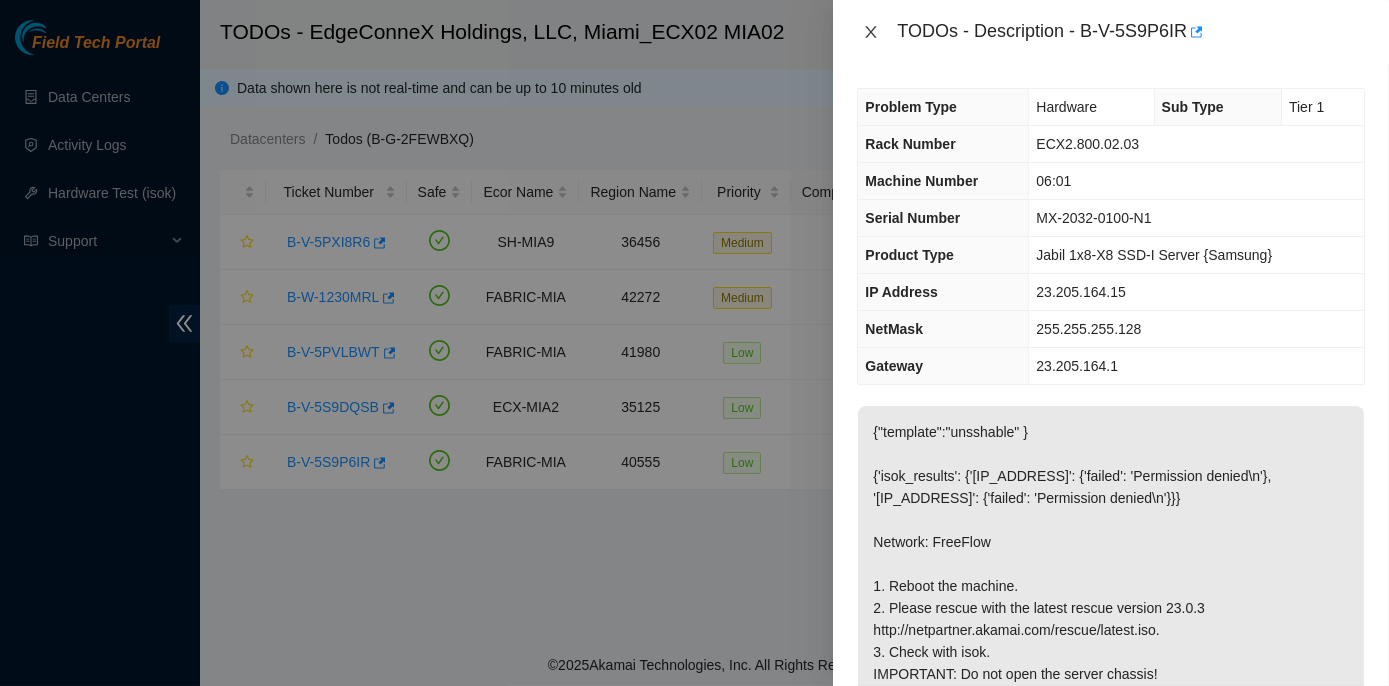 click 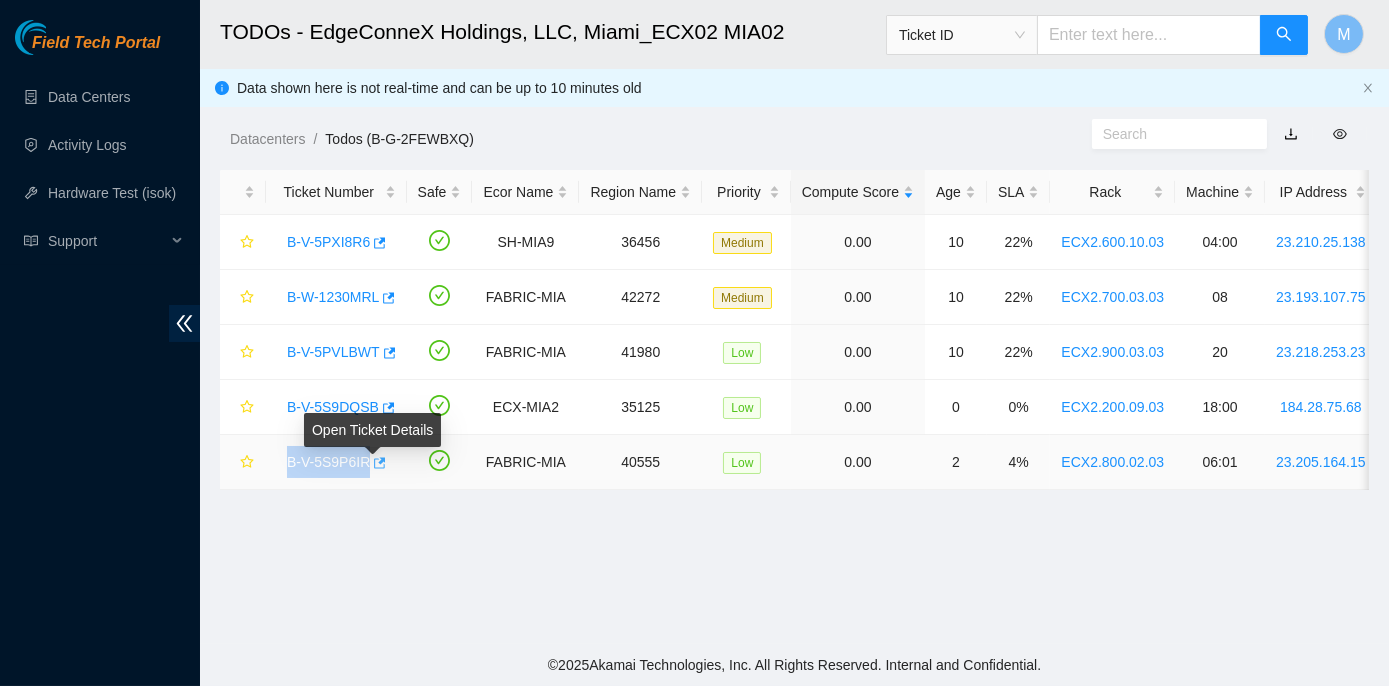 drag, startPoint x: 285, startPoint y: 458, endPoint x: 365, endPoint y: 463, distance: 80.1561 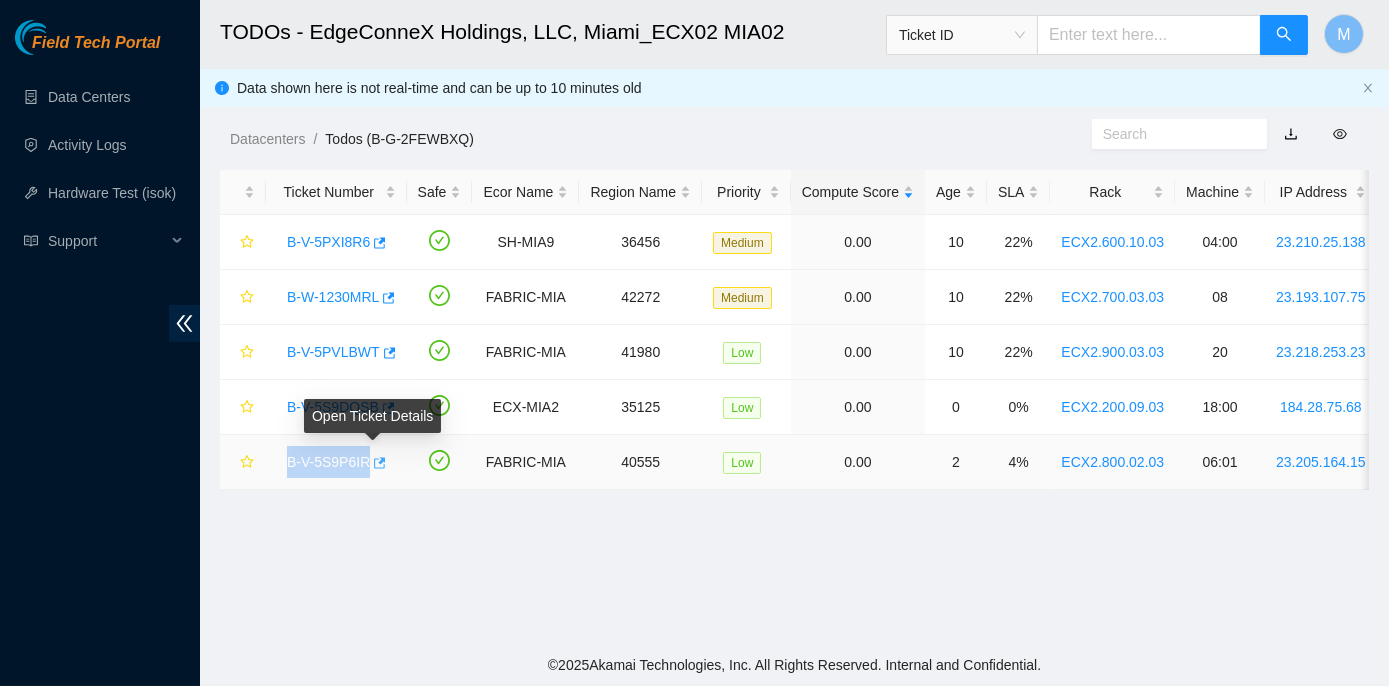 copy on "B-V-5S9P6IR" 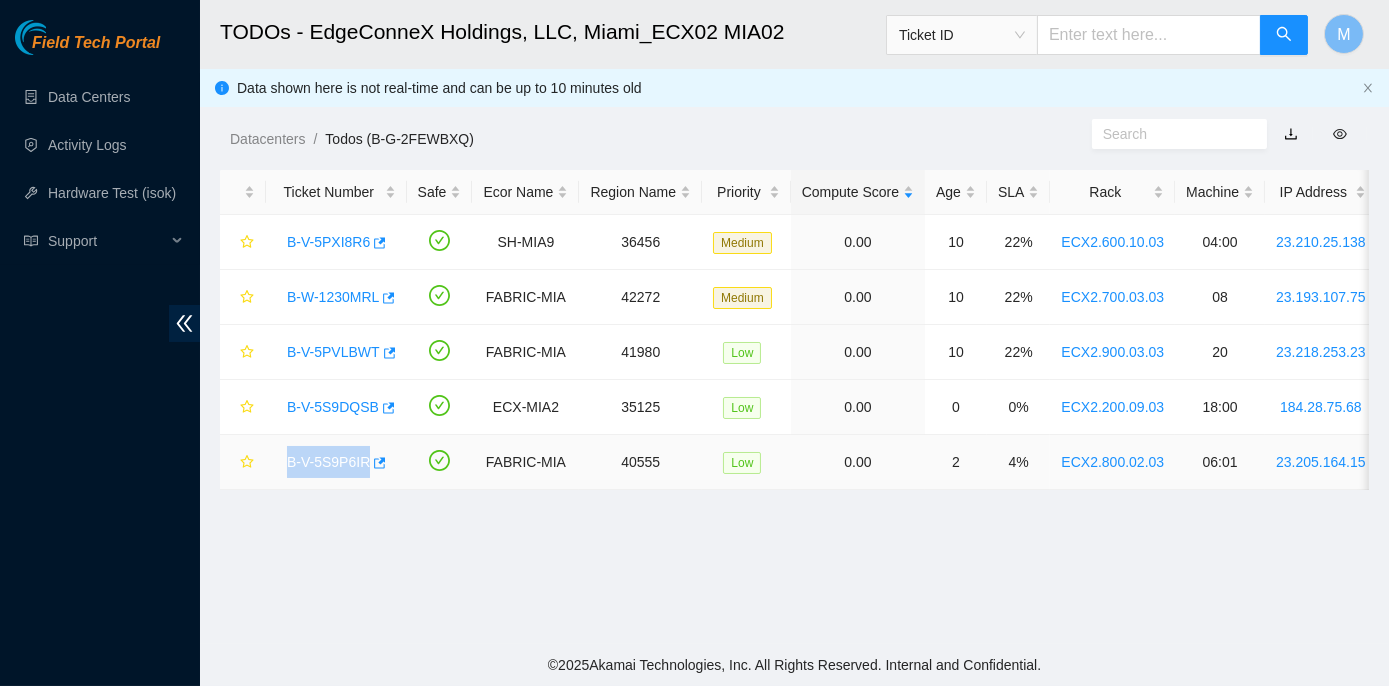 click on "B-V-5S9P6IR" at bounding box center [328, 462] 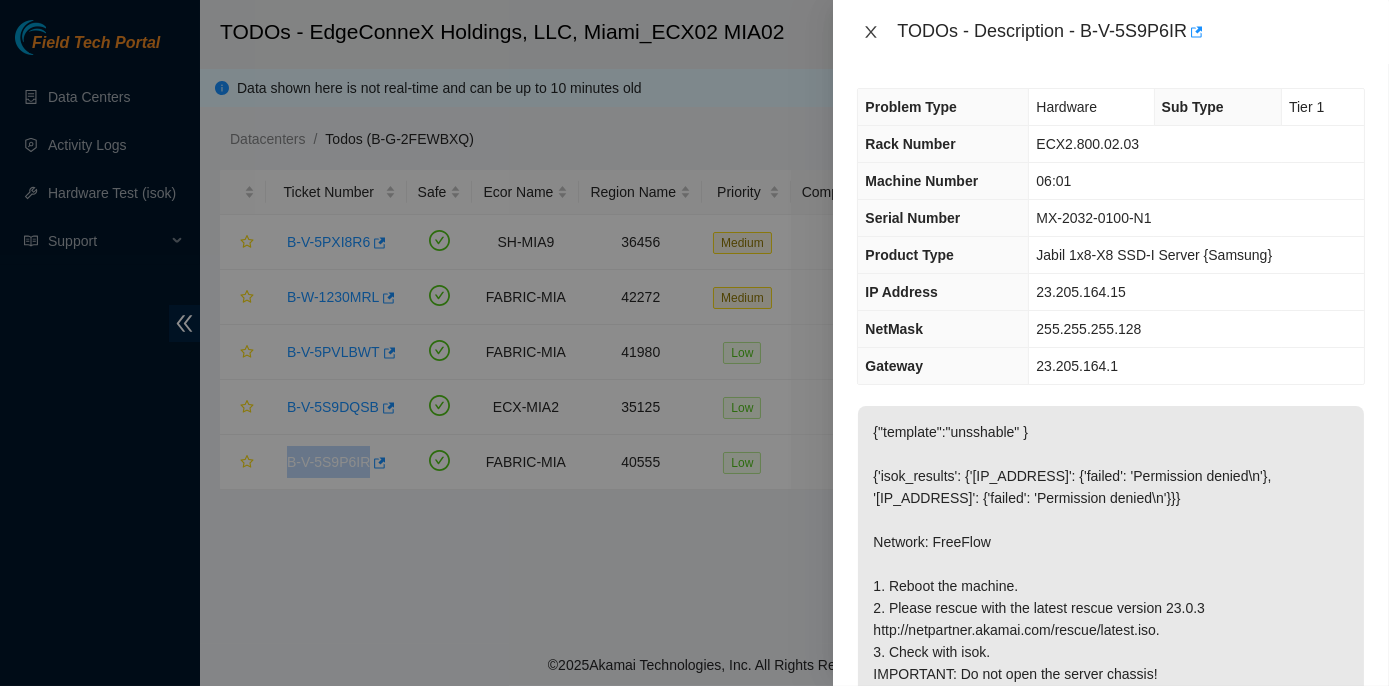 click 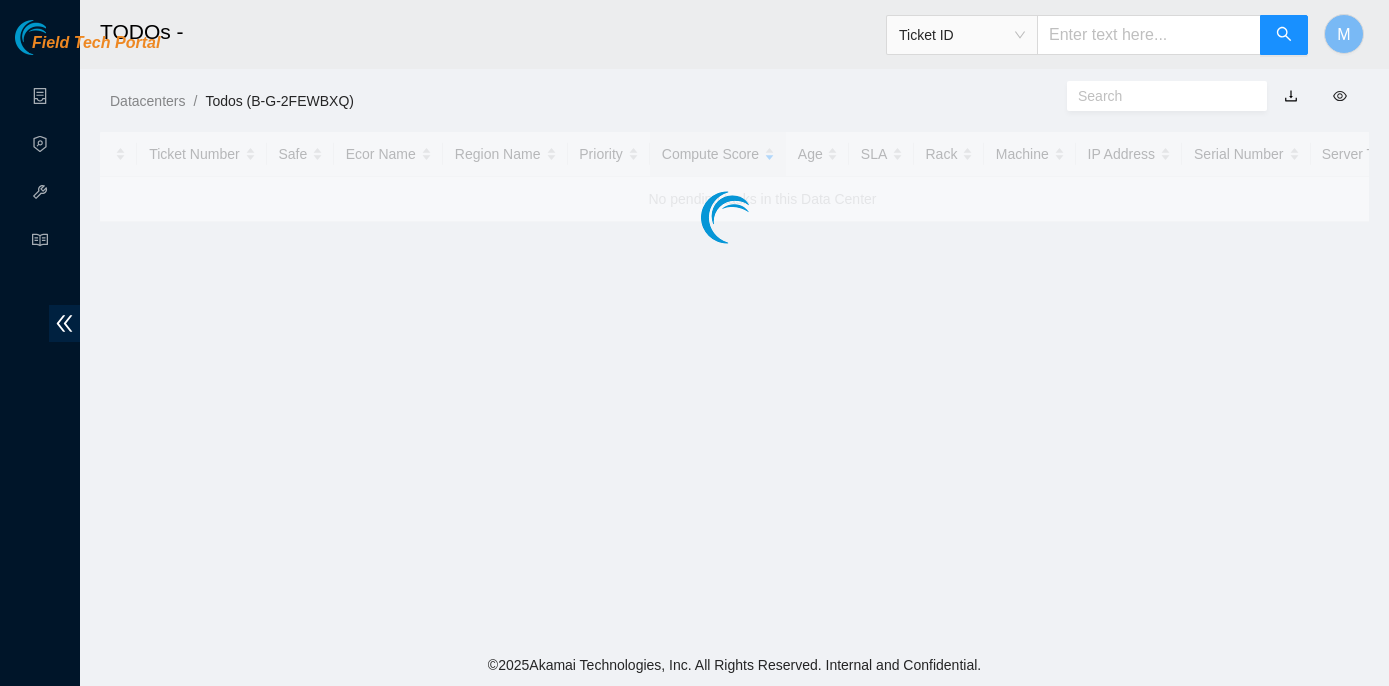 scroll, scrollTop: 0, scrollLeft: 0, axis: both 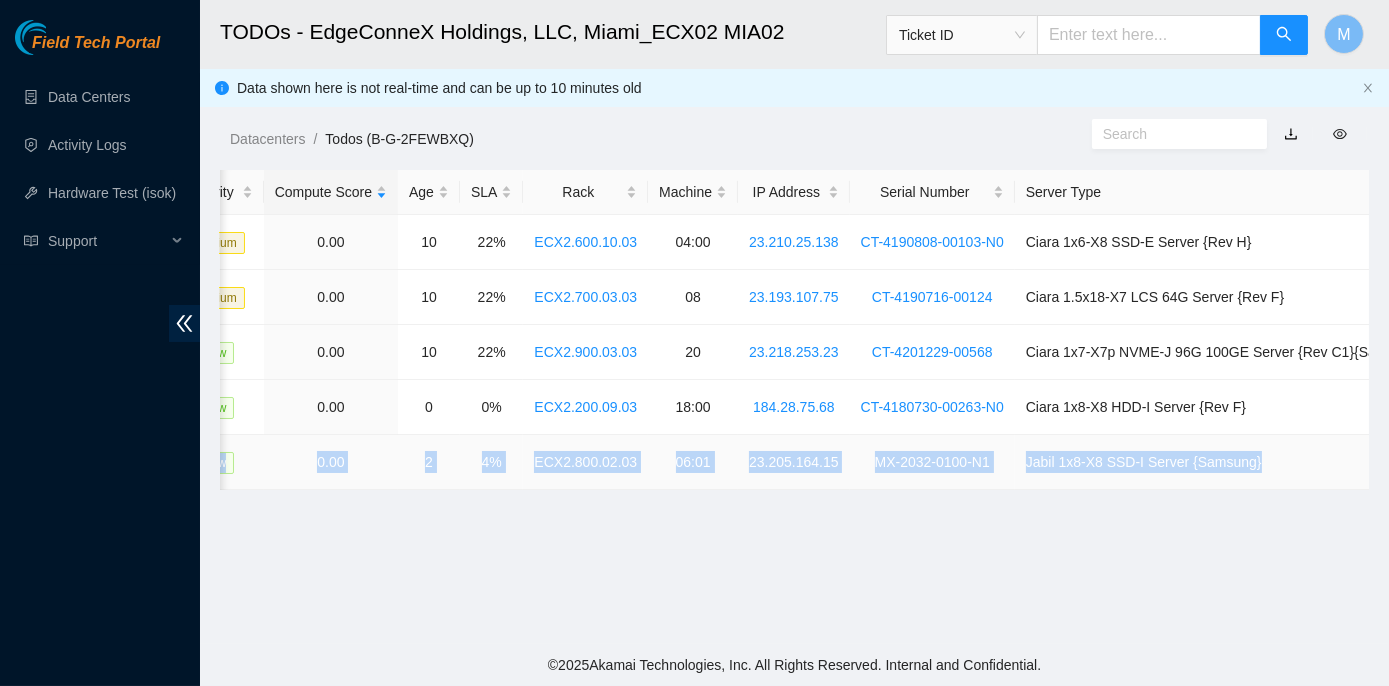 drag, startPoint x: 272, startPoint y: 458, endPoint x: 1365, endPoint y: 482, distance: 1093.2634 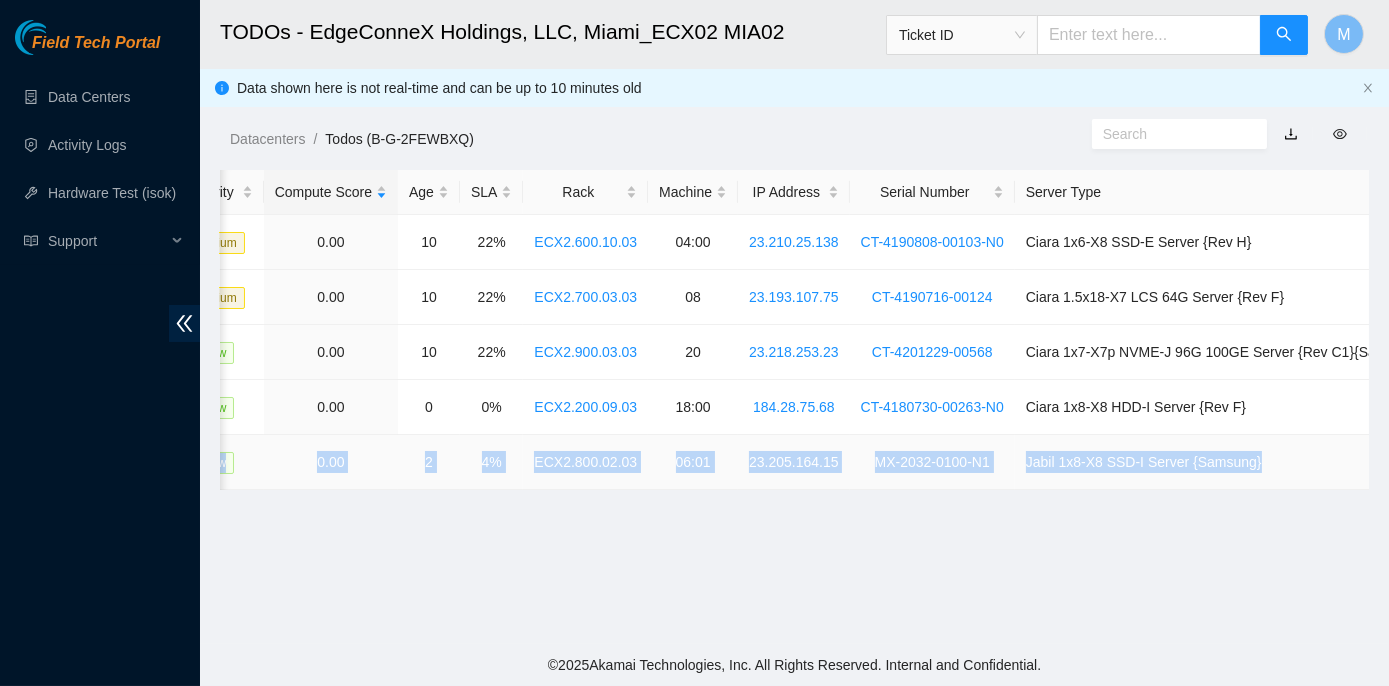 copy on "B-V-5S9P6IR FABRIC-MIA 40555 Low 0.00 2 4%  ECX2.800.02.03    06:01 23.205.164.15 MX-2032-0100-N1 Jabil 1x8-X8 SSD-I Server {Samsung}" 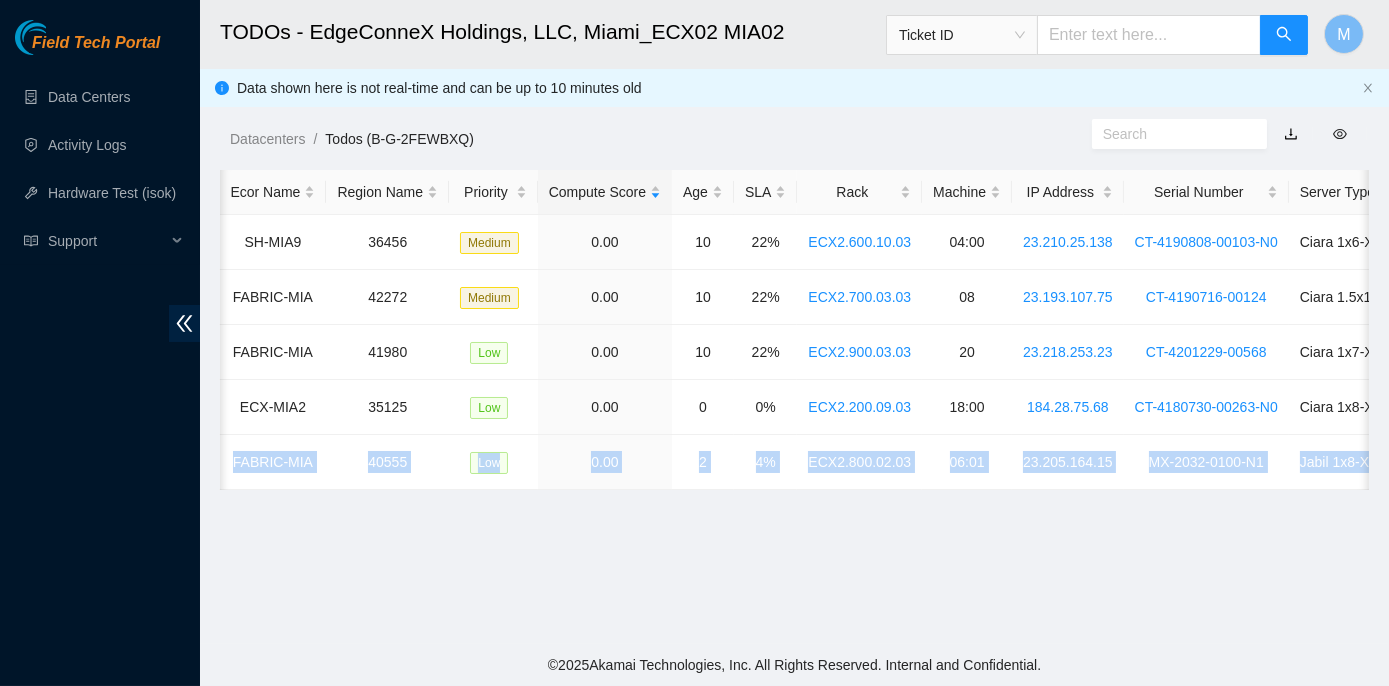 scroll, scrollTop: 0, scrollLeft: 0, axis: both 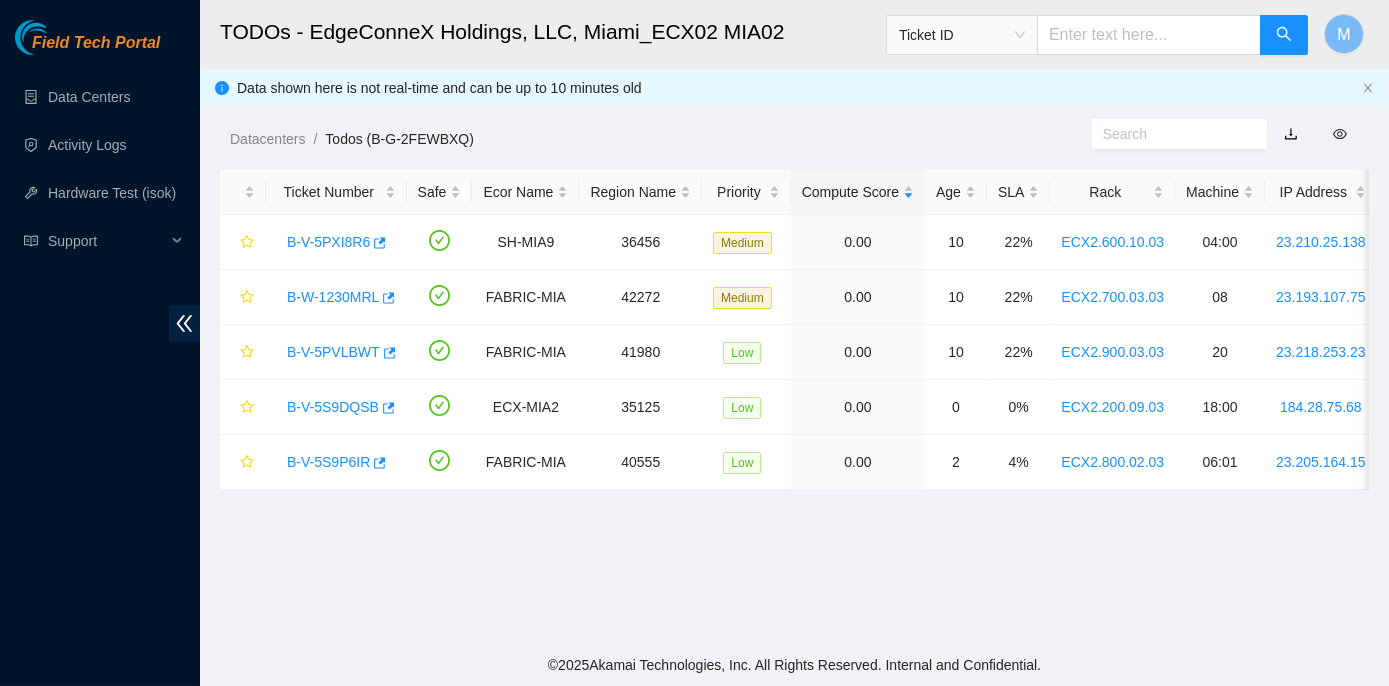 click on "TODOs - EdgeConneX Holdings, LLC, Miami_ECX02 MIA02    Ticket ID M Data shown here is not real-time and can be up to 10 minutes old Datacenters / Todos (B-G-2FEWBXQ) / Ticket Number Safe Ecor Name Region Name Priority Compute Score Age SLA Rack Machine IP Address Serial Number Server Type                               B-V-5PXI8R6 SH-MIA9 36456 Medium 0.00 10 22%  ECX2.600.10.03    04:00 23.210.25.138 CT-4190808-00103-N0 Ciara 1x6-X8 SSD-E Server {Rev H}   B-W-1230MRL FABRIC-MIA 42272 Medium 0.00 10 22%  ECX2.700.03.03    08 23.193.107.75 CT-4190716-00124 Ciara 1.5x18-X7 LCS 64G Server {Rev F}   B-V-5PVLBWT FABRIC-MIA 41980 Low 0.00 10 22%  ECX2.900.03.03    20 23.218.253.23 CT-4201229-00568 Ciara 1x7-X7p NVME-J 96G 100GE Server {Rev C1}{Sanyo}   B-V-5S9DQSB ECX-MIA2 35125 Low 0.00 0 0%  ECX2.200.09.03    18:00 184.28.75.68 CT-4180730-00263-N0 Ciara 1x8-X8 HDD-I Server {Rev F}   B-V-5S9P6IR FABRIC-MIA 40555 Low 0.00 2 4%  ECX2.800.02.03    06:01 23.205.164.15 MX-2032-0100-N1" at bounding box center [794, 322] 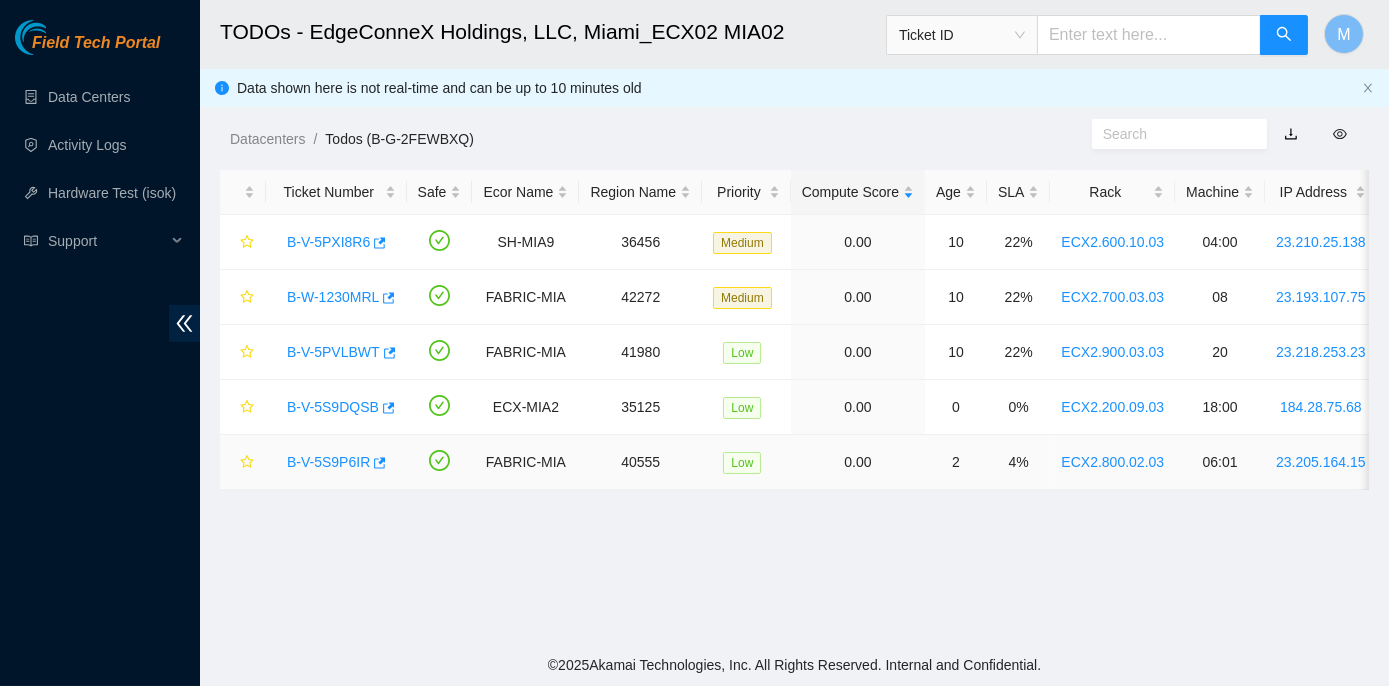 click on "B-V-5S9P6IR" at bounding box center (328, 462) 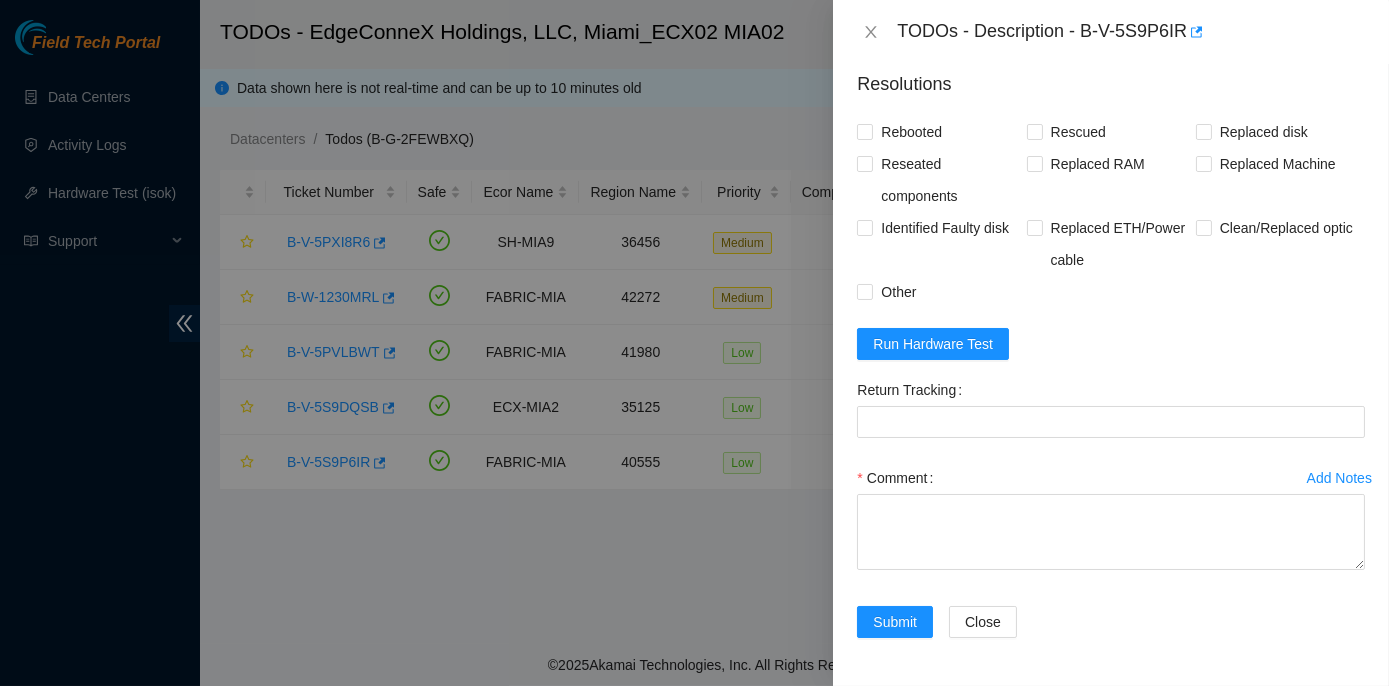 scroll, scrollTop: 813, scrollLeft: 0, axis: vertical 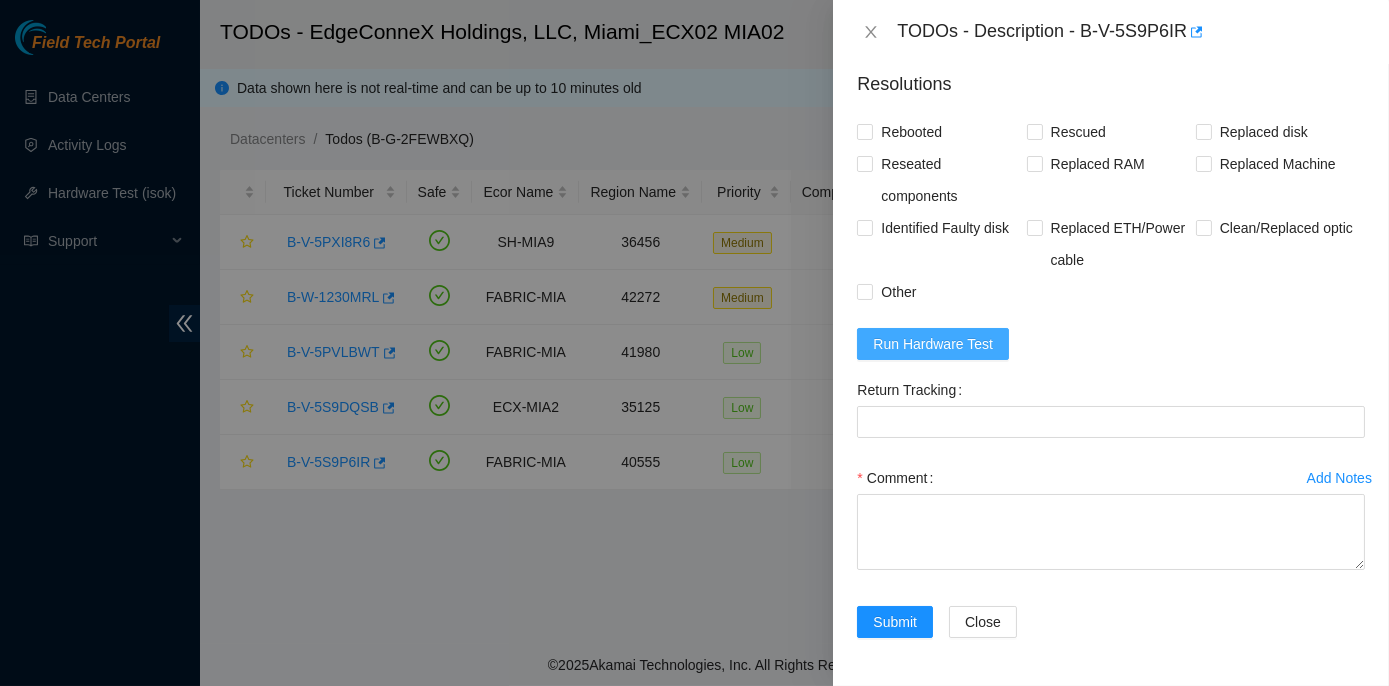 click on "Run Hardware Test" at bounding box center [933, 344] 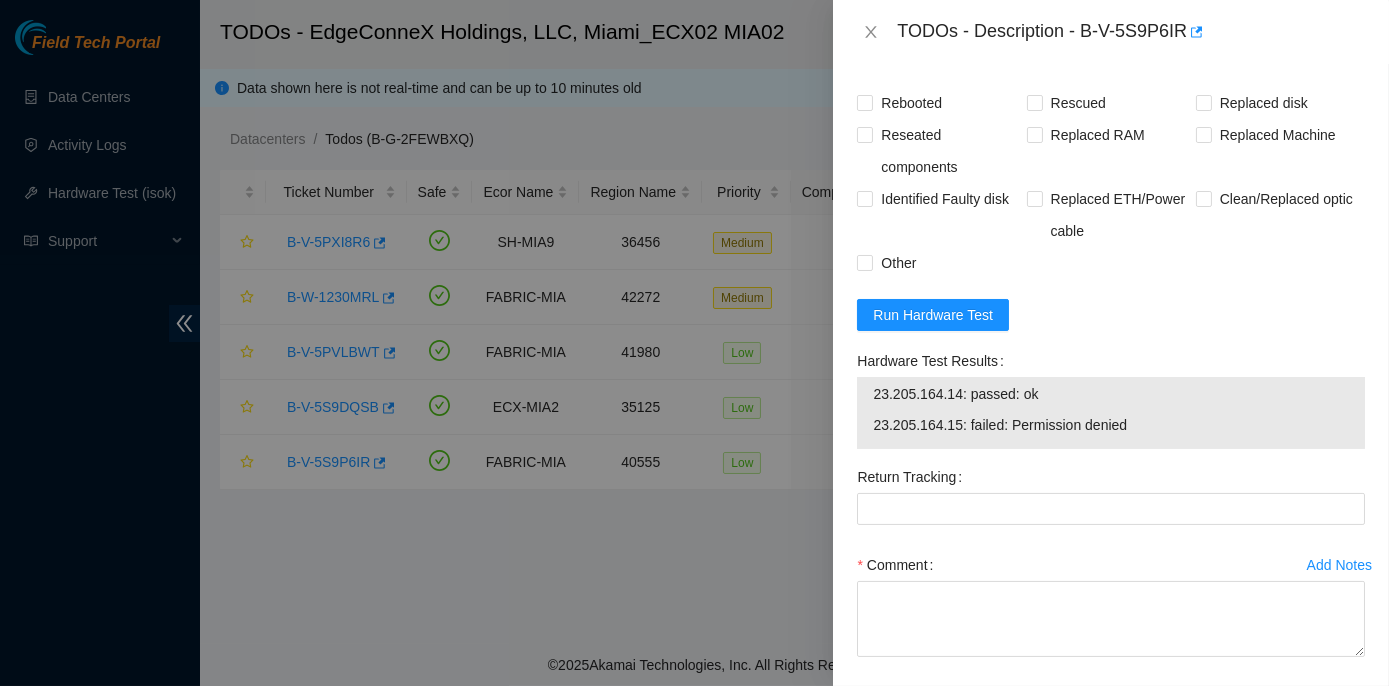 scroll, scrollTop: 818, scrollLeft: 0, axis: vertical 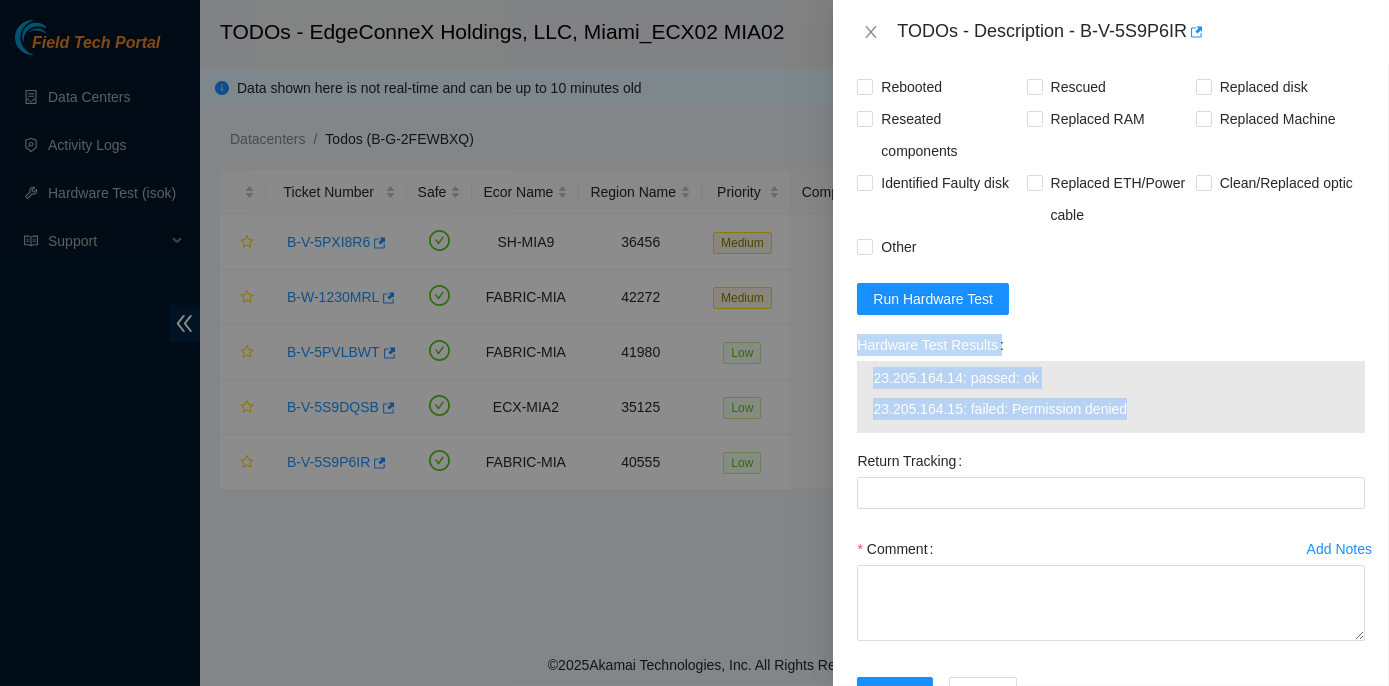 drag, startPoint x: 853, startPoint y: 386, endPoint x: 1121, endPoint y: 449, distance: 275.3053 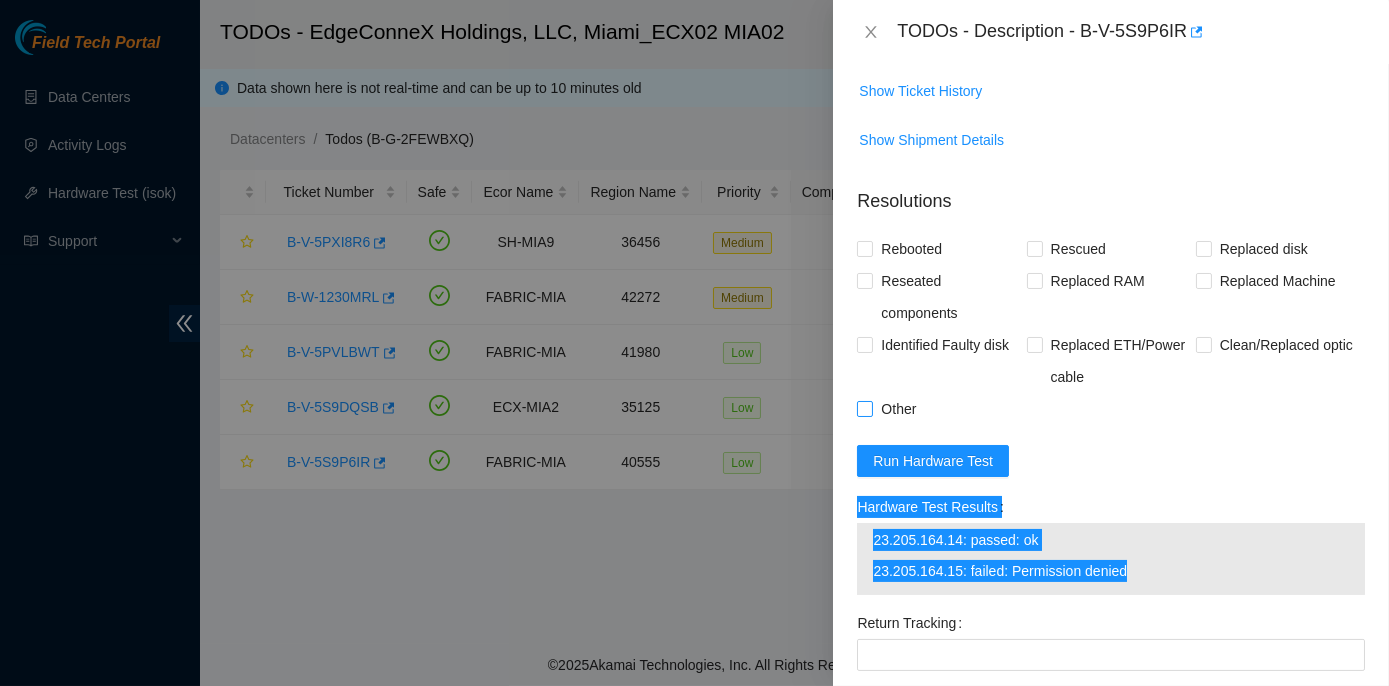 scroll, scrollTop: 293, scrollLeft: 0, axis: vertical 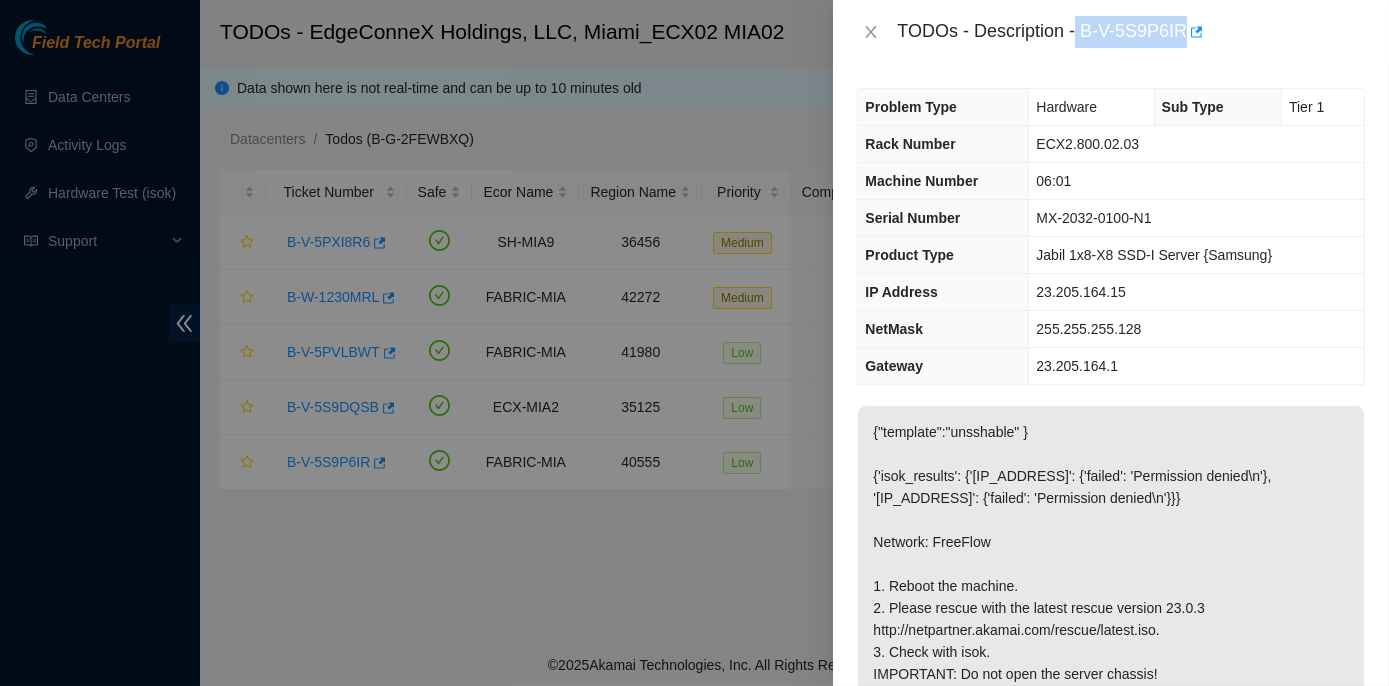 drag, startPoint x: 1078, startPoint y: 31, endPoint x: 1181, endPoint y: 34, distance: 103.04368 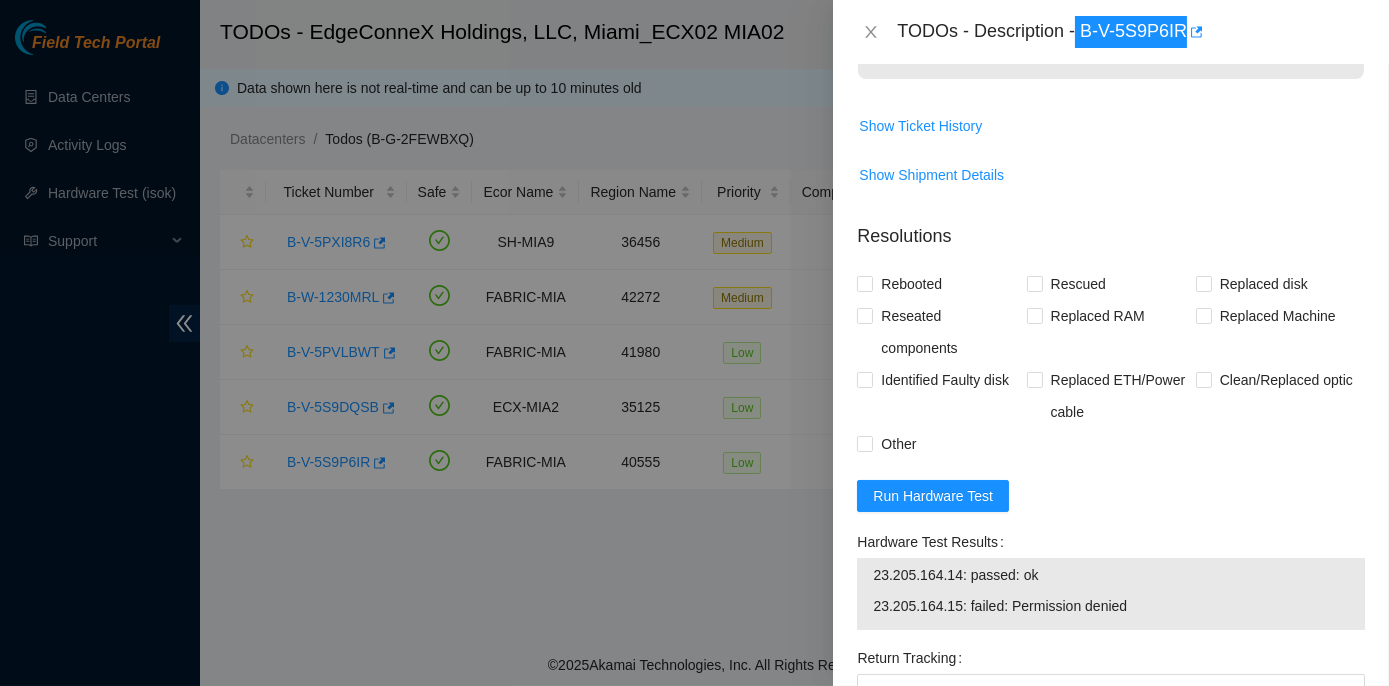 scroll, scrollTop: 636, scrollLeft: 0, axis: vertical 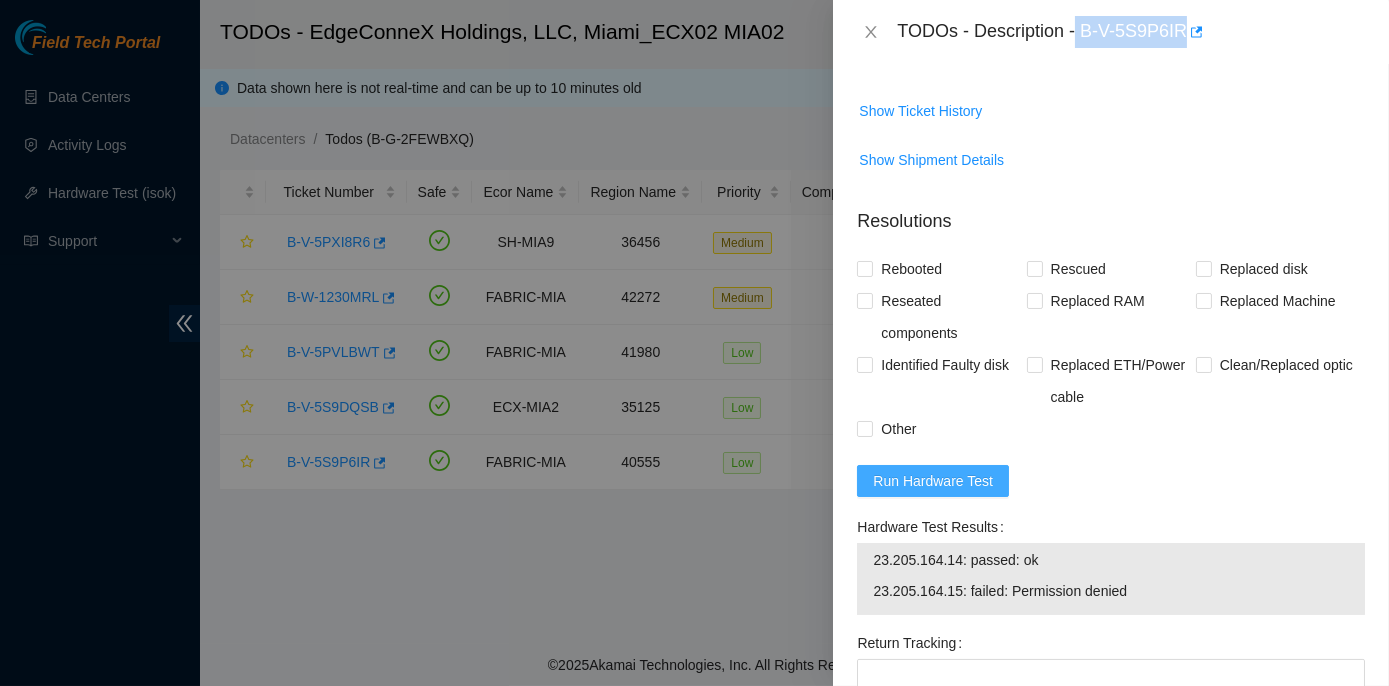 click on "Run Hardware Test" at bounding box center (933, 481) 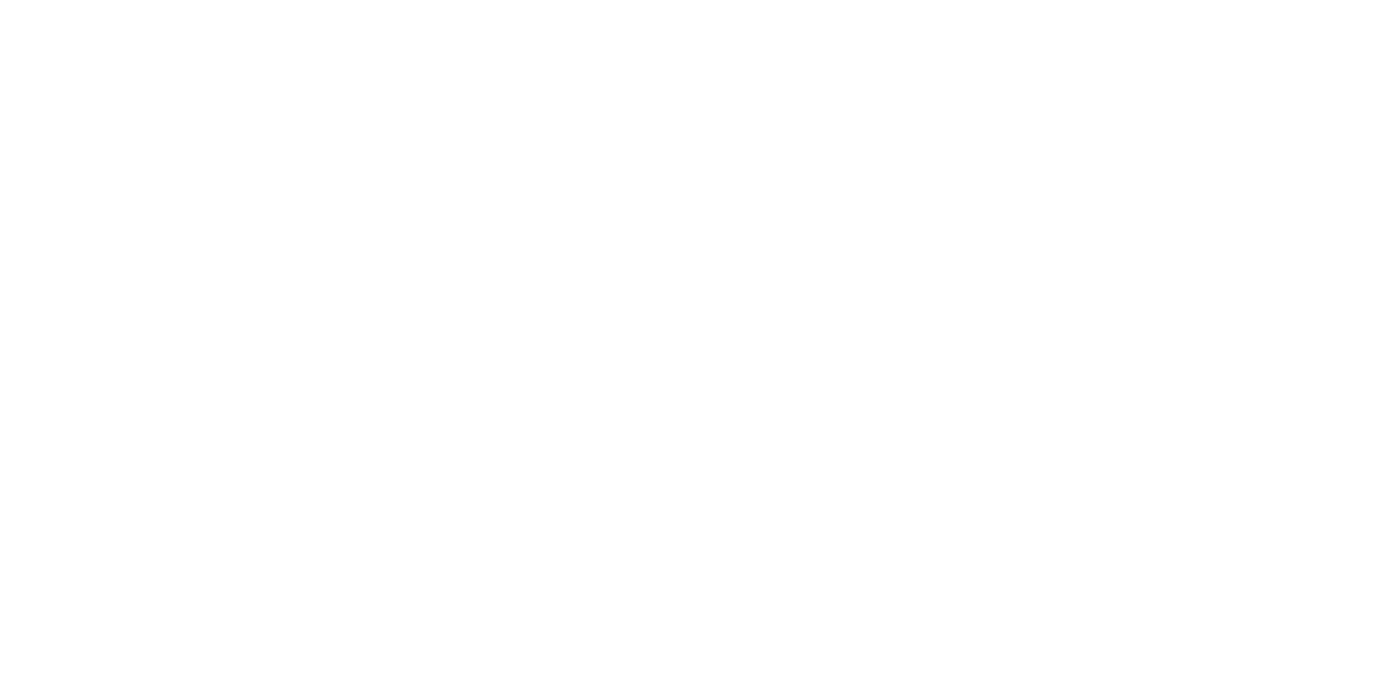 scroll, scrollTop: 0, scrollLeft: 0, axis: both 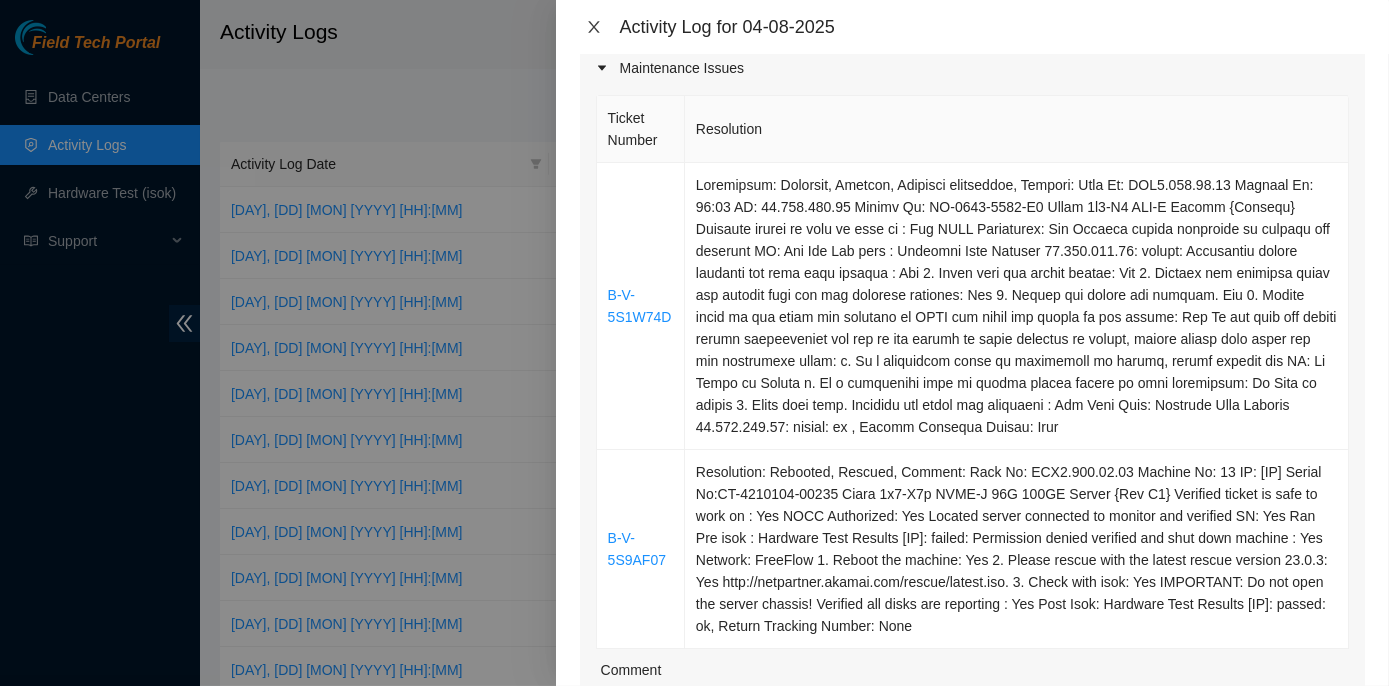 click 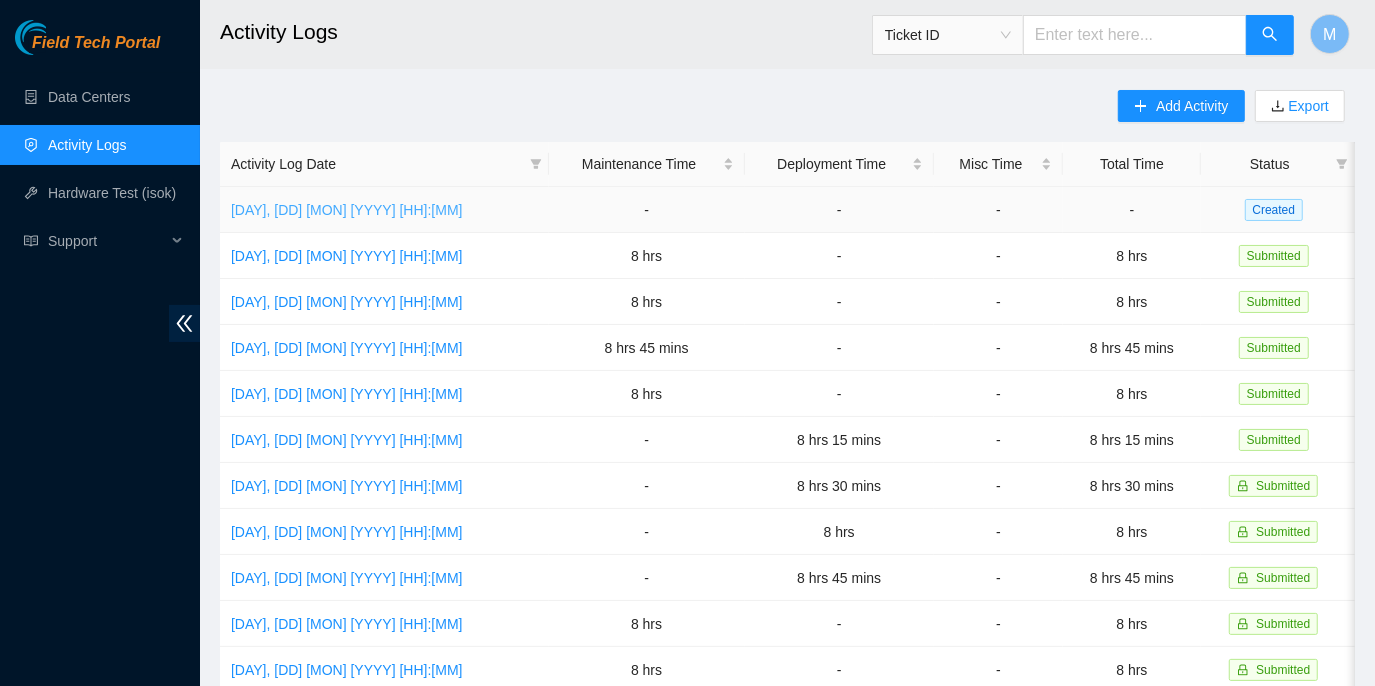 click on "[DATE] [TIME]" at bounding box center [347, 210] 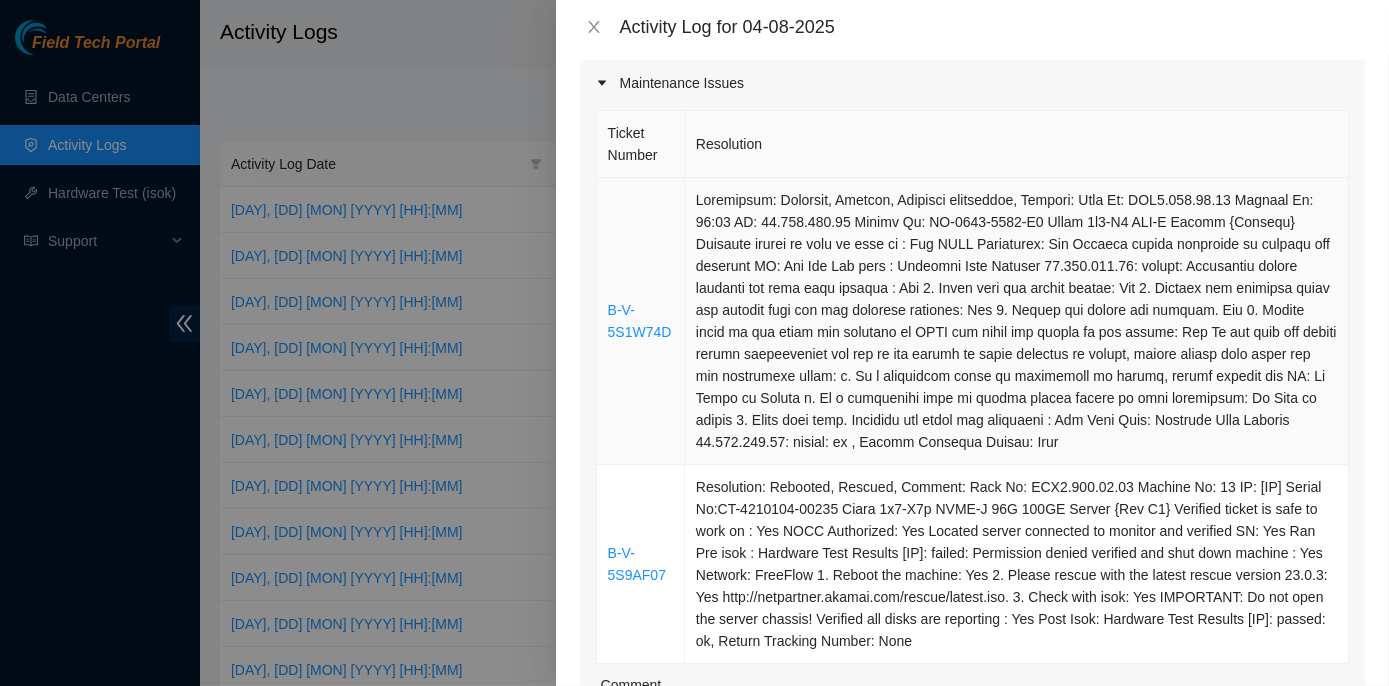scroll, scrollTop: 0, scrollLeft: 0, axis: both 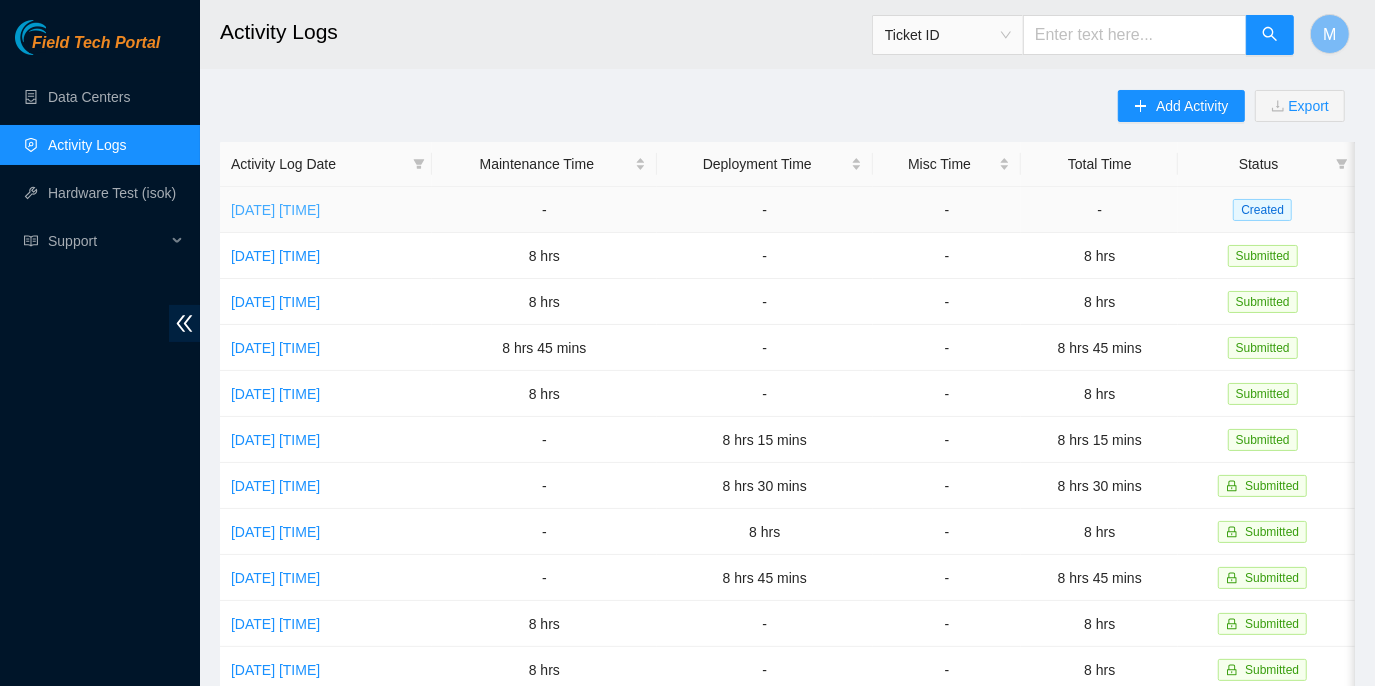 click on "[DATE] [TIME]" at bounding box center (275, 210) 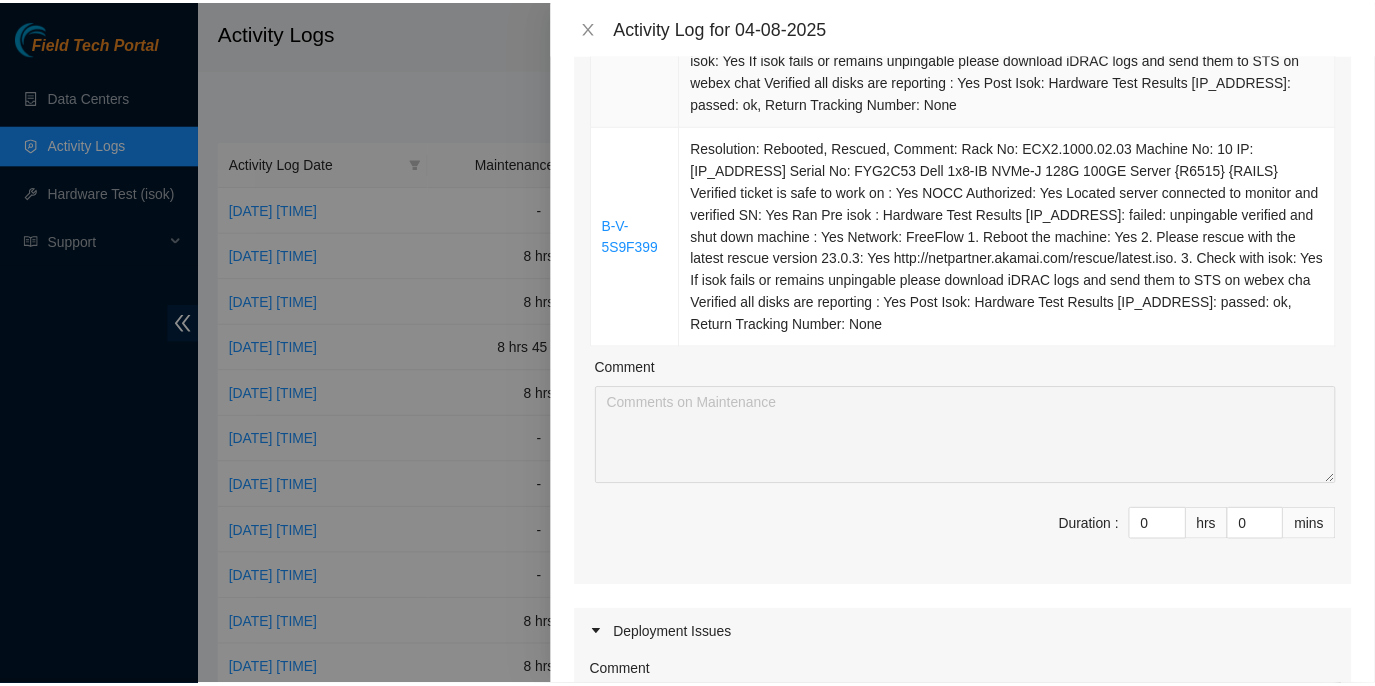 scroll, scrollTop: 1909, scrollLeft: 0, axis: vertical 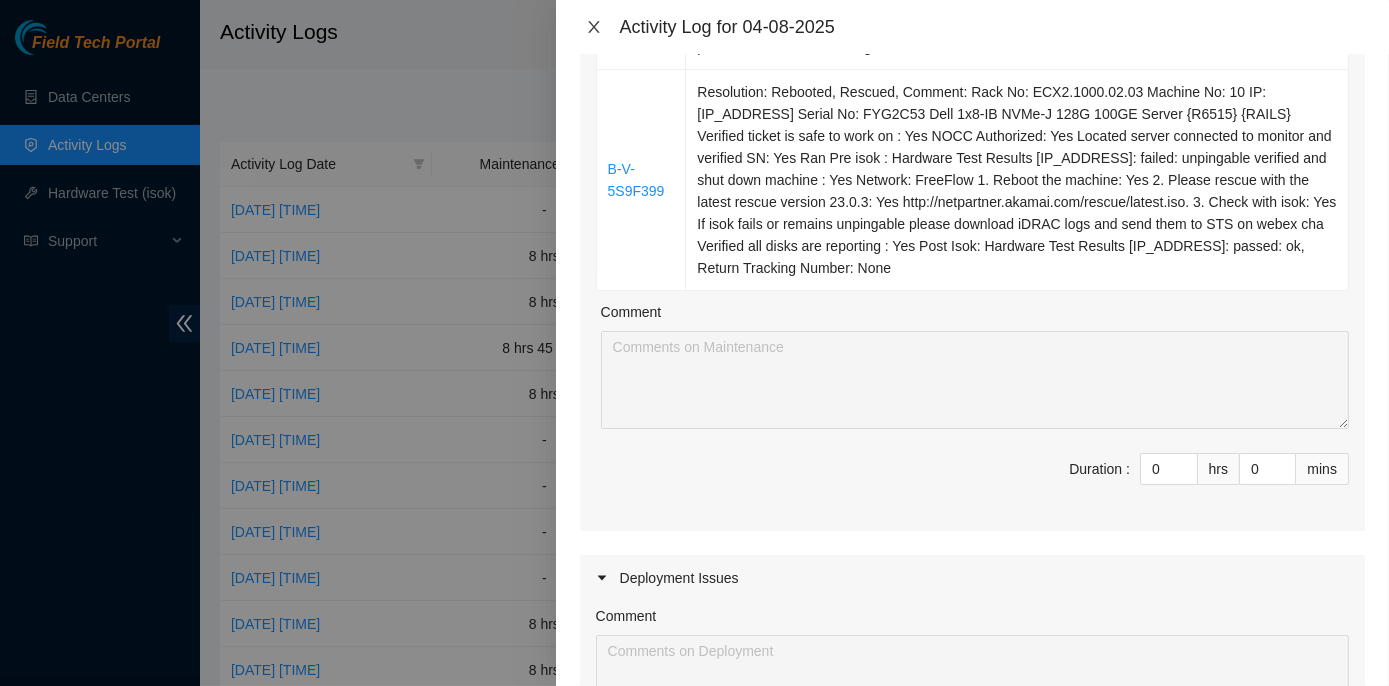 click 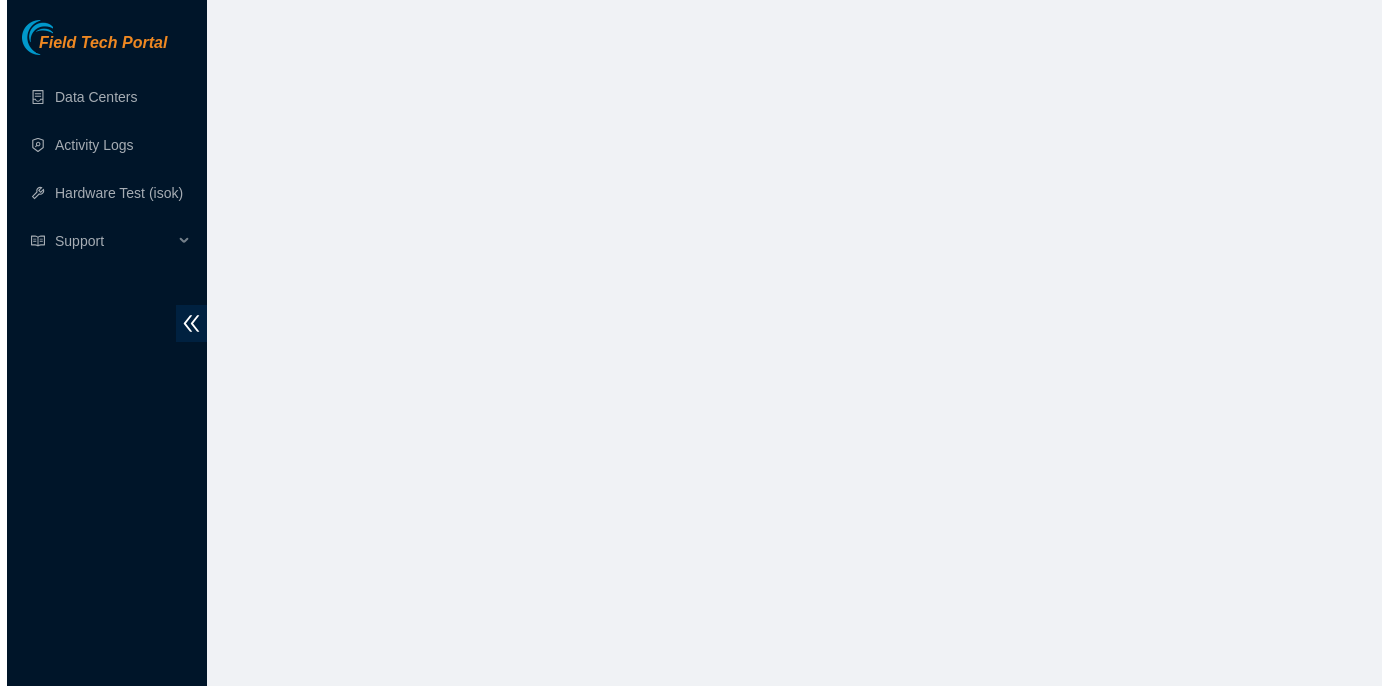 scroll, scrollTop: 0, scrollLeft: 0, axis: both 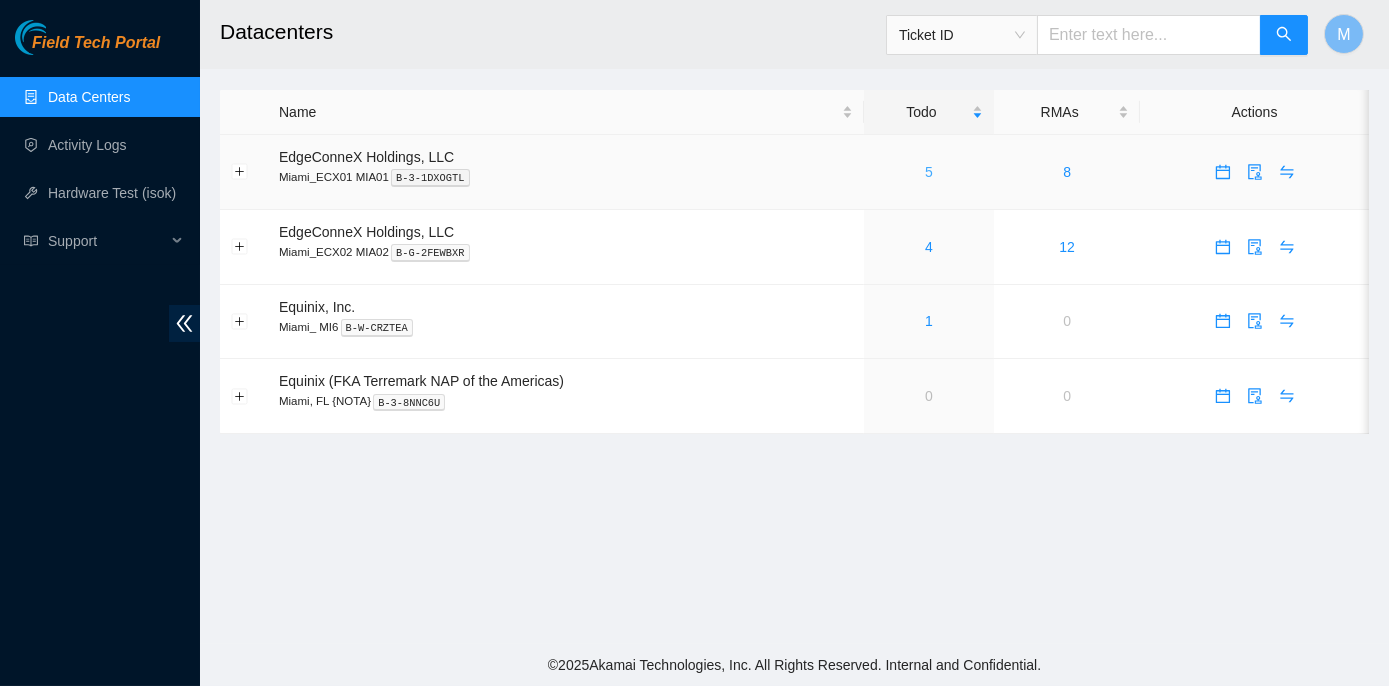 click on "5" at bounding box center (929, 172) 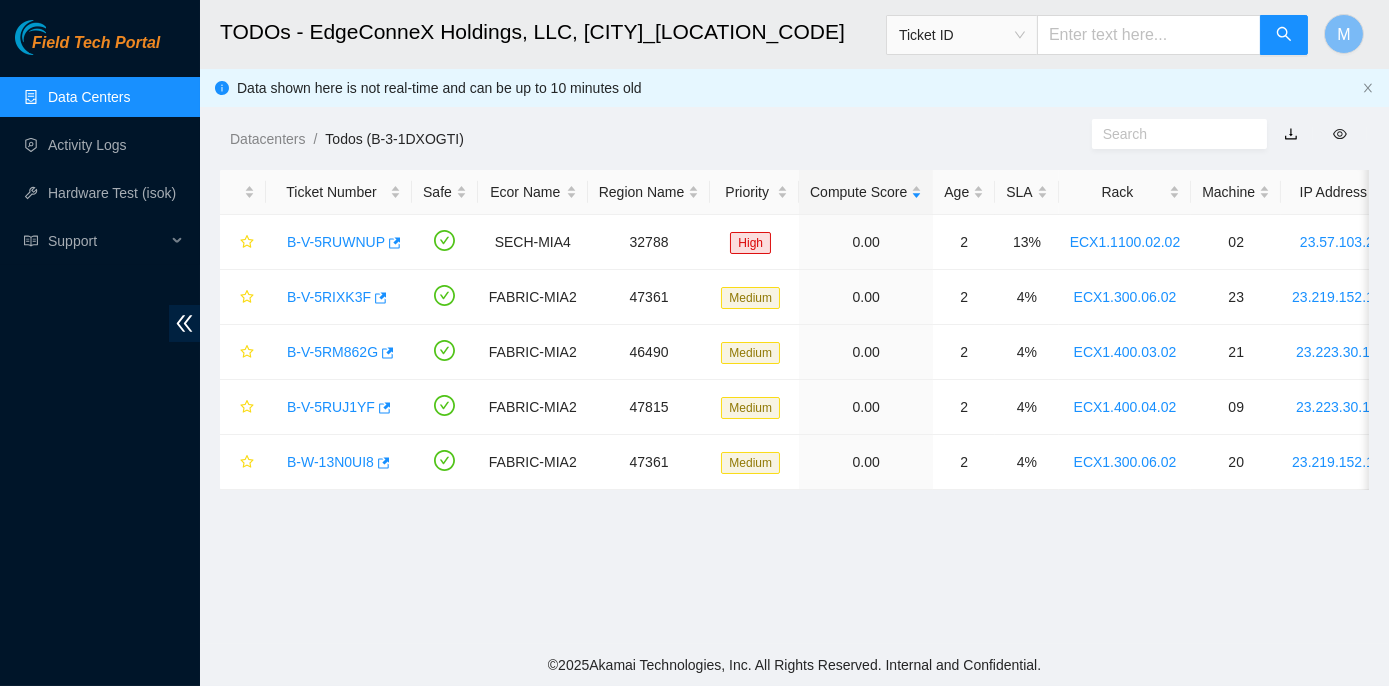 click on "Data Centers" at bounding box center [89, 97] 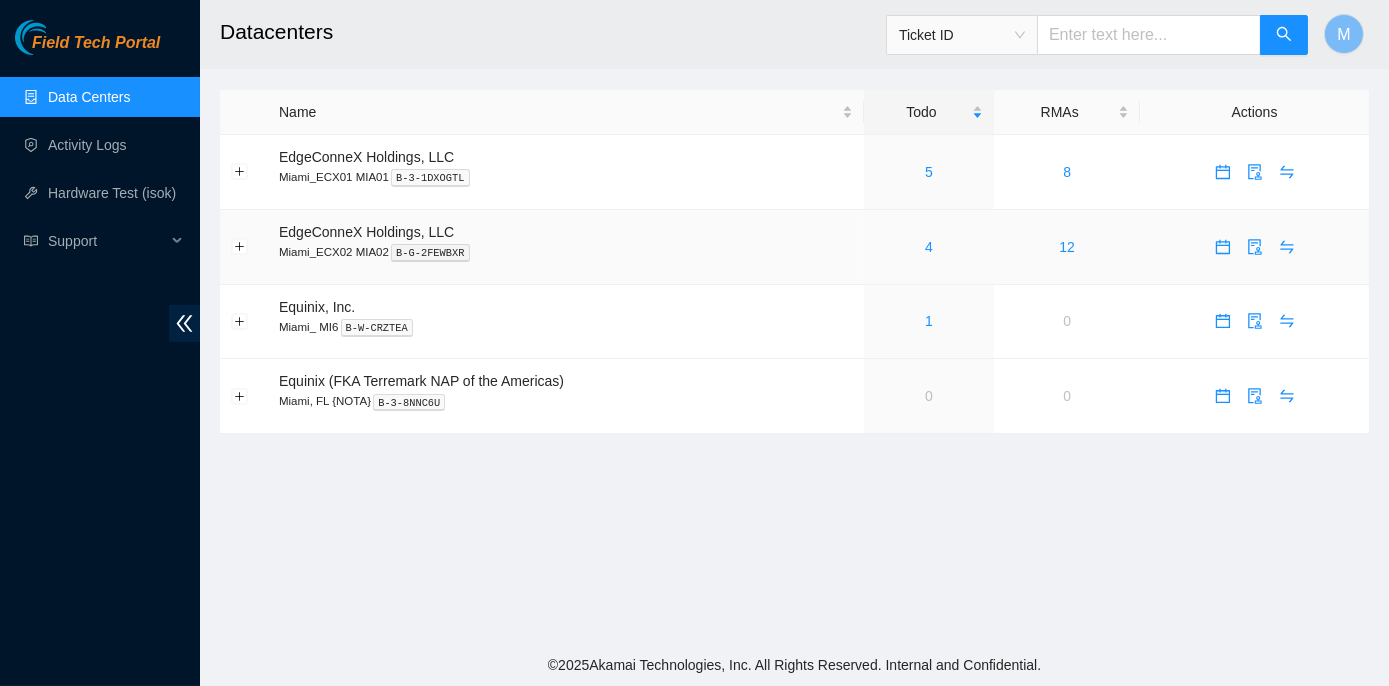 click on "4" at bounding box center (929, 247) 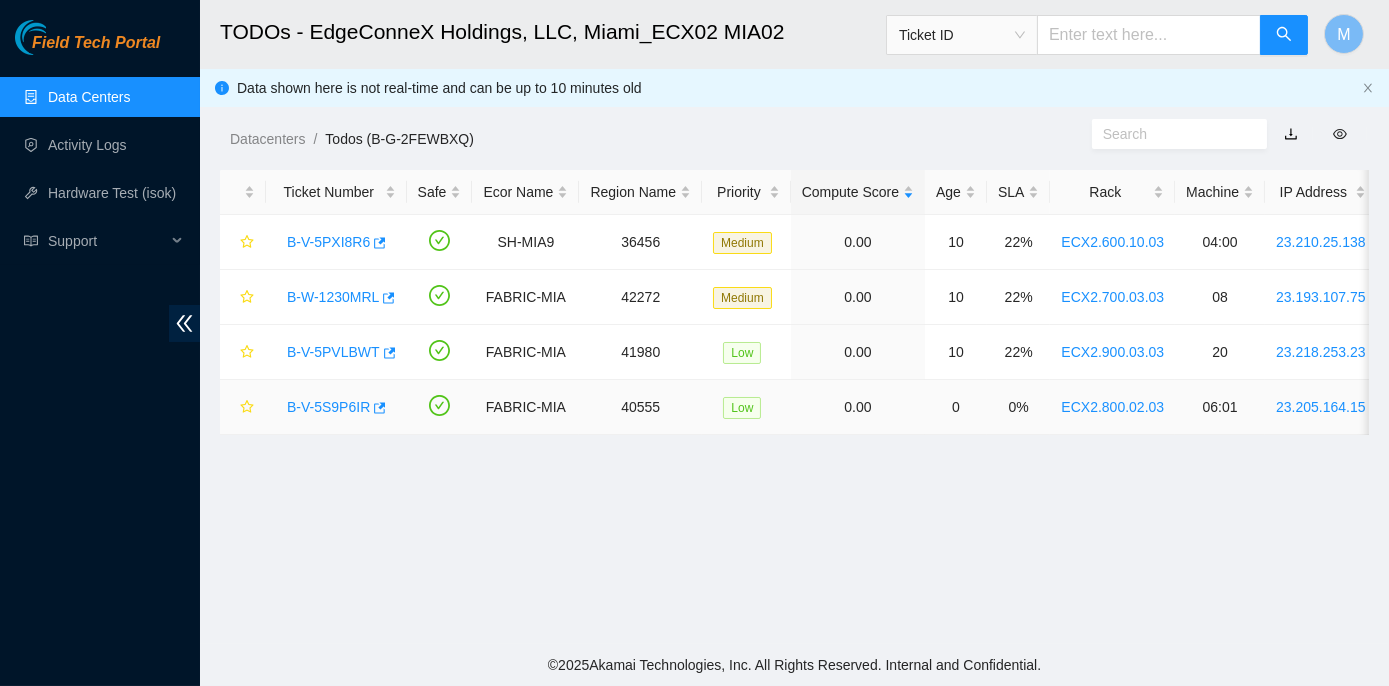 click on "B-V-5S9P6IR" at bounding box center (328, 407) 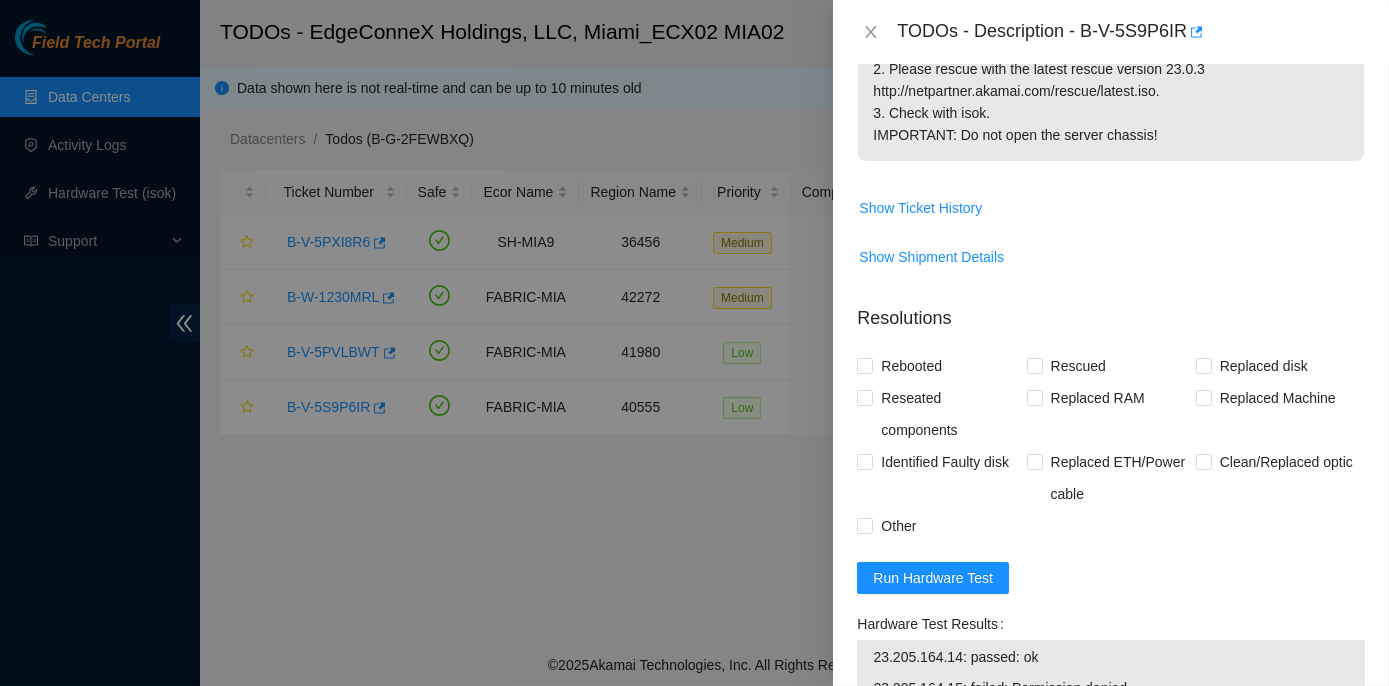 scroll, scrollTop: 636, scrollLeft: 0, axis: vertical 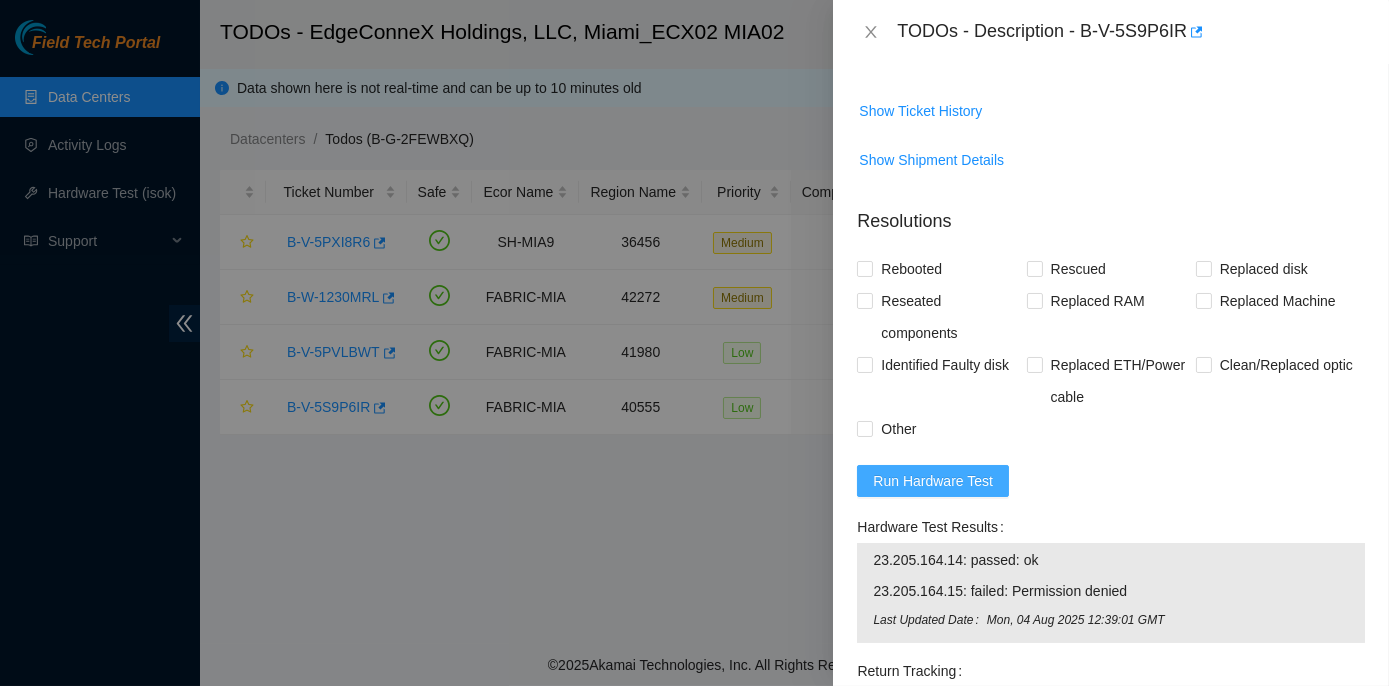click on "Run Hardware Test" at bounding box center [933, 481] 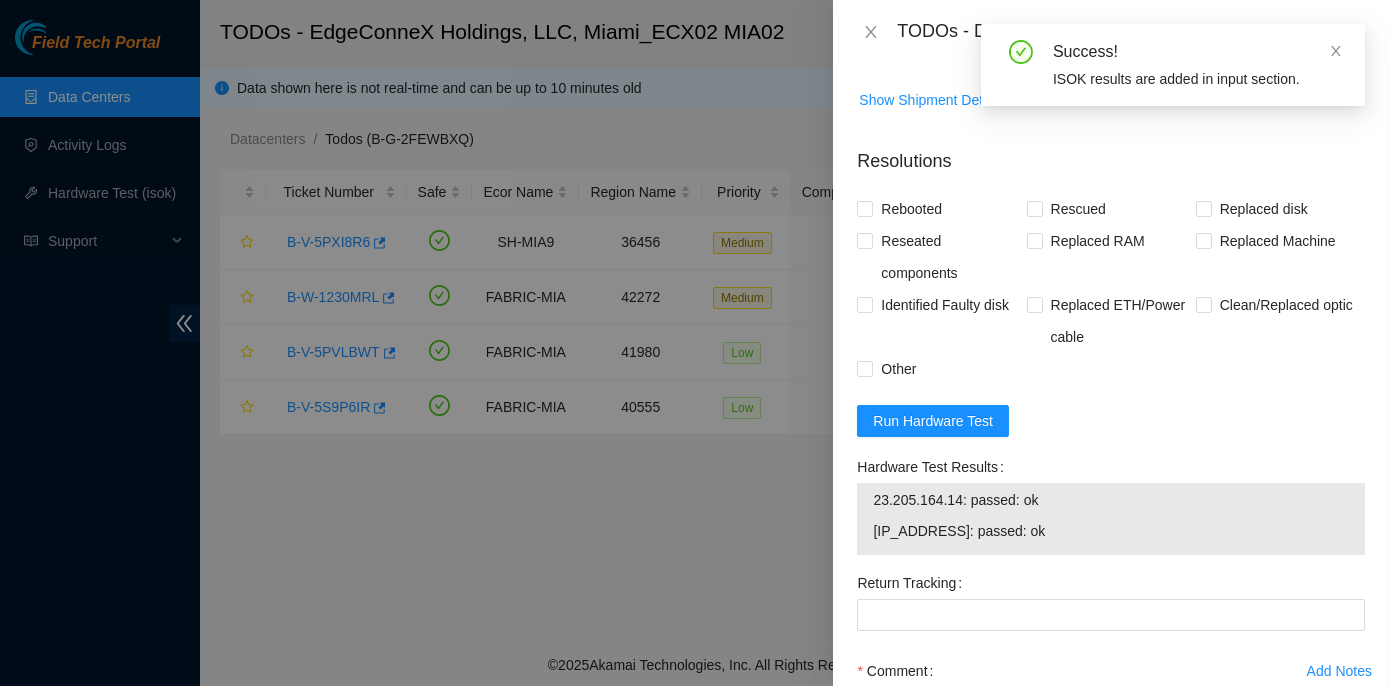 scroll, scrollTop: 727, scrollLeft: 0, axis: vertical 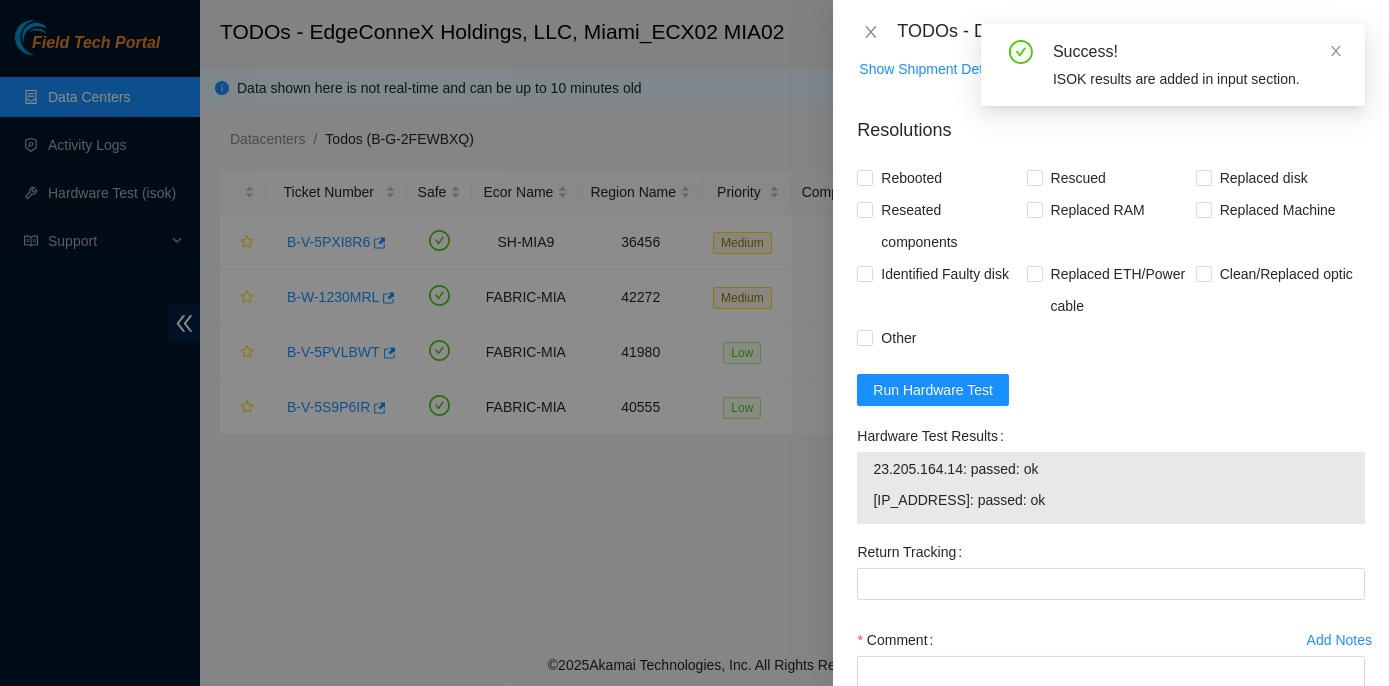 drag, startPoint x: 849, startPoint y: 474, endPoint x: 1050, endPoint y: 560, distance: 218.62524 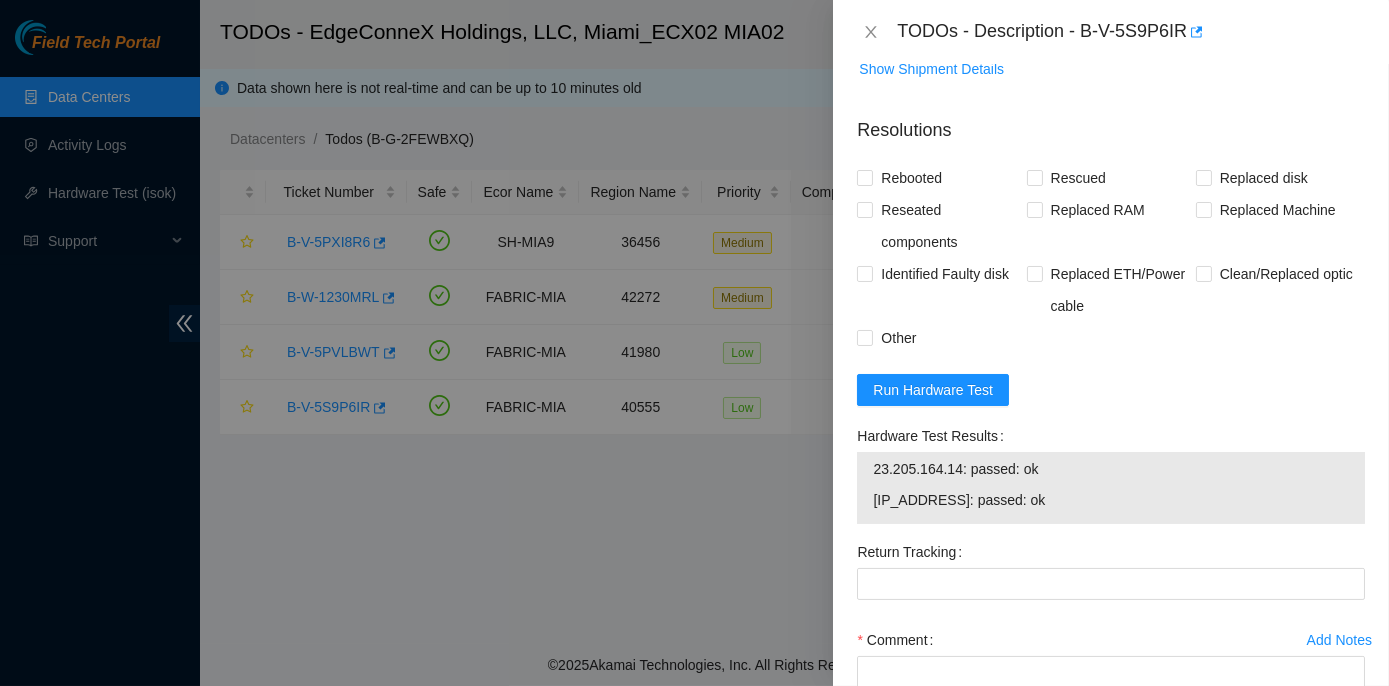 copy on "Hardware Test Results 23.205.164.14: passed: ok 23.205.164.15: passed: ok" 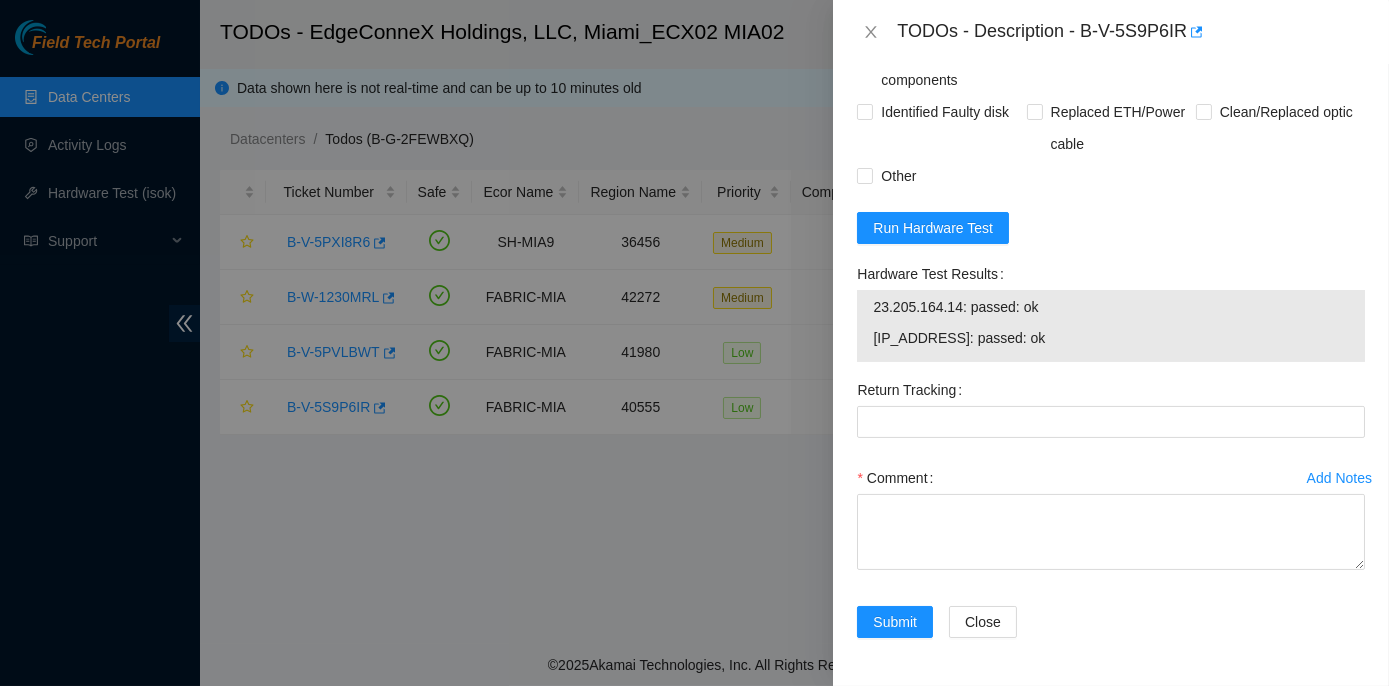 scroll, scrollTop: 929, scrollLeft: 0, axis: vertical 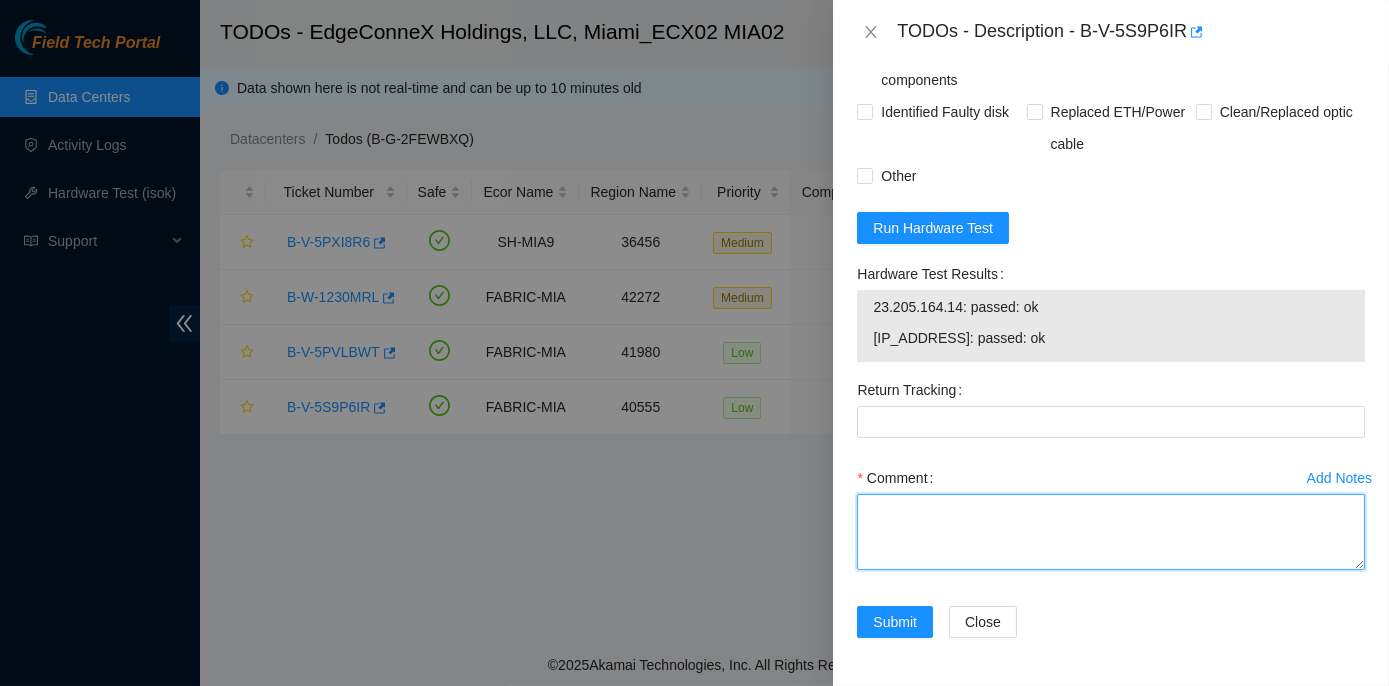 click on "Comment" at bounding box center [1111, 532] 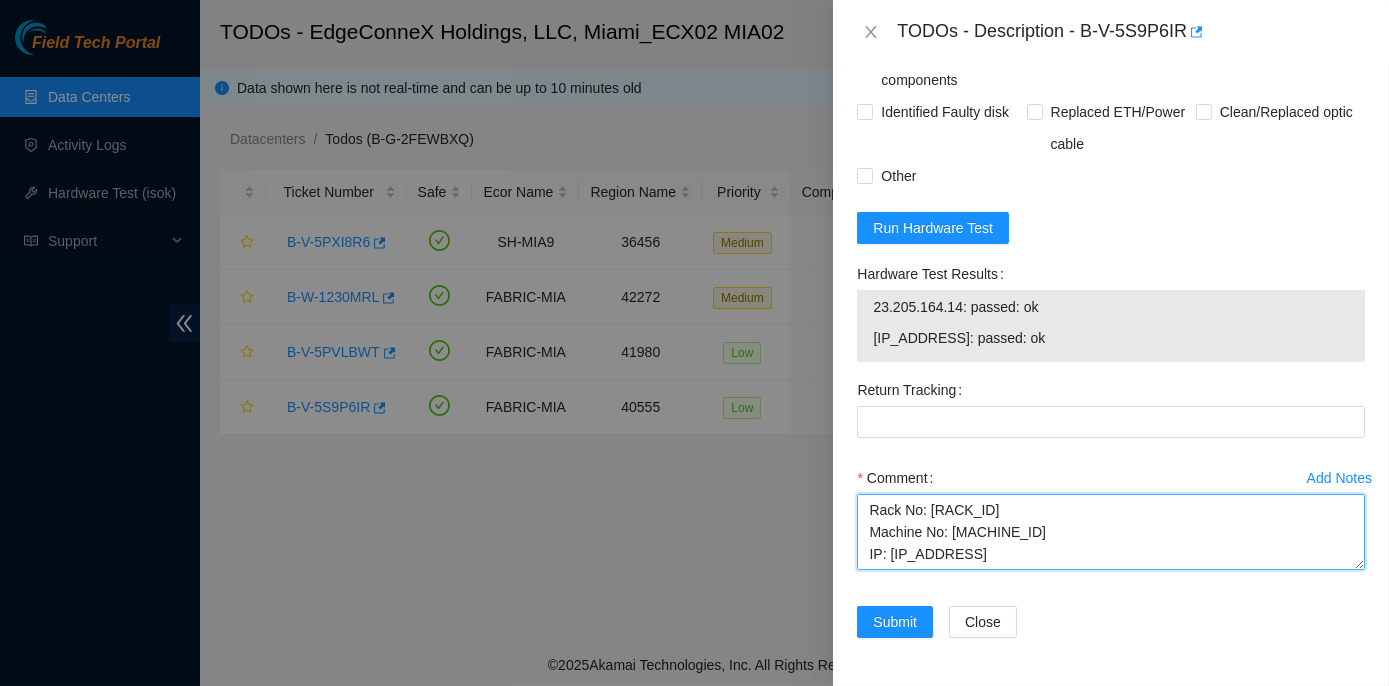 scroll, scrollTop: 434, scrollLeft: 0, axis: vertical 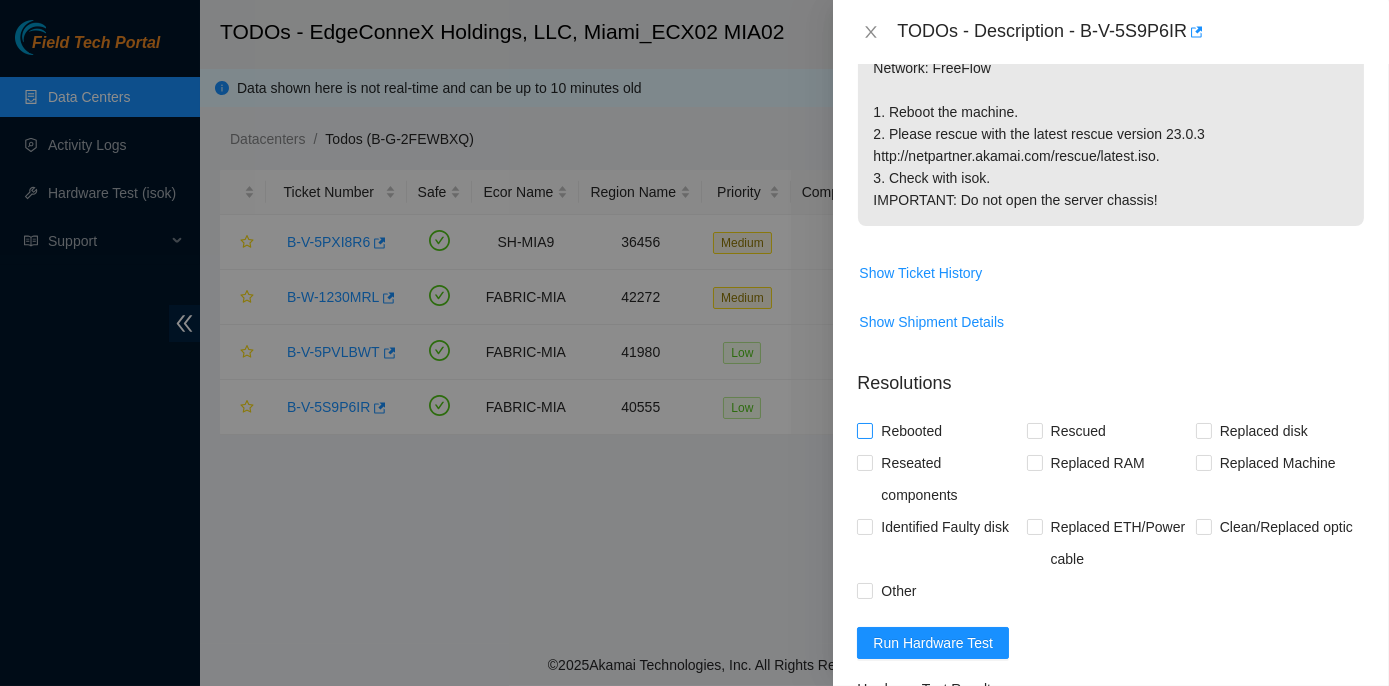 type on "Rack No: ECX2.800.02.03
Machine No: 06:01
IP: 23.205.164.15
Serial No: MX-2032-0100-N1	Jabil 1x8-X8 SSD-I Server {Samsung}
Verified ticket is safe to work on : Yes
NOCC Authorized: Yes
Located server connected to monitor and verified SN: Yes
Ran Pre isok : Hardware Test Results
23.205.164.15: failed: Permission denied
verified and shut down machine : Yes
Network: FreeFlow
1. Reboot the machine: Yes
2. Please rescue with the latest rescue version 23.0.3: Yes
http://netpartner.akamai.com/rescue/latest.iso.
3. Check with isok: Yes
Verified all disks are reporting : Yes
Post Isok: Hardware Test Results
23.205.164.15: passed: ok" 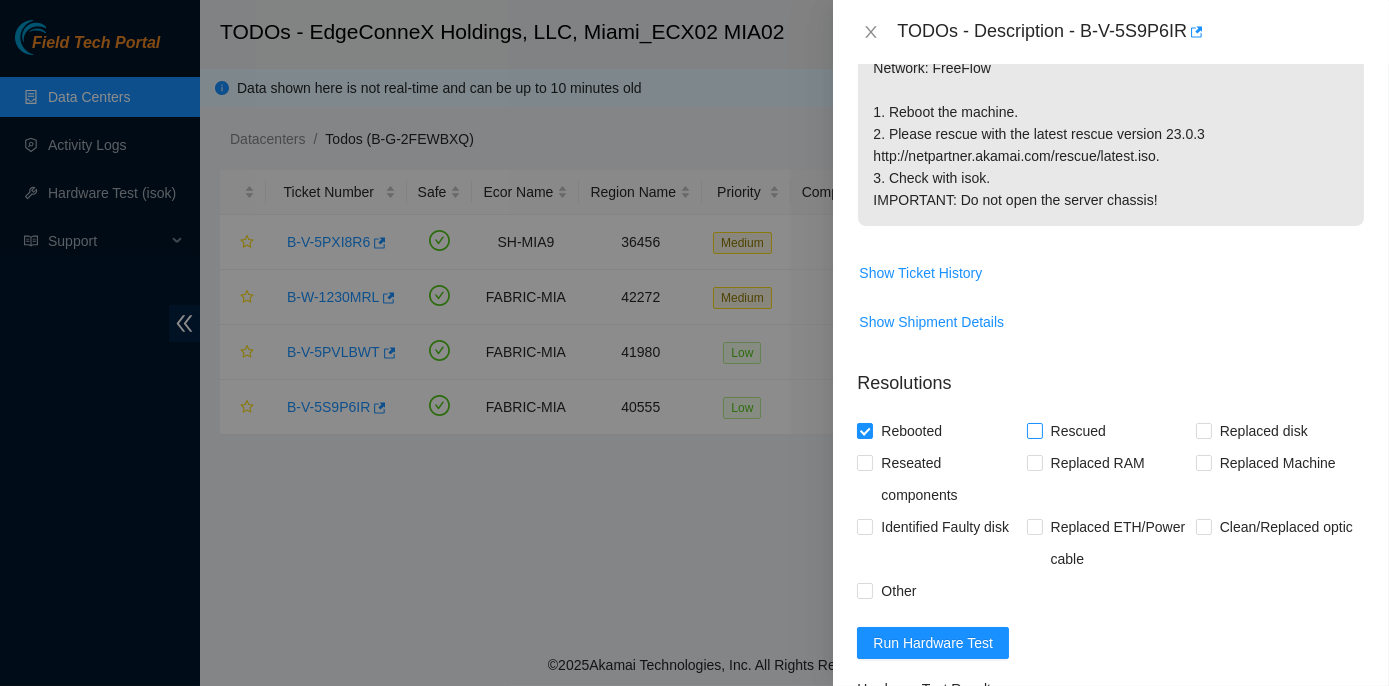 click on "Rescued" at bounding box center [1034, 430] 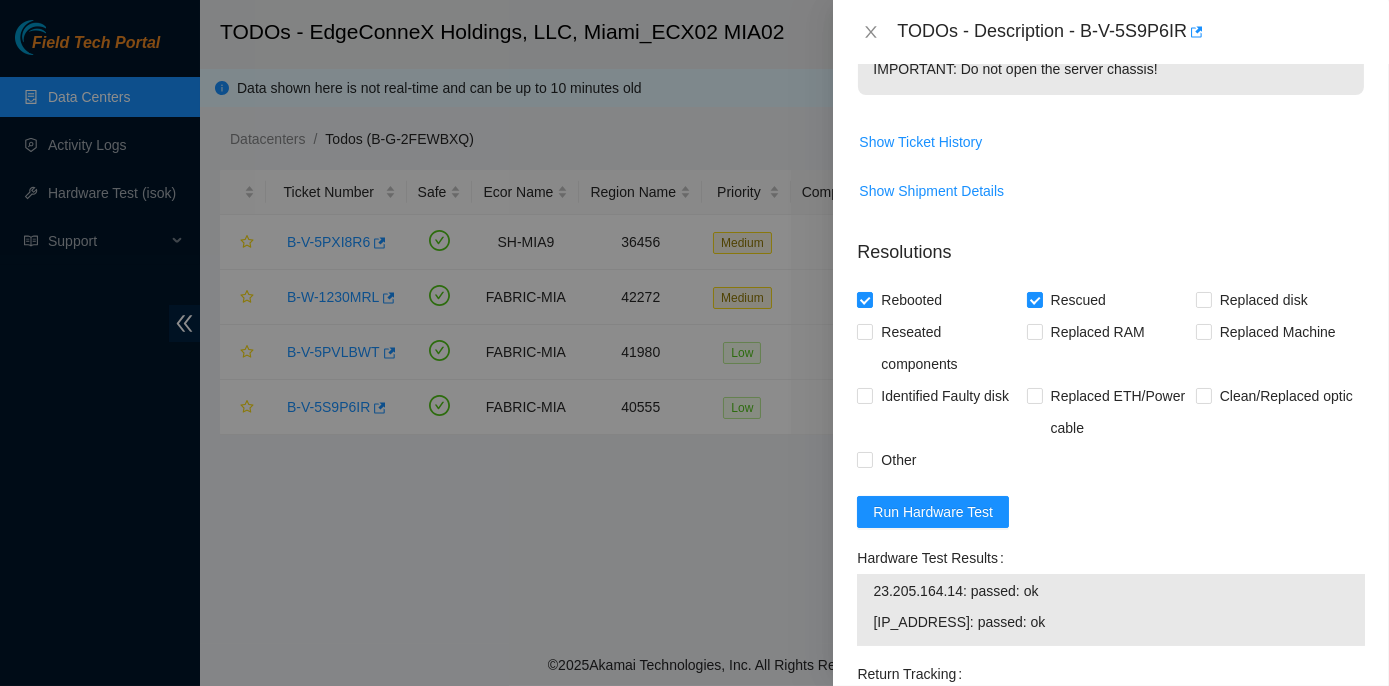 scroll, scrollTop: 929, scrollLeft: 0, axis: vertical 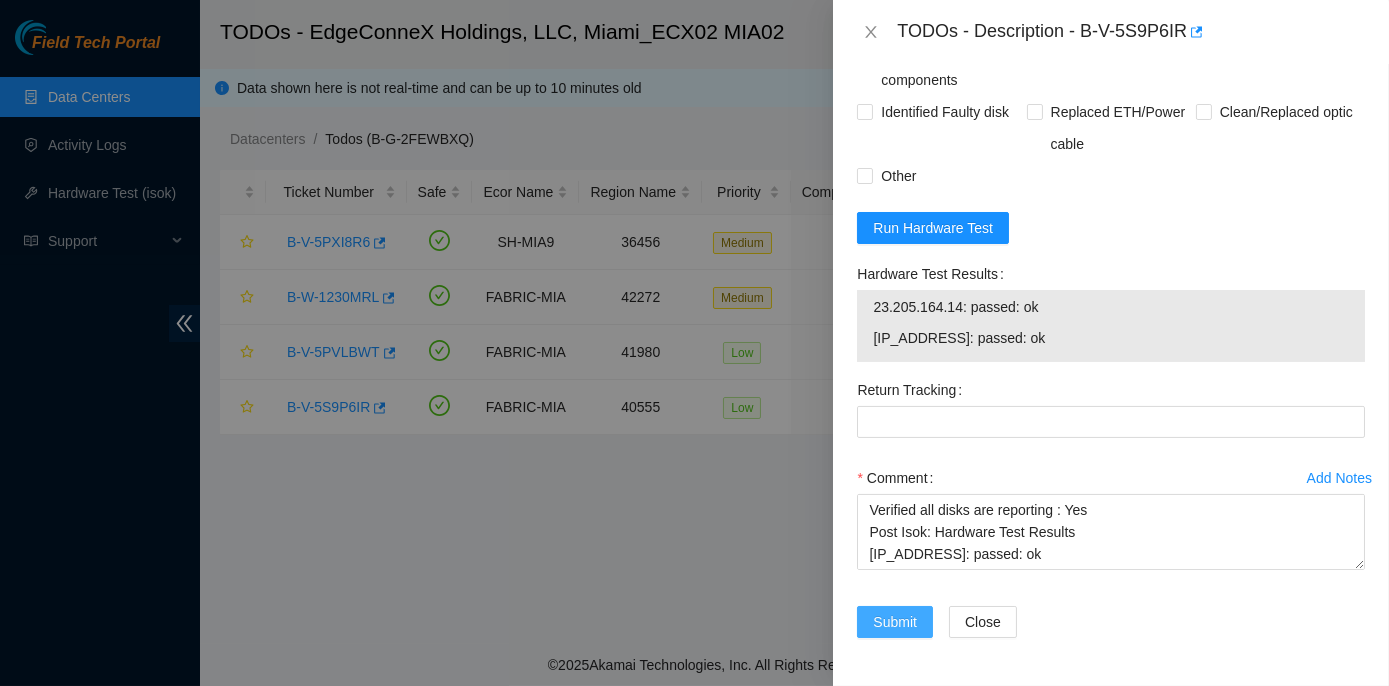 click on "Submit" at bounding box center [895, 622] 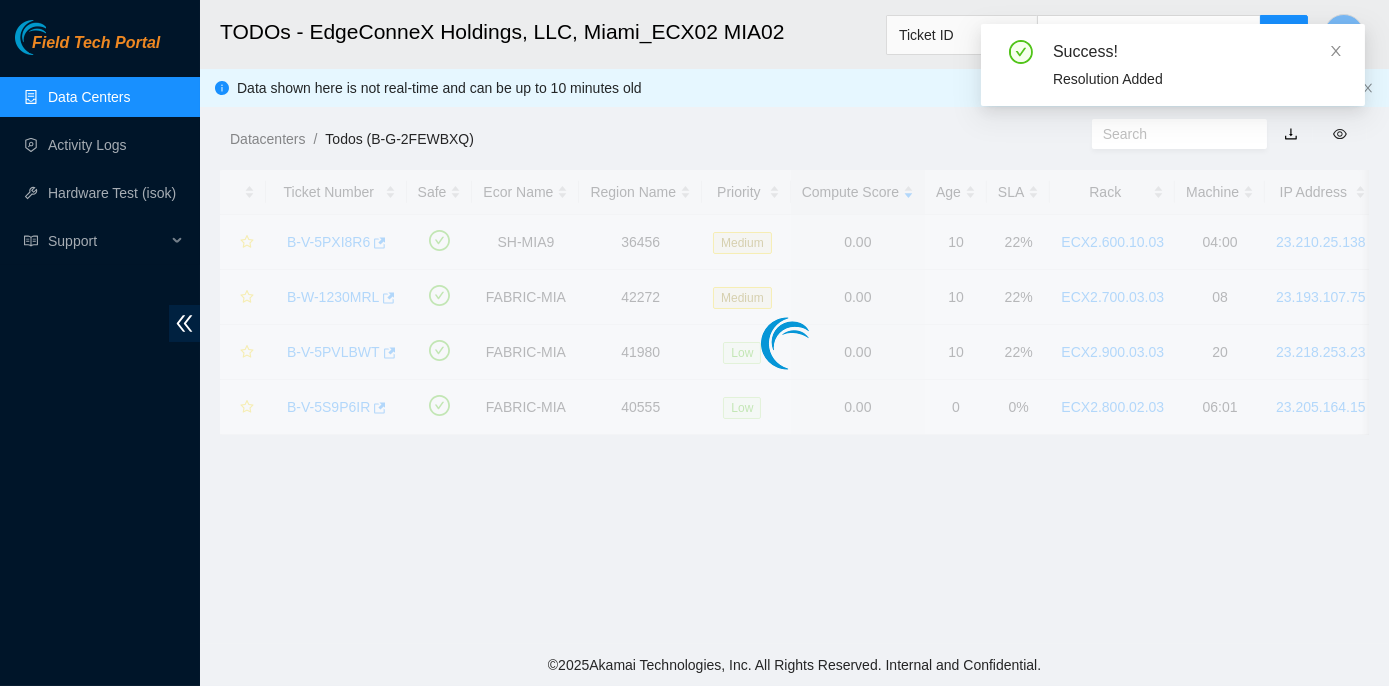 scroll, scrollTop: 557, scrollLeft: 0, axis: vertical 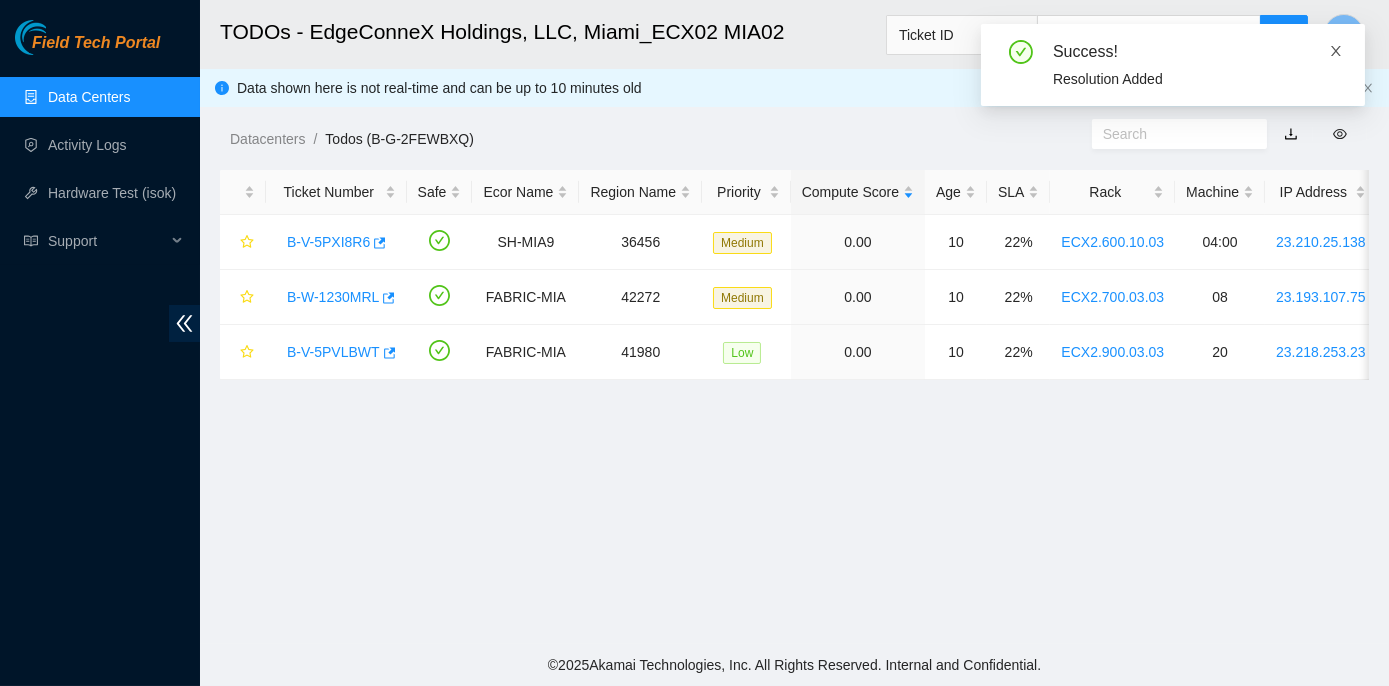 click 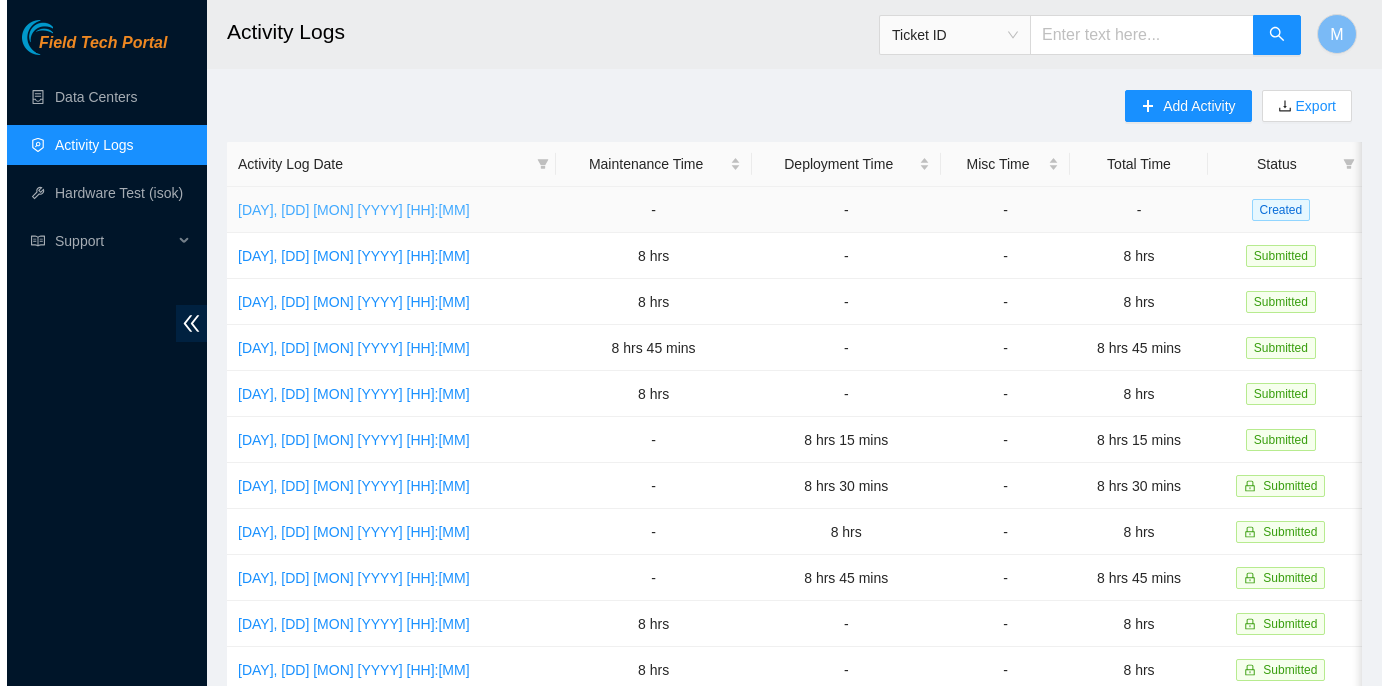 scroll, scrollTop: 0, scrollLeft: 0, axis: both 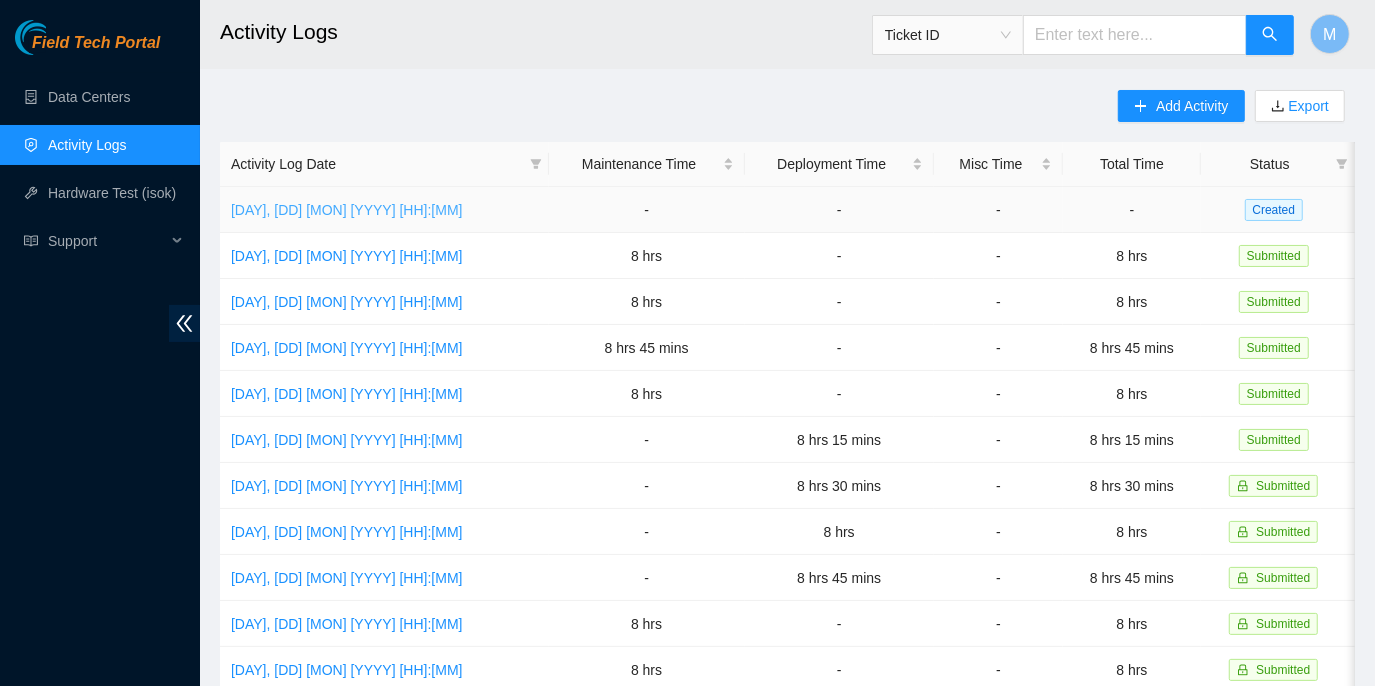 click on "[DAY], [DD] [MON] [YYYY] [HH]:[MM]" at bounding box center [347, 210] 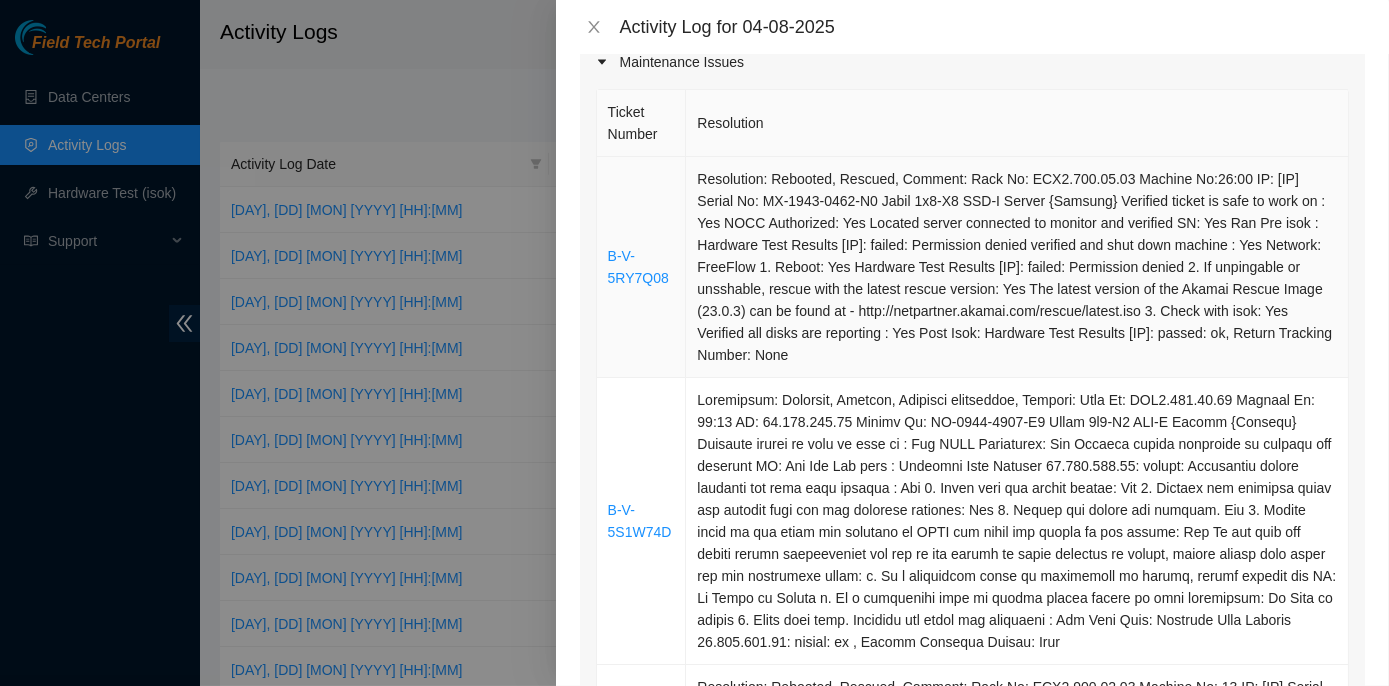 scroll, scrollTop: 272, scrollLeft: 0, axis: vertical 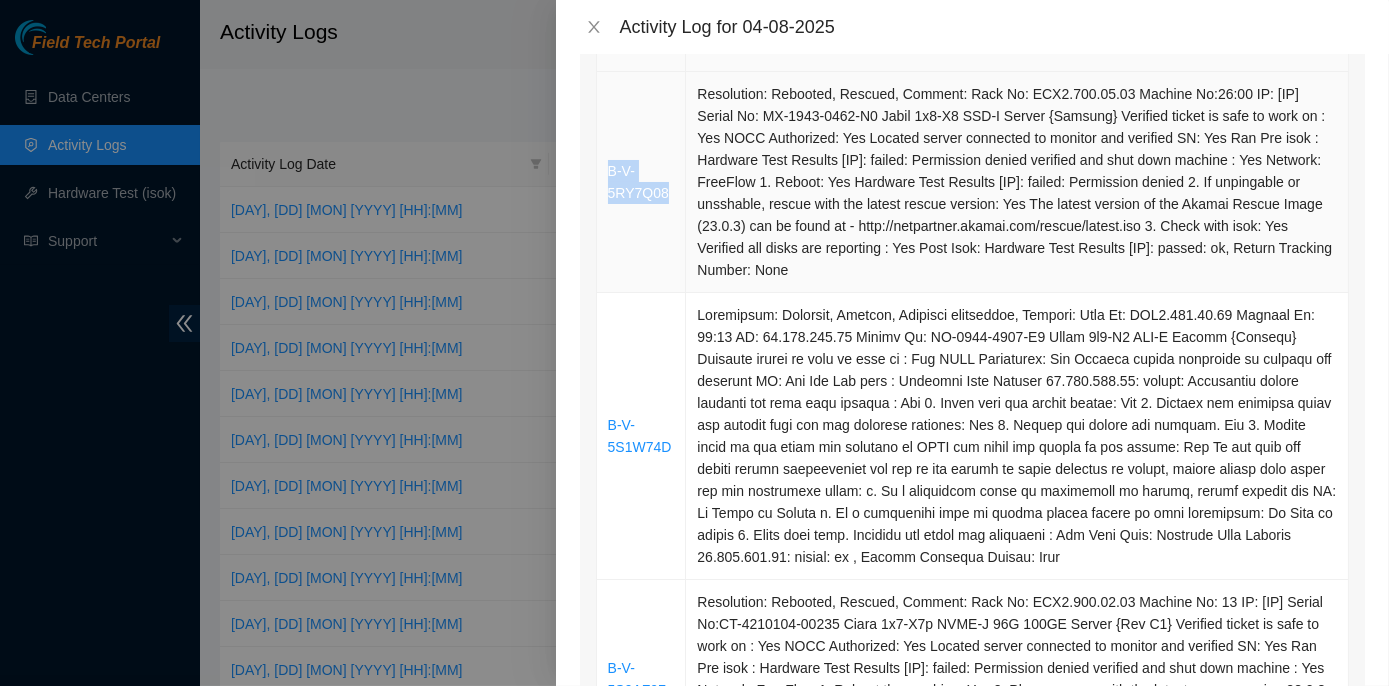 drag, startPoint x: 666, startPoint y: 193, endPoint x: 604, endPoint y: 170, distance: 66.12866 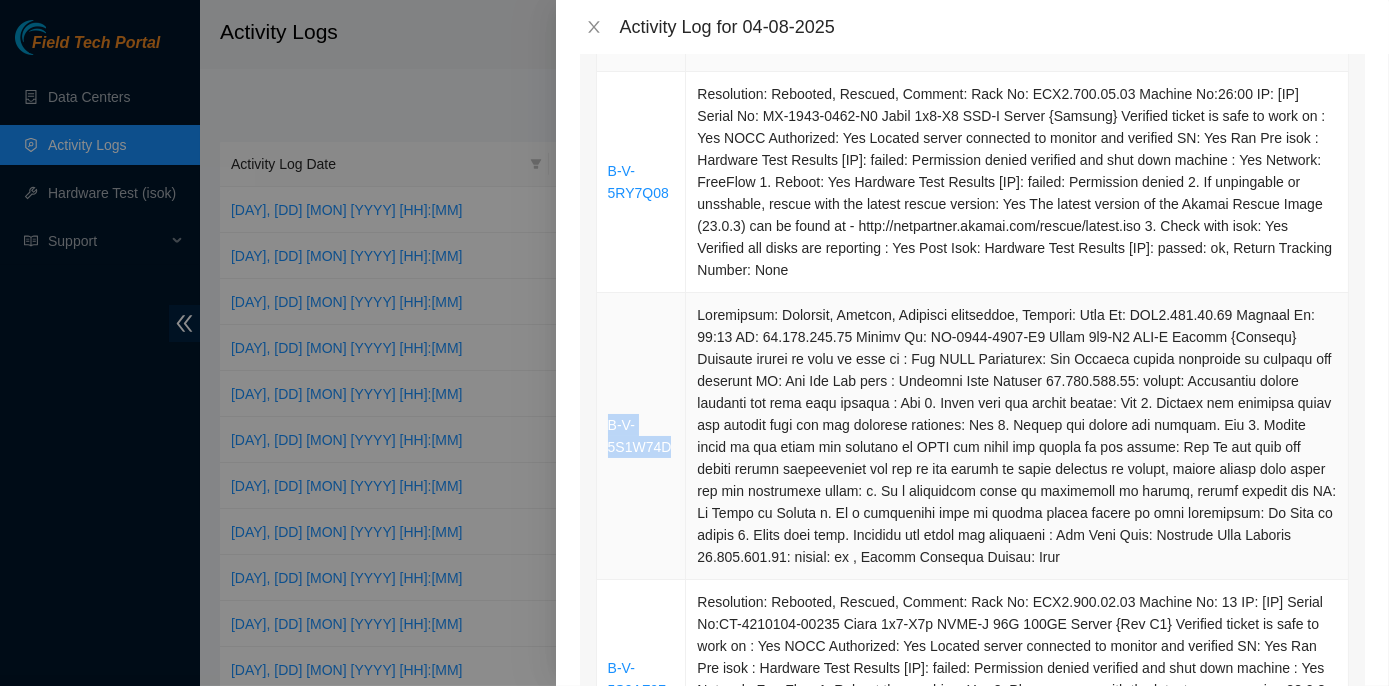 drag, startPoint x: 669, startPoint y: 443, endPoint x: 602, endPoint y: 420, distance: 70.837845 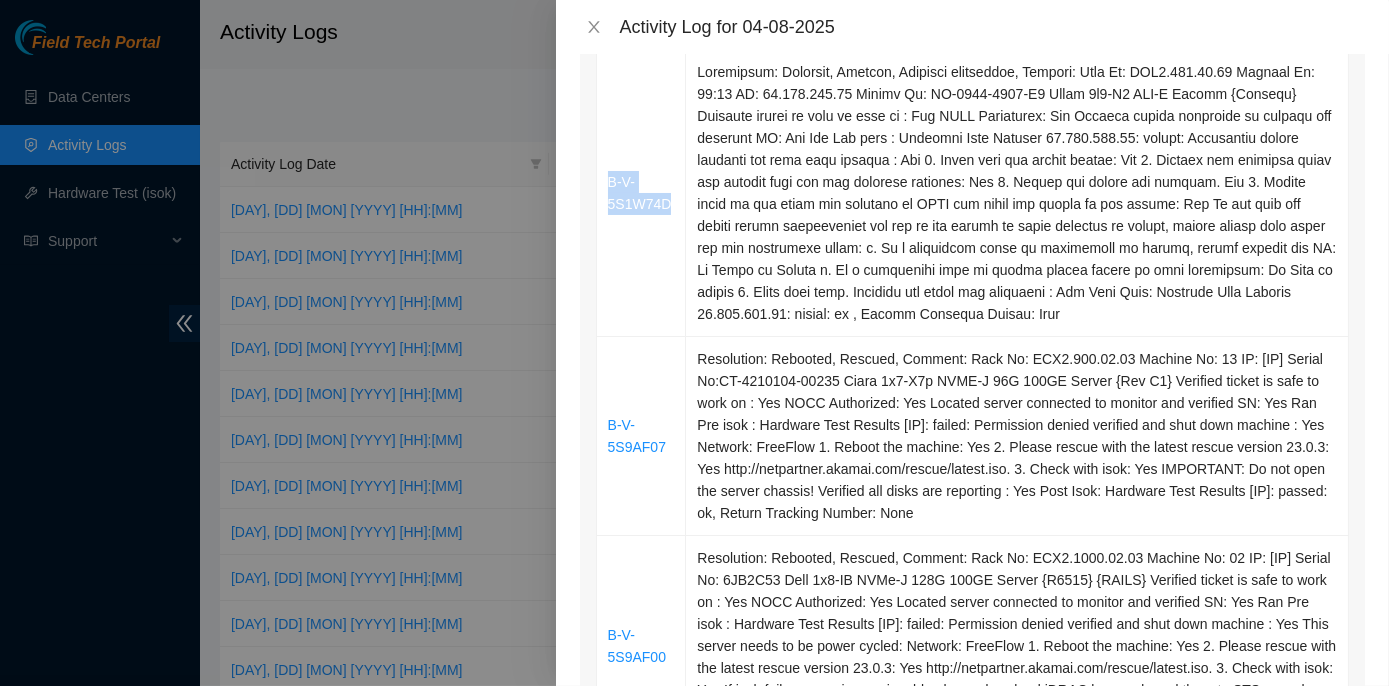 scroll, scrollTop: 545, scrollLeft: 0, axis: vertical 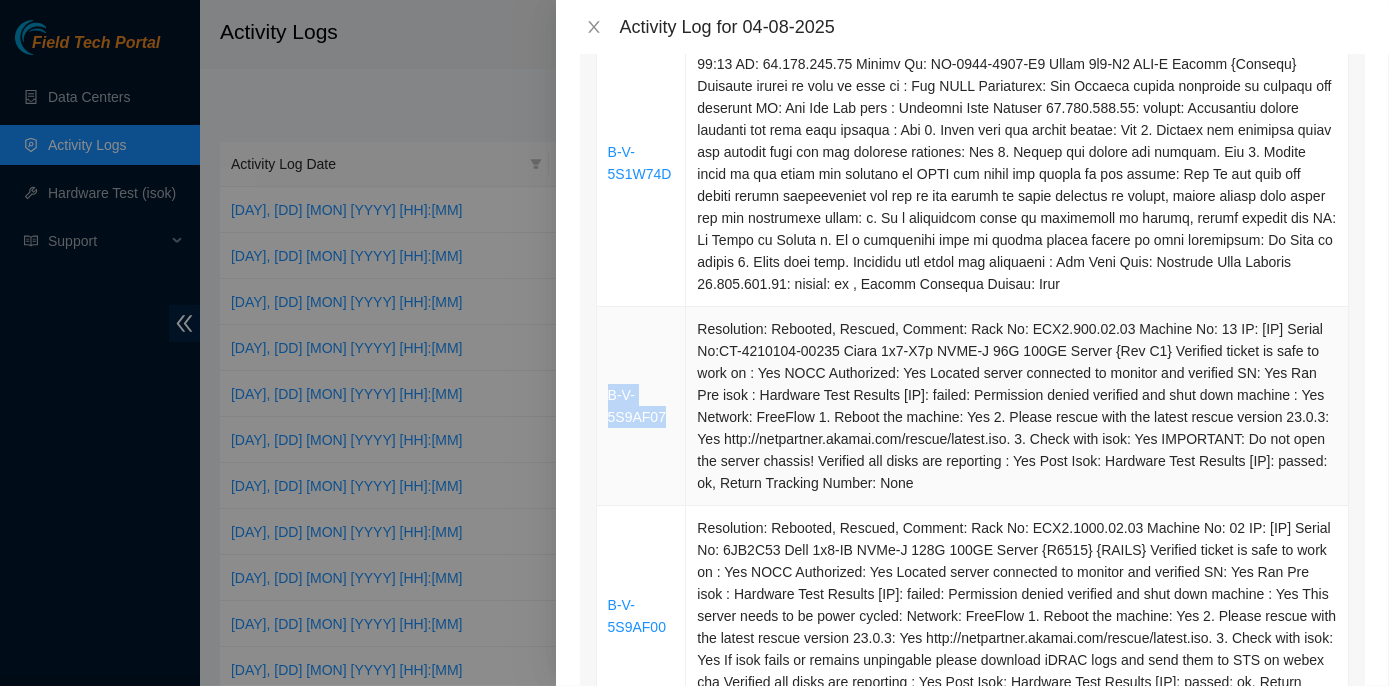 drag, startPoint x: 664, startPoint y: 417, endPoint x: 604, endPoint y: 400, distance: 62.361847 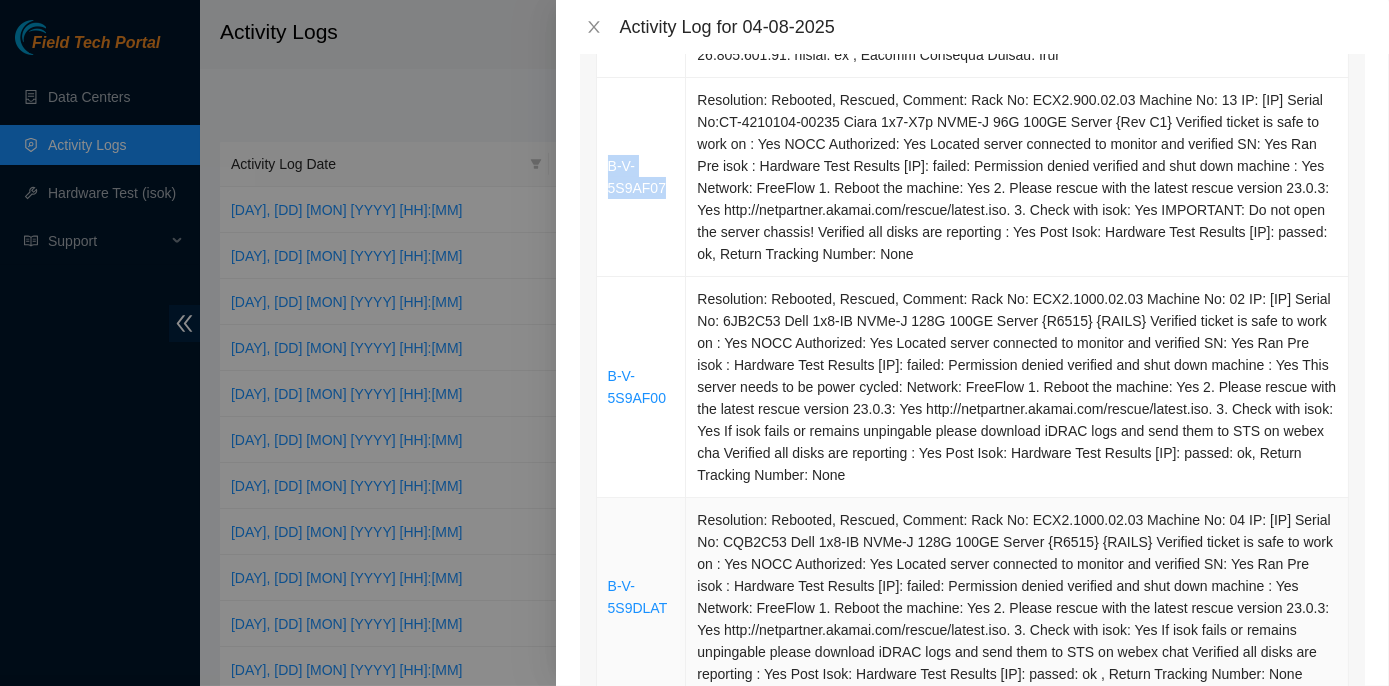 scroll, scrollTop: 818, scrollLeft: 0, axis: vertical 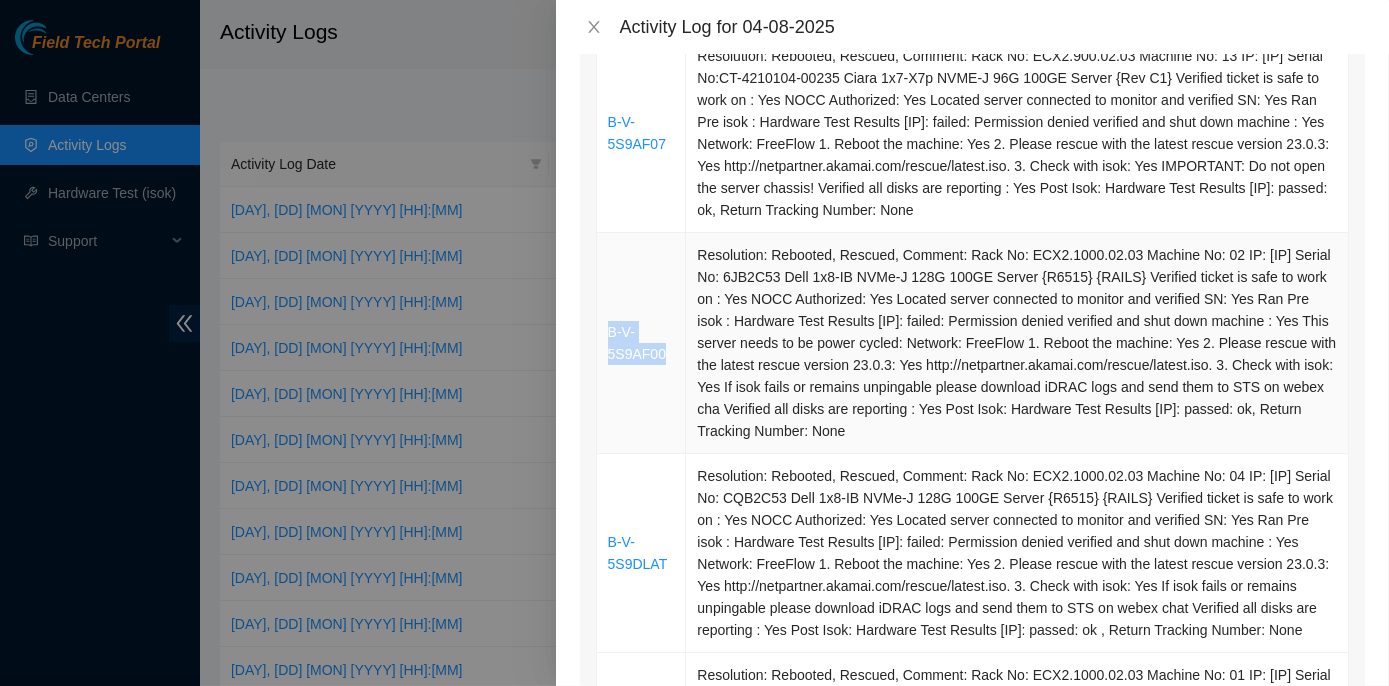 drag, startPoint x: 667, startPoint y: 365, endPoint x: 605, endPoint y: 344, distance: 65.459915 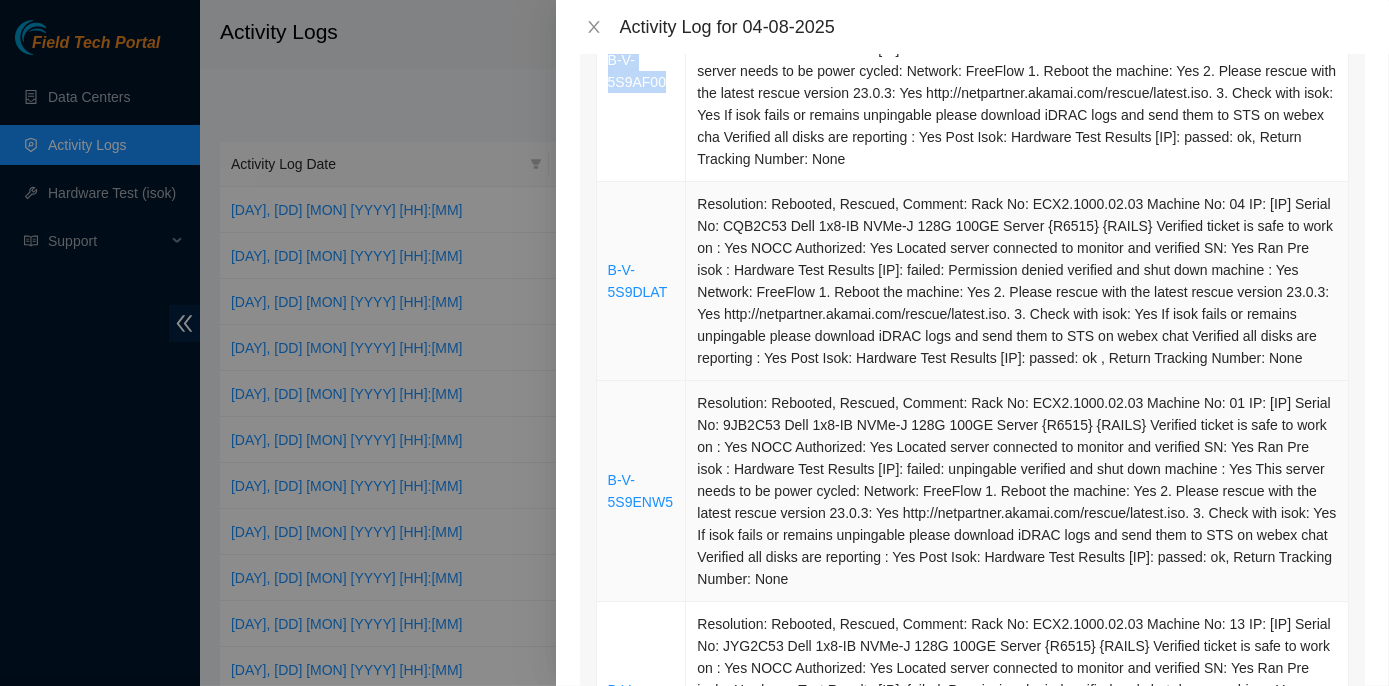 scroll, scrollTop: 1181, scrollLeft: 0, axis: vertical 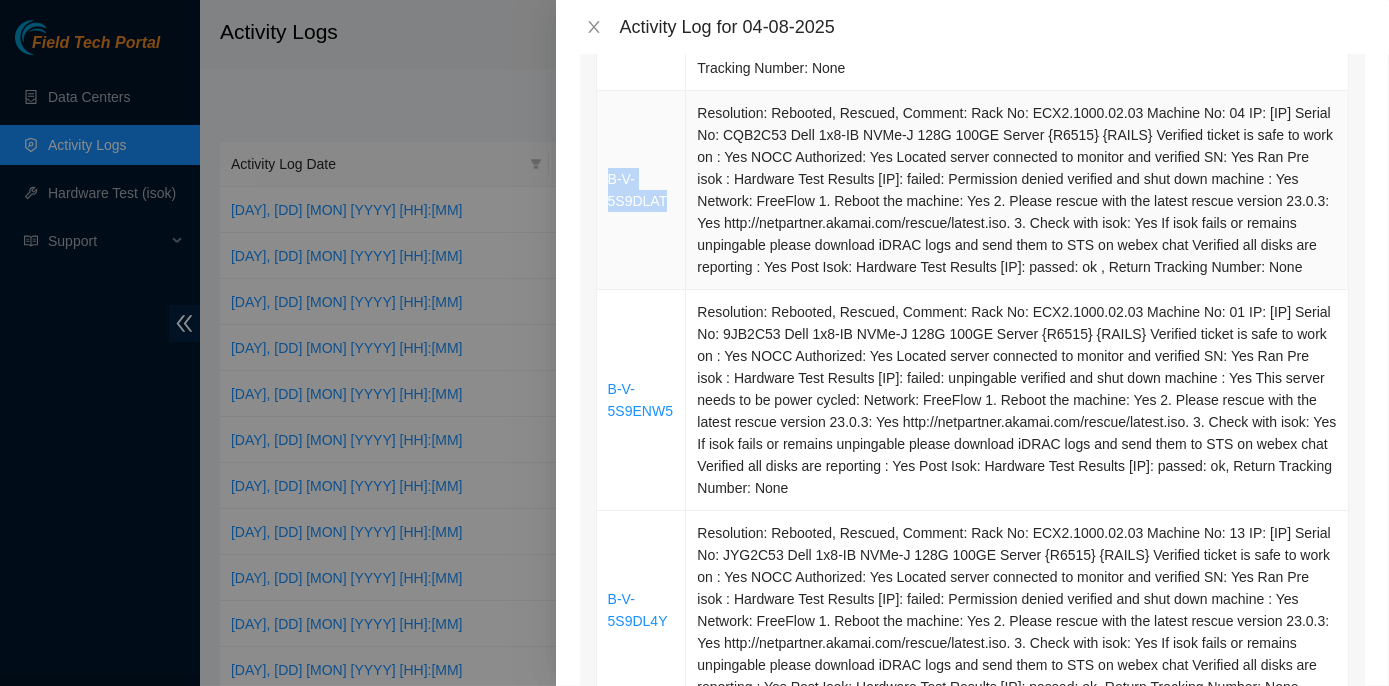 drag, startPoint x: 663, startPoint y: 230, endPoint x: 604, endPoint y: 215, distance: 60.876926 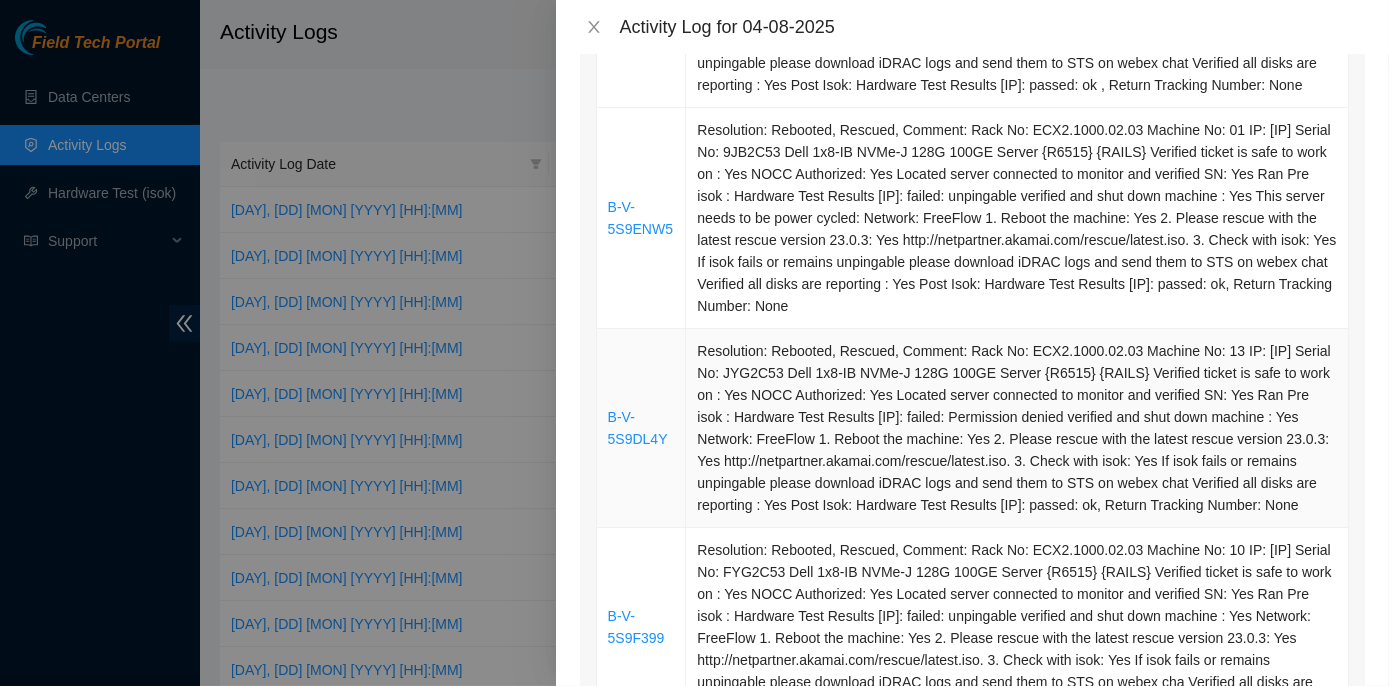 scroll, scrollTop: 1454, scrollLeft: 0, axis: vertical 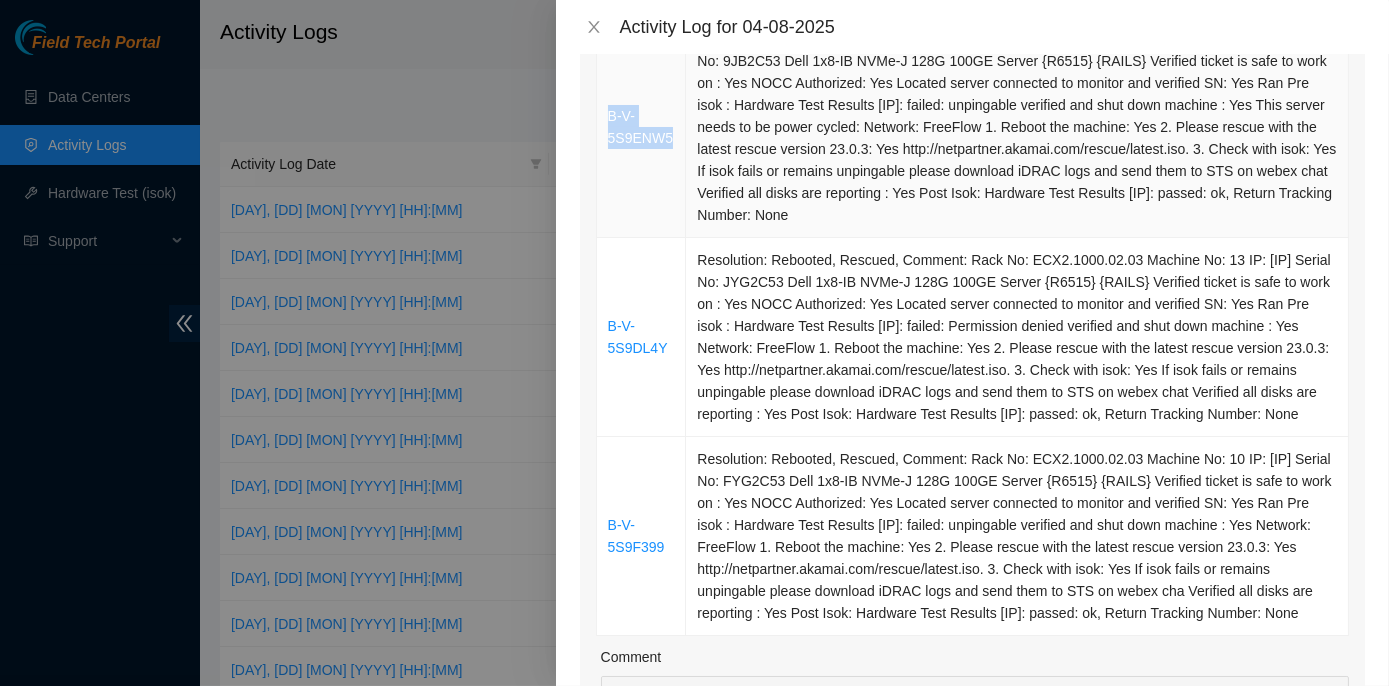 drag, startPoint x: 670, startPoint y: 178, endPoint x: 605, endPoint y: 160, distance: 67.44627 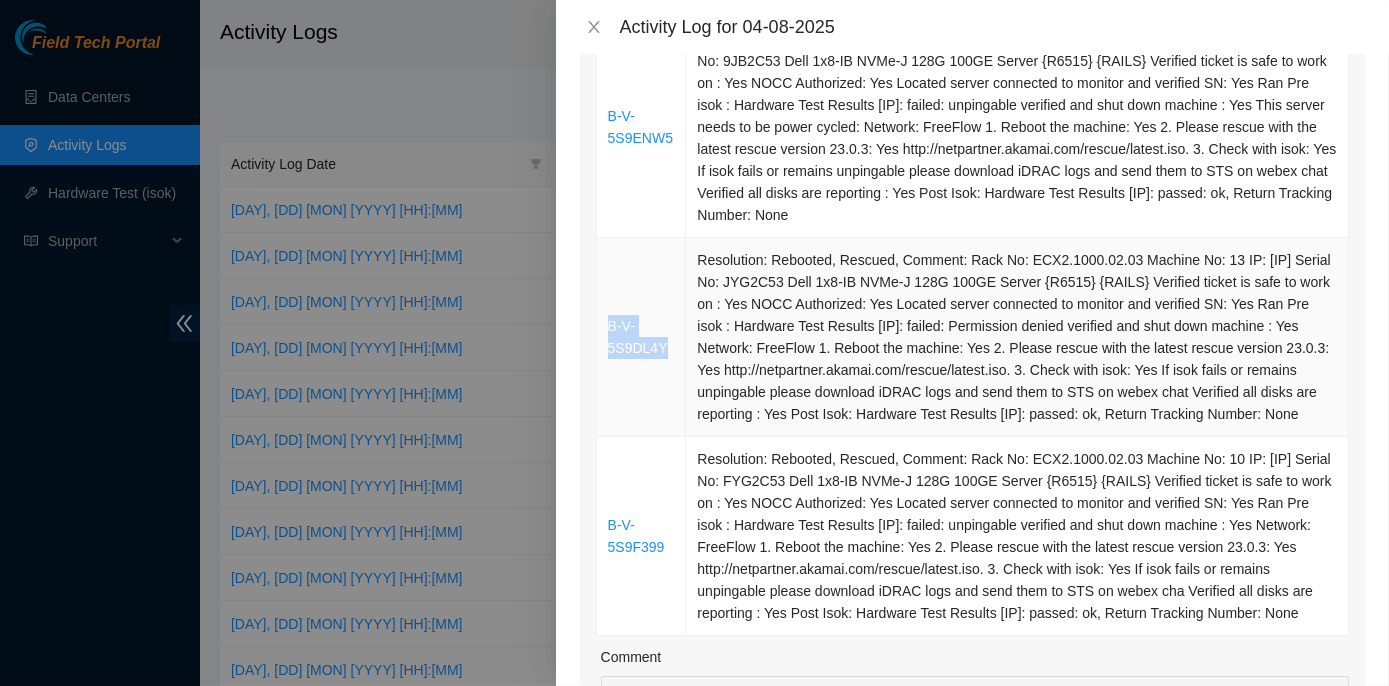 drag, startPoint x: 669, startPoint y: 402, endPoint x: 599, endPoint y: 388, distance: 71.38628 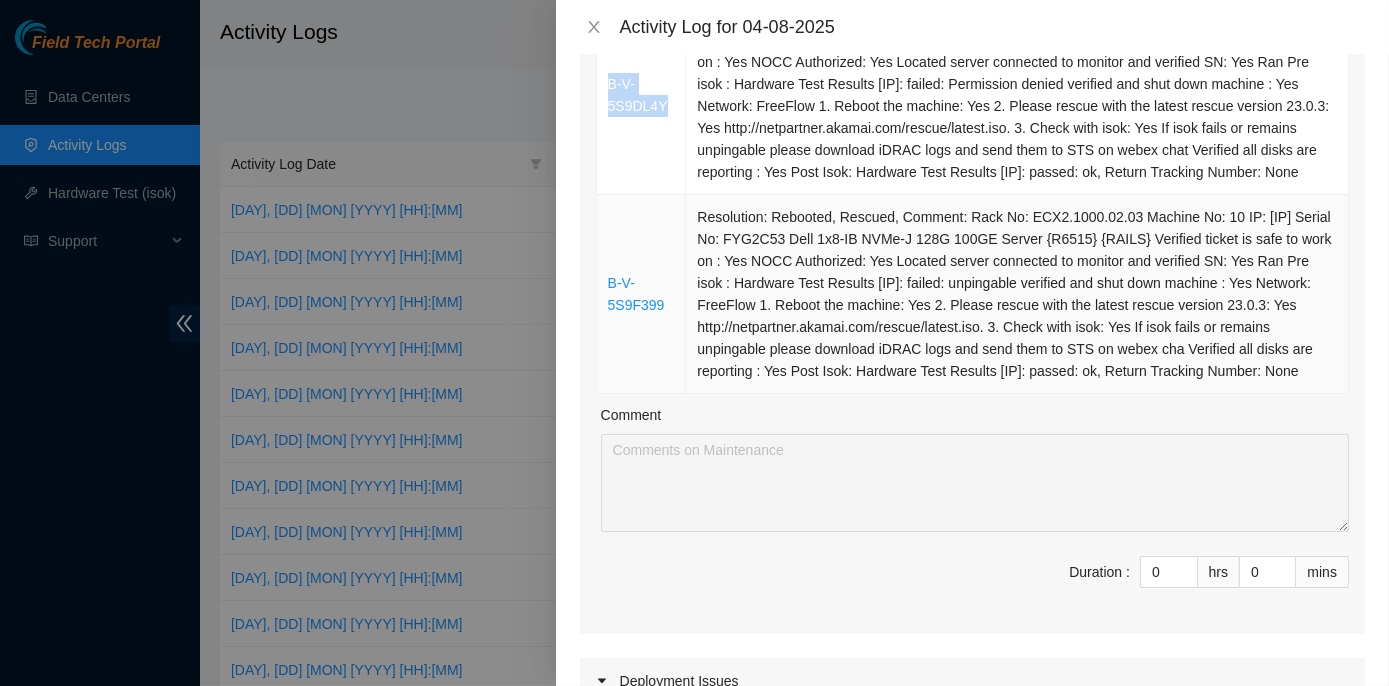 scroll, scrollTop: 1727, scrollLeft: 0, axis: vertical 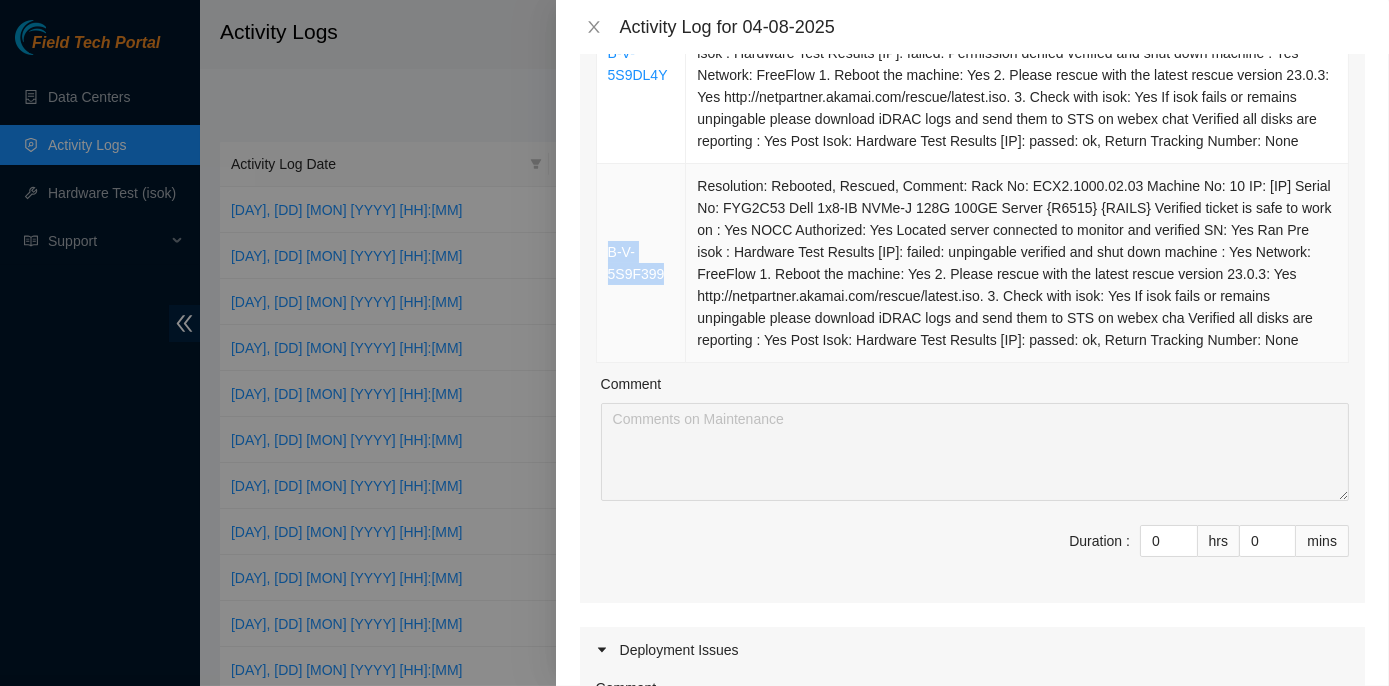 drag, startPoint x: 662, startPoint y: 352, endPoint x: 605, endPoint y: 330, distance: 61.09828 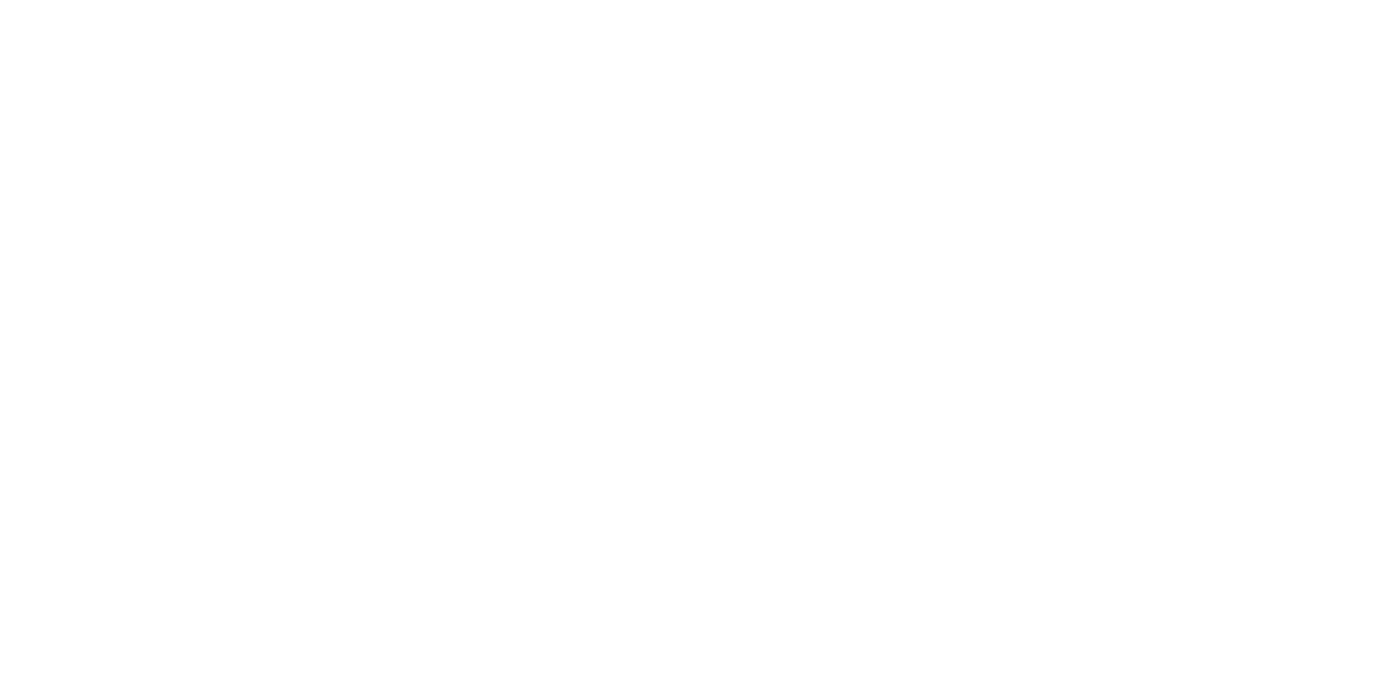 scroll, scrollTop: 0, scrollLeft: 0, axis: both 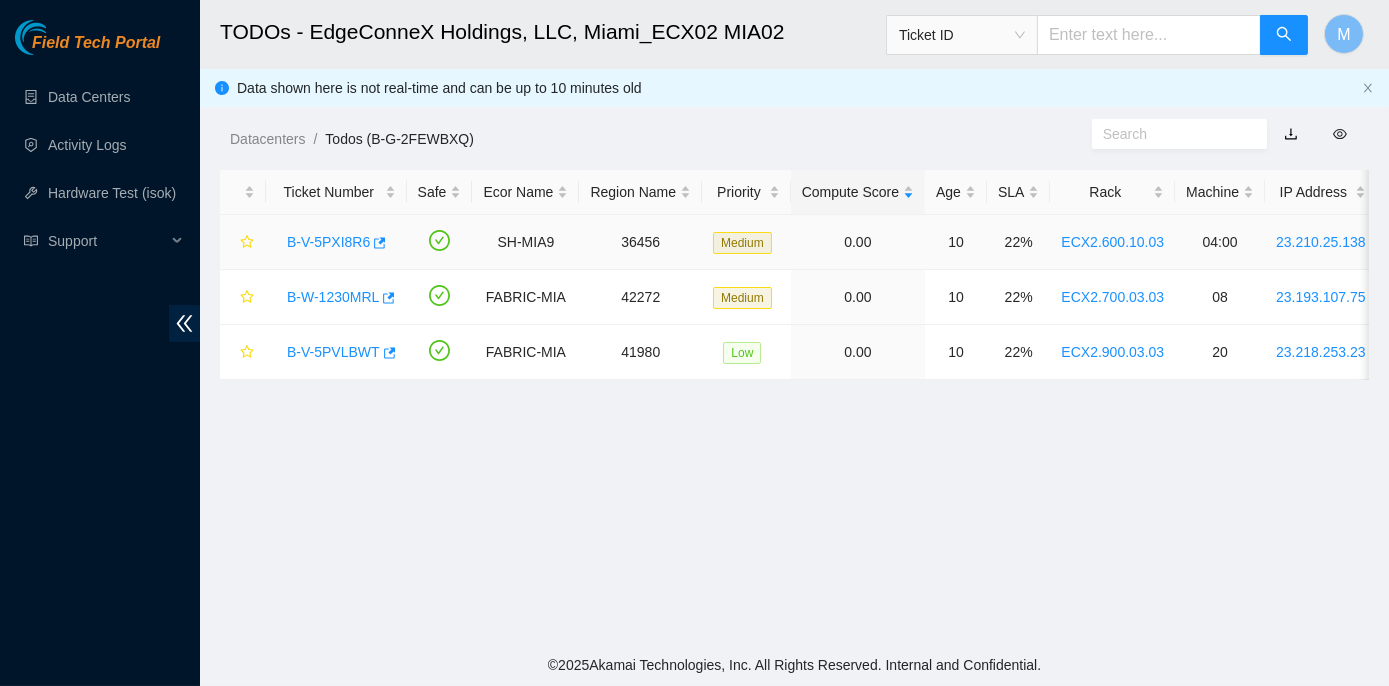 click on "B-V-5PXI8R6" at bounding box center (328, 242) 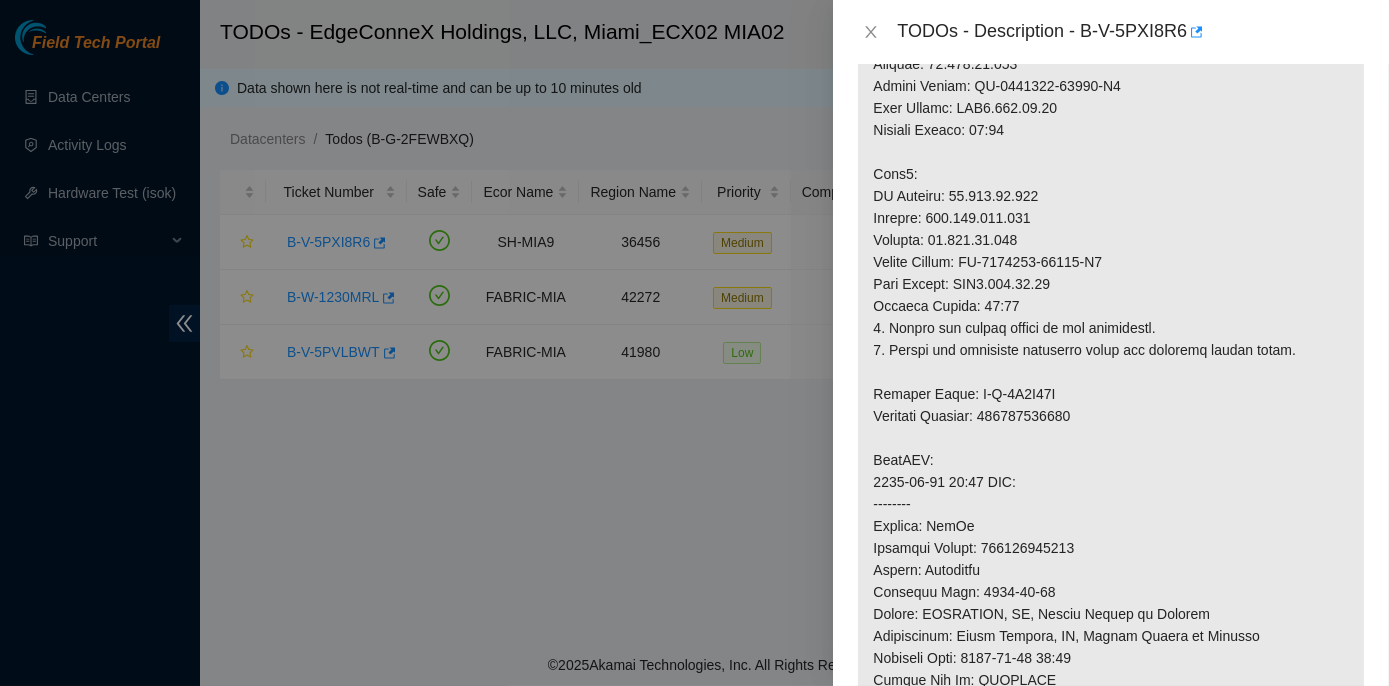 scroll, scrollTop: 0, scrollLeft: 0, axis: both 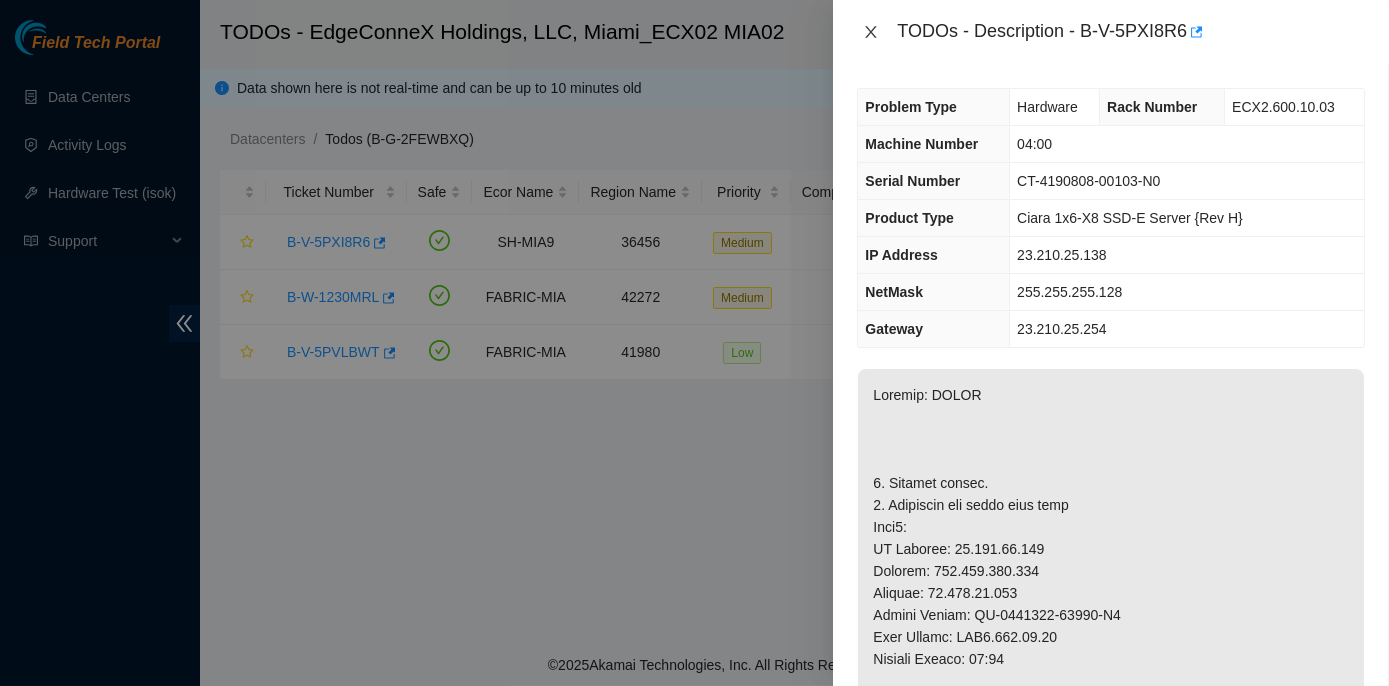 click 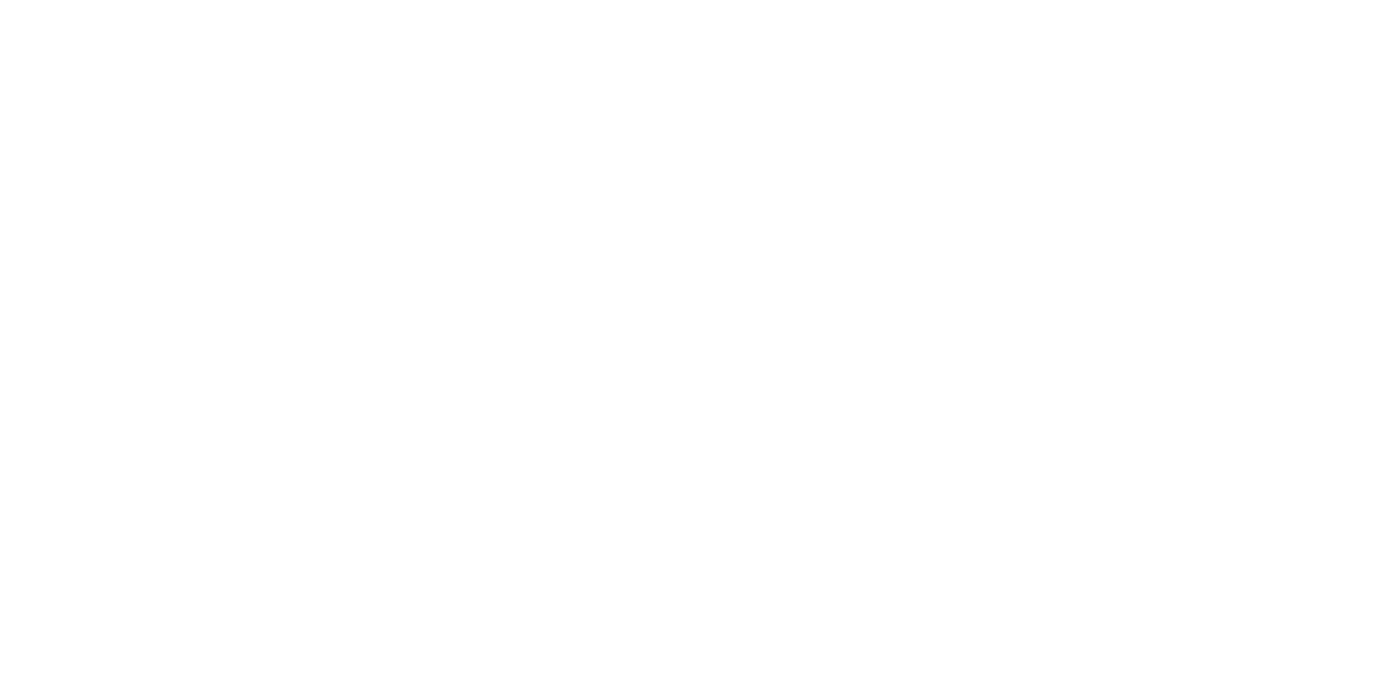 scroll, scrollTop: 0, scrollLeft: 0, axis: both 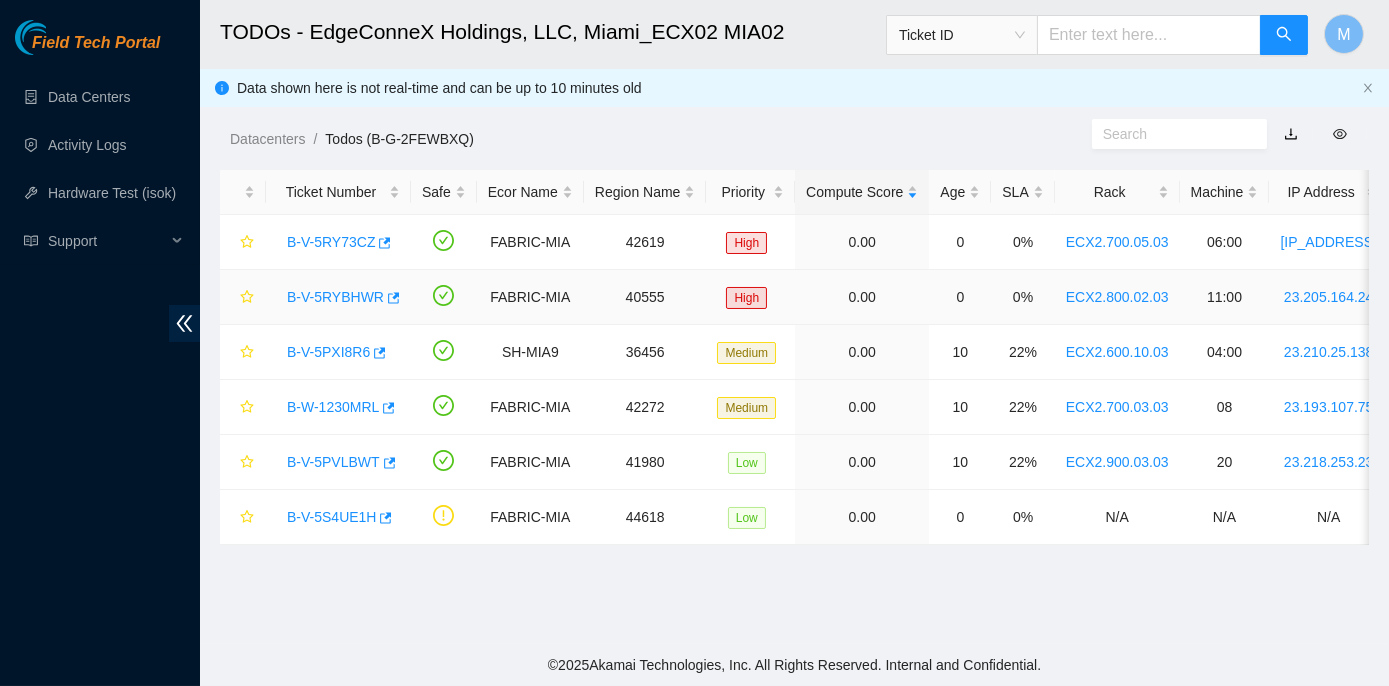 click on "B-V-5RYBHWR" at bounding box center [335, 297] 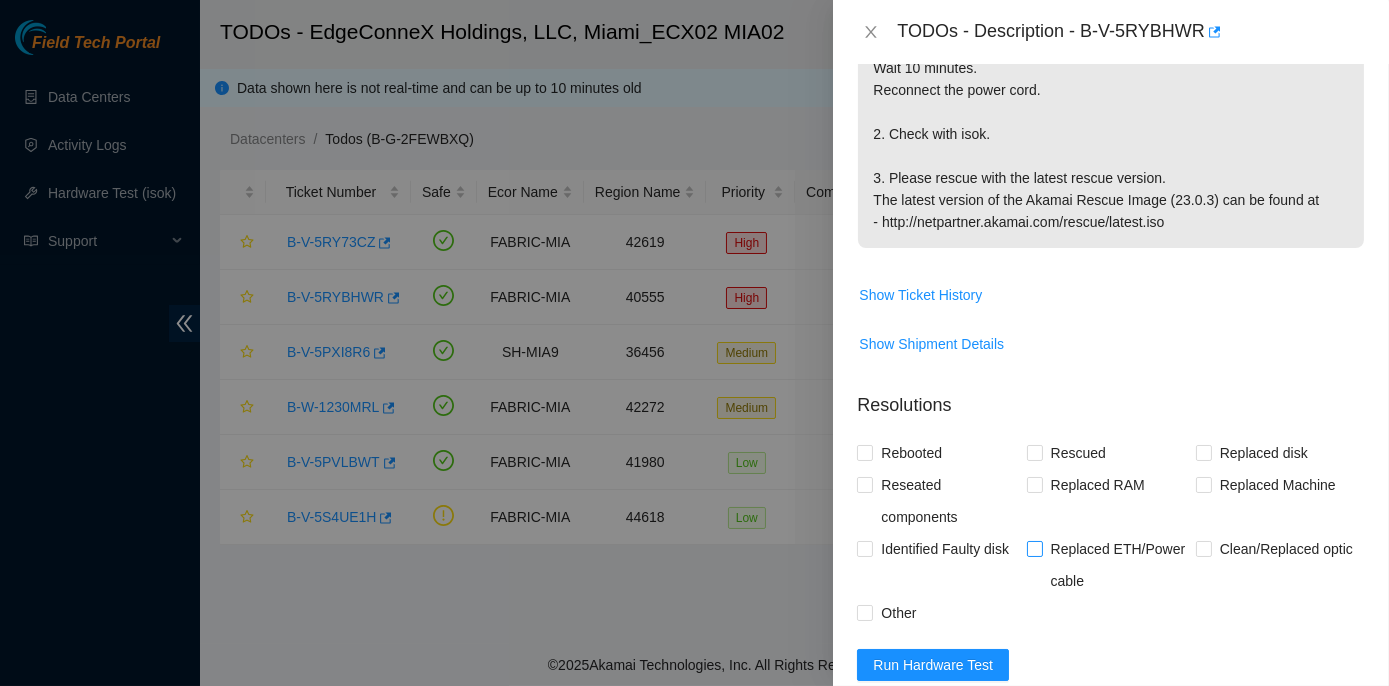 scroll, scrollTop: 636, scrollLeft: 0, axis: vertical 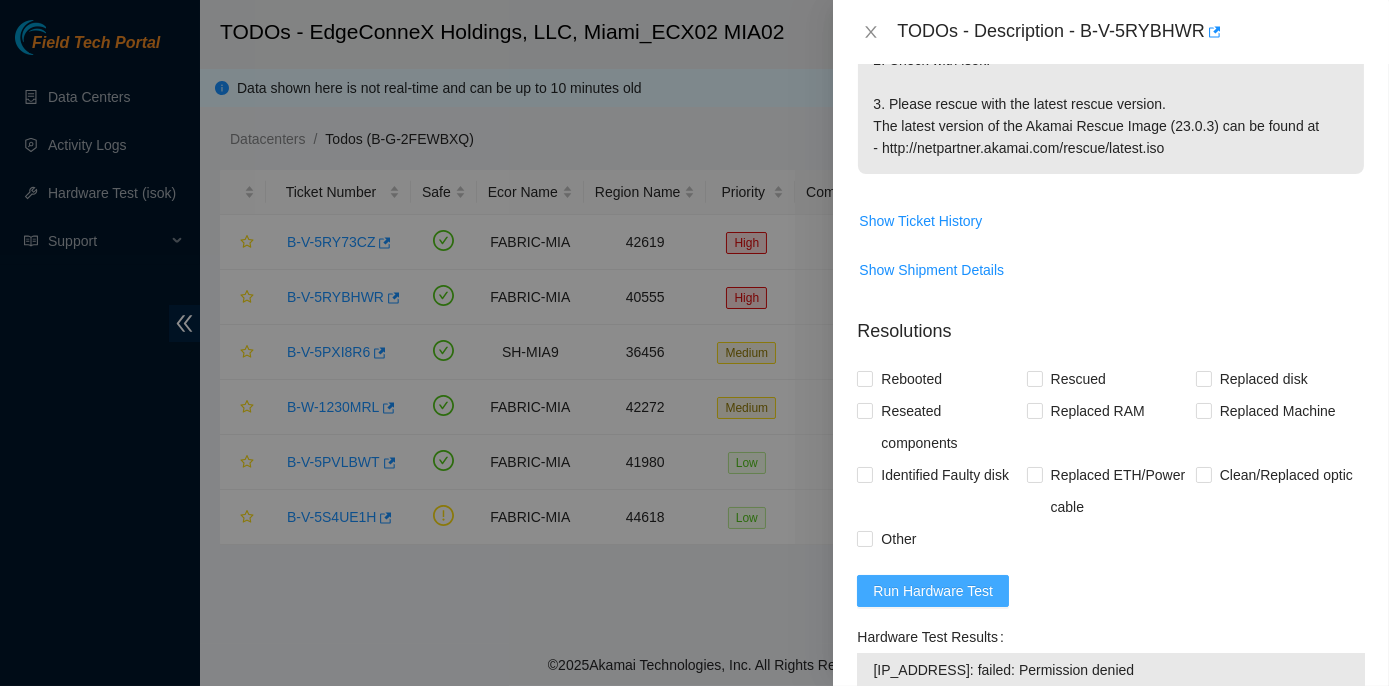 click on "Run Hardware Test" at bounding box center (933, 591) 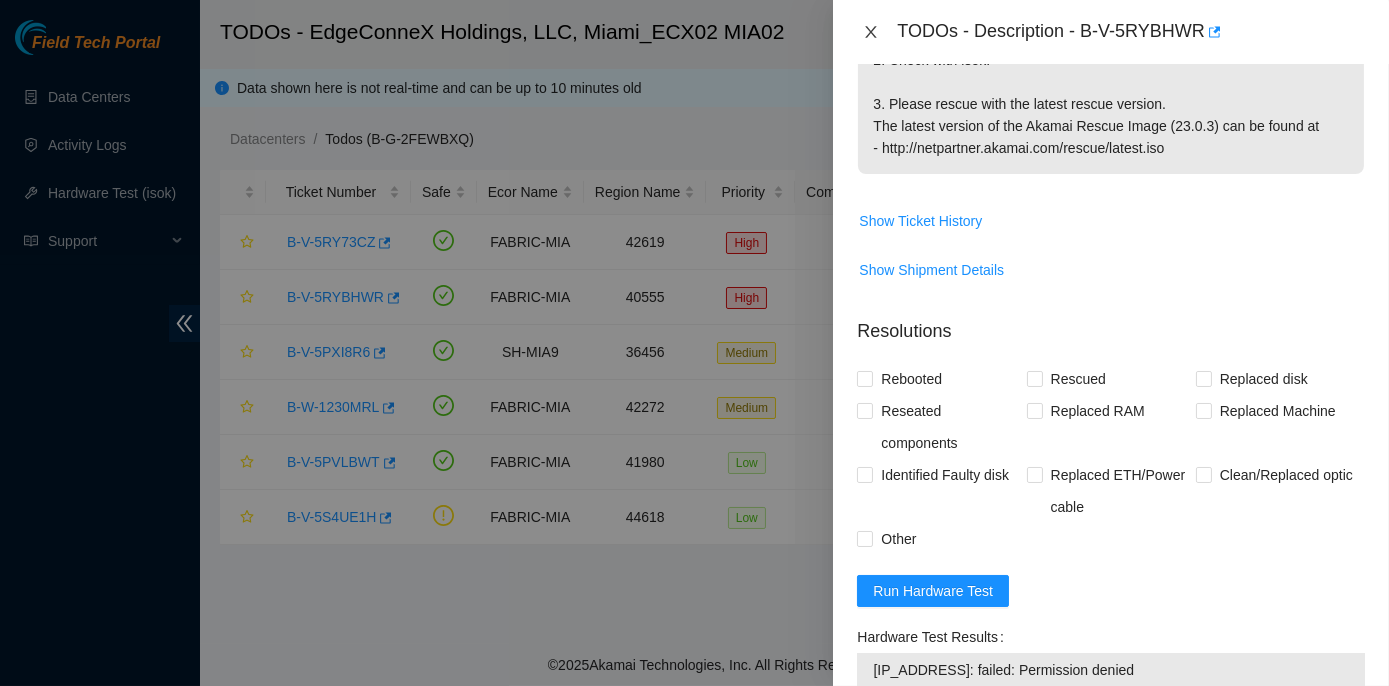 click 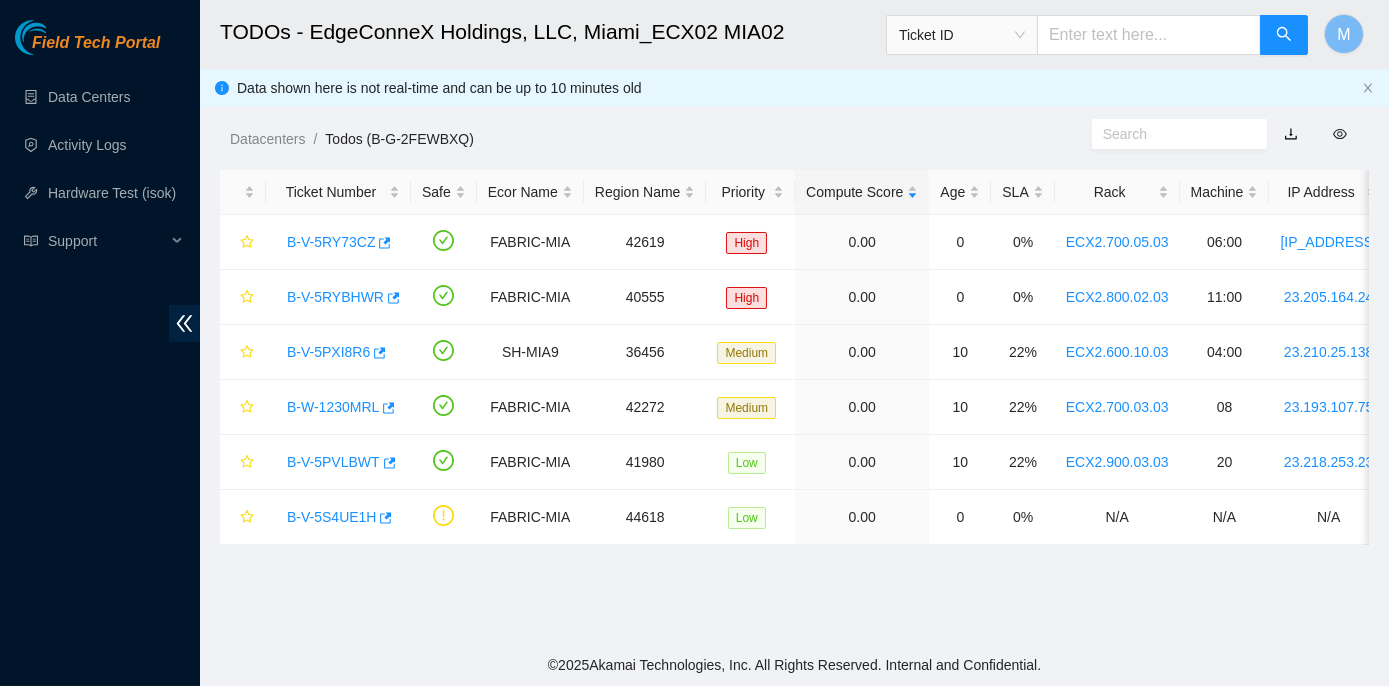 scroll, scrollTop: 628, scrollLeft: 0, axis: vertical 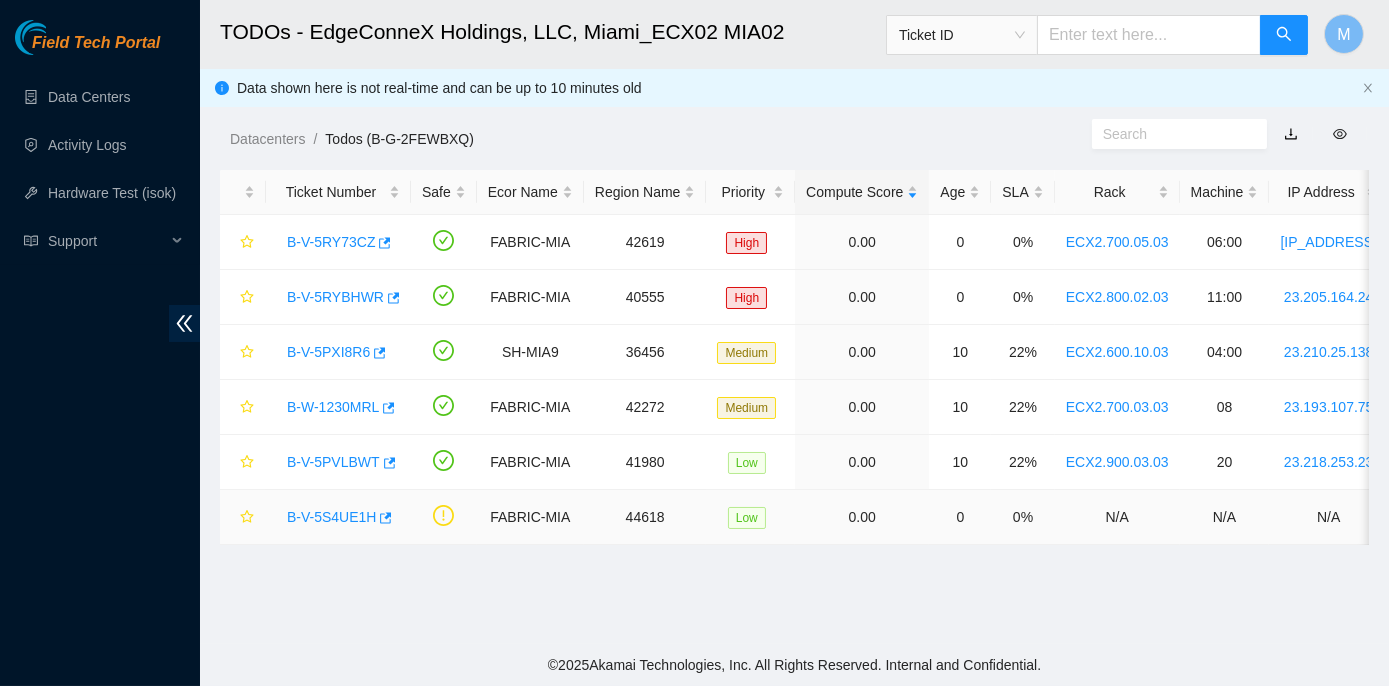 click on "B-V-5S4UE1H" at bounding box center [331, 517] 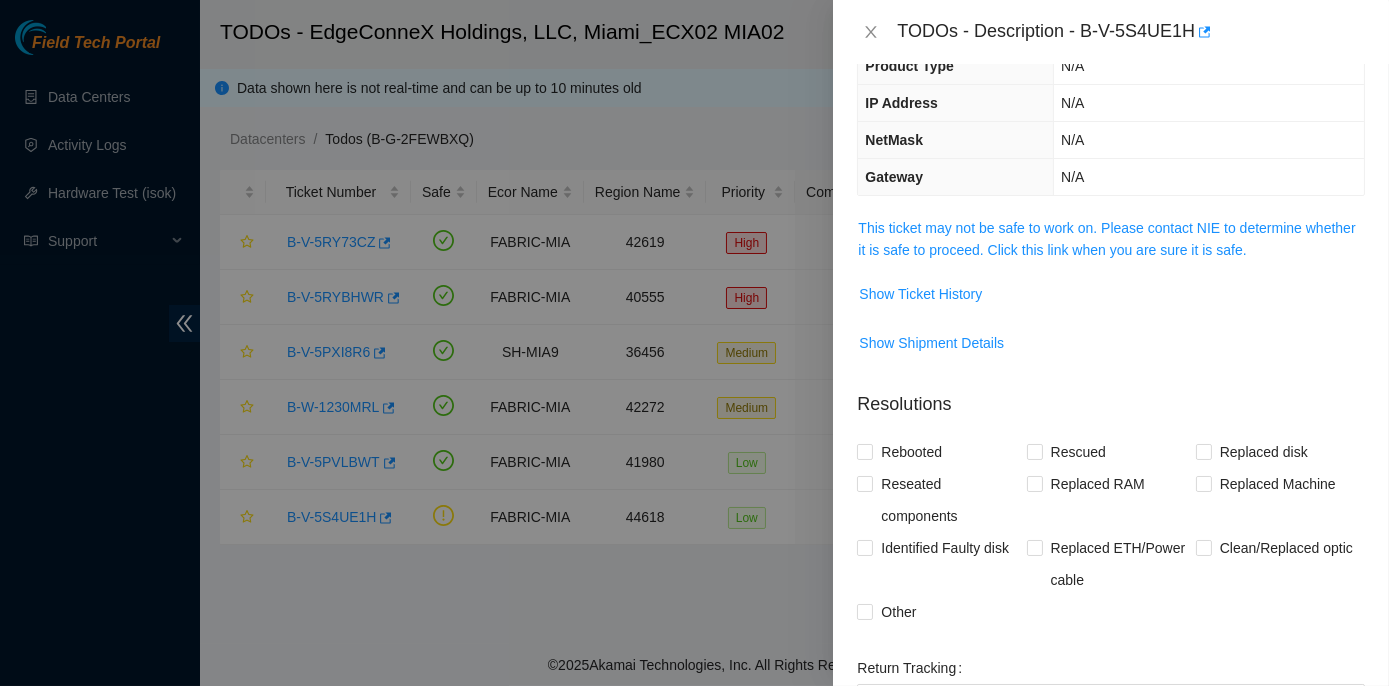 scroll, scrollTop: 0, scrollLeft: 0, axis: both 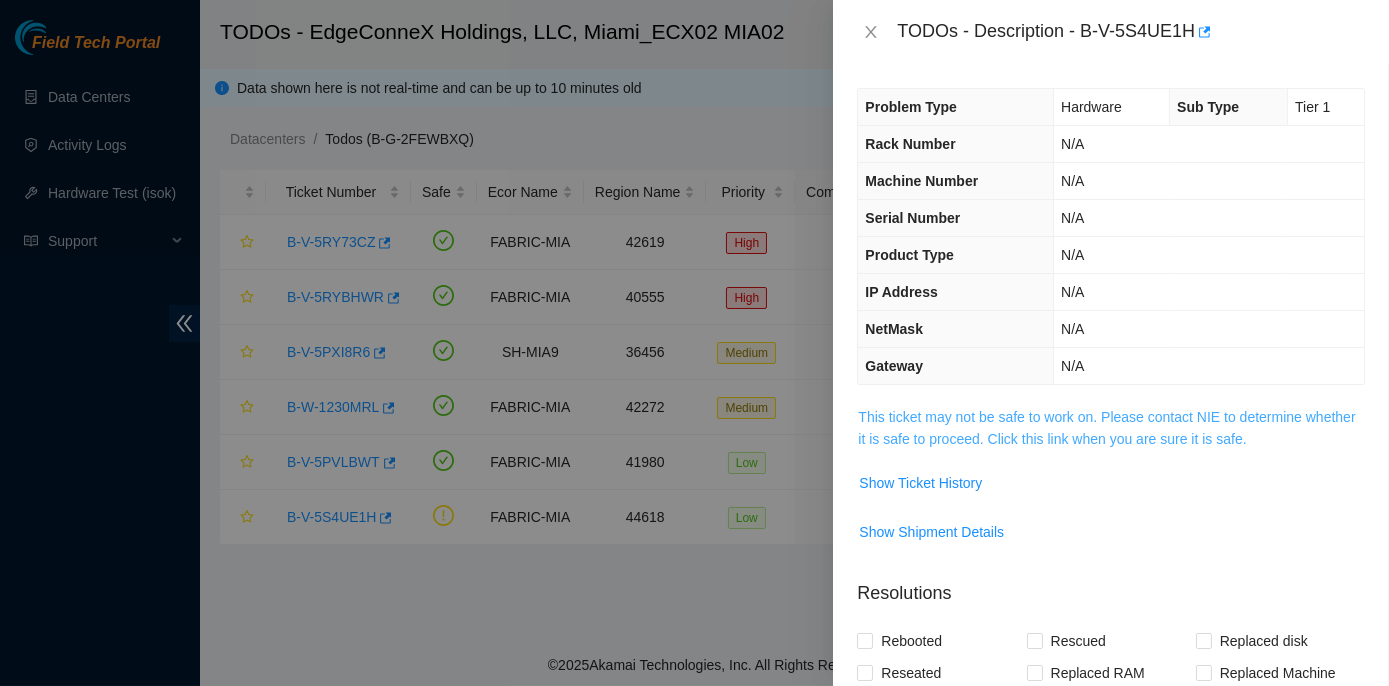click on "This ticket may not be safe to work on. Please contact NIE to determine whether it is safe to proceed. Click this link when you are sure it is safe." at bounding box center (1106, 428) 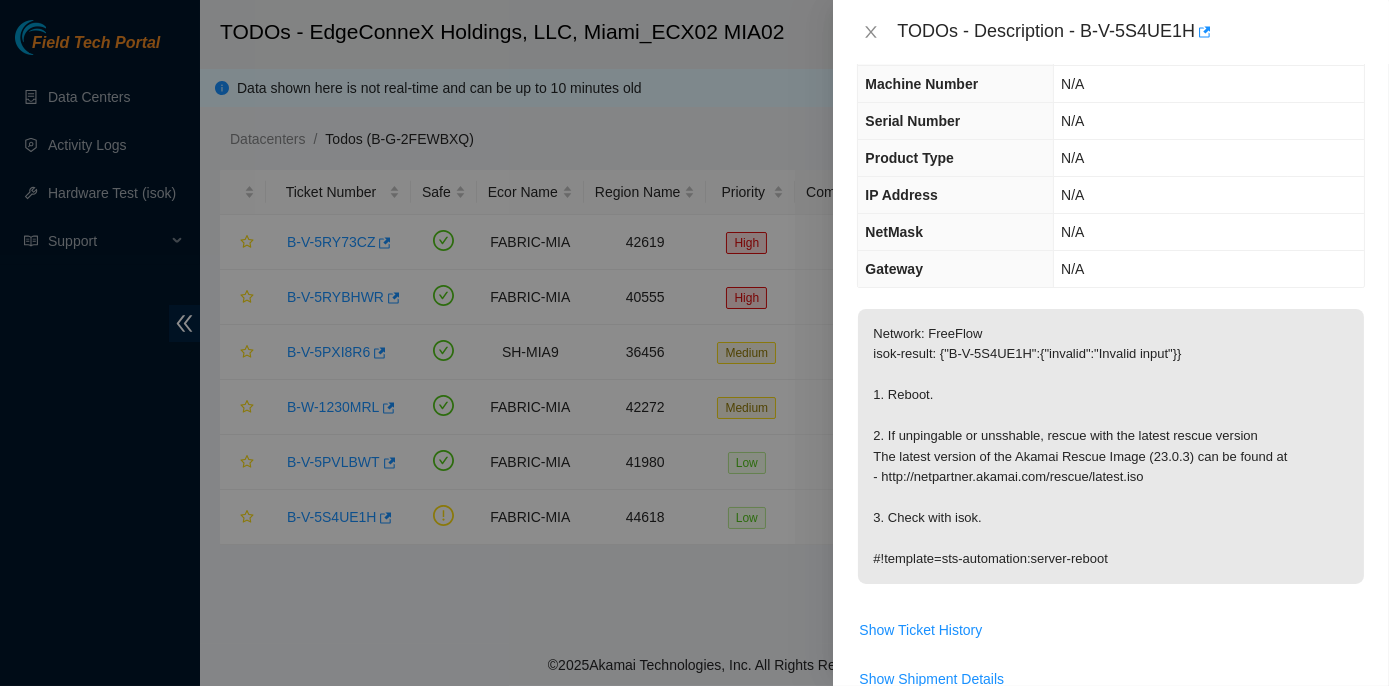 scroll, scrollTop: 0, scrollLeft: 0, axis: both 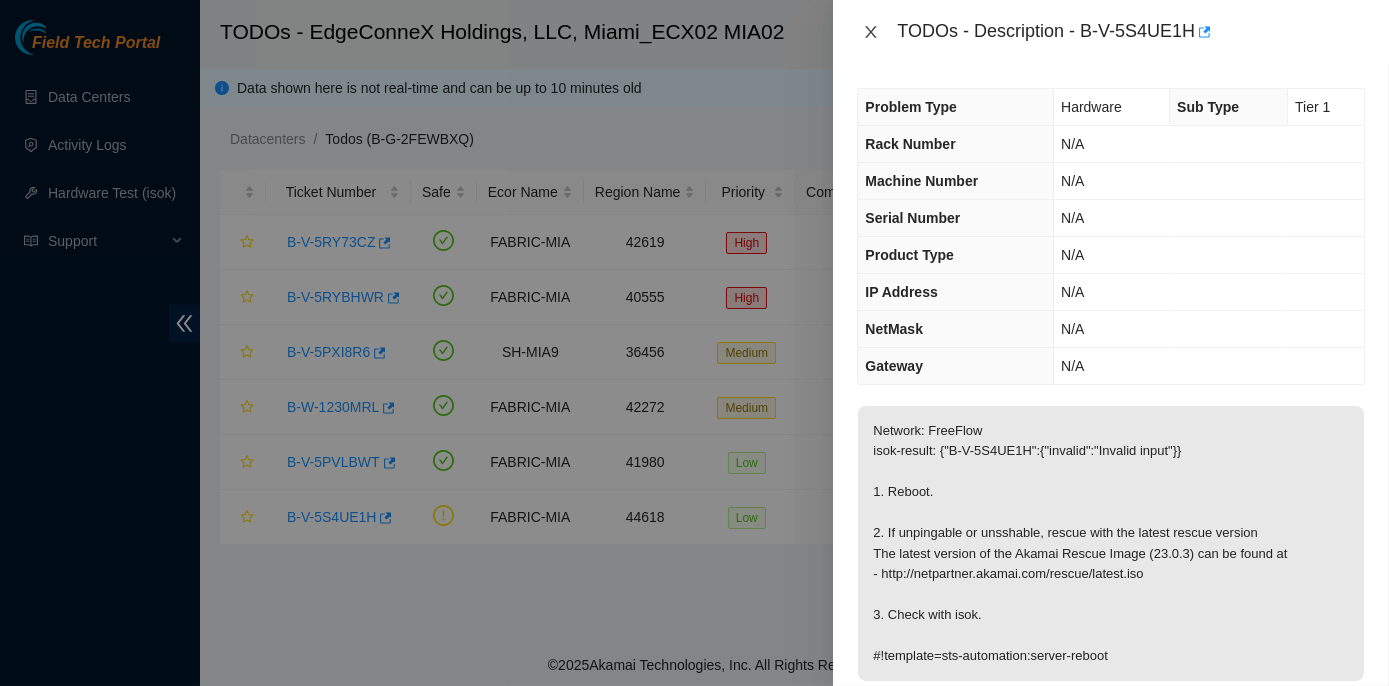click at bounding box center (871, 32) 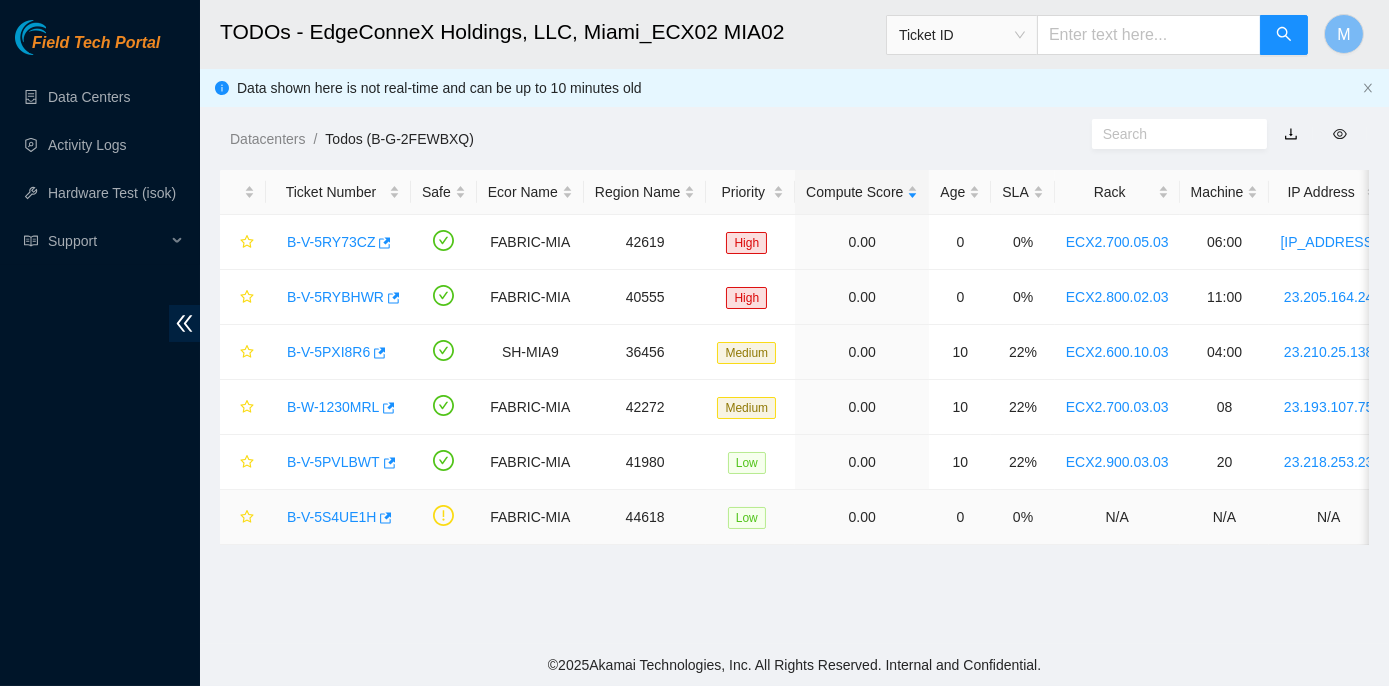 click on "B-V-5S4UE1H" at bounding box center (331, 517) 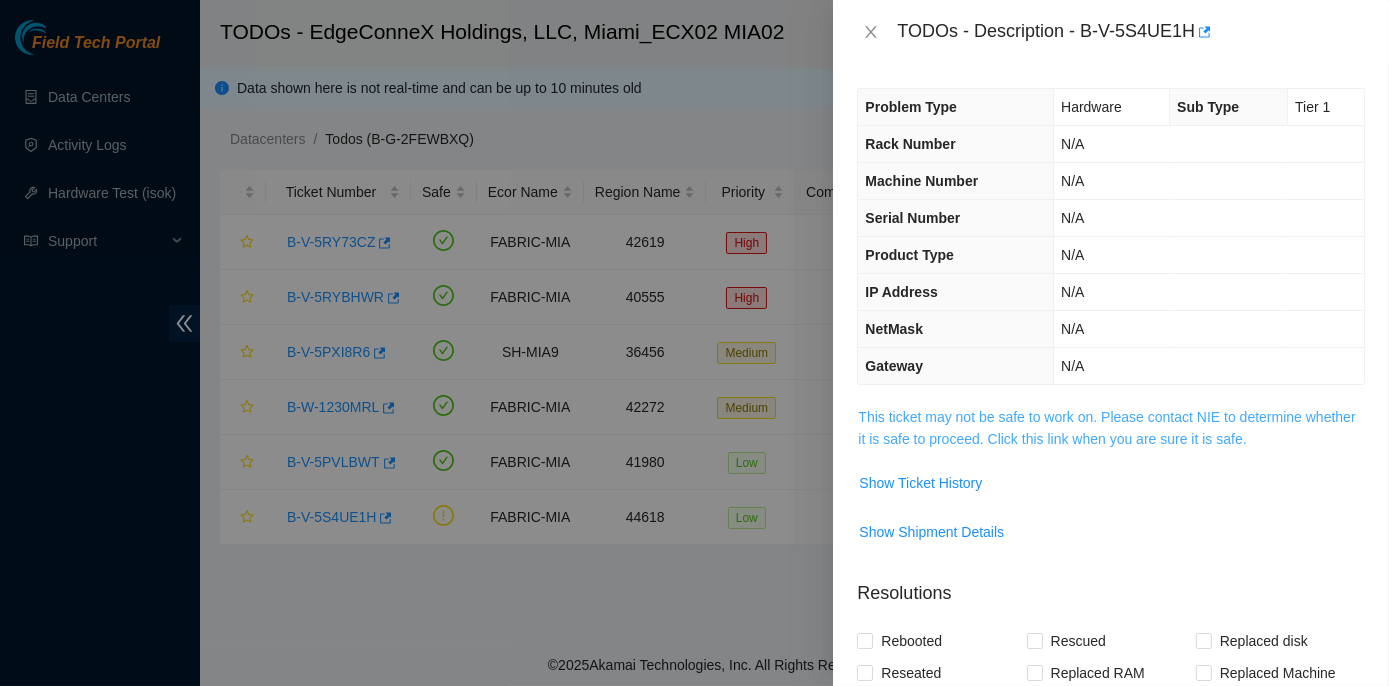 click on "This ticket may not be safe to work on. Please contact NIE to determine whether it is safe to proceed. Click this link when you are sure it is safe." at bounding box center [1106, 428] 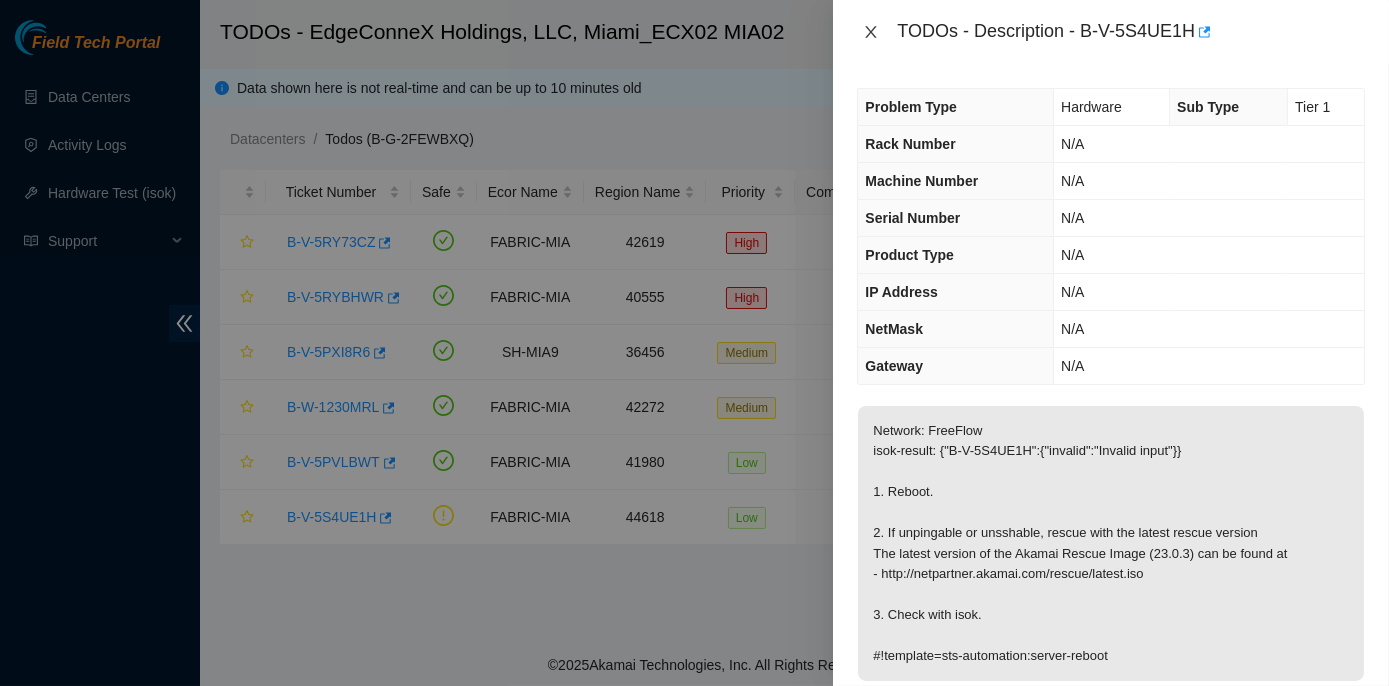 click 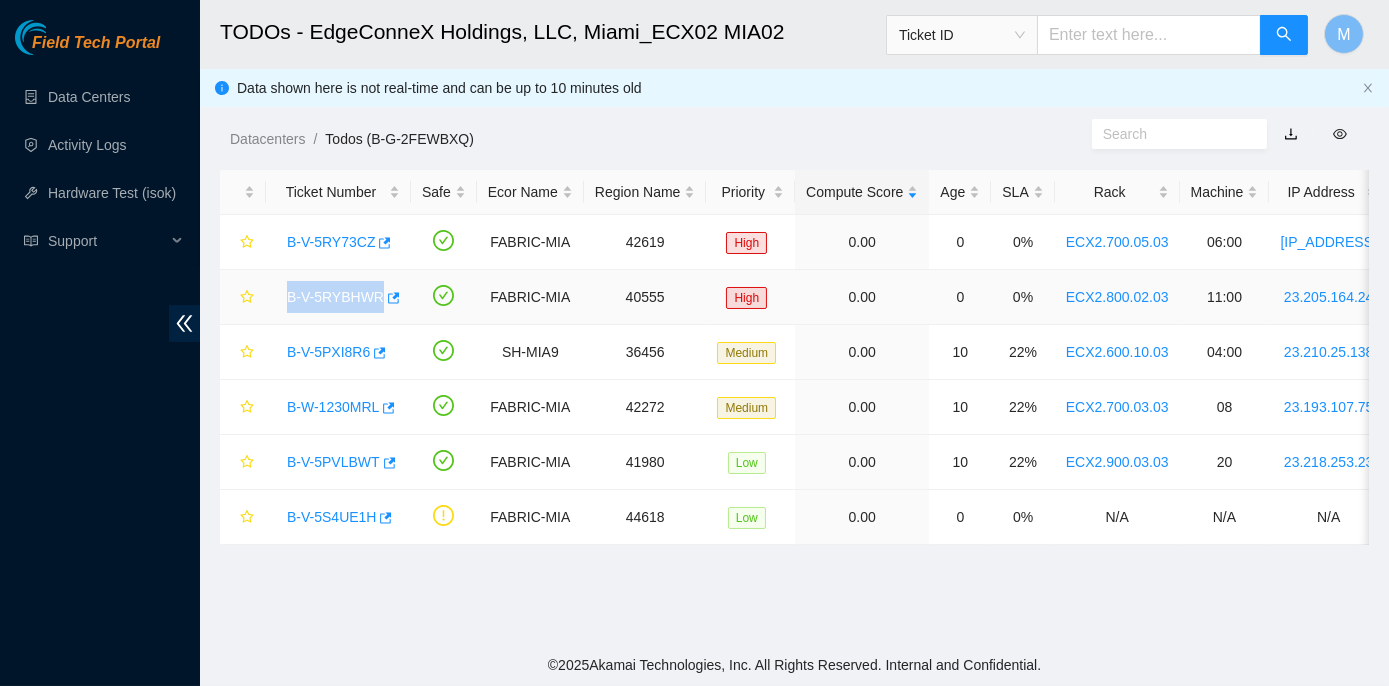 drag, startPoint x: 281, startPoint y: 293, endPoint x: 371, endPoint y: 299, distance: 90.199776 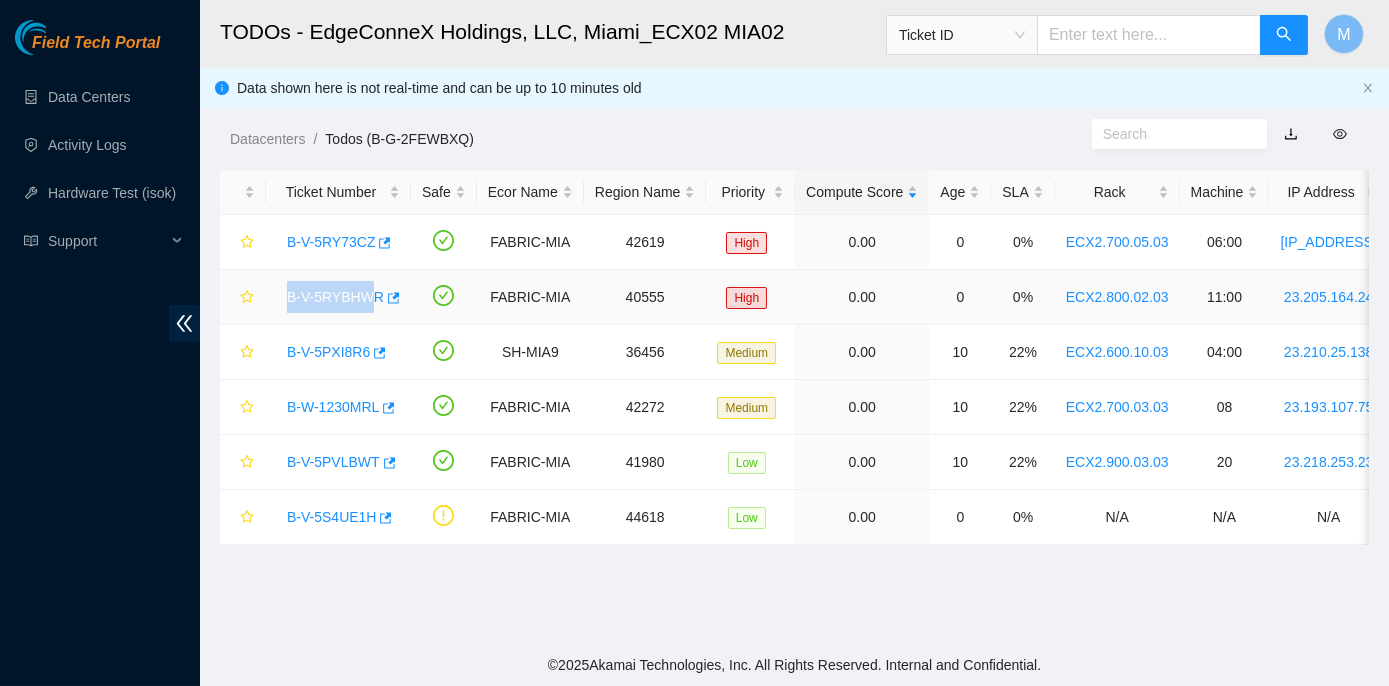 drag, startPoint x: 371, startPoint y: 299, endPoint x: 368, endPoint y: 314, distance: 15.297058 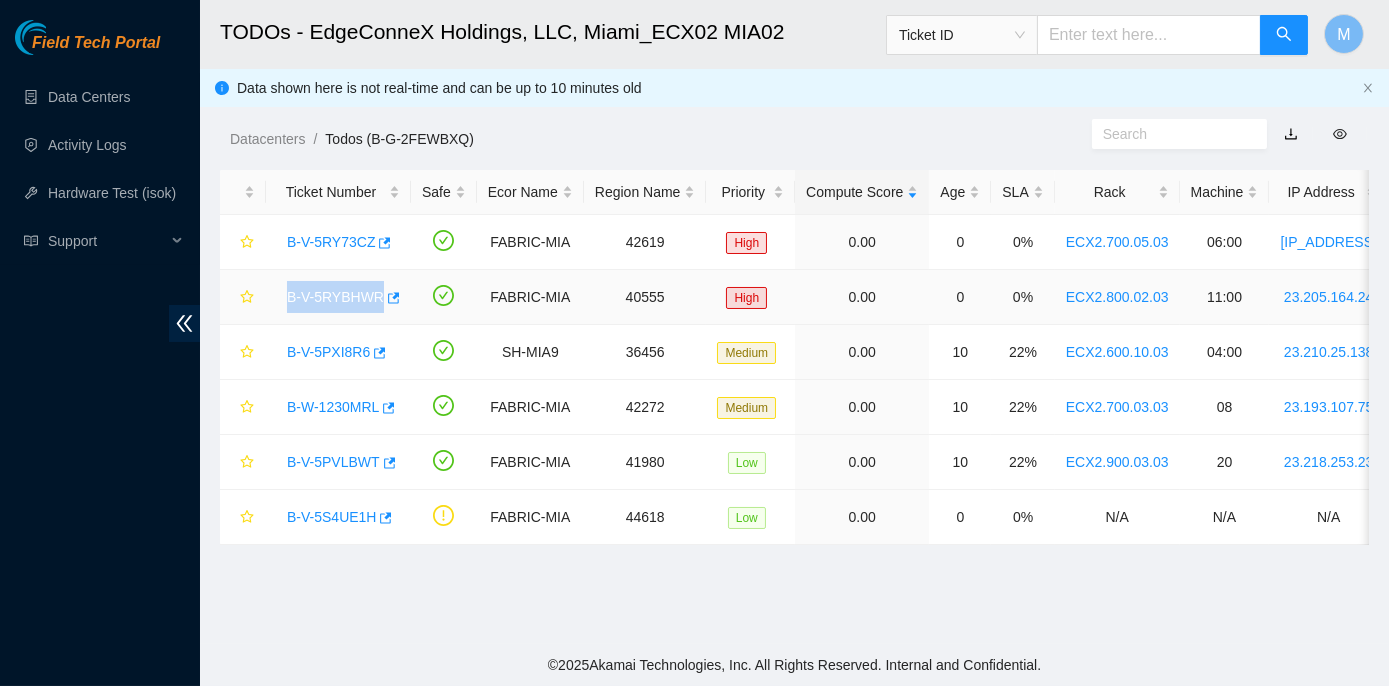 drag, startPoint x: 277, startPoint y: 293, endPoint x: 376, endPoint y: 305, distance: 99.724625 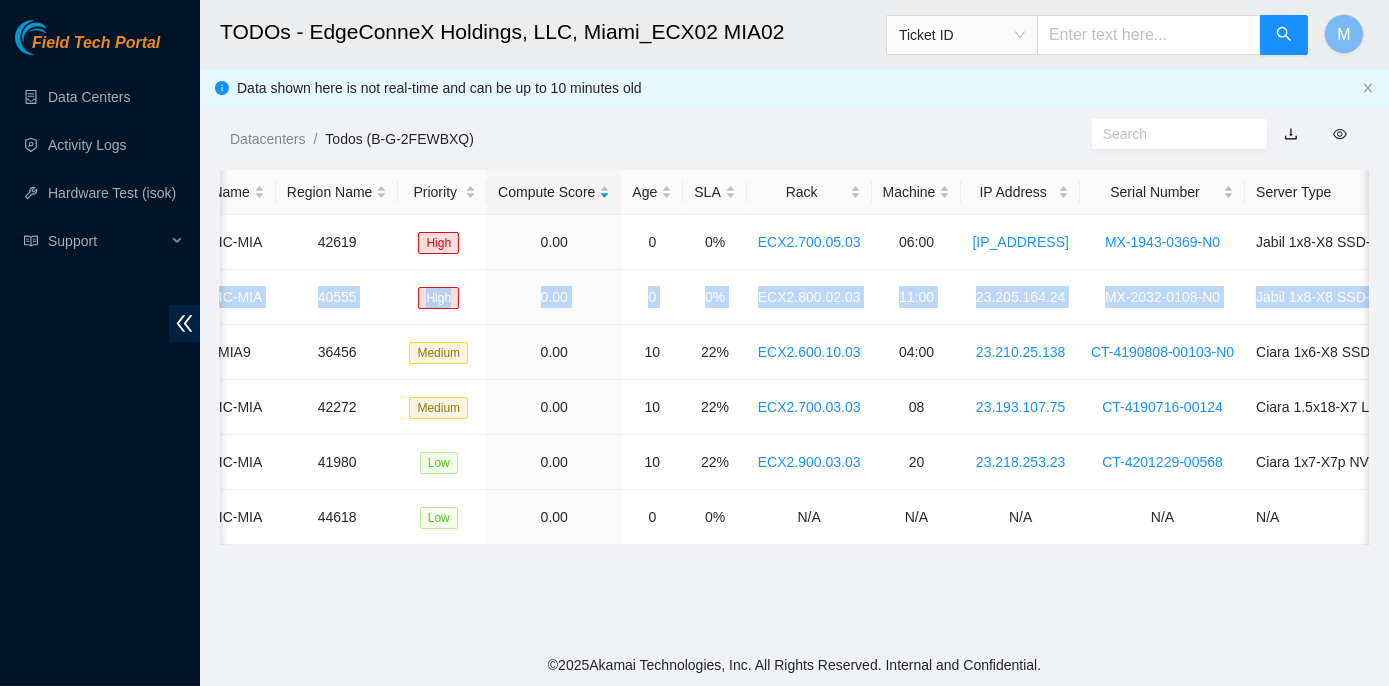 scroll, scrollTop: 0, scrollLeft: 535, axis: horizontal 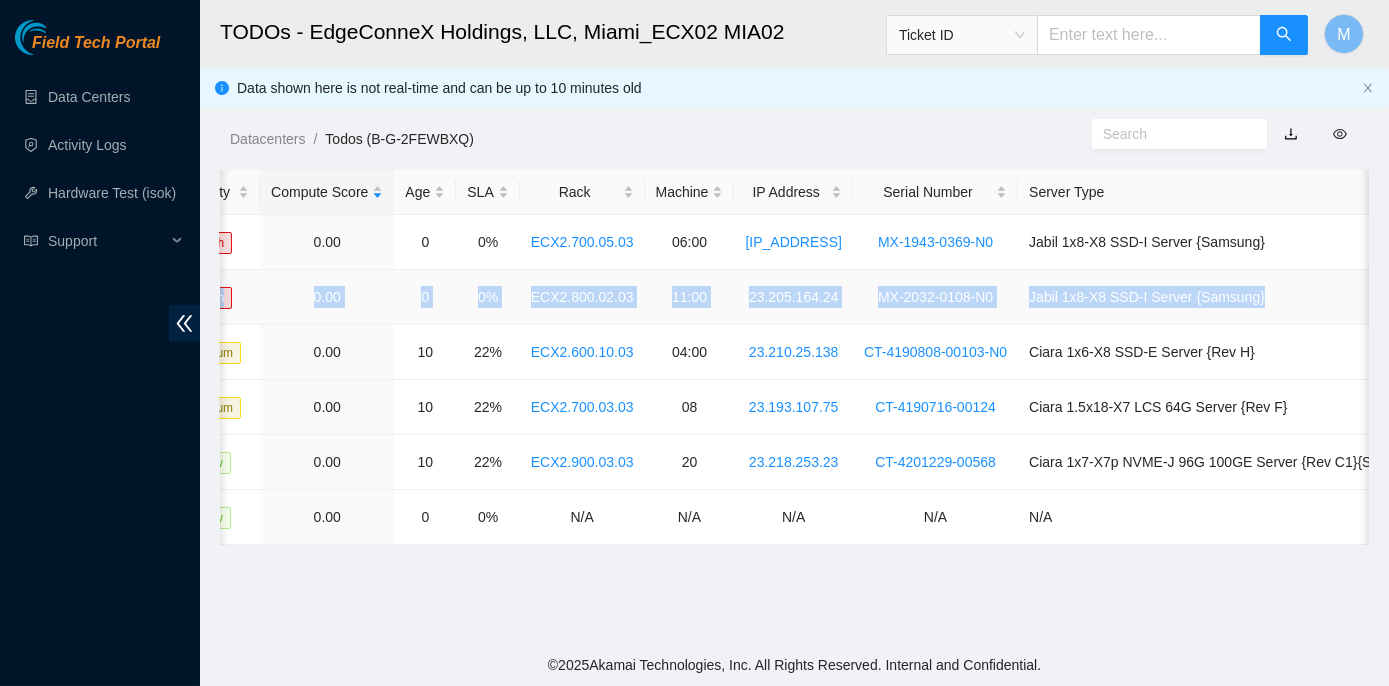 drag, startPoint x: 272, startPoint y: 293, endPoint x: 1311, endPoint y: 278, distance: 1039.1083 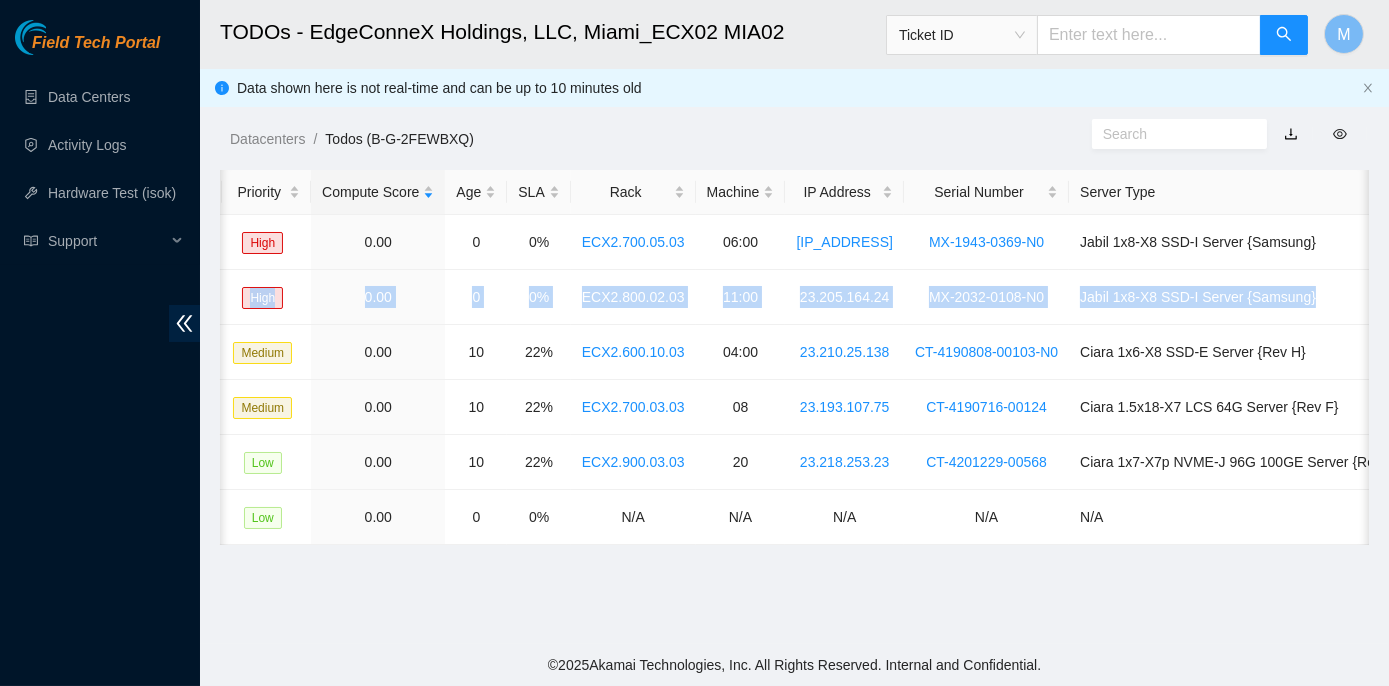 scroll, scrollTop: 0, scrollLeft: 0, axis: both 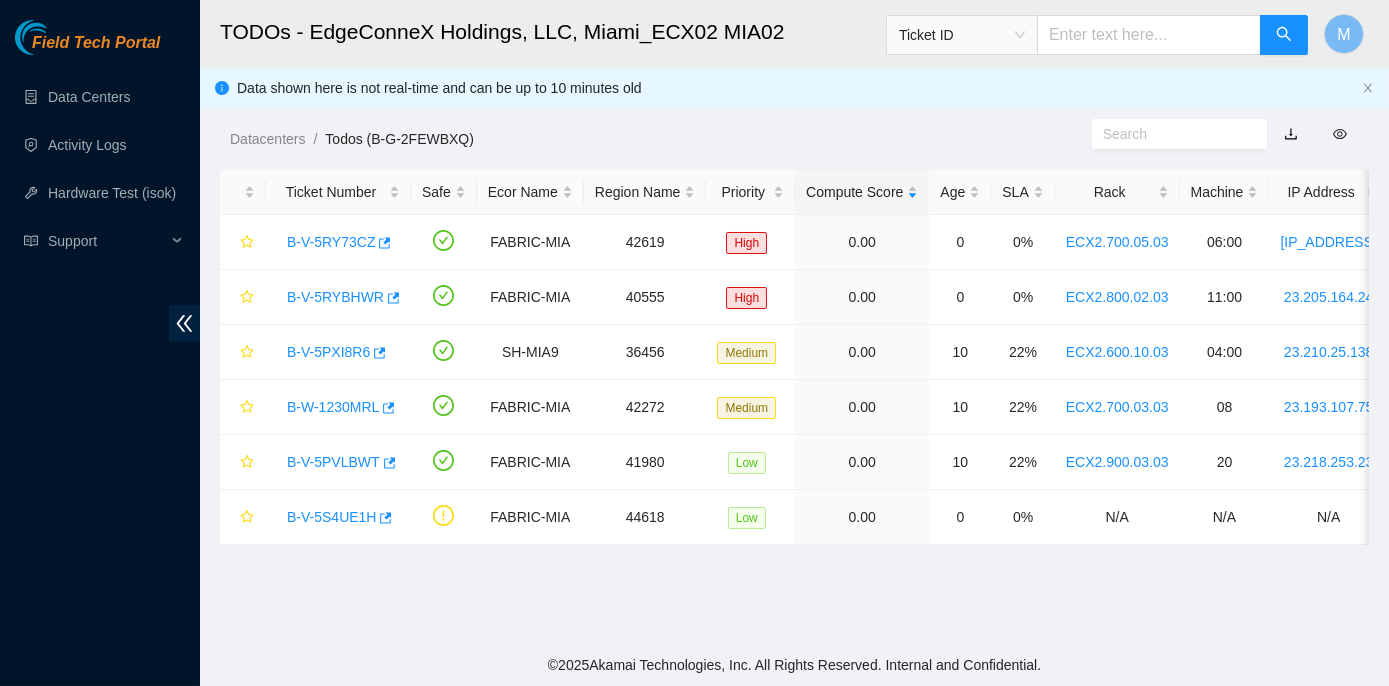 click on "TODOs - EdgeConneX Holdings, LLC, Miami_ECX02 MIA02    Ticket ID M Data shown here is not real-time and can be up to 10 minutes old Datacenters / Todos (B-G-2FEWBXQ) / Ticket Number Safe Ecor Name Region Name Priority Compute Score Age SLA Rack Machine IP Address Serial Number Server Type                               B-V-5RY73CZ FABRIC-MIA 42619 High 0.00 0 0%  ECX2.700.05.03    06:00 104.94.101.142 MX-1943-0369-N0 Jabil 1x8-X8 SSD-I Server {Samsung}   B-V-5RYBHWR FABRIC-MIA 40555 High 0.00 0 0%  ECX2.800.02.03    11:00 23.205.164.24 MX-2032-0108-N0 Jabil 1x8-X8 SSD-I Server {Samsung}   B-V-5PXI8R6 SH-MIA9 36456 Medium 0.00 10 22%  ECX2.600.10.03    04:00 23.210.25.138 CT-4190808-00103-N0 Ciara 1x6-X8 SSD-E Server {Rev H}   B-W-1230MRL FABRIC-MIA 42272 Medium 0.00 10 22%  ECX2.700.03.03    08 23.193.107.75 CT-4190716-00124 Ciara 1.5x18-X7 LCS 64G Server {Rev F}   B-V-5PVLBWT FABRIC-MIA 41980 Low 0.00 10 22%  ECX2.900.03.03    20 23.218.253.23 CT-4201229-00568   B-V-5S4UE1H FABRIC-MIA 44618" at bounding box center [794, 322] 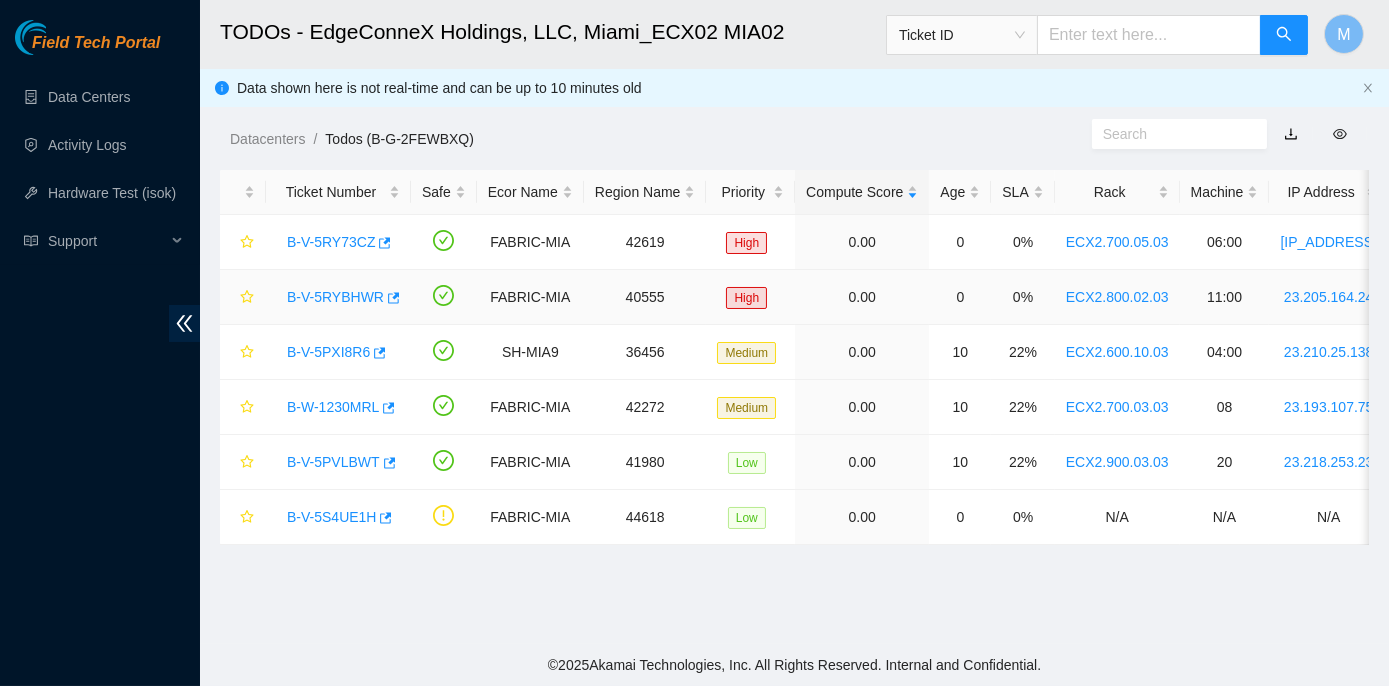 click on "B-V-5RYBHWR" at bounding box center (335, 297) 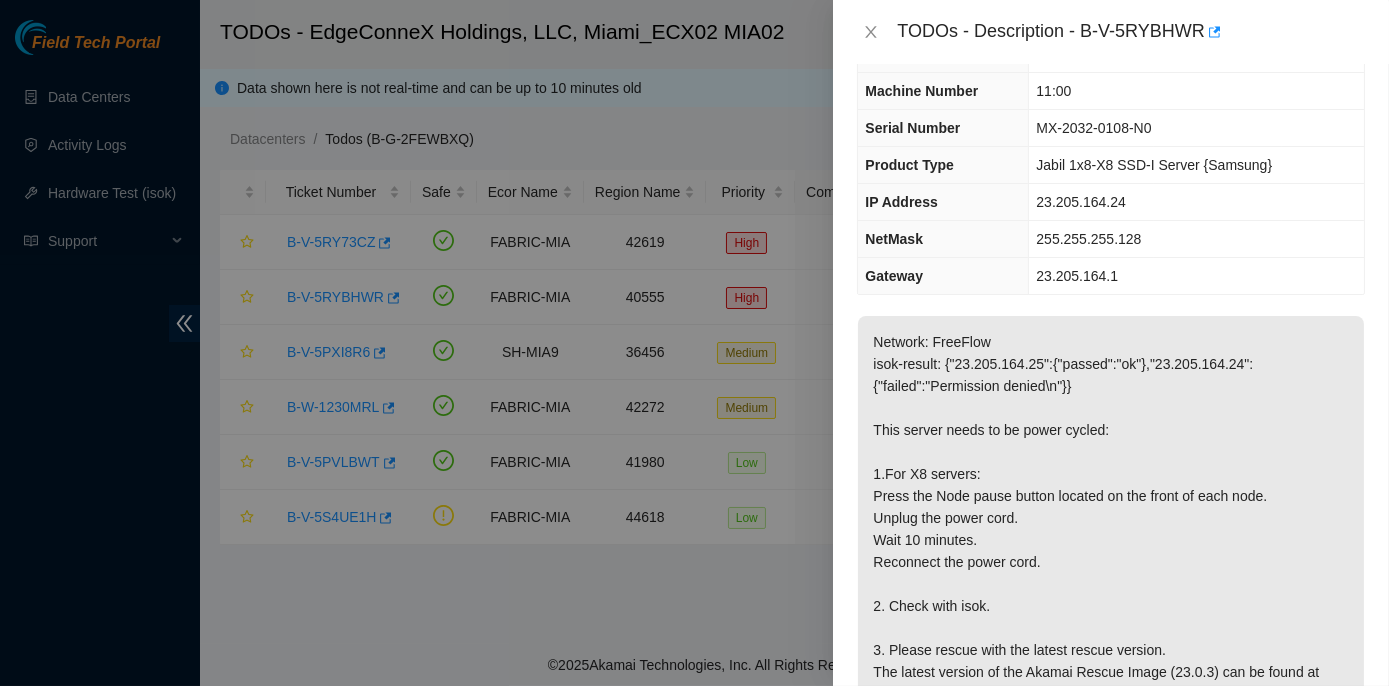 scroll, scrollTop: 181, scrollLeft: 0, axis: vertical 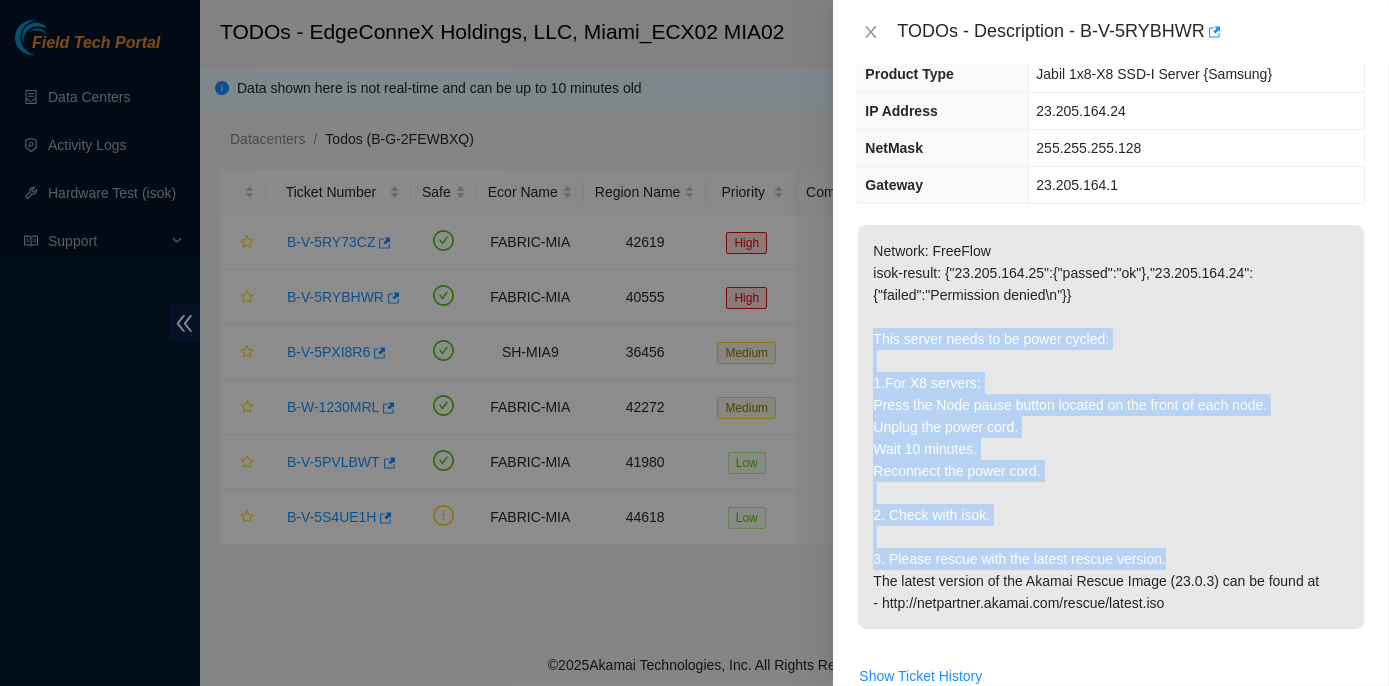 drag, startPoint x: 875, startPoint y: 329, endPoint x: 1164, endPoint y: 554, distance: 366.25946 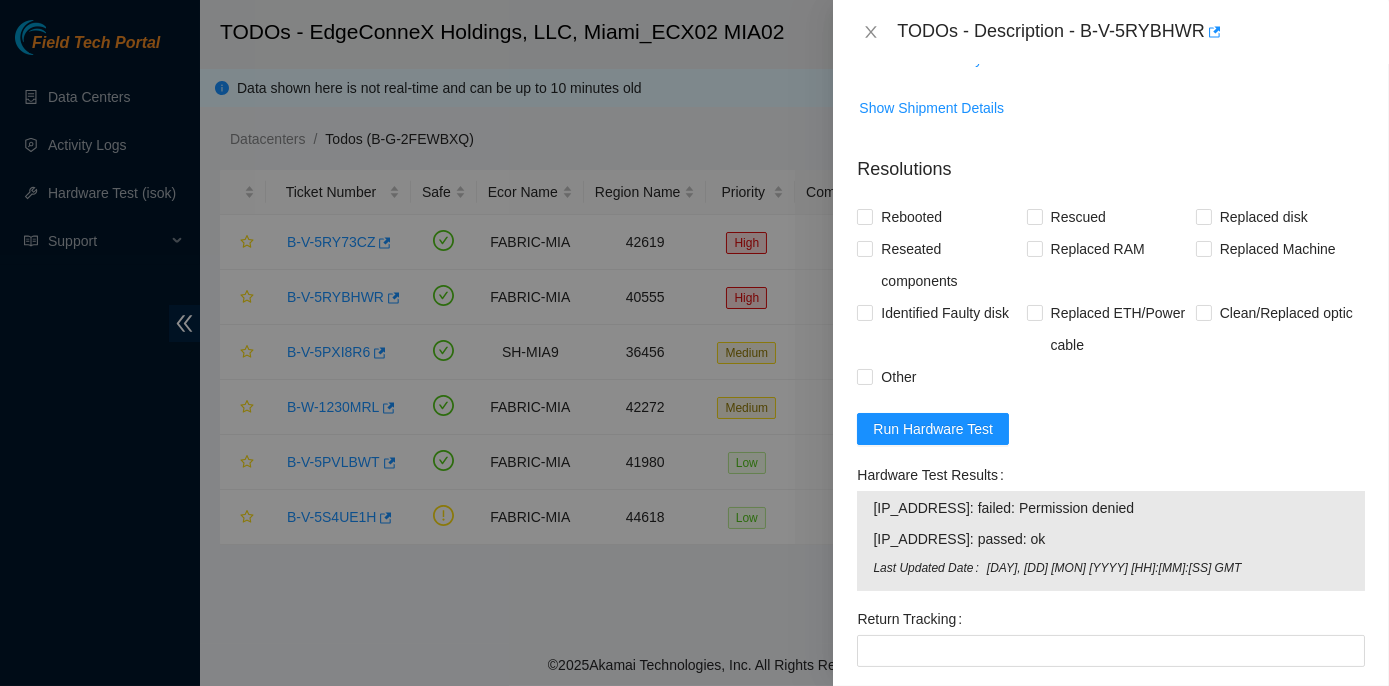 scroll, scrollTop: 818, scrollLeft: 0, axis: vertical 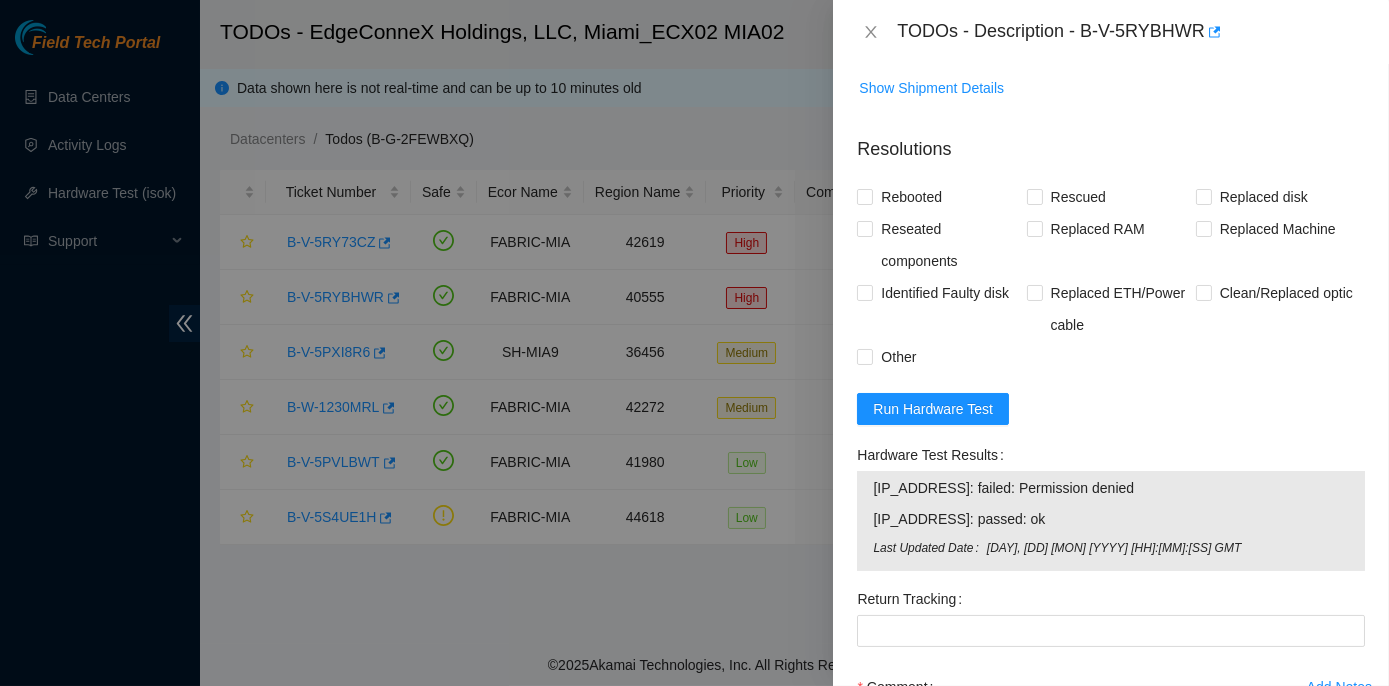 drag, startPoint x: 851, startPoint y: 471, endPoint x: 1140, endPoint y: 504, distance: 290.878 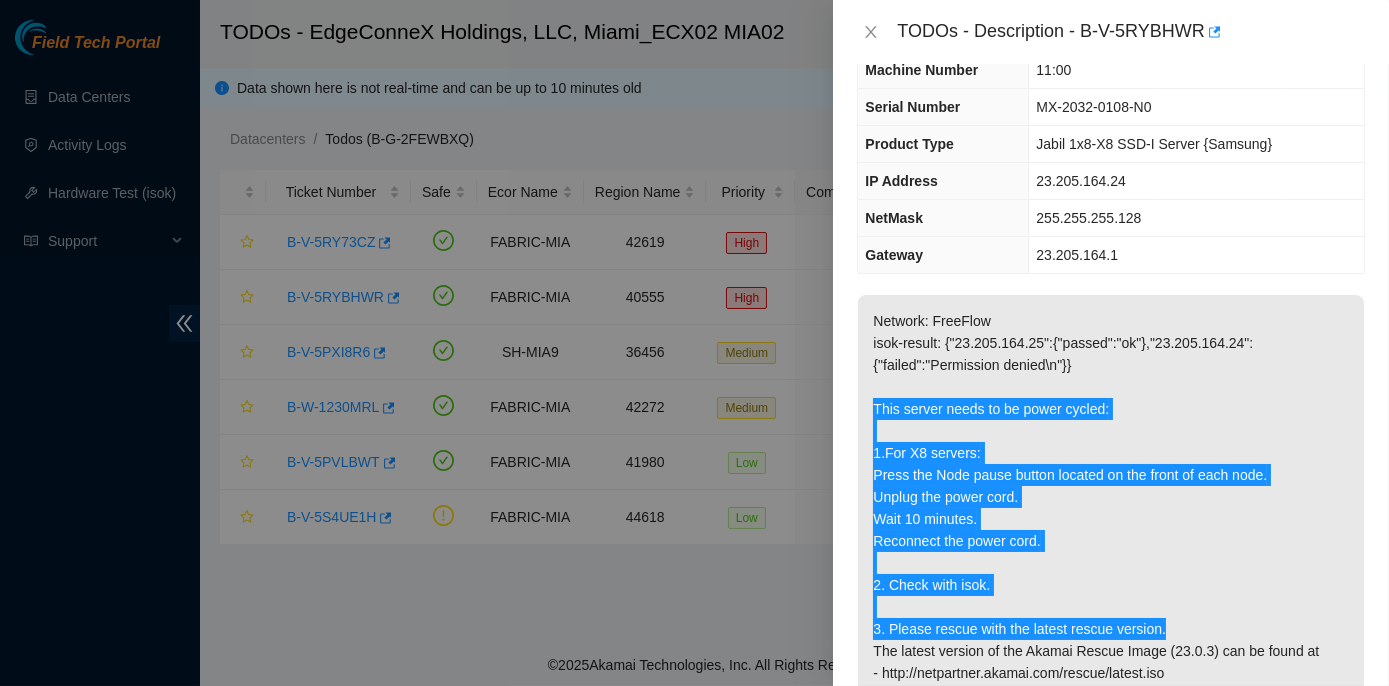 scroll, scrollTop: 545, scrollLeft: 0, axis: vertical 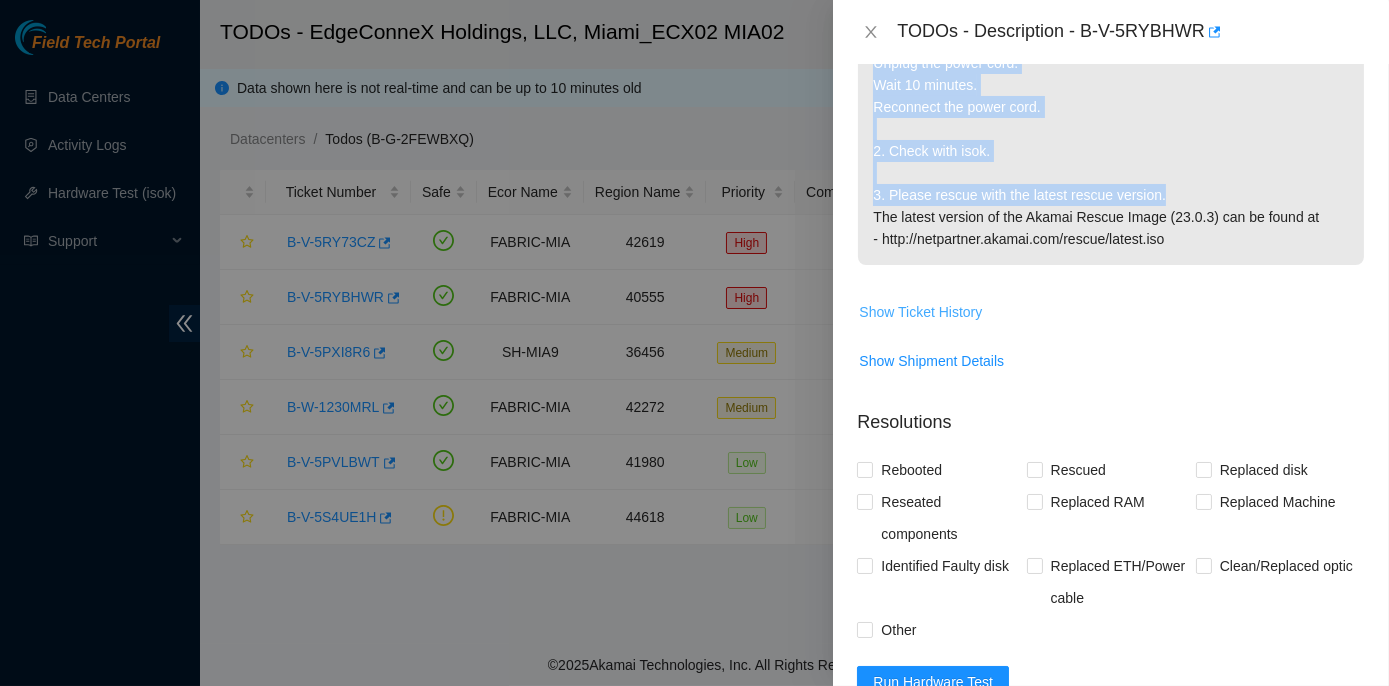 click on "Show Ticket History" at bounding box center [920, 312] 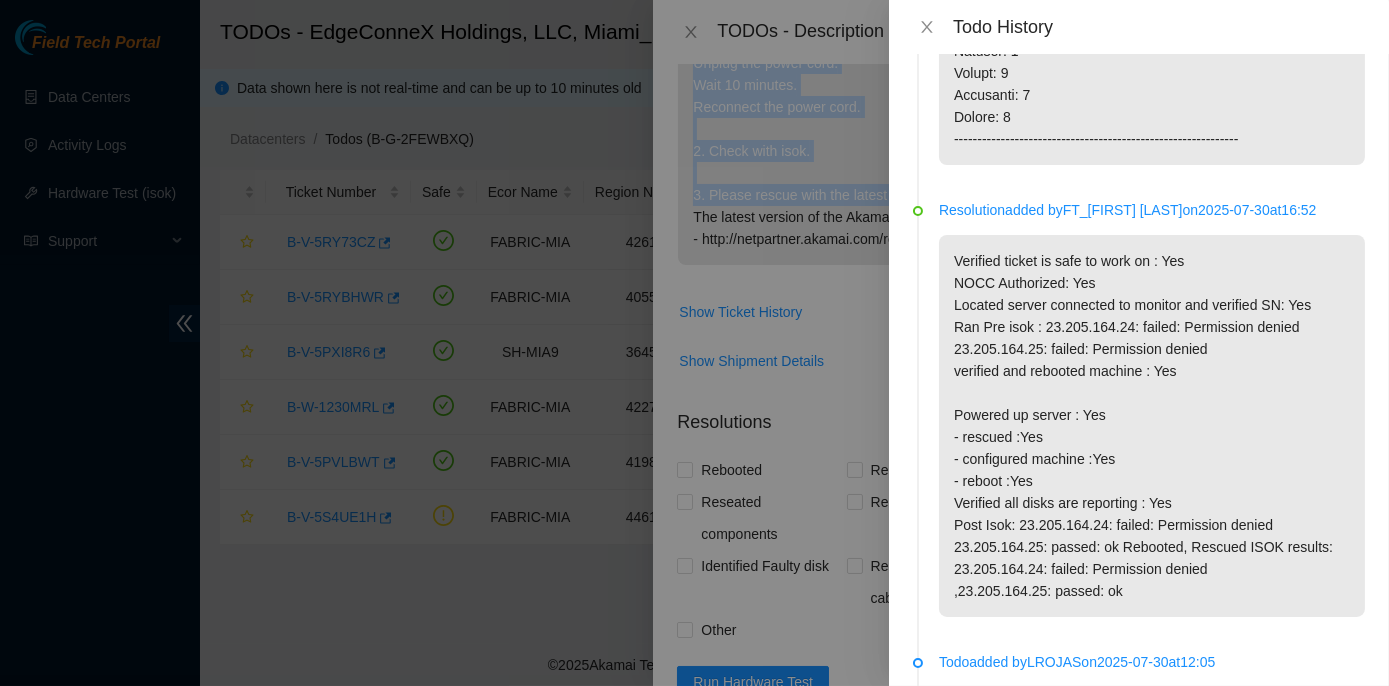 scroll, scrollTop: 3263, scrollLeft: 0, axis: vertical 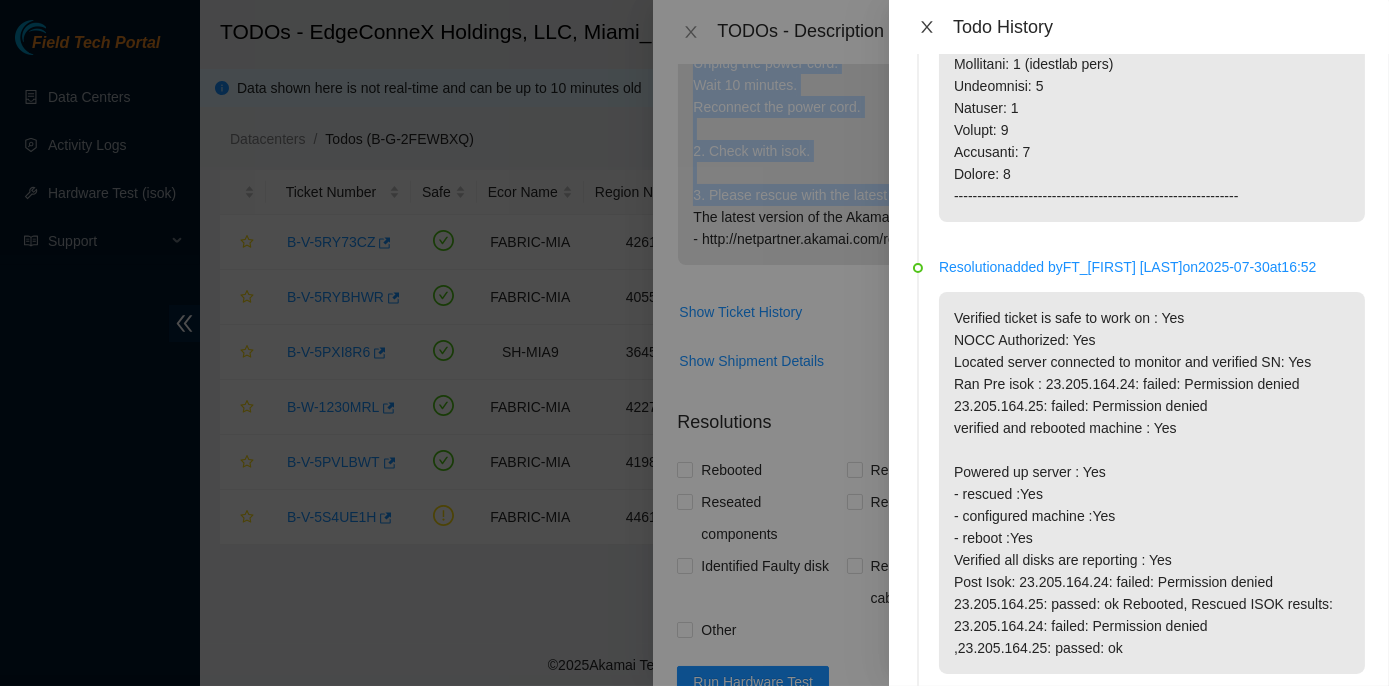 click 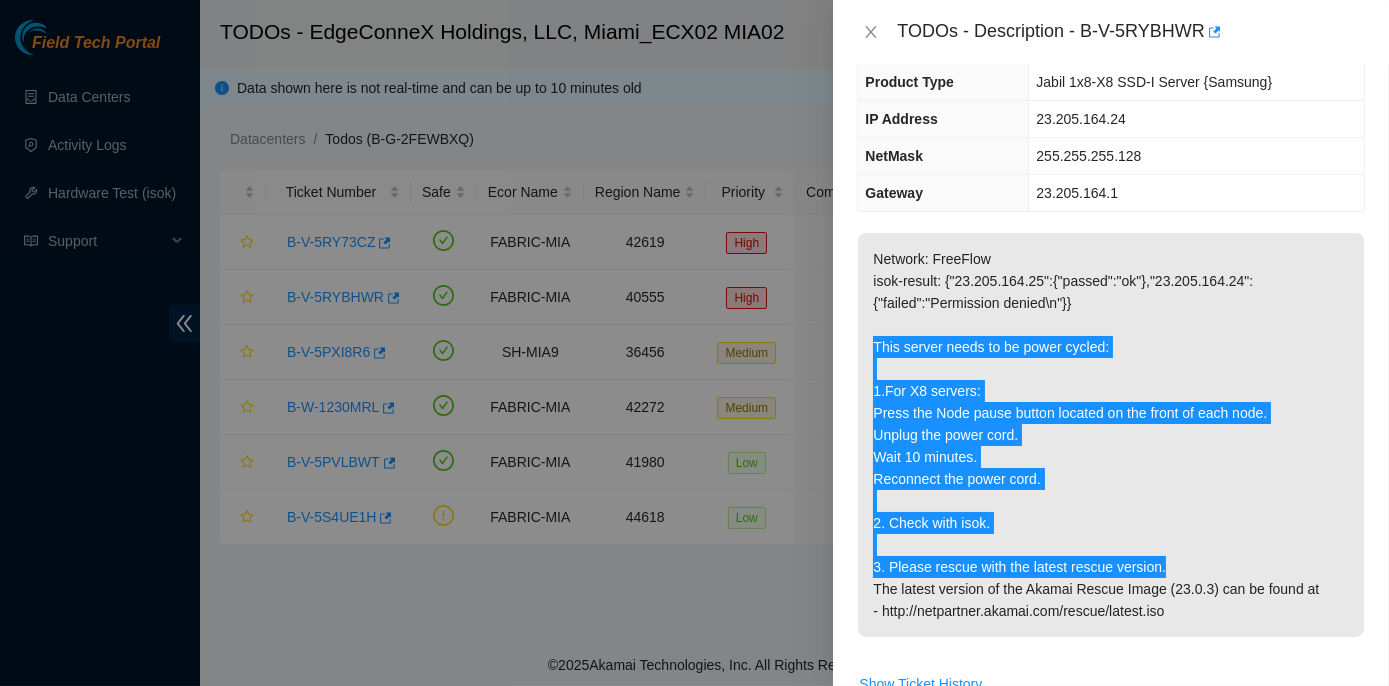 scroll, scrollTop: 181, scrollLeft: 0, axis: vertical 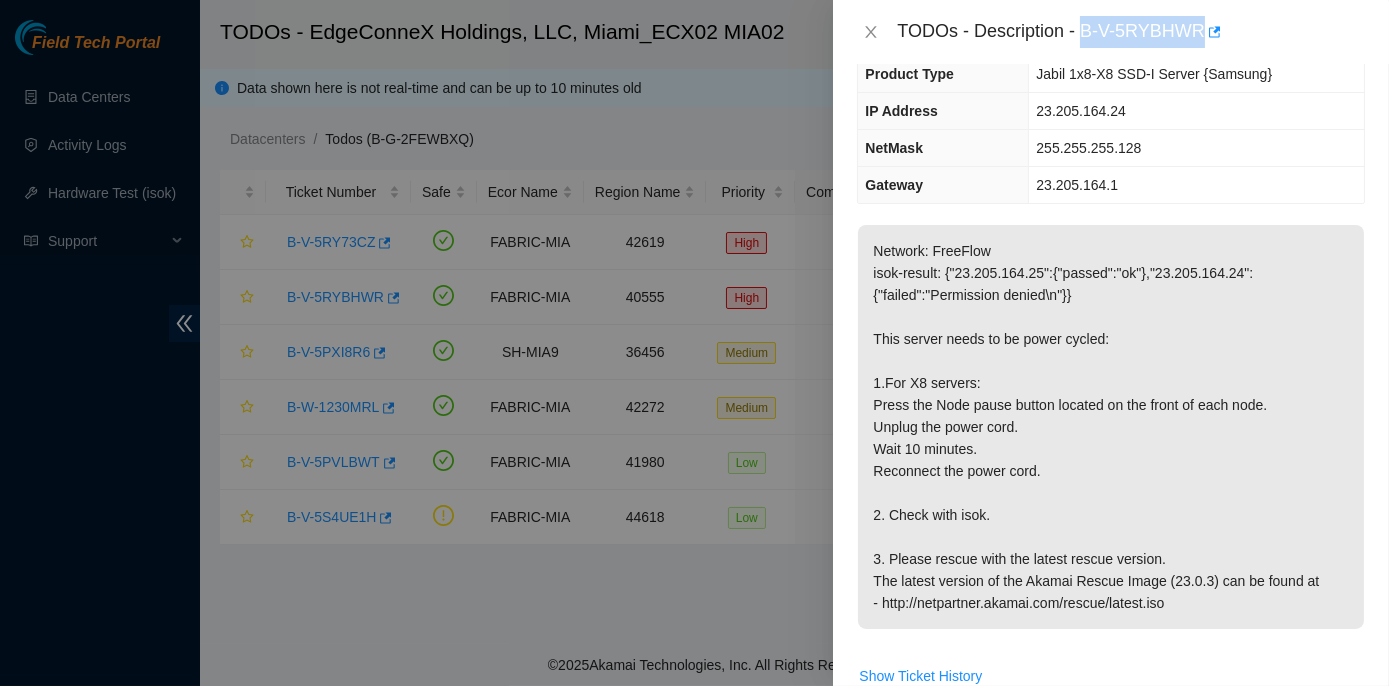 drag, startPoint x: 1081, startPoint y: 30, endPoint x: 1200, endPoint y: 29, distance: 119.0042 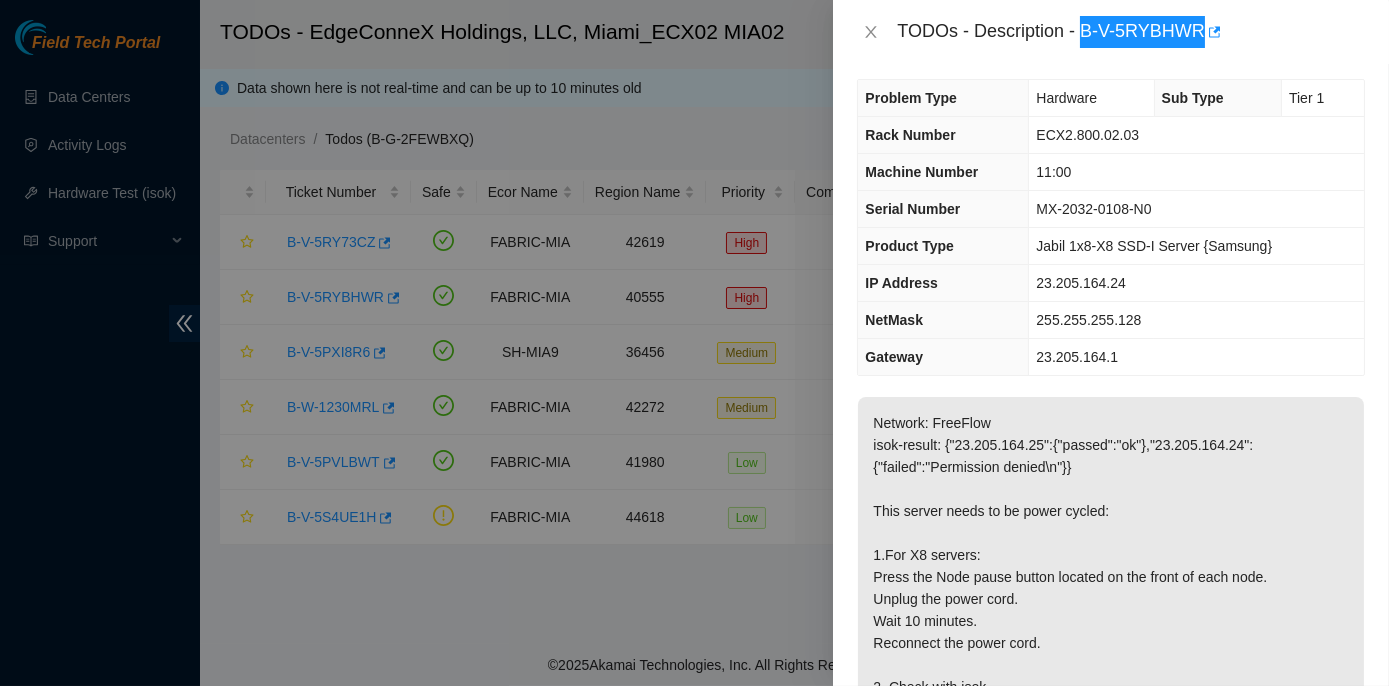 scroll, scrollTop: 0, scrollLeft: 0, axis: both 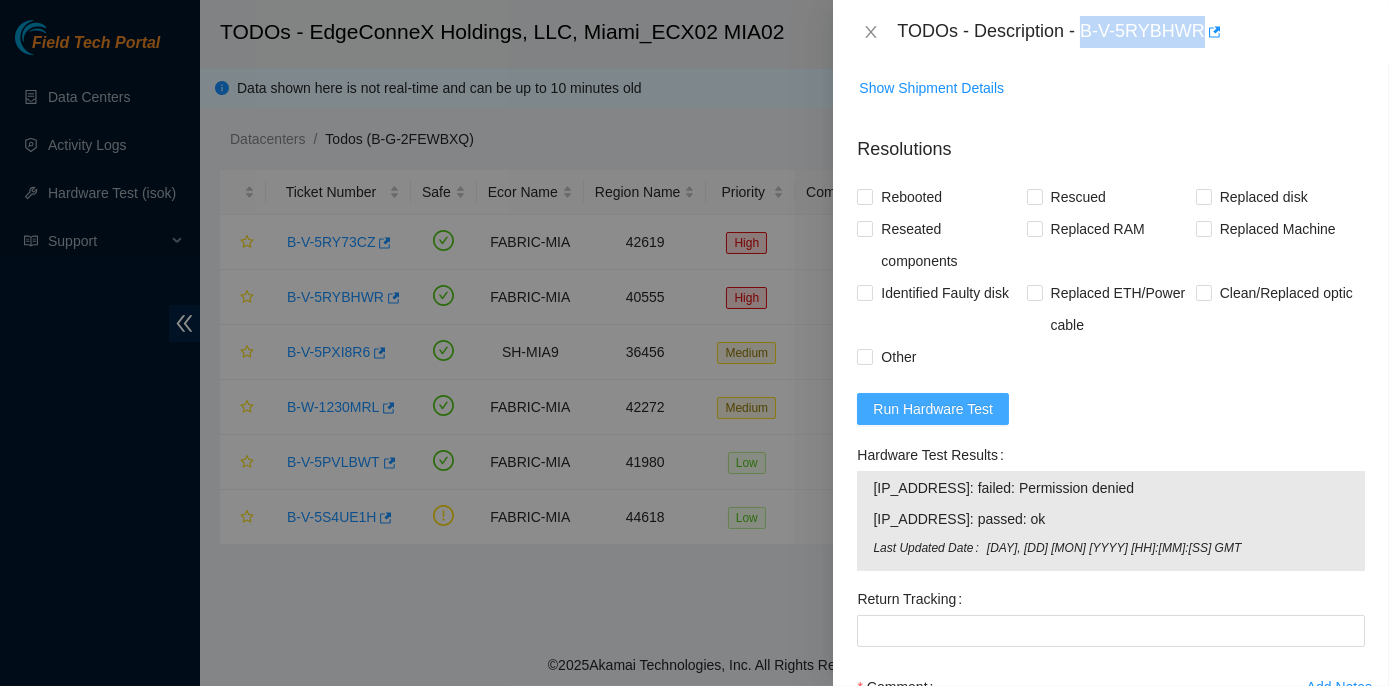 click on "Run Hardware Test" at bounding box center [933, 409] 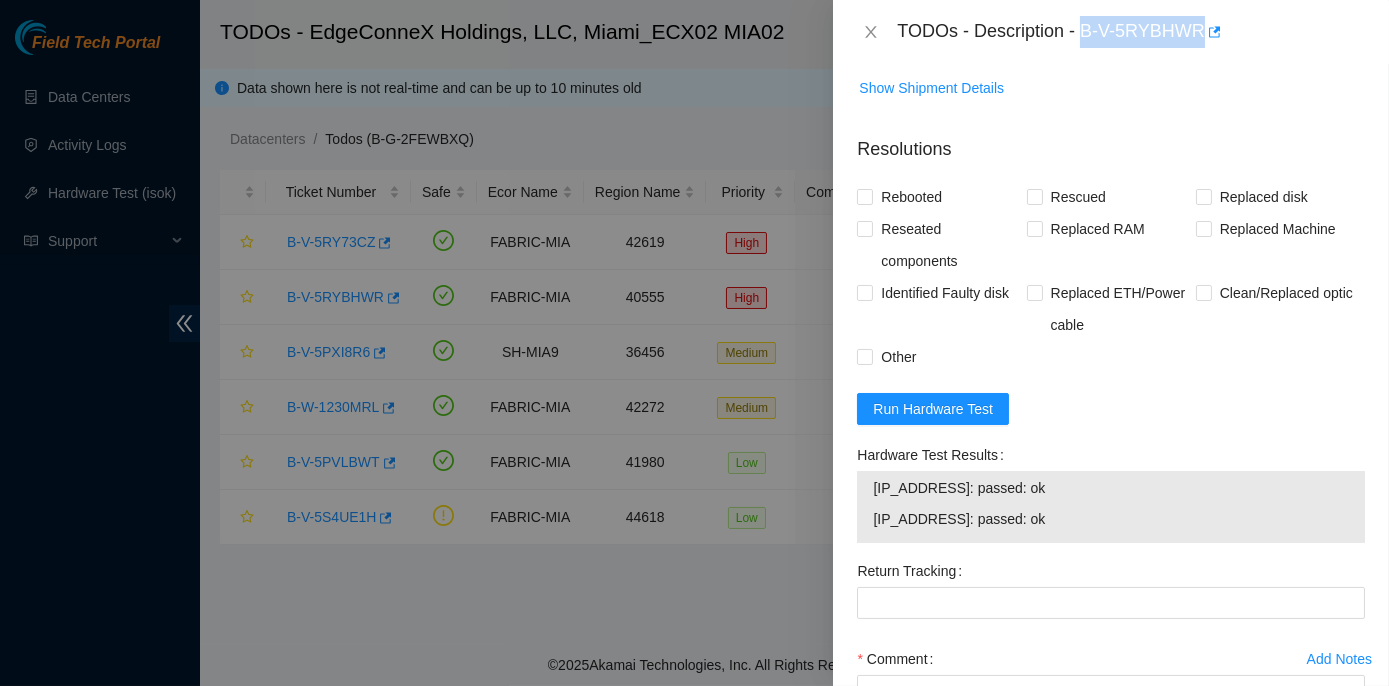 drag, startPoint x: 854, startPoint y: 471, endPoint x: 1050, endPoint y: 505, distance: 198.92712 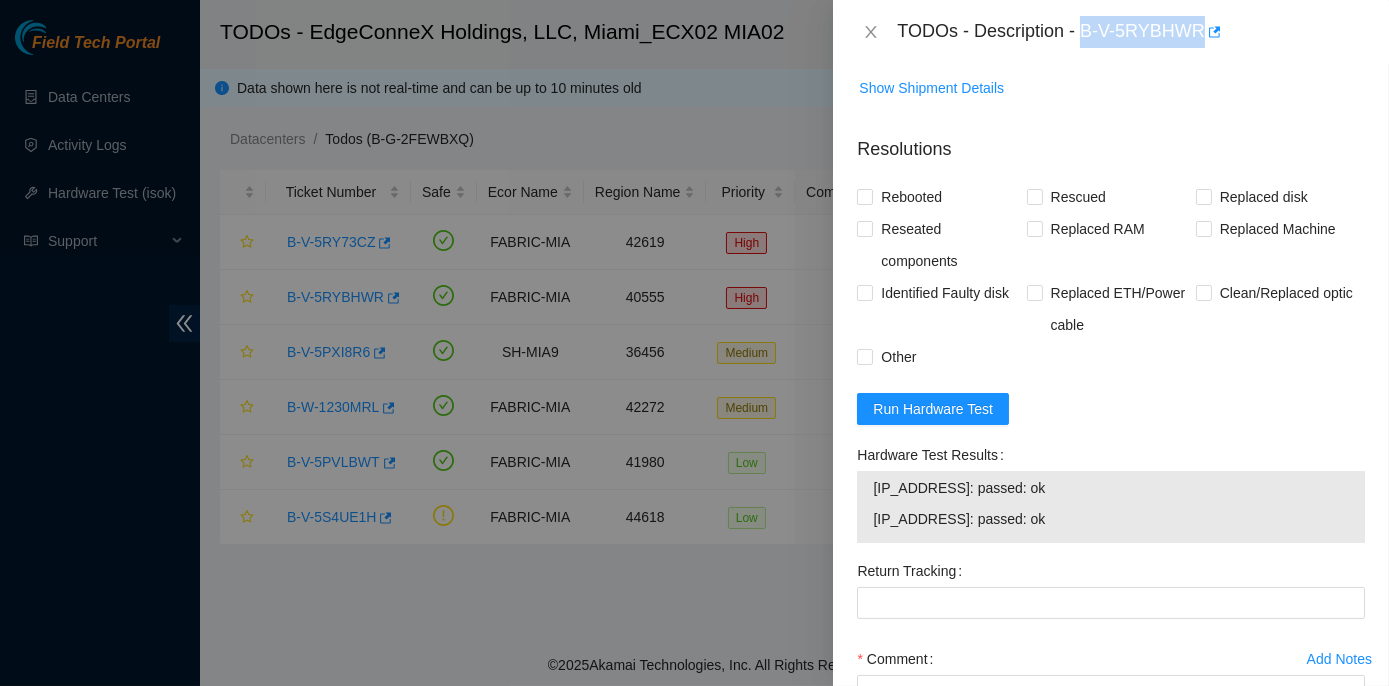 copy on "Hardware Test Results 23.205.164.24: passed: ok" 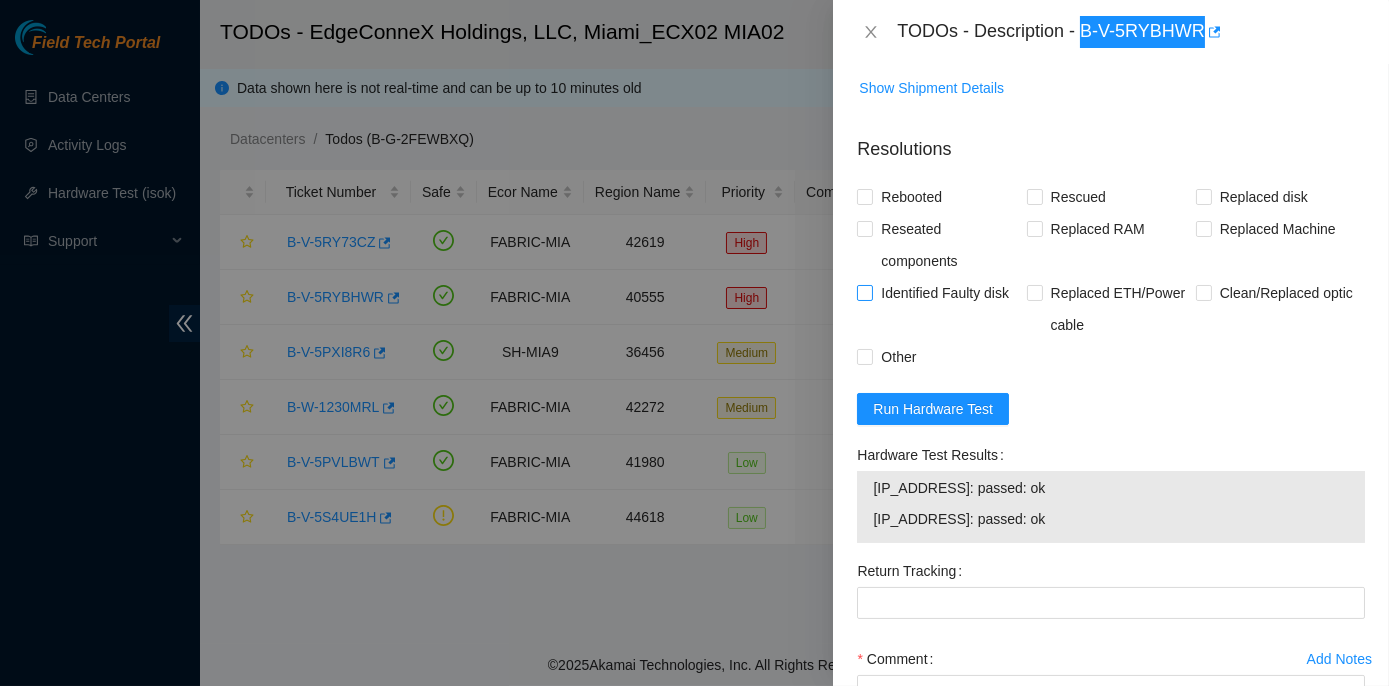 scroll, scrollTop: 727, scrollLeft: 0, axis: vertical 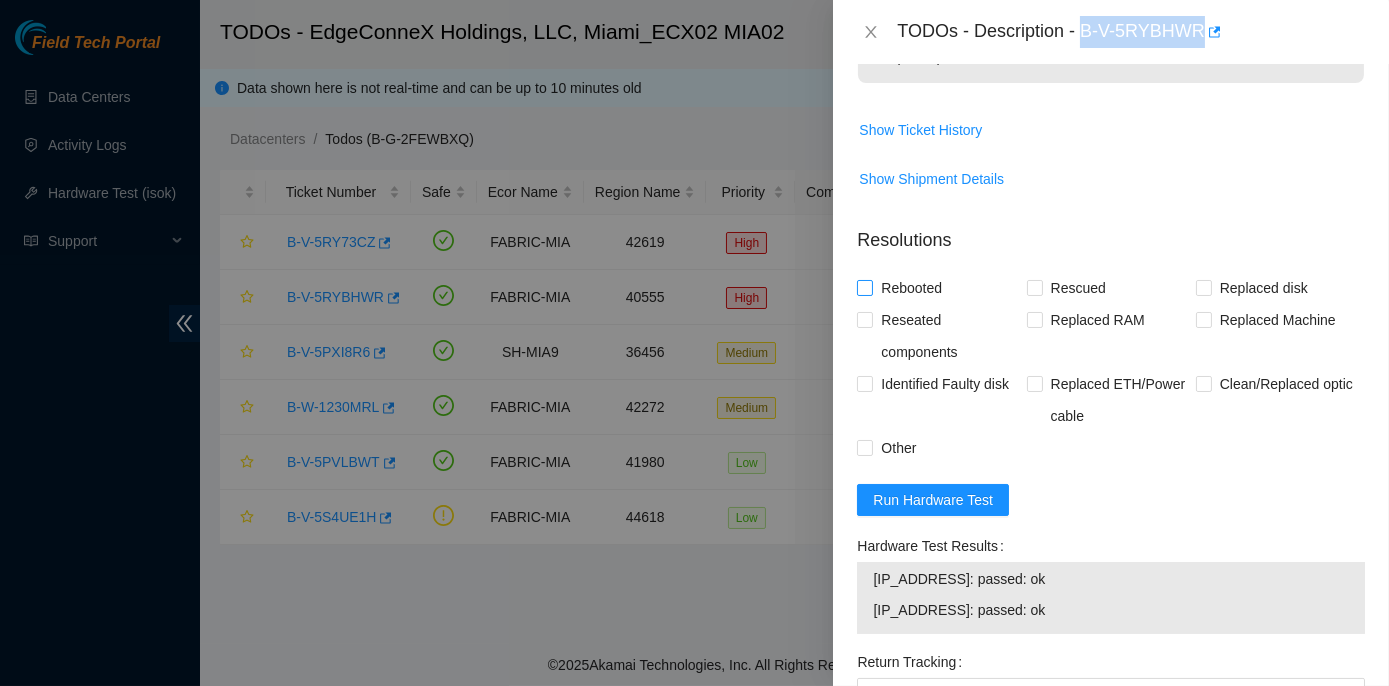 click on "Rebooted" at bounding box center (864, 287) 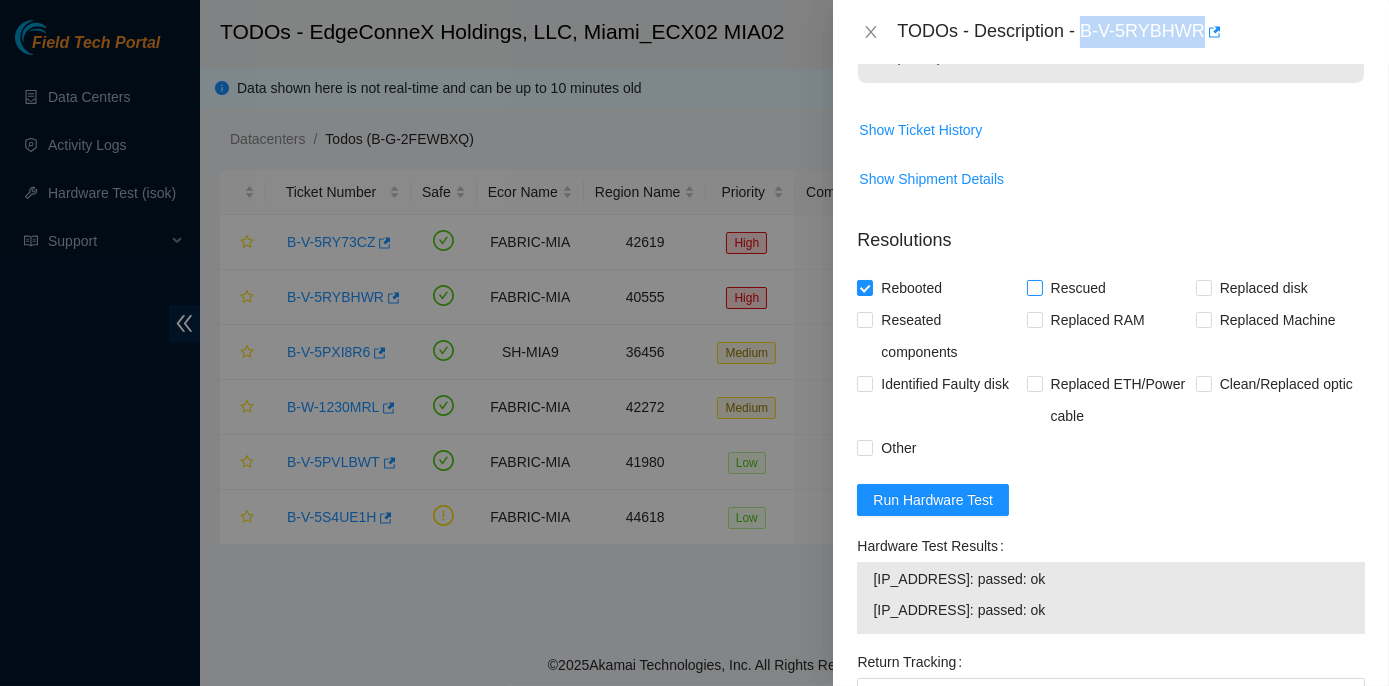 click on "Rescued" at bounding box center (1034, 287) 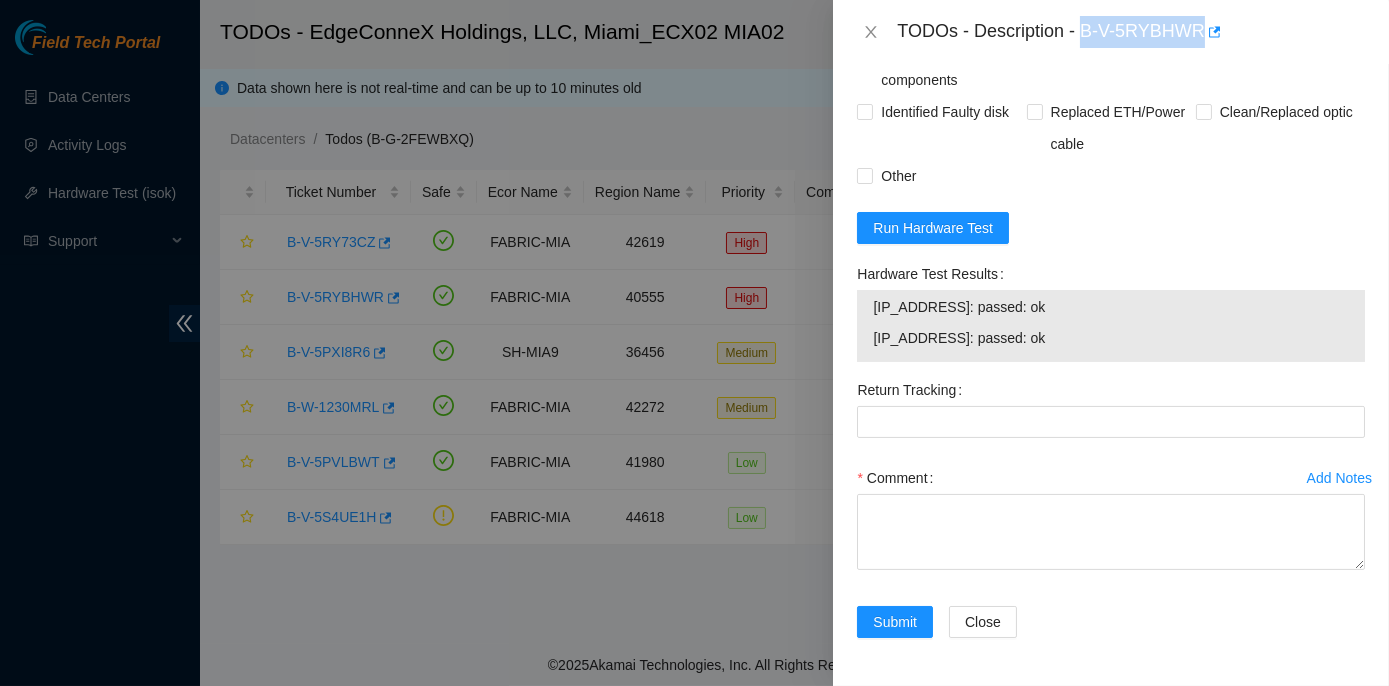scroll, scrollTop: 1017, scrollLeft: 0, axis: vertical 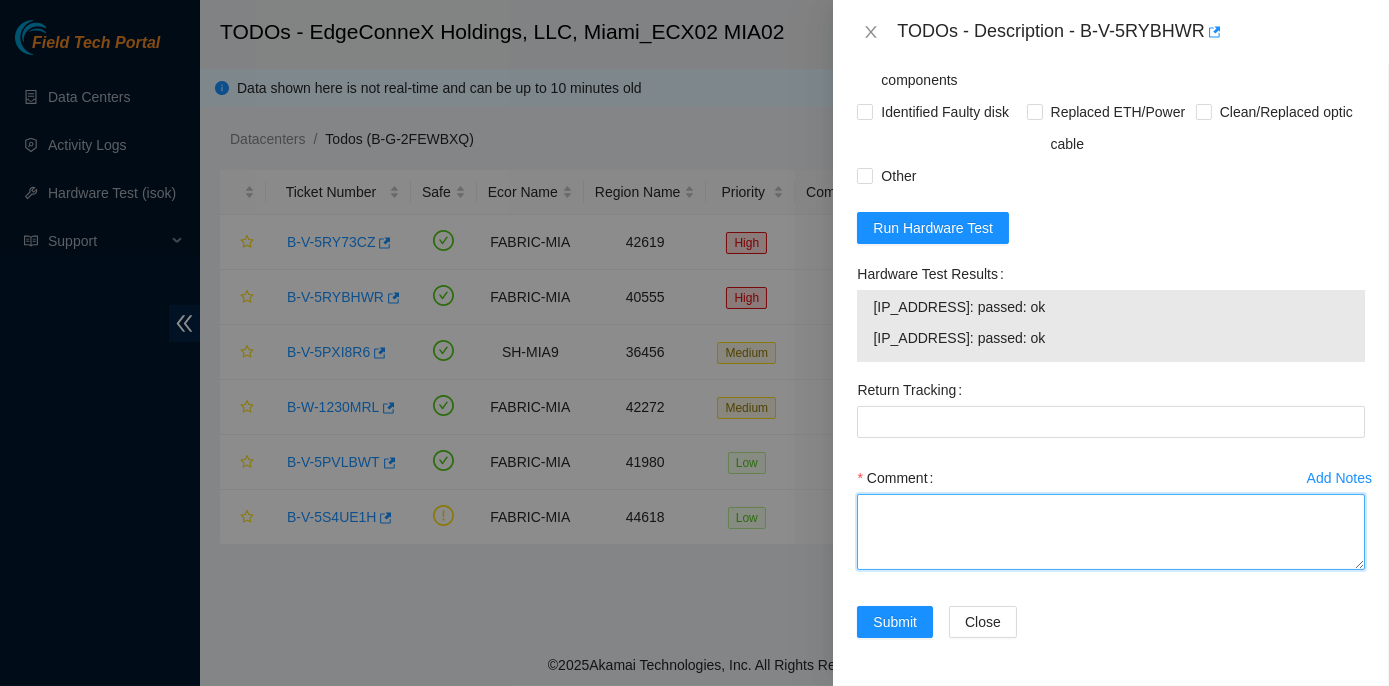 click on "Comment" at bounding box center [1111, 532] 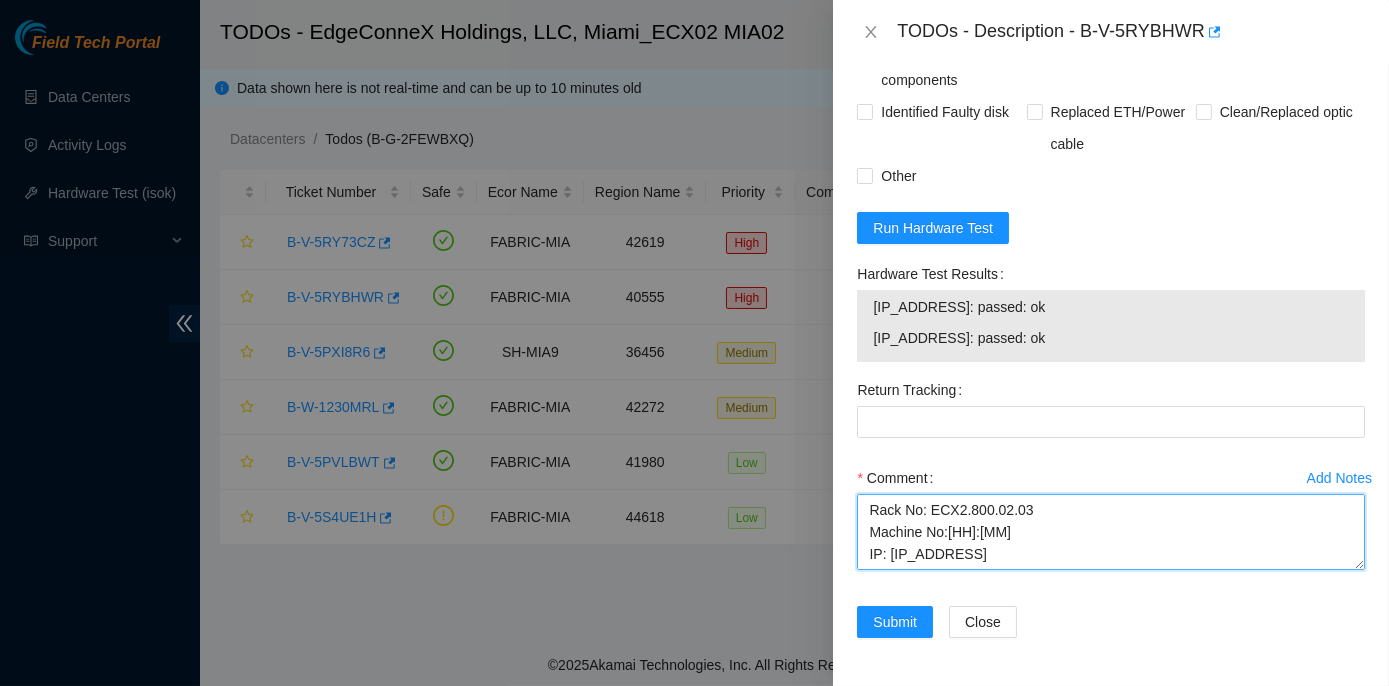 scroll, scrollTop: 544, scrollLeft: 0, axis: vertical 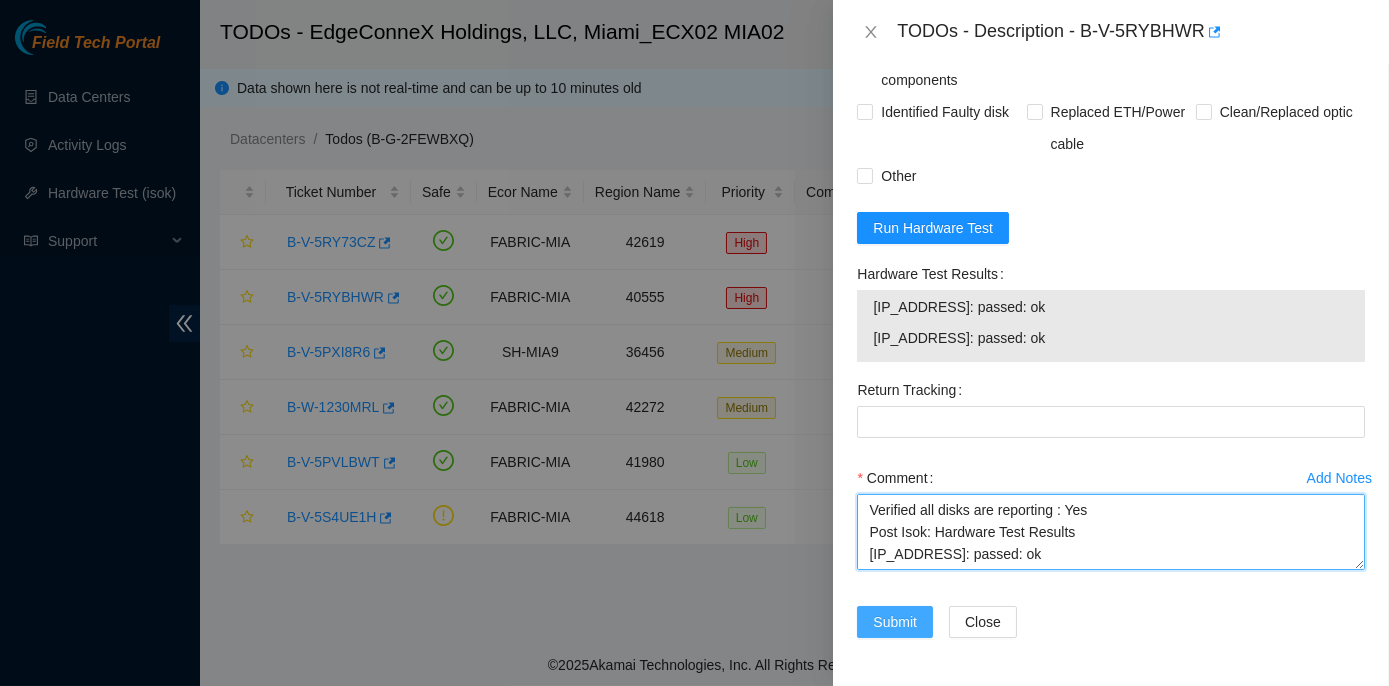 type on "Rack No: ECX2.800.02.03
Machine No:11:00
IP: 23.205.164.24
Serial No: MX-2032-0108-N0	Jabil 1x8-X8 SSD-I Server {Samsung}
Verified ticket is safe to work on : Yes
NOCC Authorized: Yes
Located server connected to monitor and verified SN: Yes
Ran Pre isok : Hardware Test Results
23.205.164.24: failed: Permission denied
verified and shut down machine : Yes
This server needs to be power cycled:
1.For X8 servers:
Press the Node pause button located on the front of each node: Yes
Unplug the power cord: Yes
Wait 10 minutes: Yes
Reconnect the power cord: Yes
2. Check with isok: Yes
3. Please rescue with the latest rescue version: Yes
Verified all disks are reporting : Yes
Post Isok: Hardware Test Results
23.205.164.24: passed: ok" 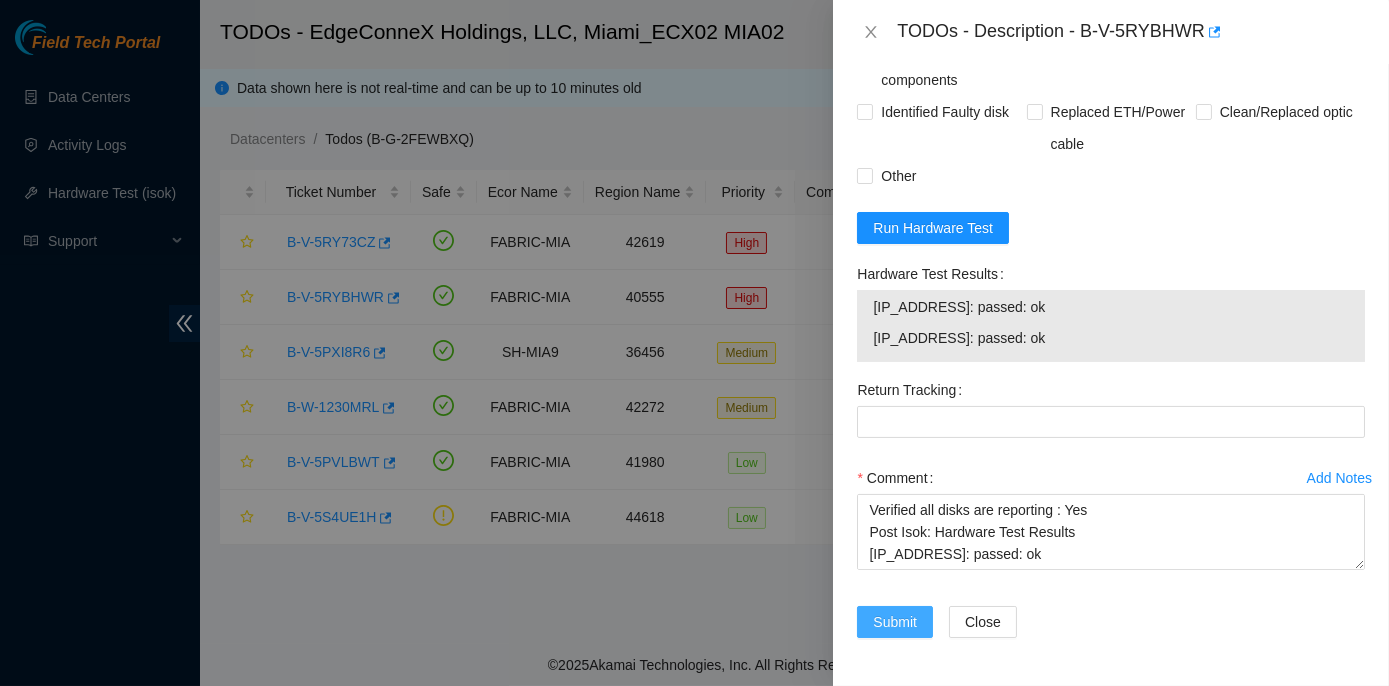 click on "Submit" at bounding box center [895, 622] 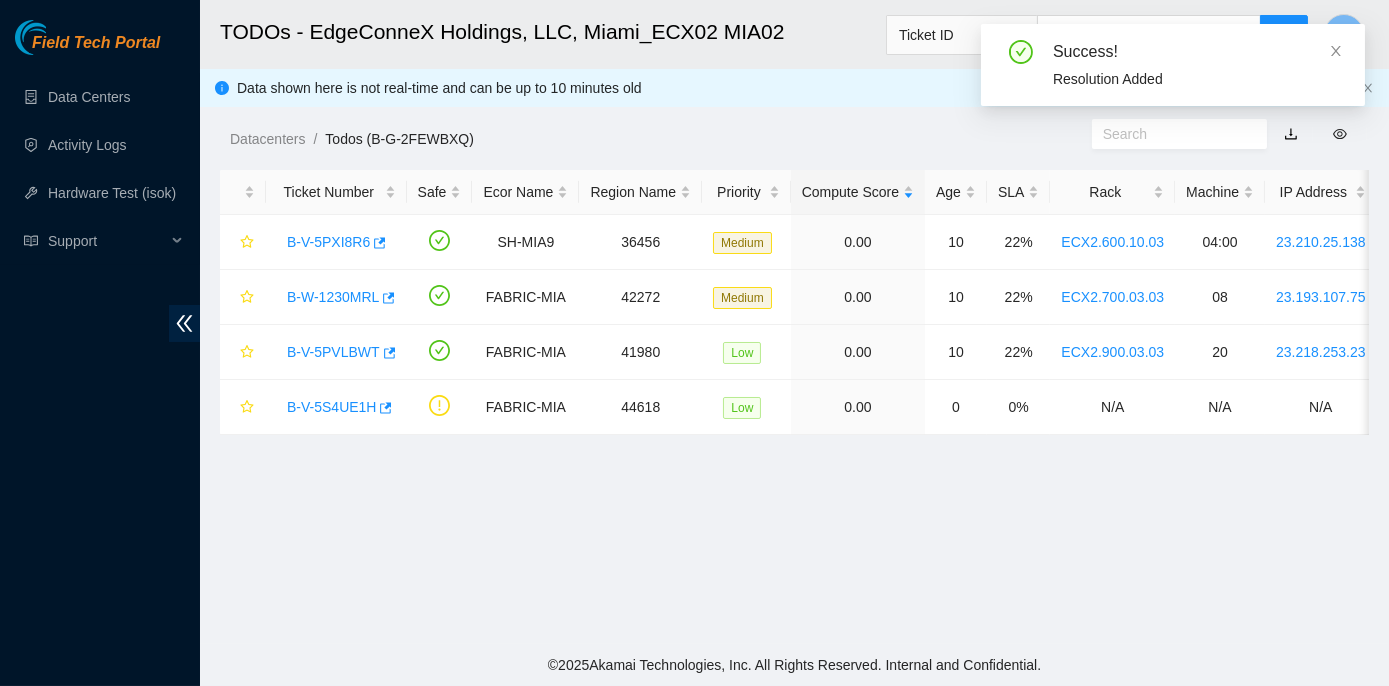 scroll, scrollTop: 557, scrollLeft: 0, axis: vertical 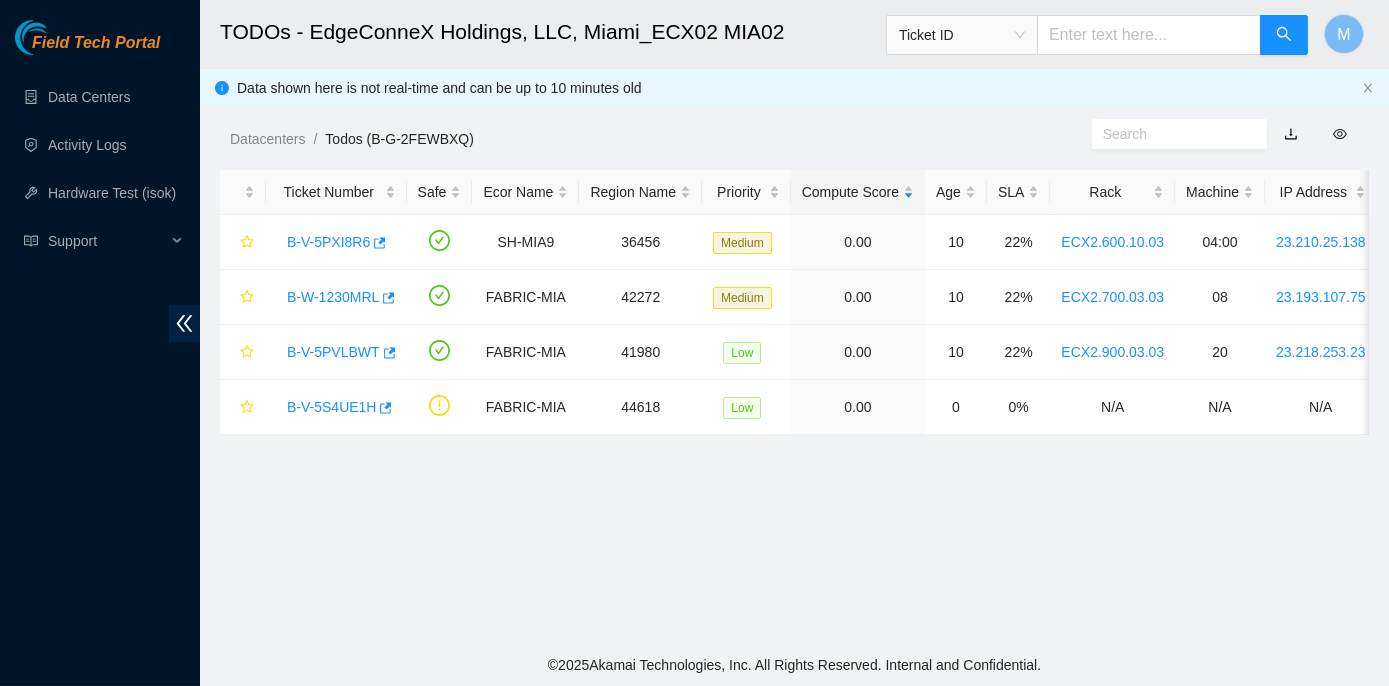 click on "Ticket ID" at bounding box center [962, 35] 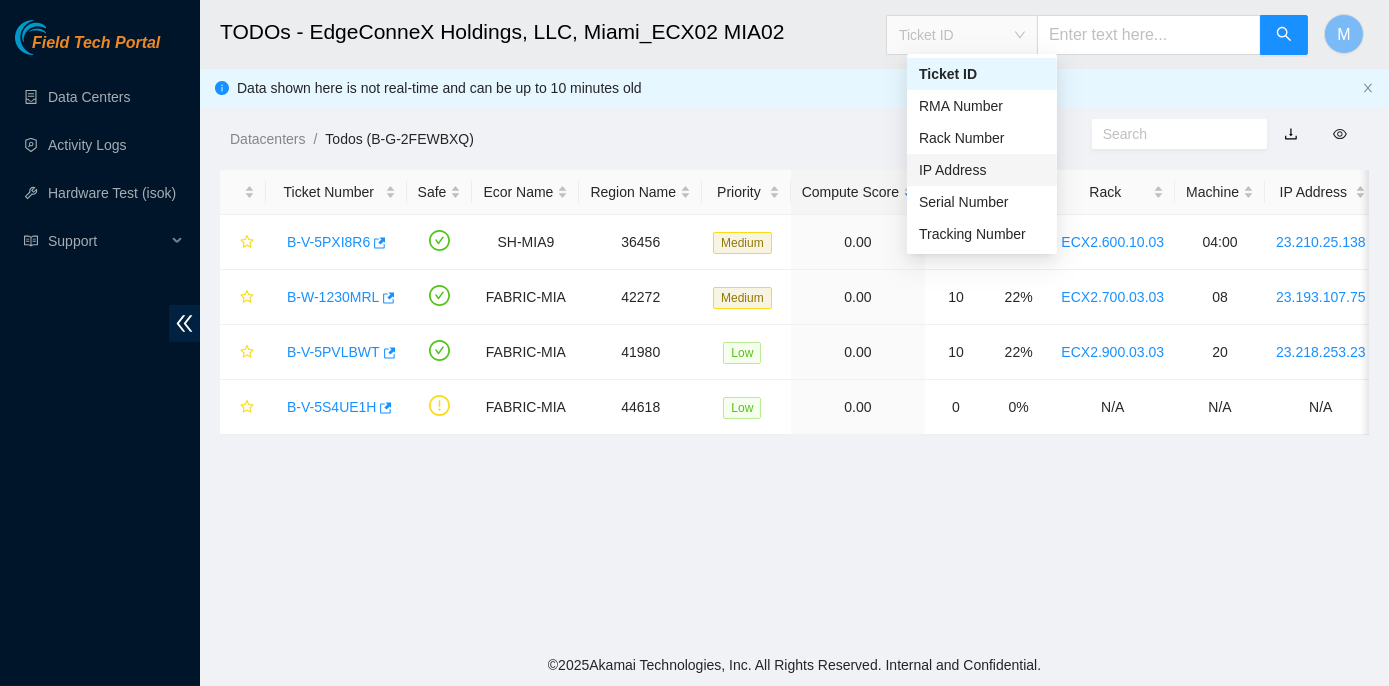 click on "IP Address" at bounding box center (982, 170) 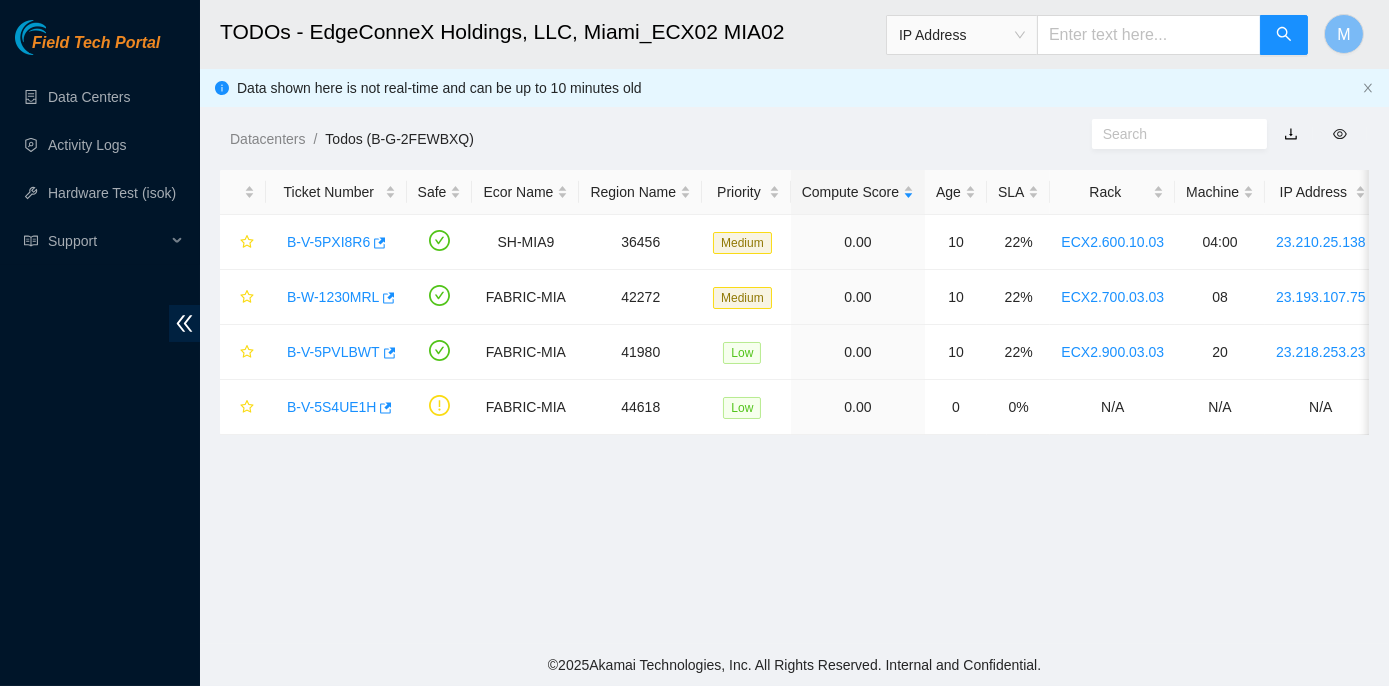 click at bounding box center (1149, 35) 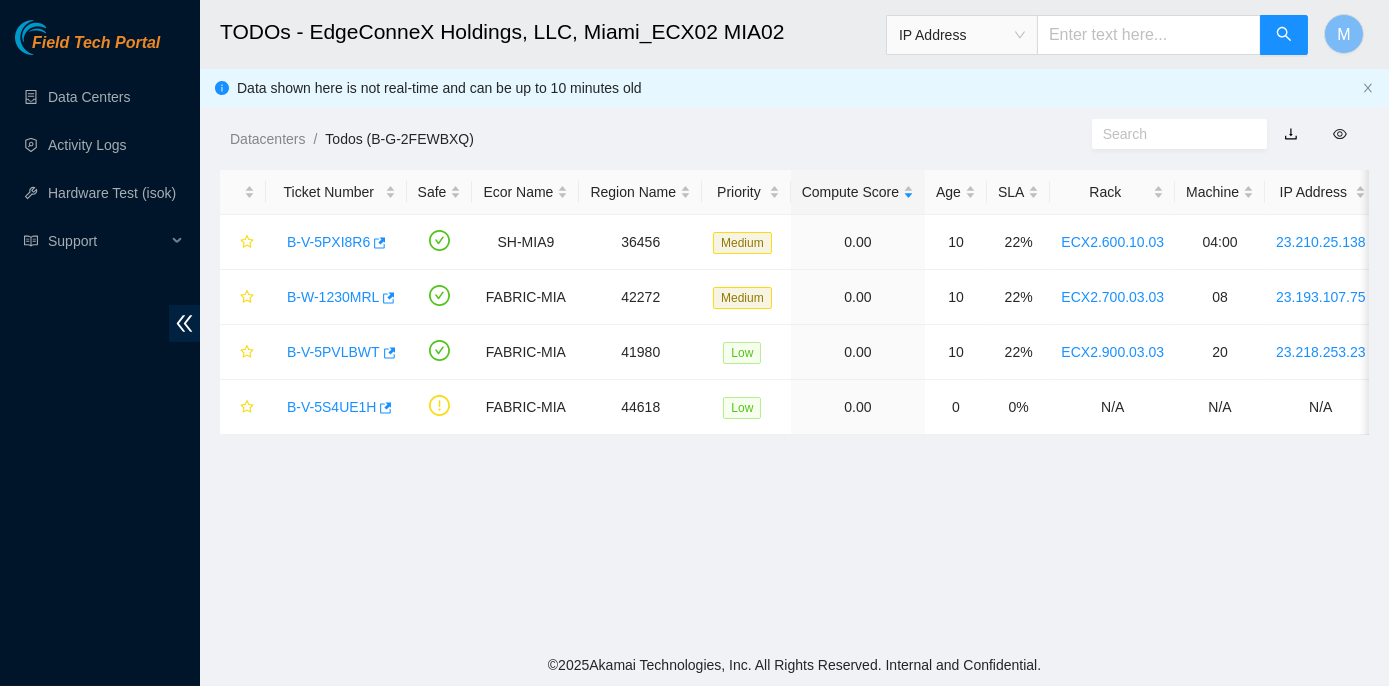 paste on "23.41.5.137" 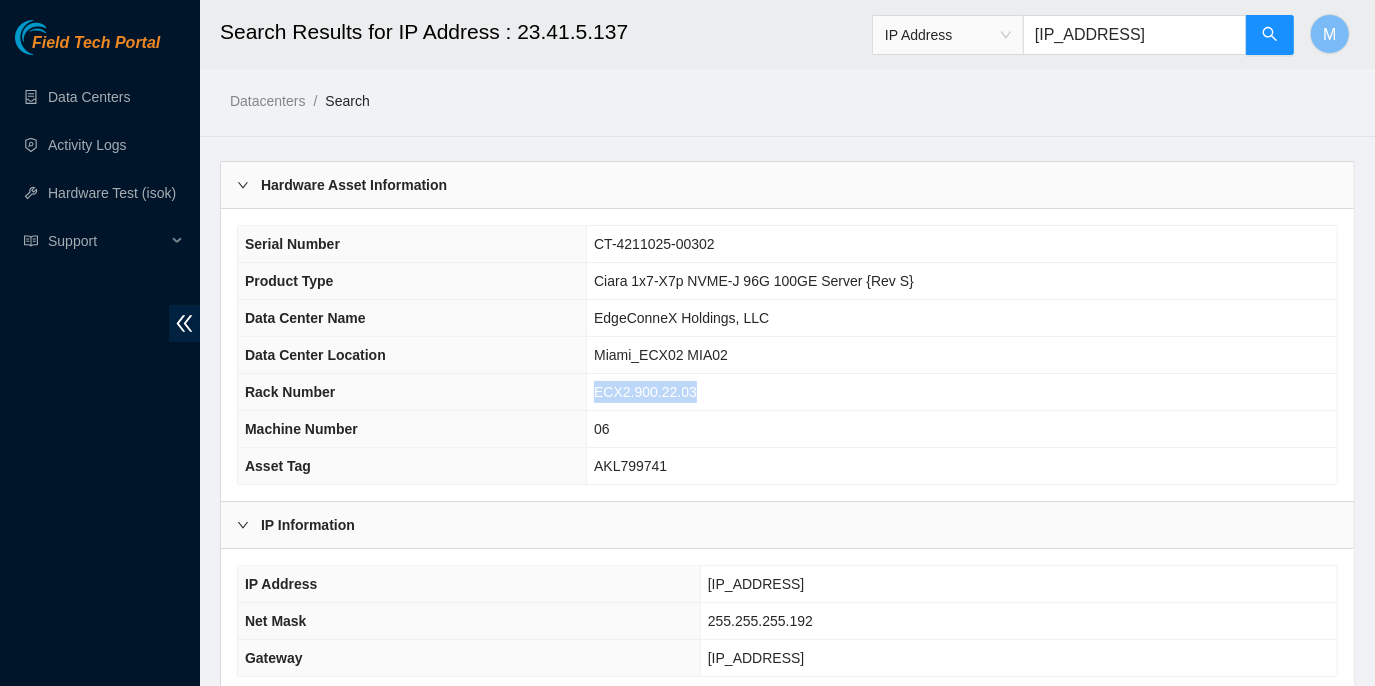drag, startPoint x: 601, startPoint y: 388, endPoint x: 702, endPoint y: 382, distance: 101.17806 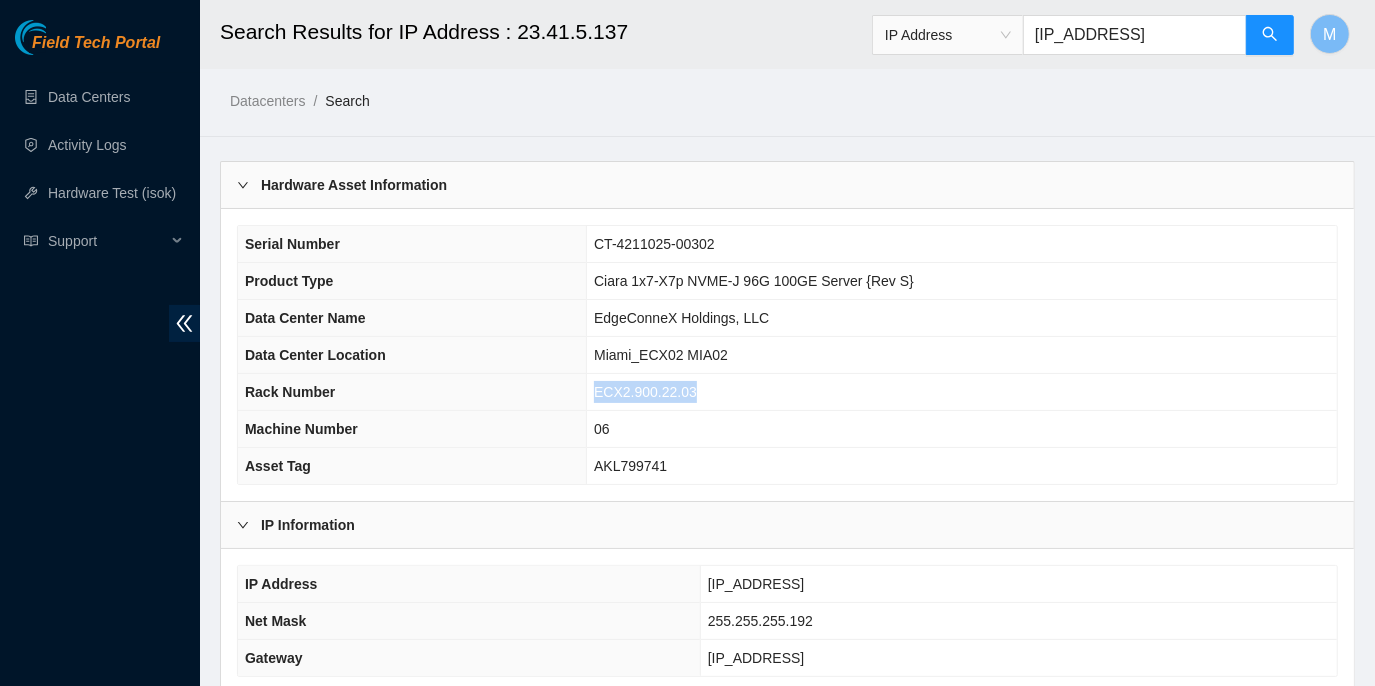copy on "ECX2.900.22.03" 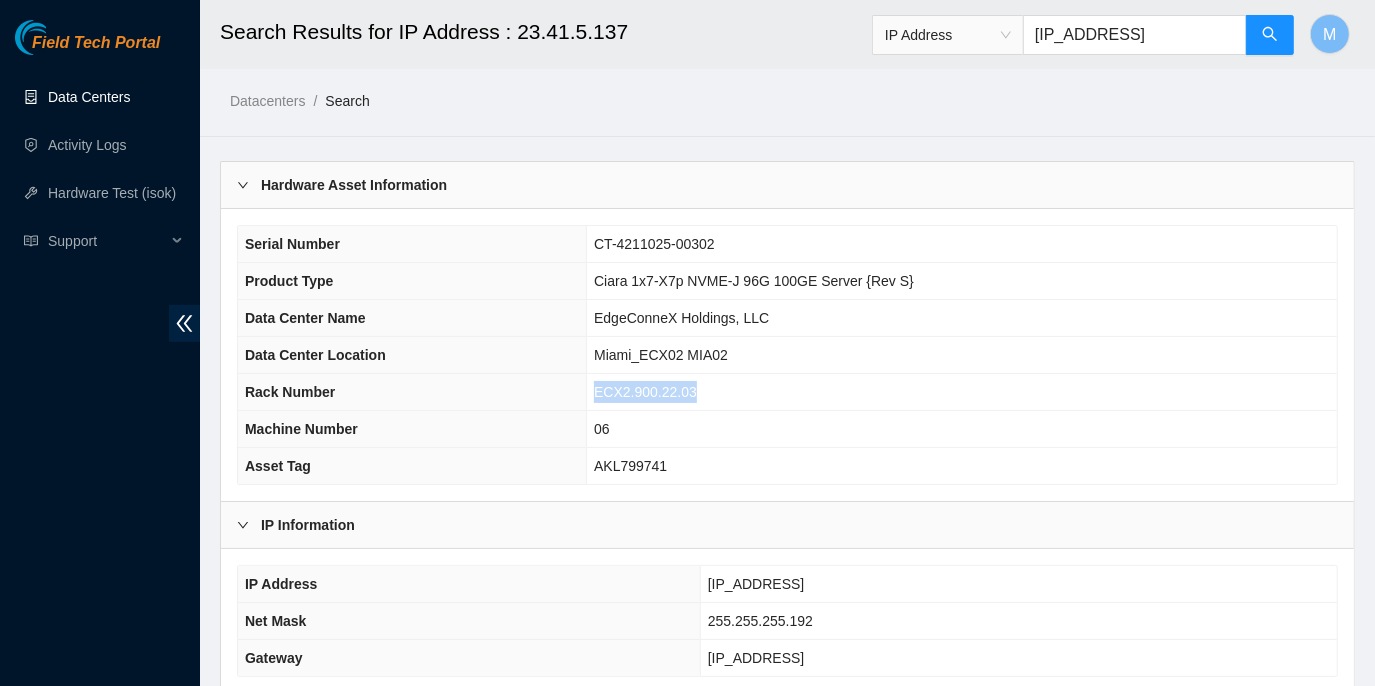 click on "Data Centers" at bounding box center (89, 97) 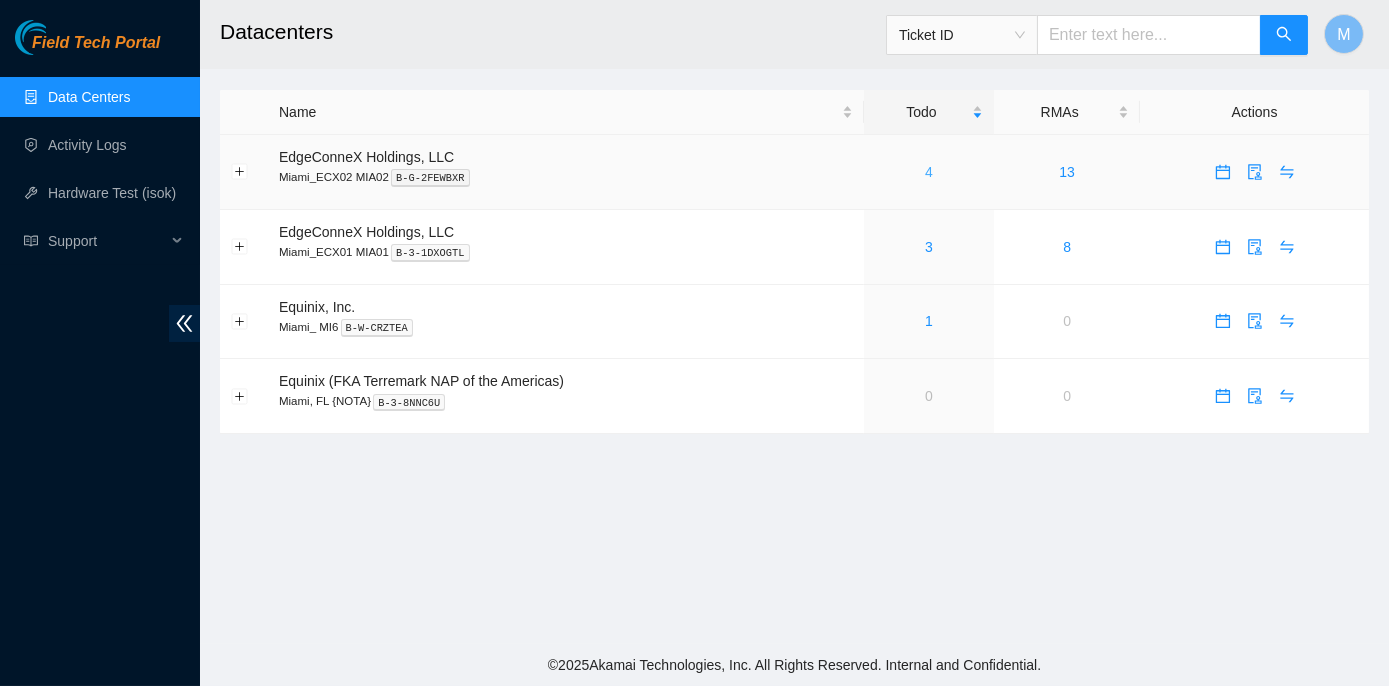 click on "4" at bounding box center [929, 172] 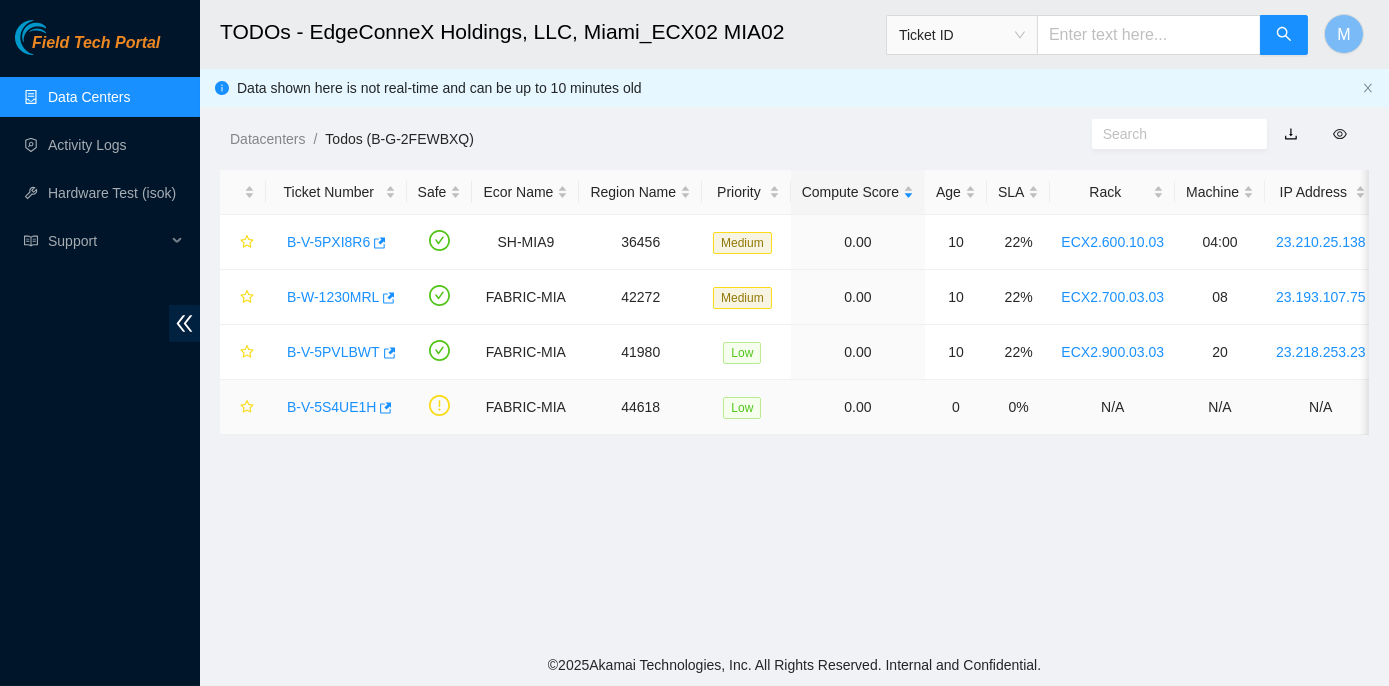 click on "B-V-5S4UE1H" at bounding box center (331, 407) 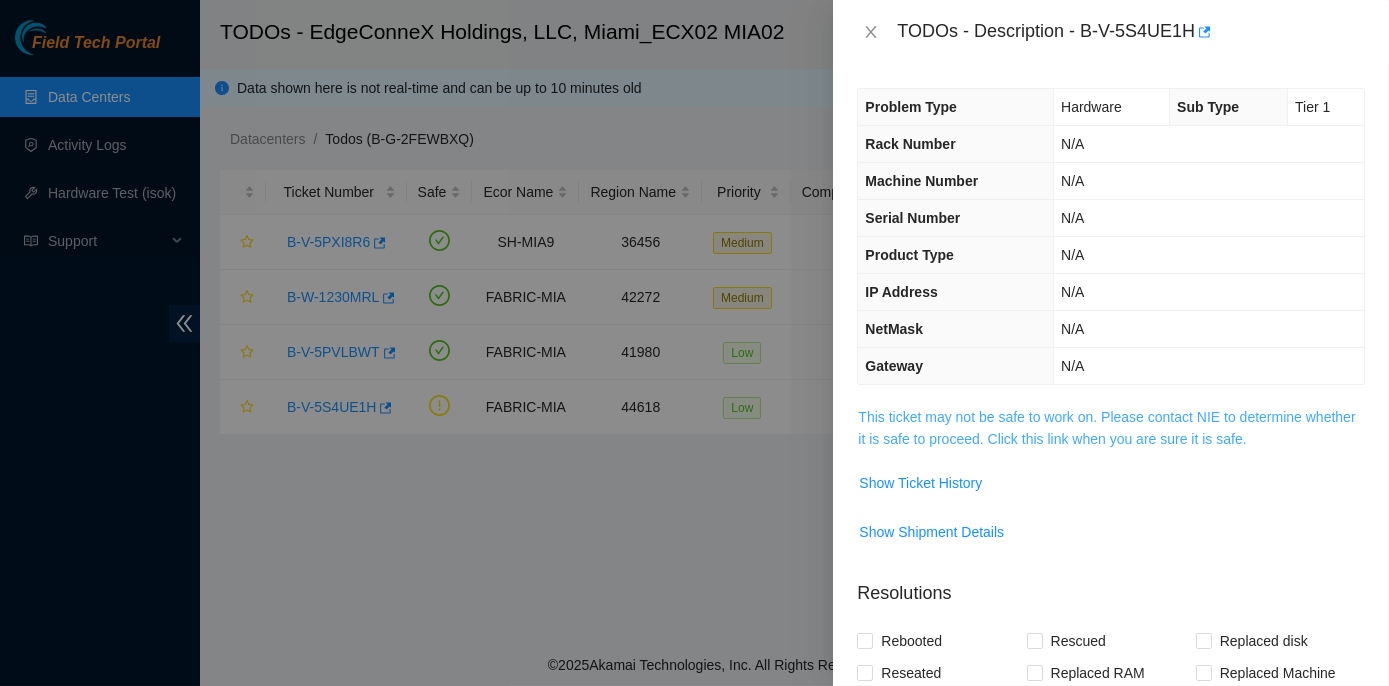 click on "This ticket may not be safe to work on. Please contact NIE to determine whether it is safe to proceed. Click this link when you are sure it is safe." at bounding box center (1106, 428) 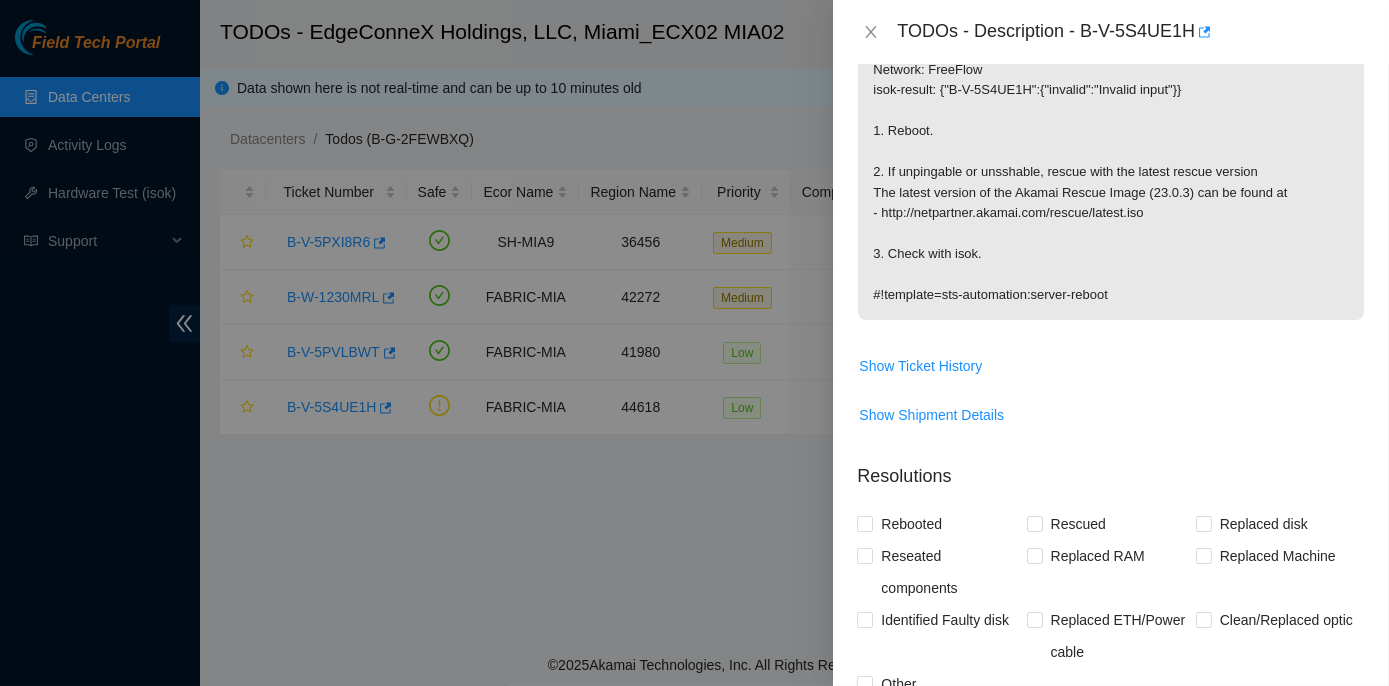 scroll, scrollTop: 363, scrollLeft: 0, axis: vertical 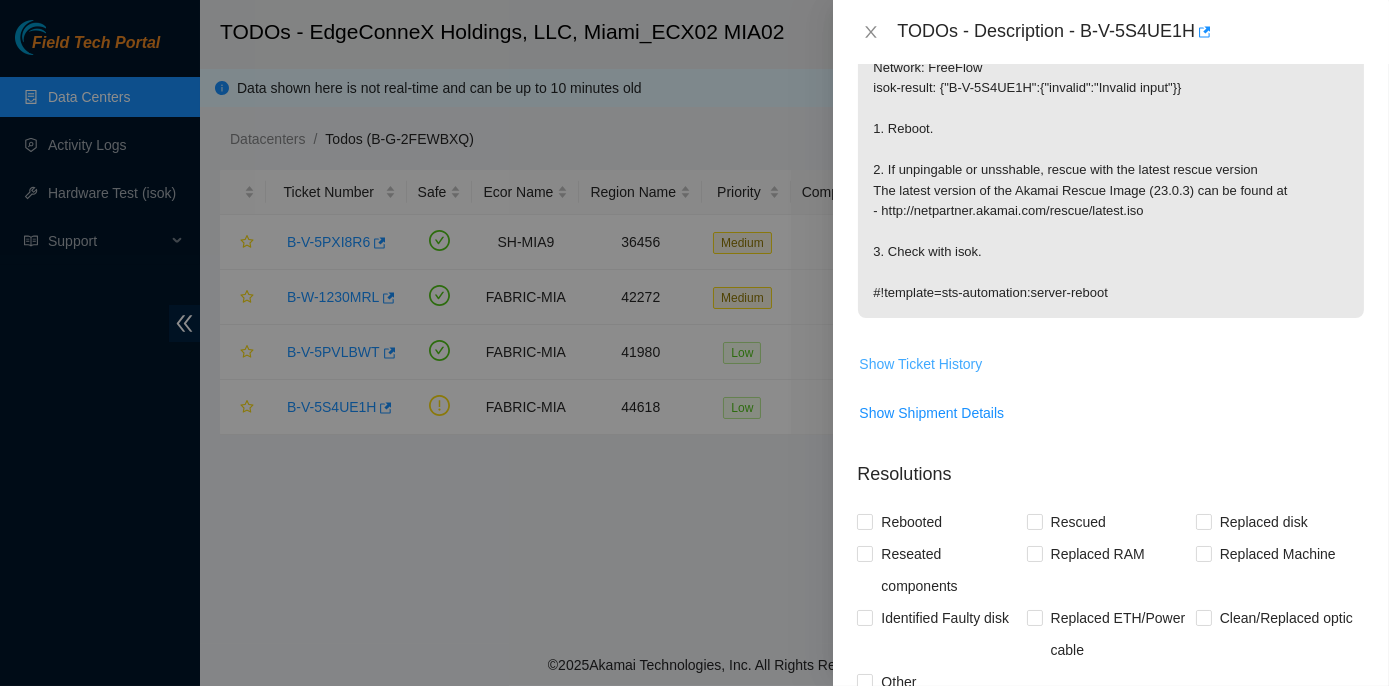 click on "Show Ticket History" at bounding box center (920, 364) 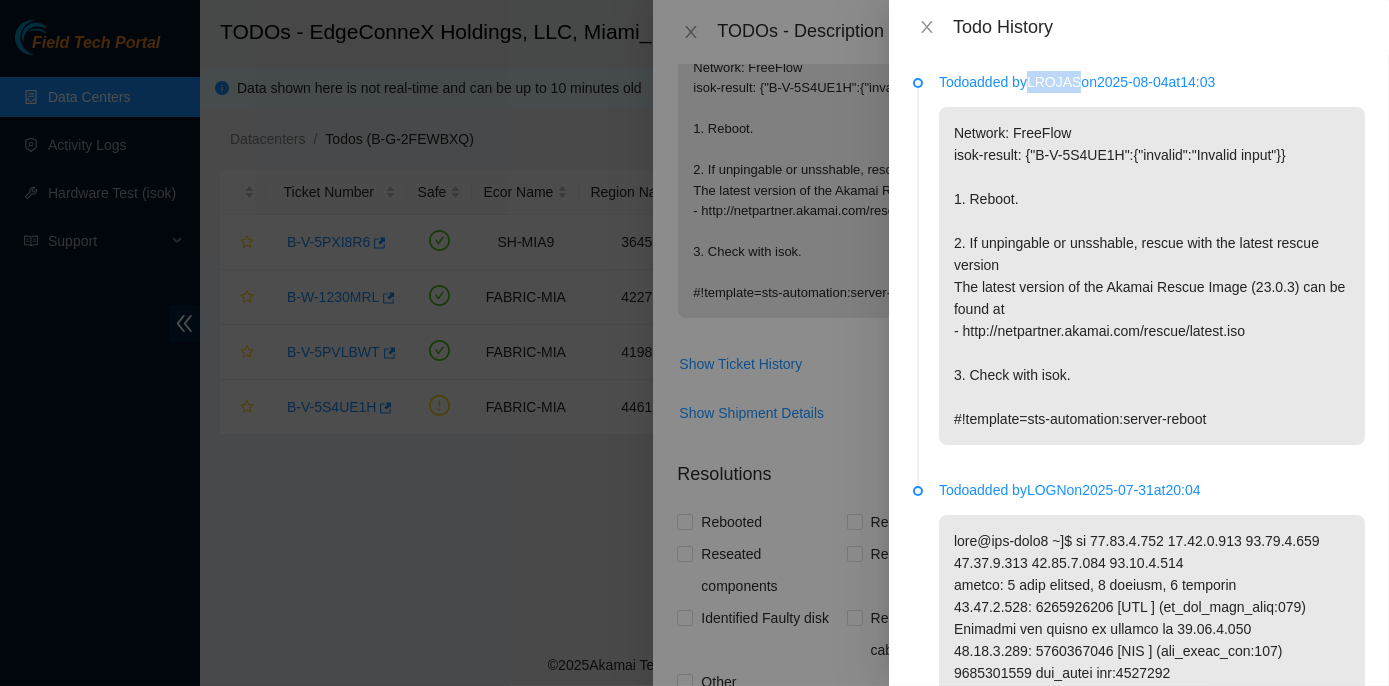 drag, startPoint x: 1039, startPoint y: 77, endPoint x: 1082, endPoint y: 87, distance: 44.14748 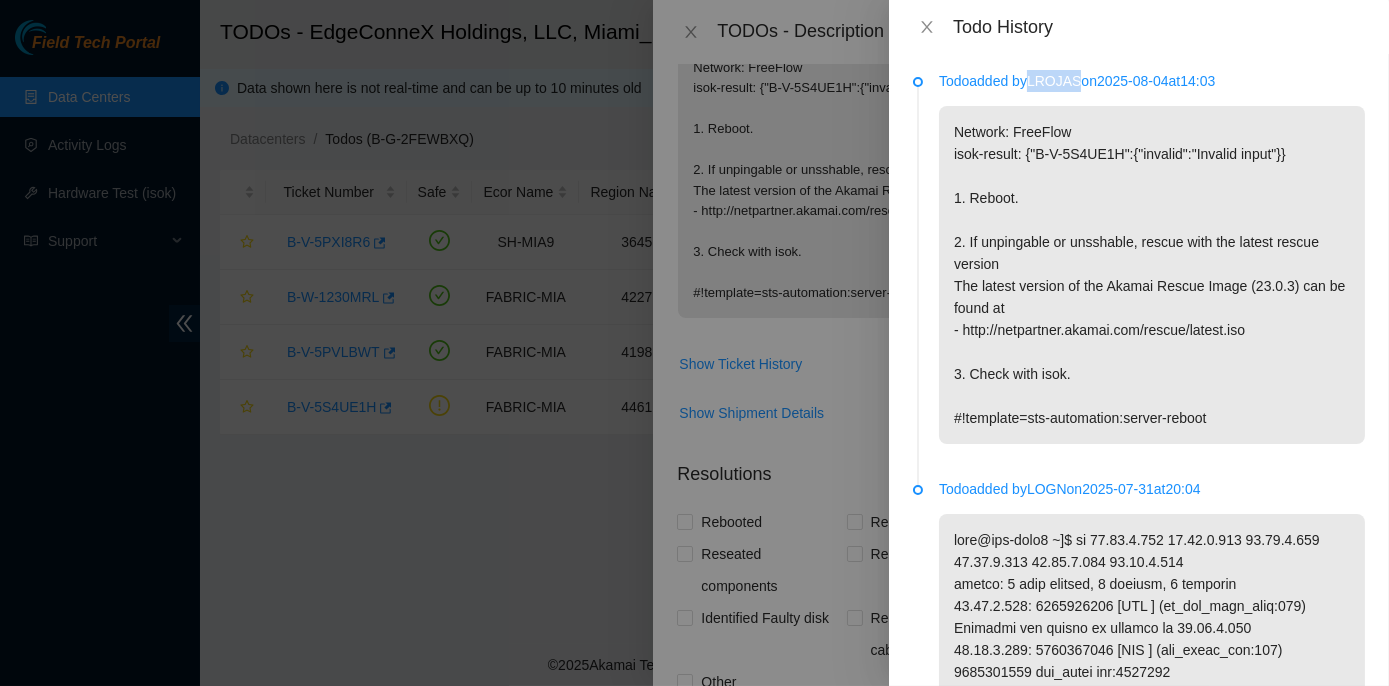 scroll, scrollTop: 0, scrollLeft: 0, axis: both 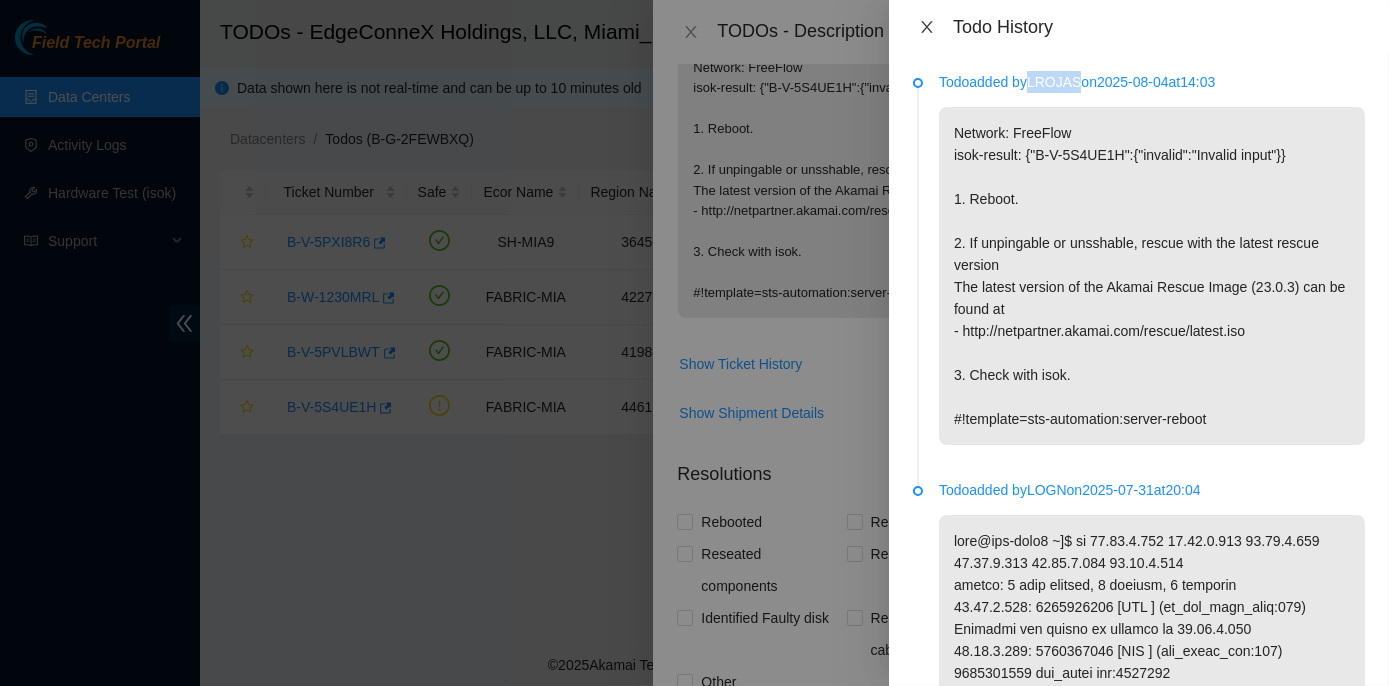 click 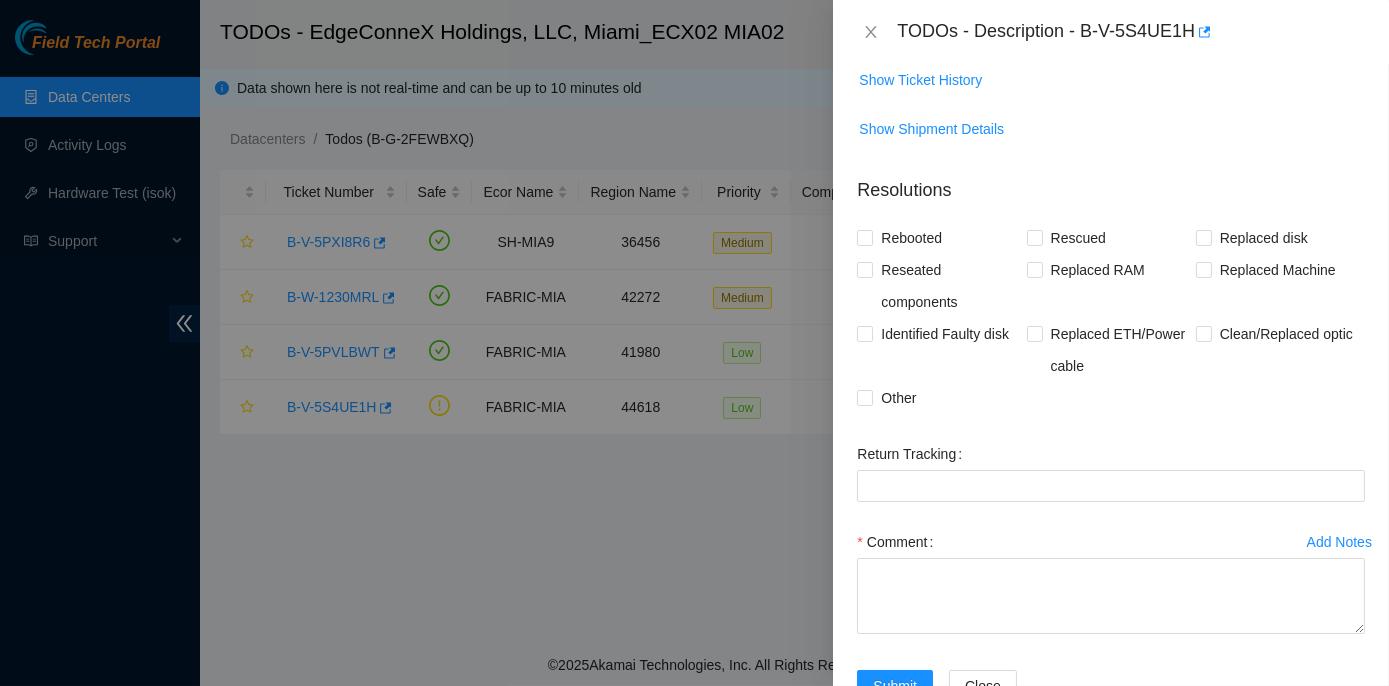 scroll, scrollTop: 707, scrollLeft: 0, axis: vertical 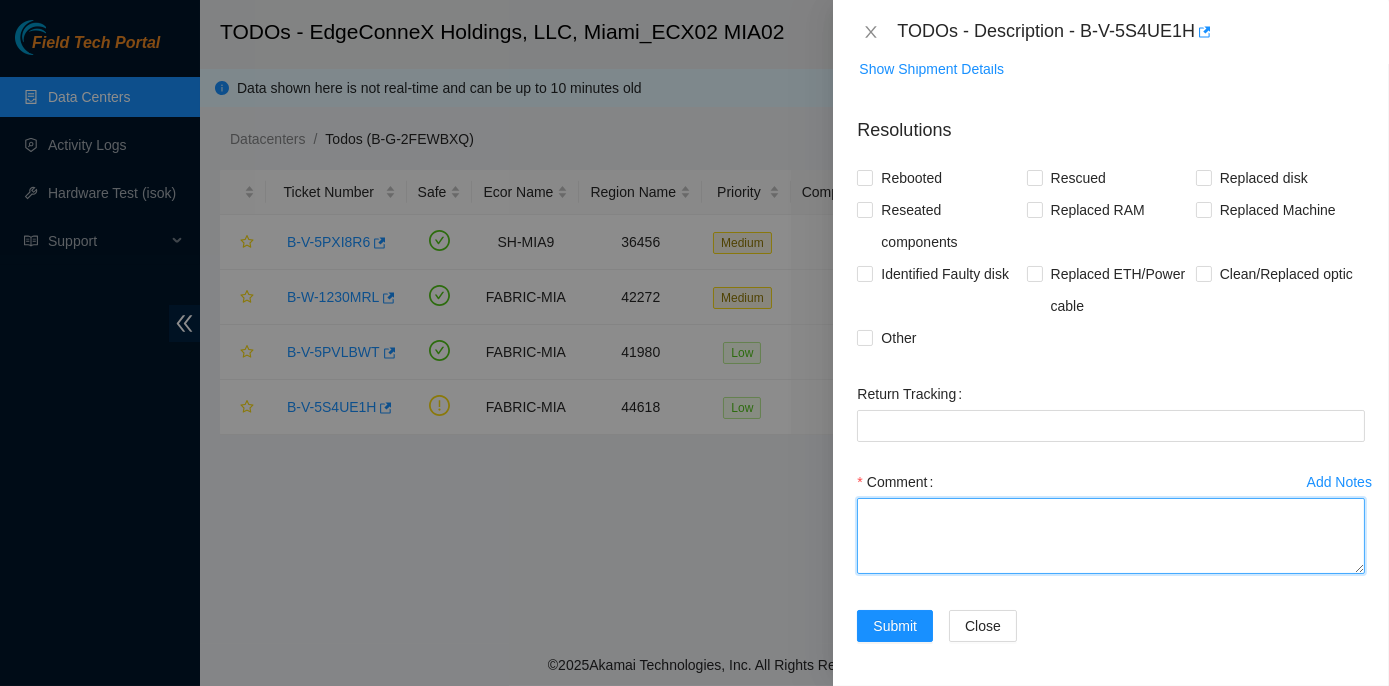 click on "Comment" at bounding box center [1111, 536] 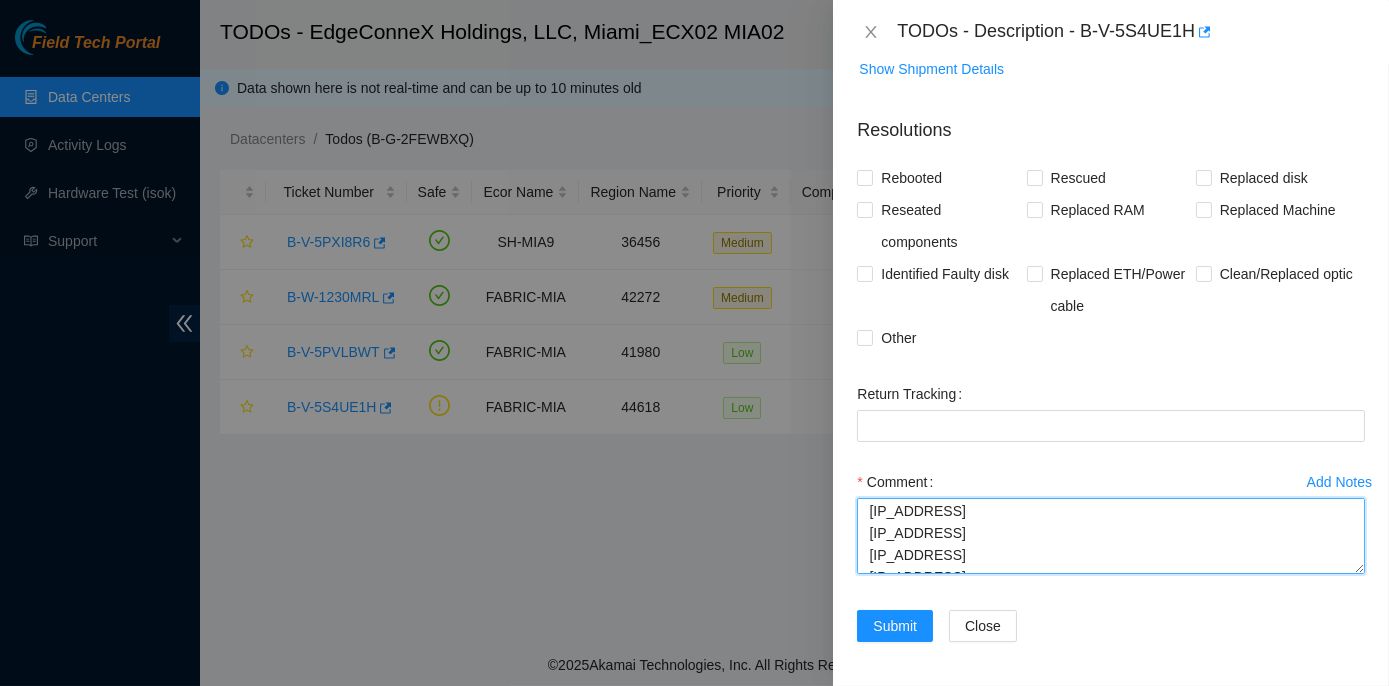 scroll, scrollTop: 153, scrollLeft: 0, axis: vertical 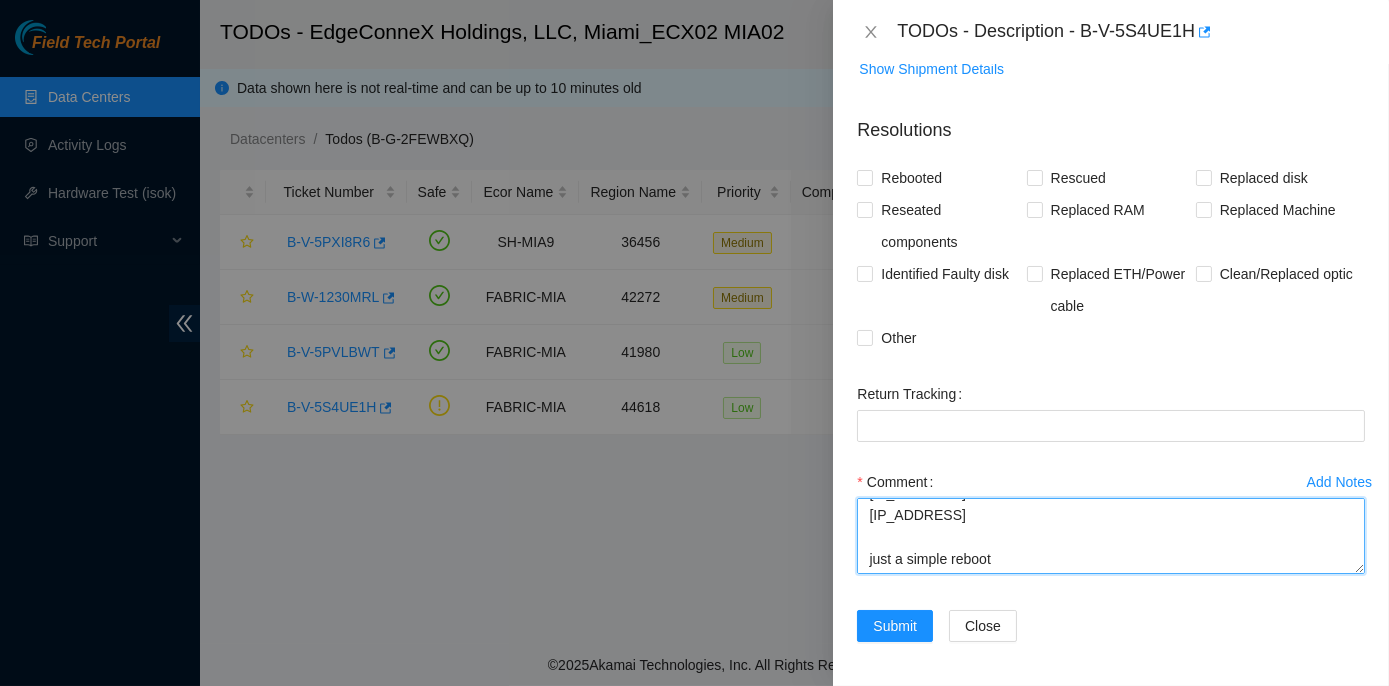 click on "Jorge Villalobos 8/4/2025 11:54 AM • bad request from NOCC, however could you please reboot below servers:
23.41.5.137
23.41.5.138
23.41.5.145
23.41.5.144
23.41.5.152
23.41.5.154
just a simple reboot" at bounding box center (1111, 536) 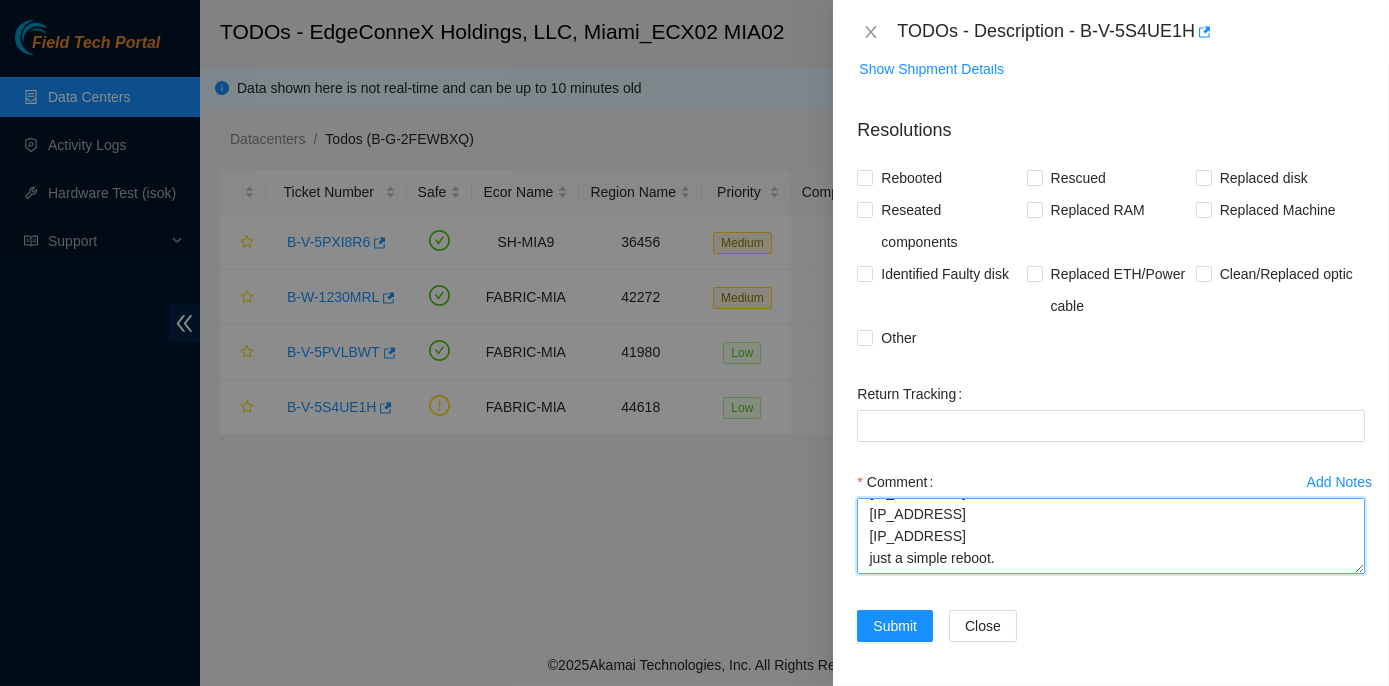 scroll, scrollTop: 131, scrollLeft: 0, axis: vertical 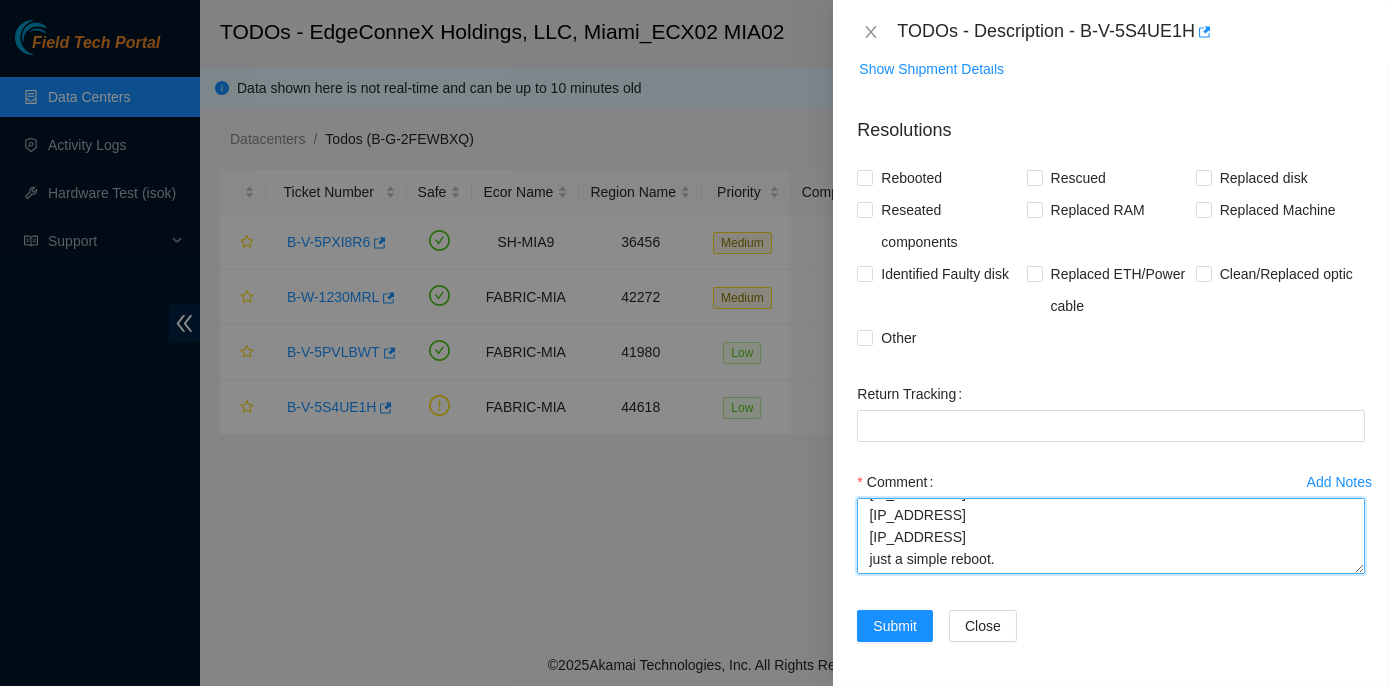 click on "Jorge Villalobos 8/4/2025 11:54 AM • bad request from NOCC, however could you please reboot below servers:
23.41.5.137
23.41.5.138
23.41.5.145
23.41.5.144
23.41.5.152
23.41.5.154
just a simple reboot" at bounding box center (1111, 536) 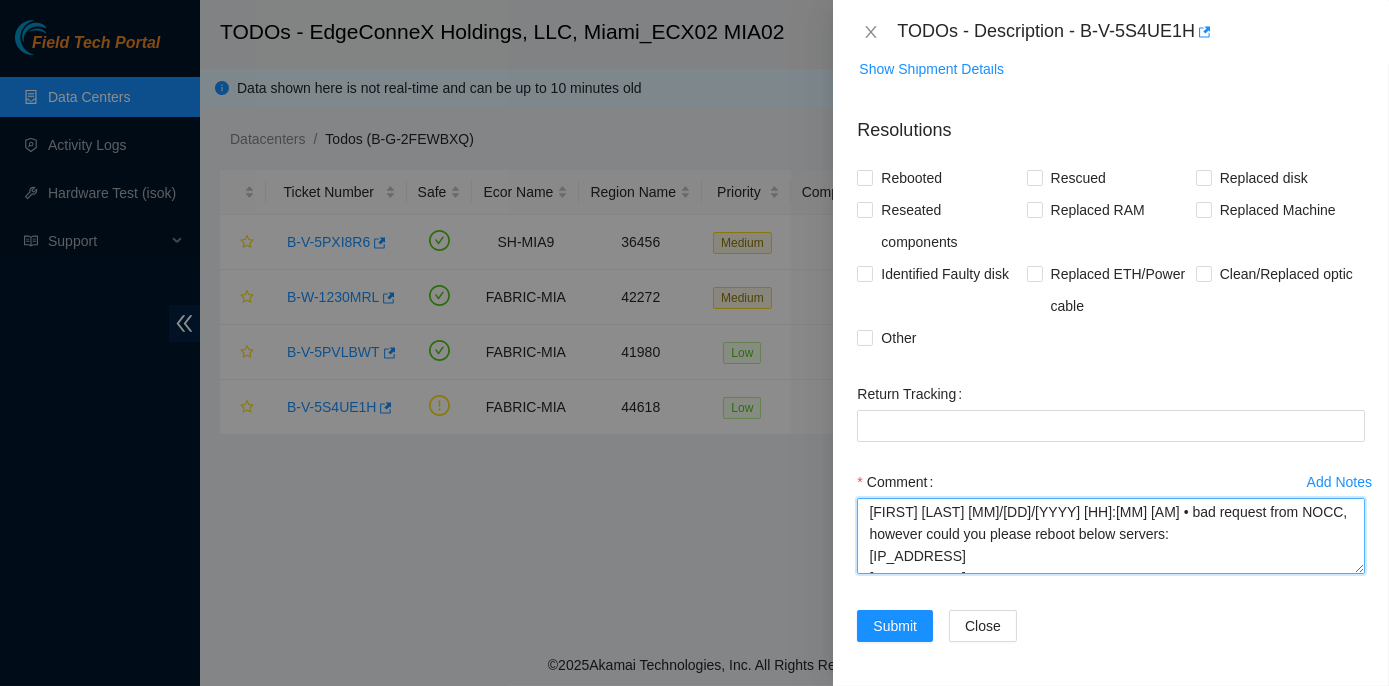 scroll, scrollTop: 0, scrollLeft: 0, axis: both 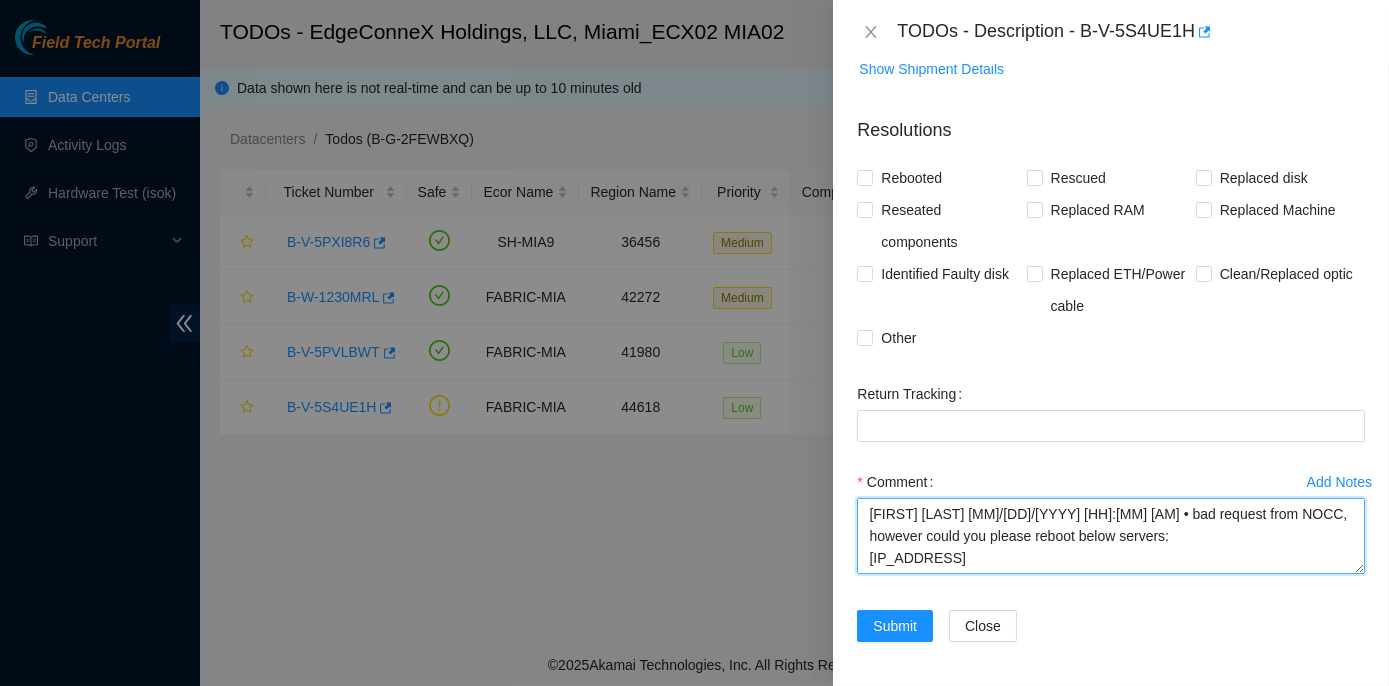 drag, startPoint x: 870, startPoint y: 512, endPoint x: 965, endPoint y: 514, distance: 95.02105 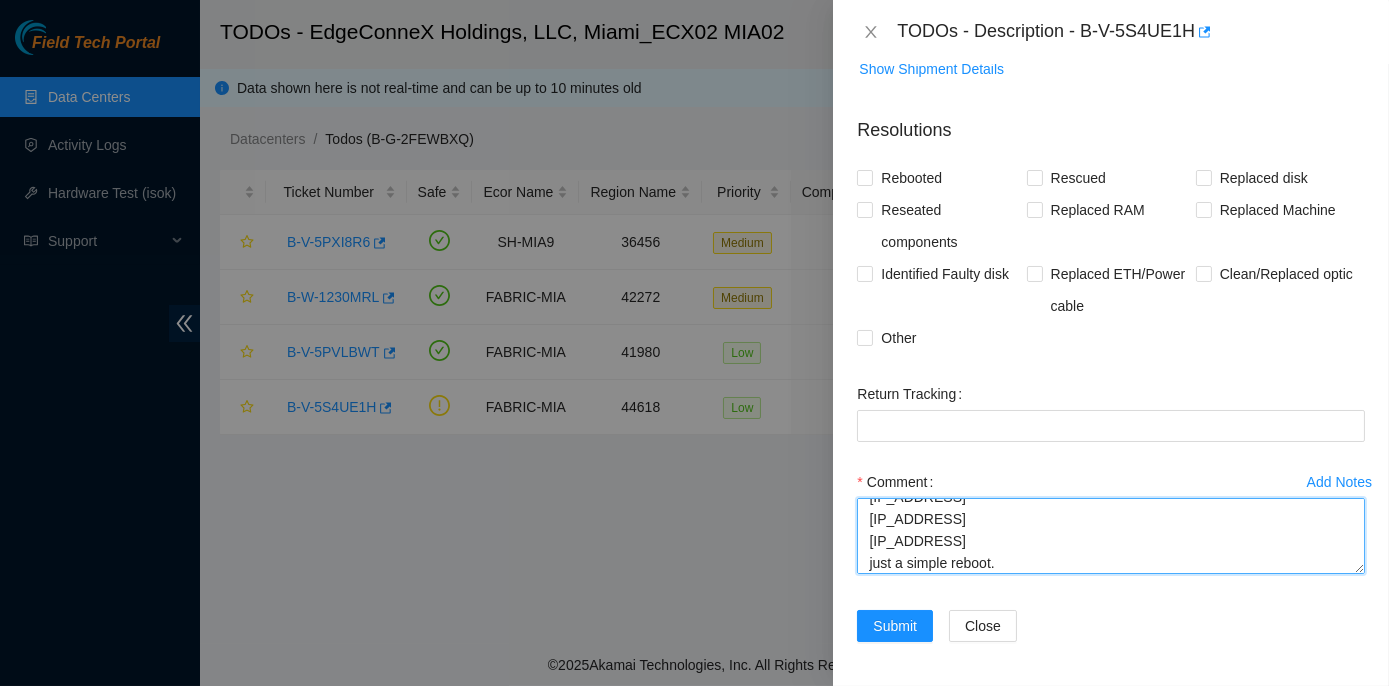 scroll, scrollTop: 153, scrollLeft: 0, axis: vertical 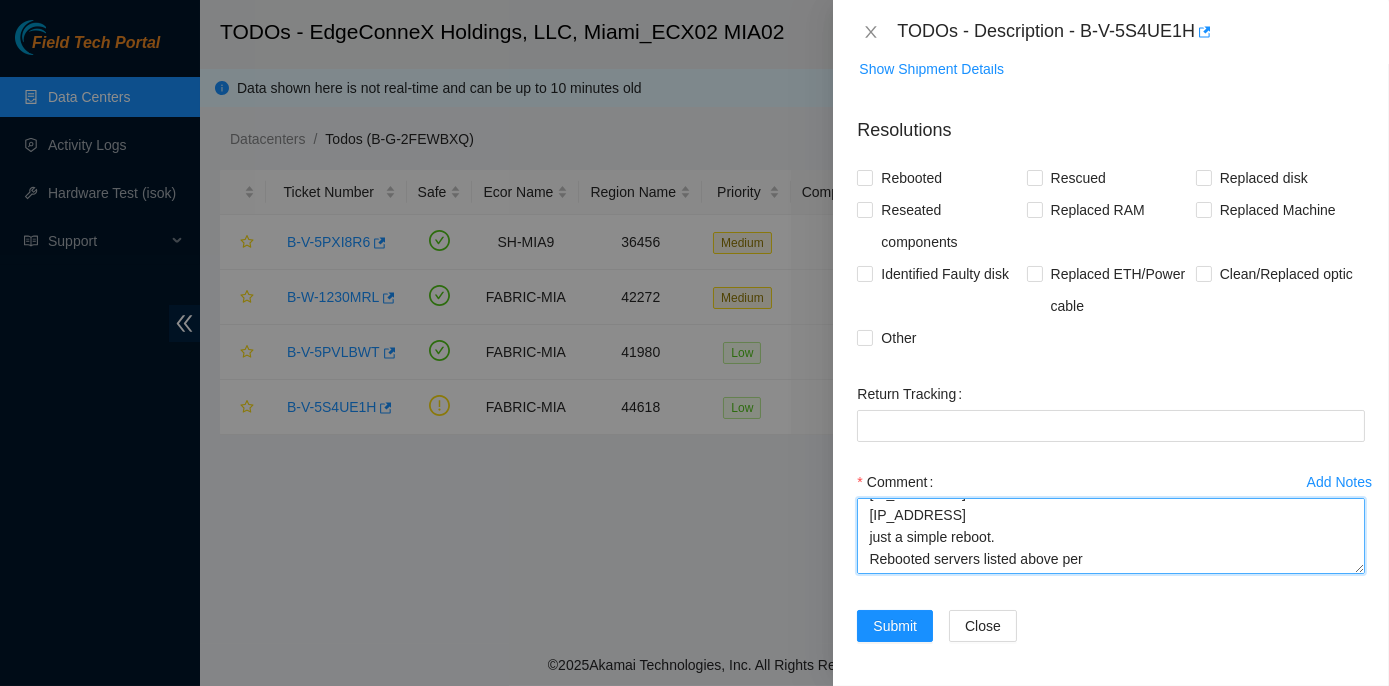 click on "Jorge Villalobos 8/4/2025 11:54 AM • bad request from NOCC, however could you please reboot below servers:
23.41.5.137
23.41.5.138
23.41.5.145
23.41.5.144
23.41.5.152
23.41.5.154
just a simple reboot.
Rebooted servers listed above per" at bounding box center (1111, 536) 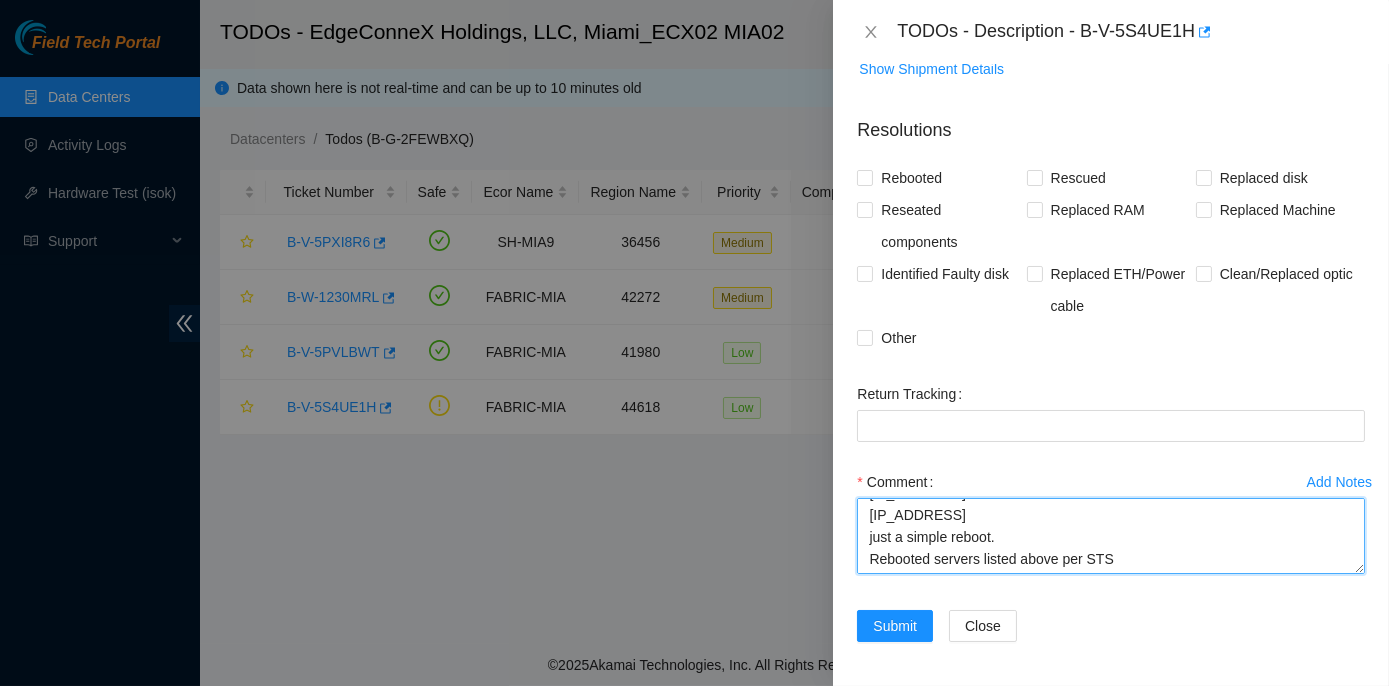 paste on "Jorge Villalobos" 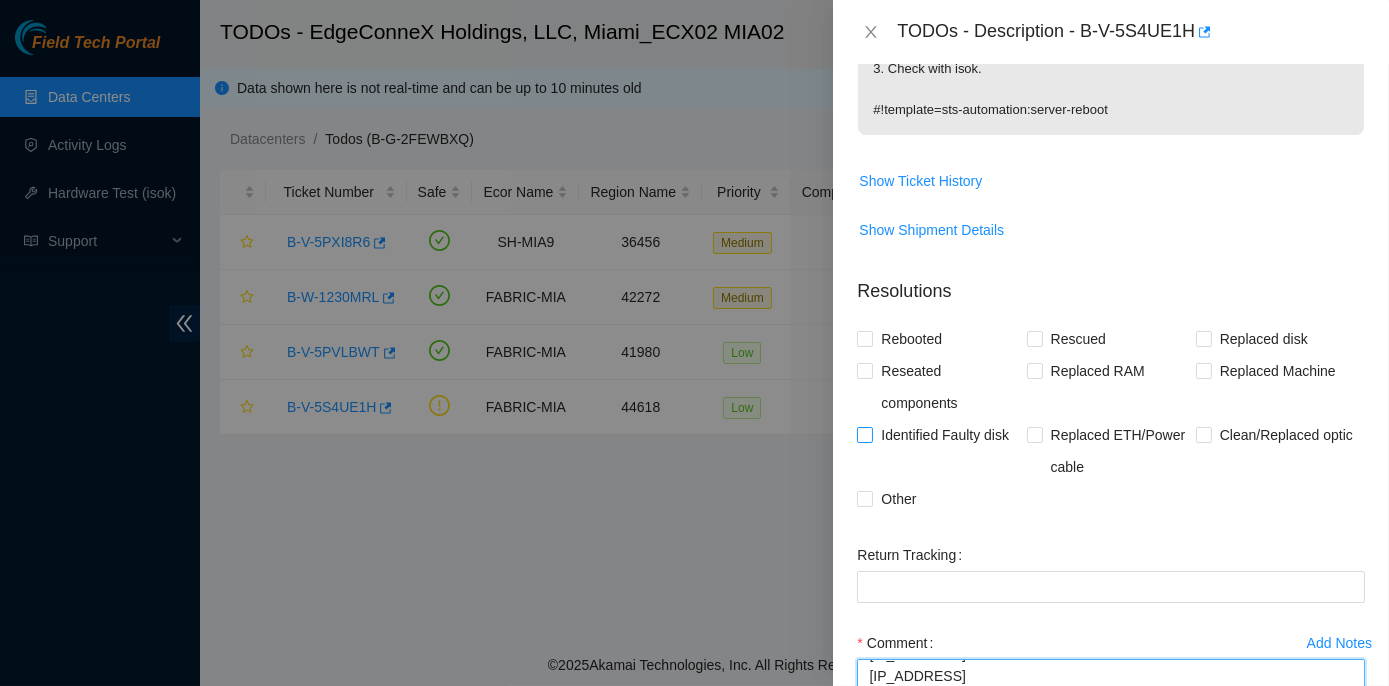 scroll, scrollTop: 525, scrollLeft: 0, axis: vertical 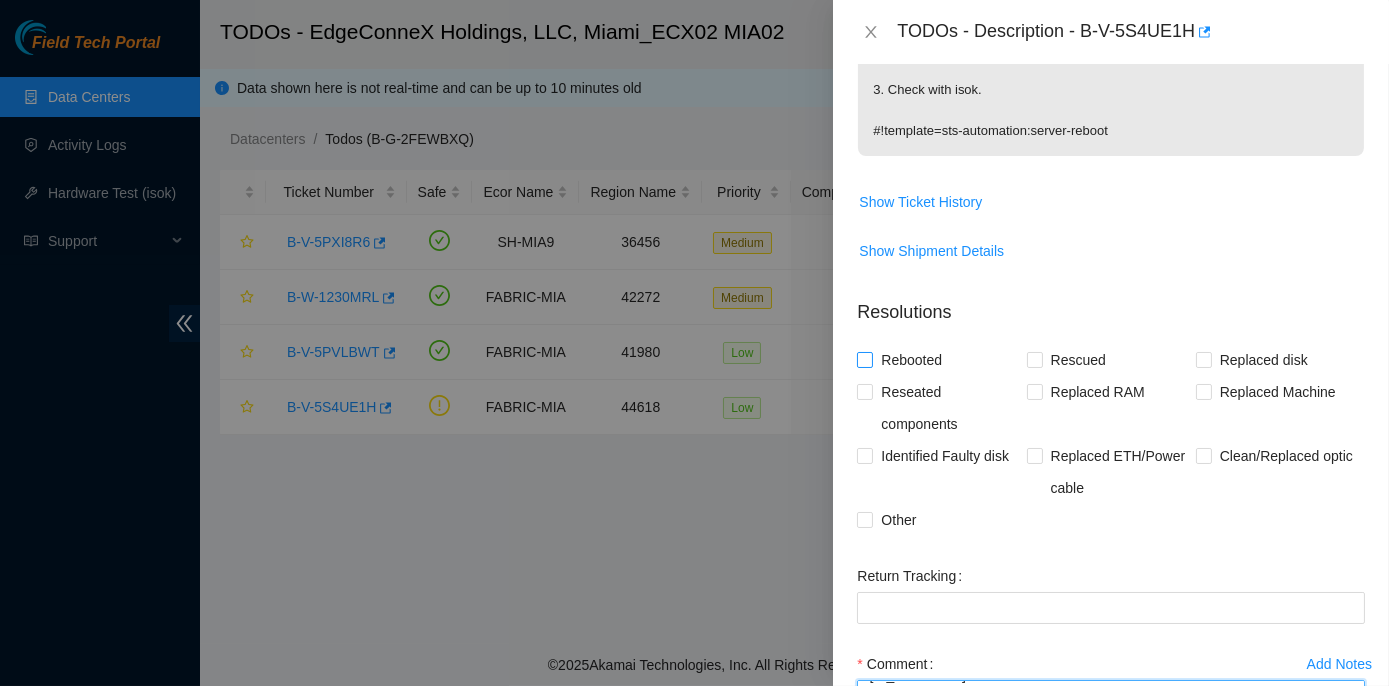 type on "Jorge Villalobos 8/4/2025 11:54 AM • bad request from NOCC, however could you please reboot below servers:
23.41.5.137
23.41.5.138
23.41.5.145
23.41.5.144
23.41.5.152
23.41.5.154
just a simple reboot.
Rebooted servers listed above per STS Jorge Villalobos request." 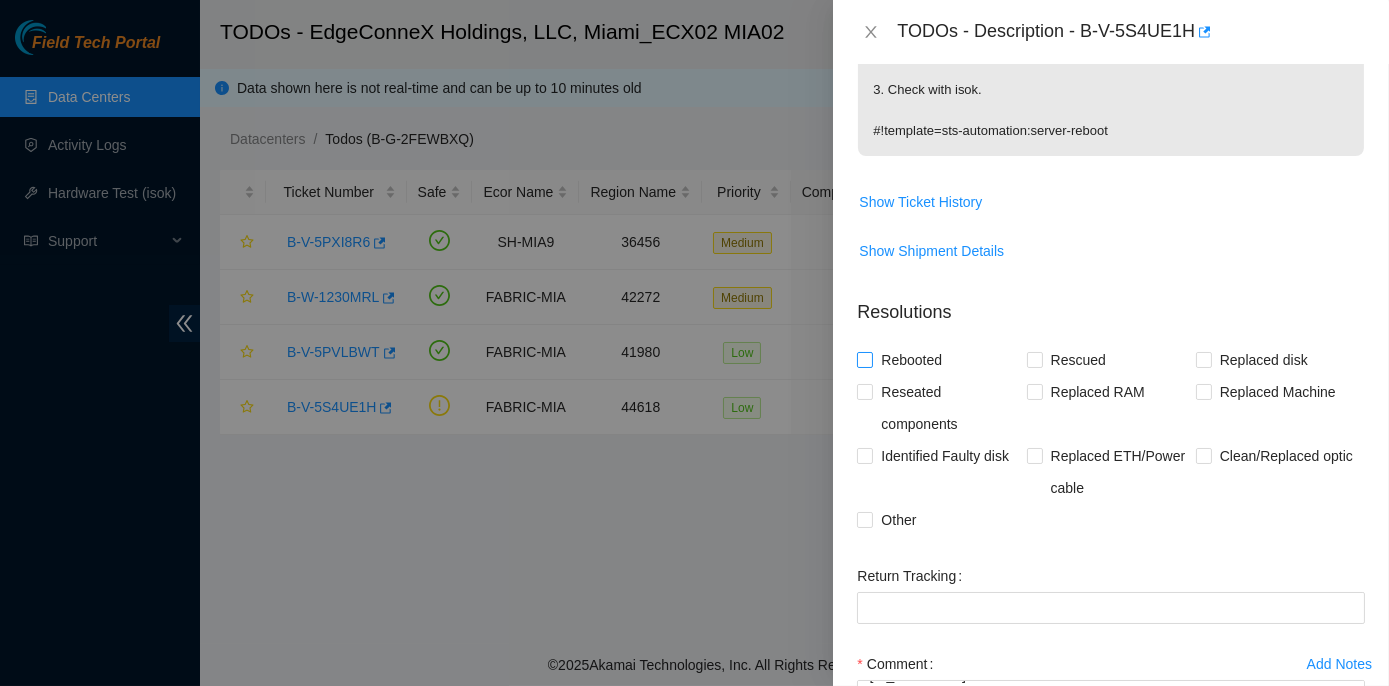 click on "Rebooted" at bounding box center (864, 359) 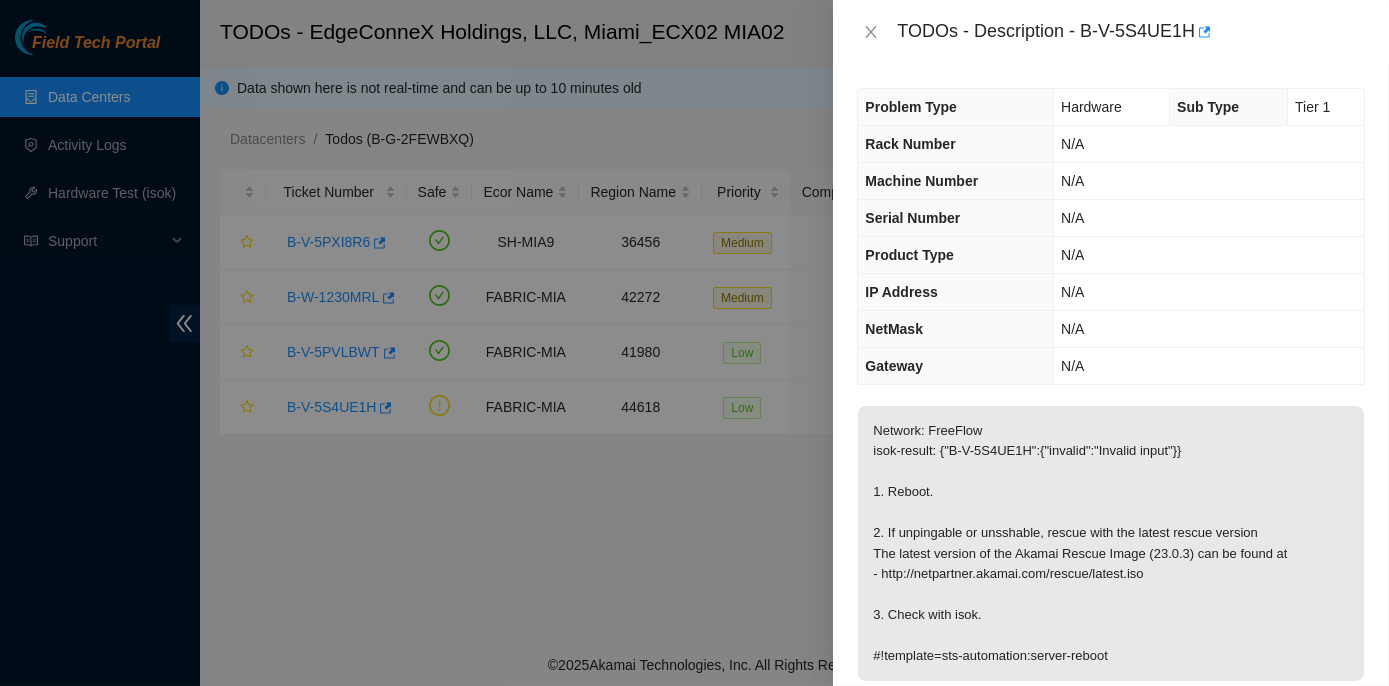 scroll, scrollTop: 707, scrollLeft: 0, axis: vertical 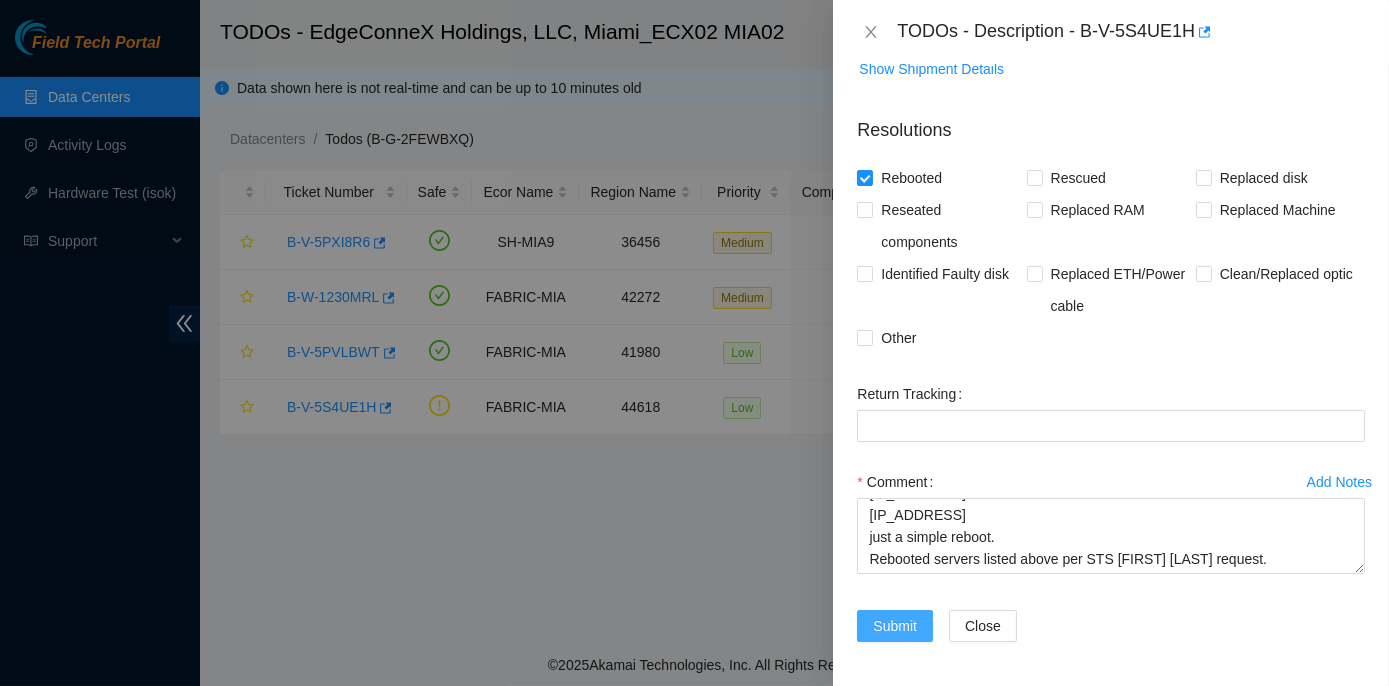 click on "Submit" at bounding box center [895, 626] 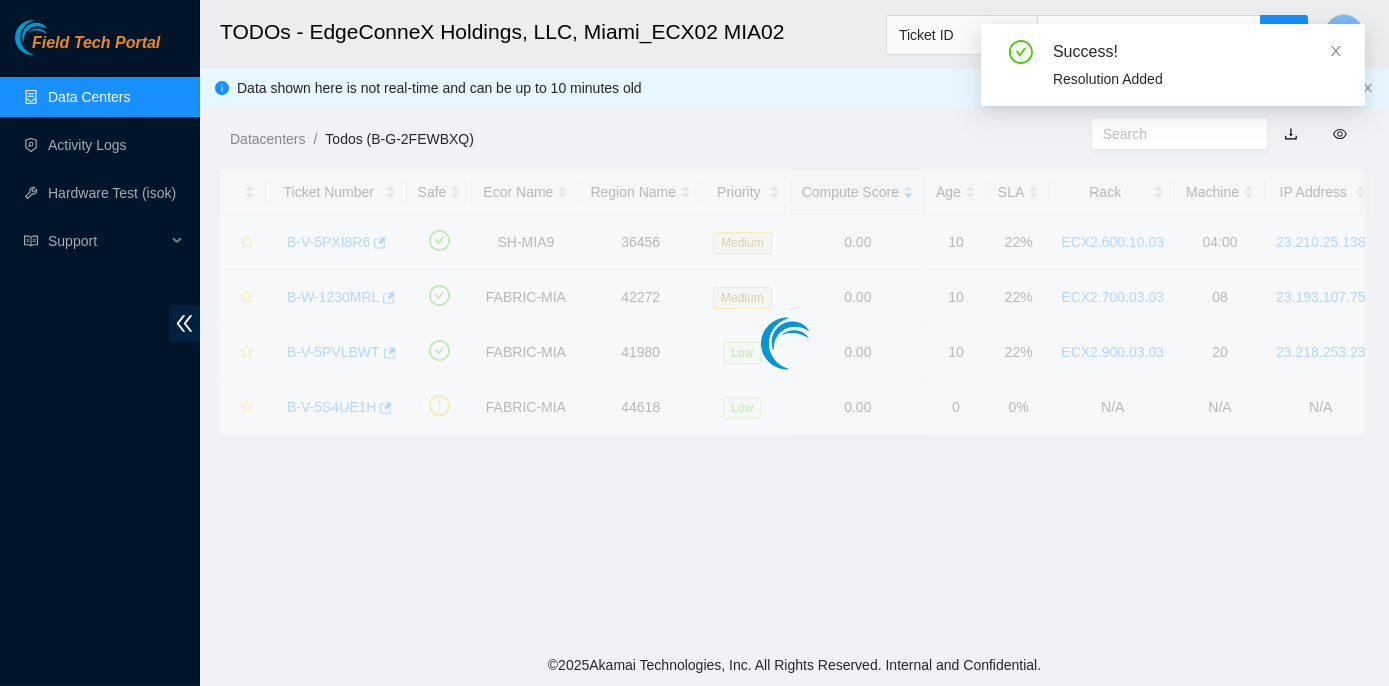 scroll, scrollTop: 492, scrollLeft: 0, axis: vertical 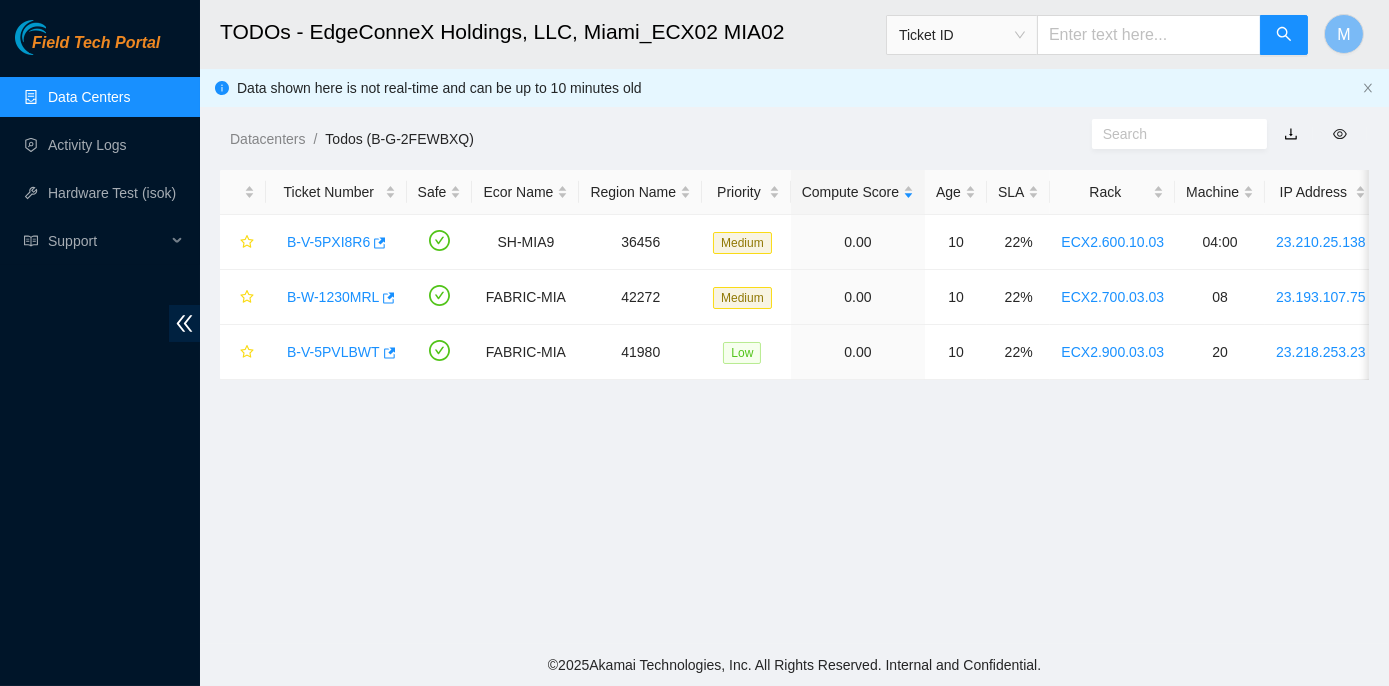 click on "Data Centers" at bounding box center (89, 97) 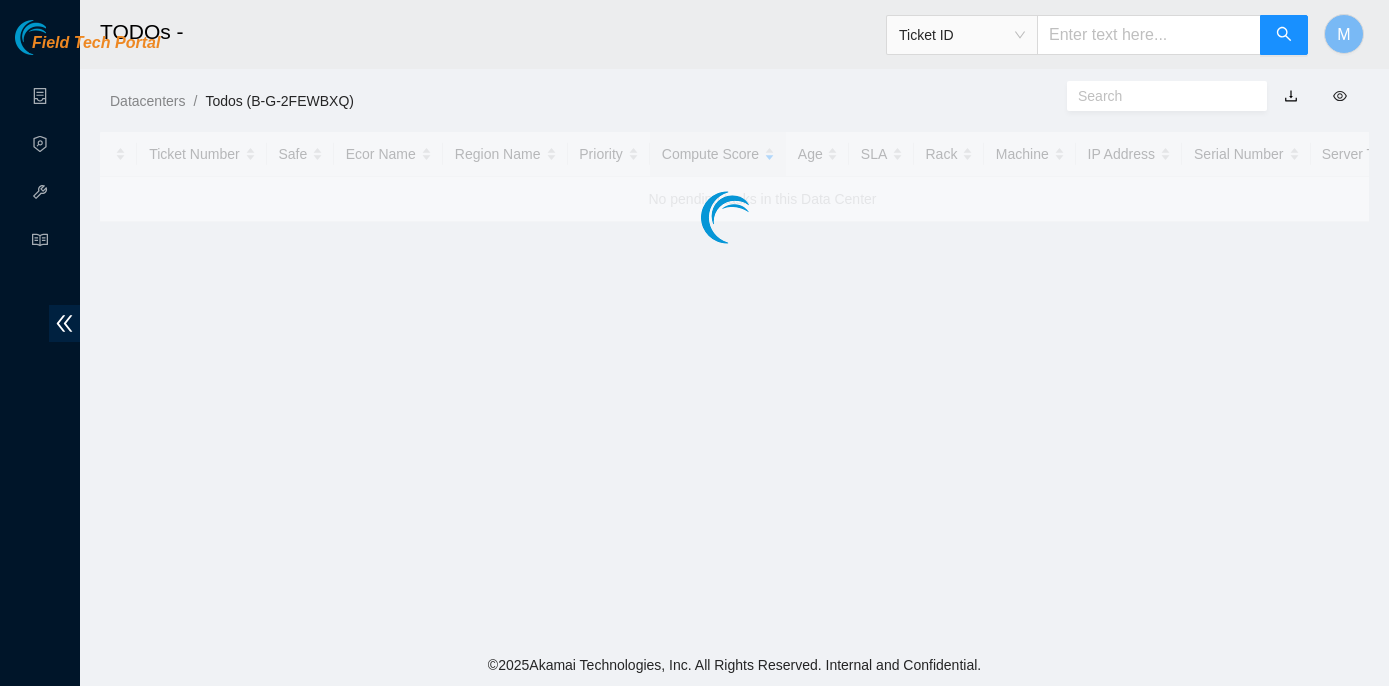 scroll, scrollTop: 0, scrollLeft: 0, axis: both 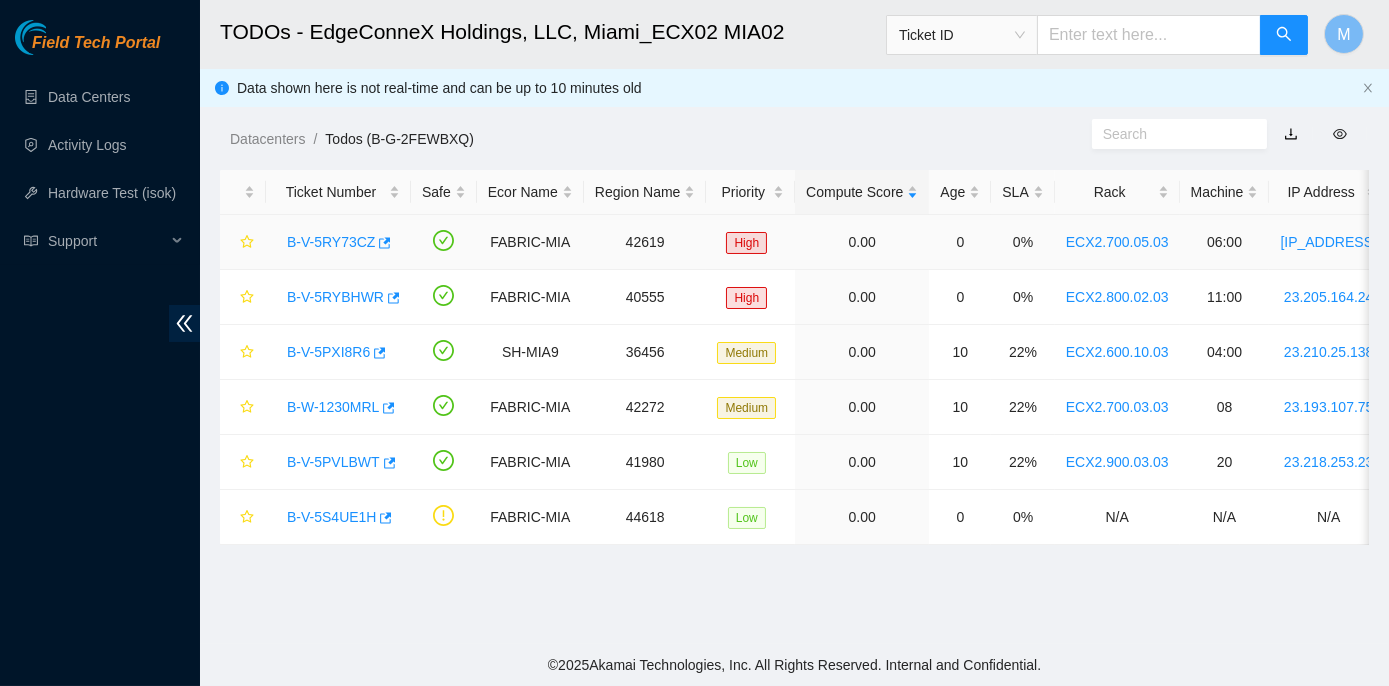 click on "B-V-5RY73CZ" at bounding box center (331, 242) 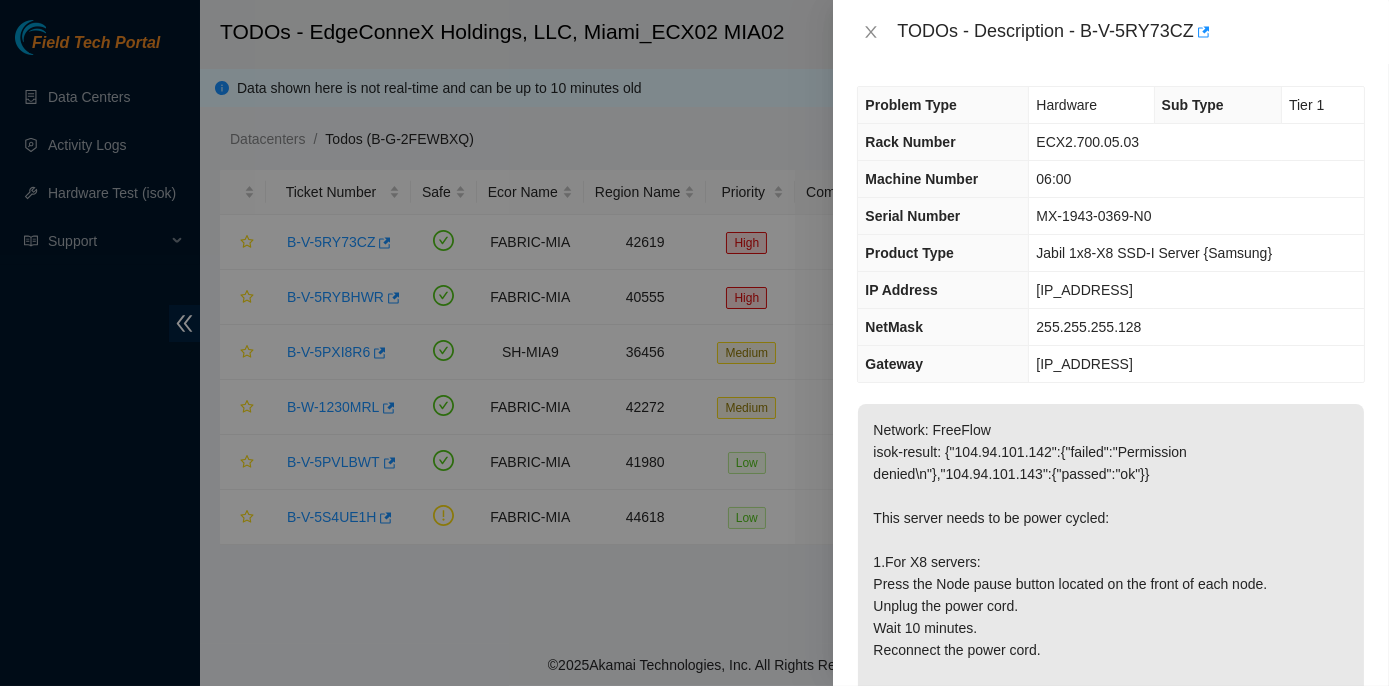 scroll, scrollTop: 0, scrollLeft: 0, axis: both 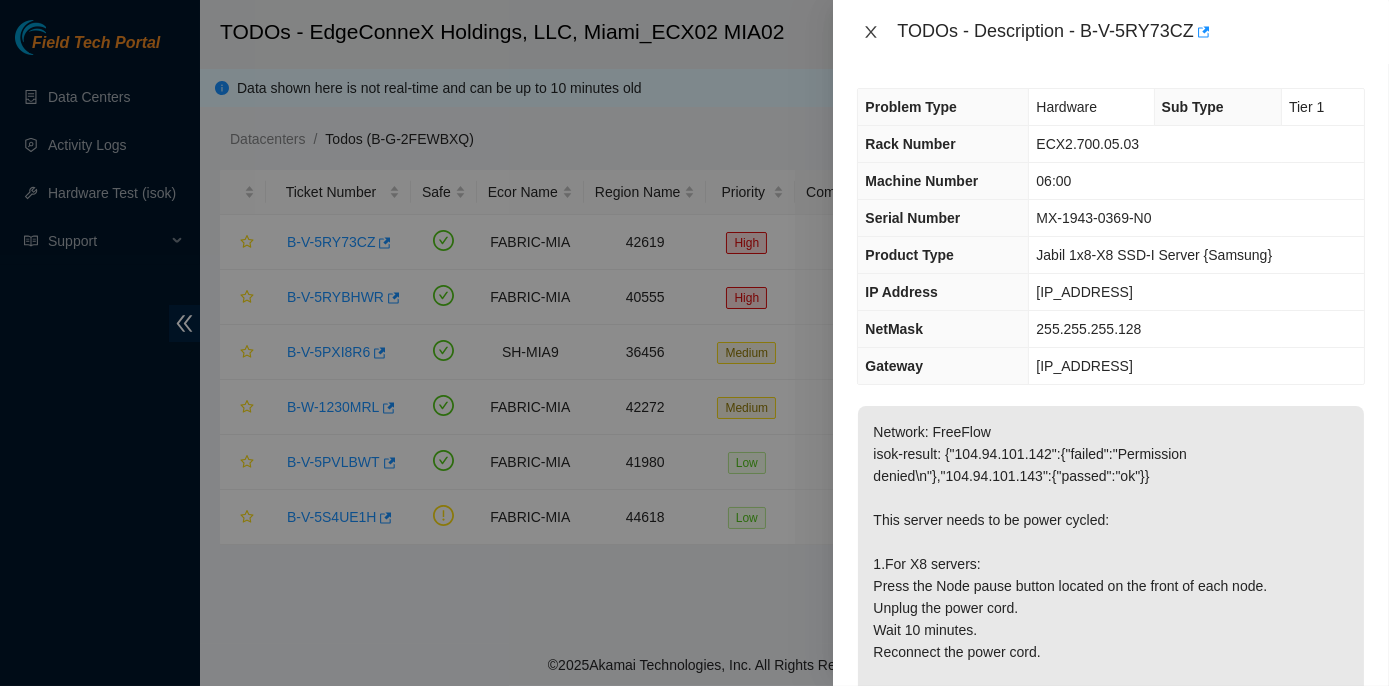 click 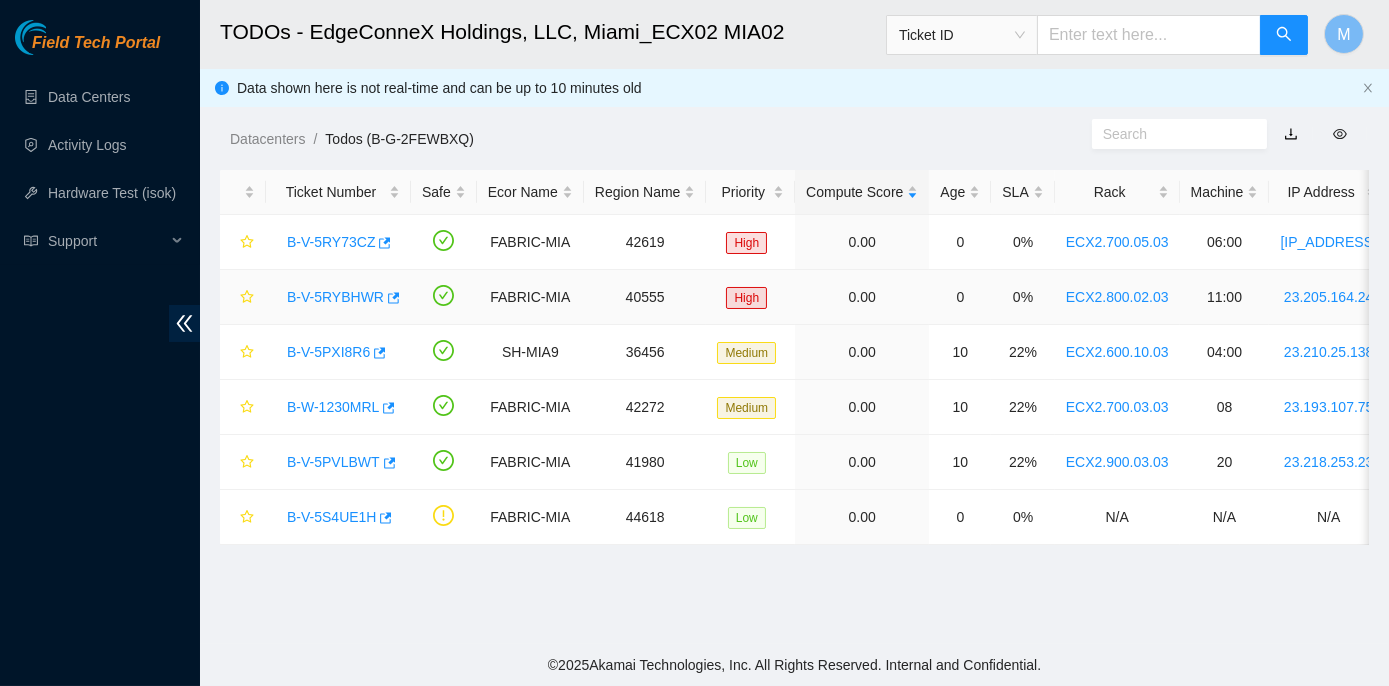 click on "B-V-5RYBHWR" at bounding box center (335, 297) 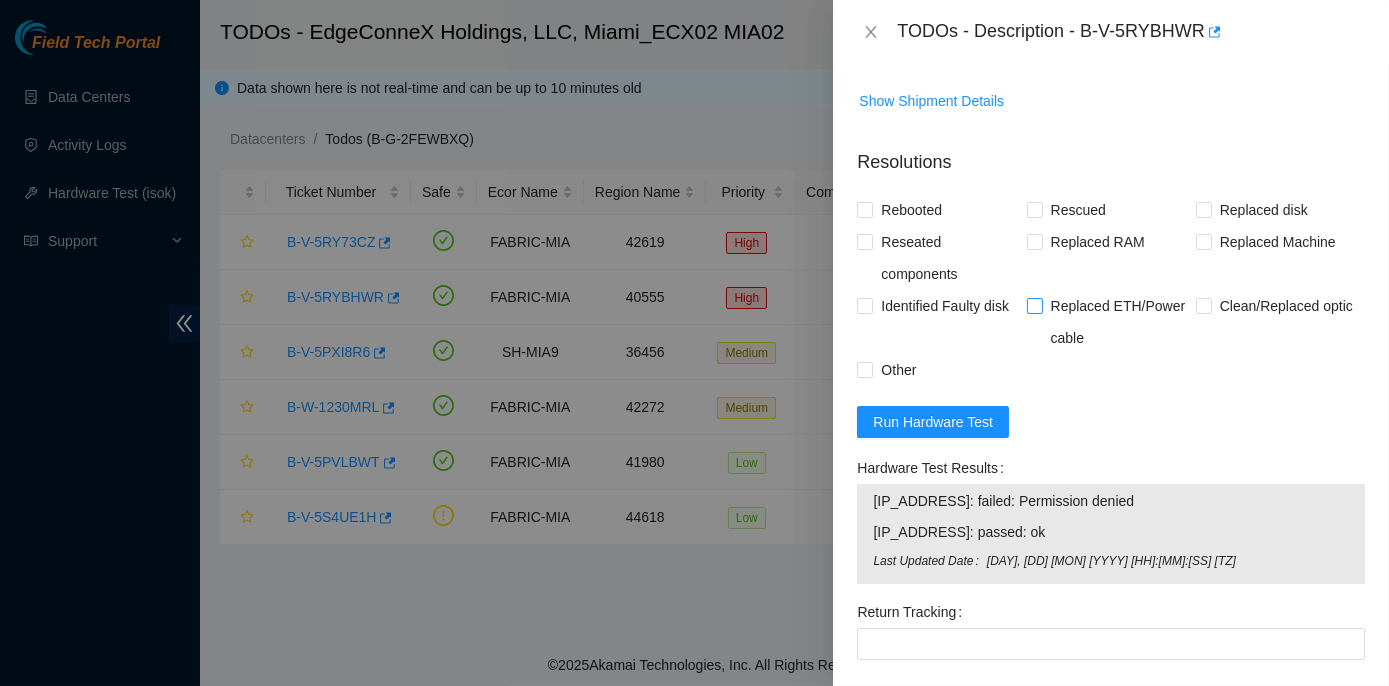 scroll, scrollTop: 818, scrollLeft: 0, axis: vertical 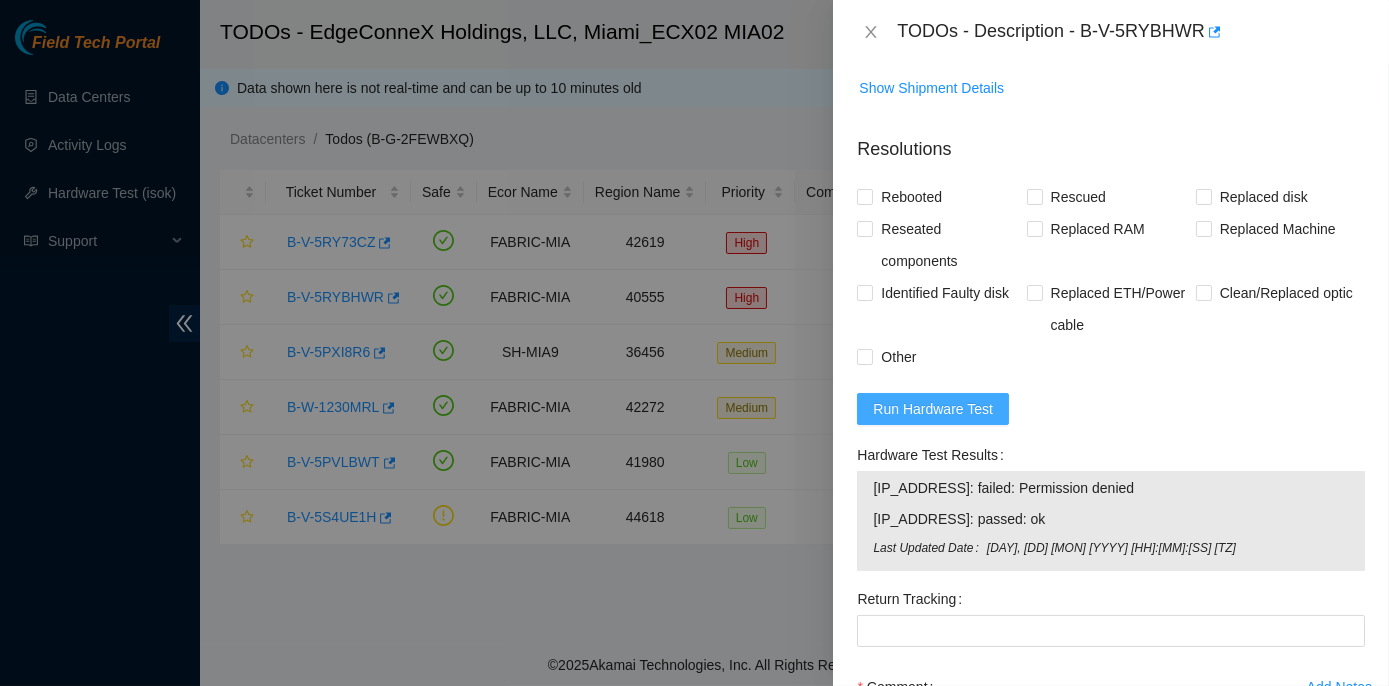 click on "Run Hardware Test" at bounding box center (933, 409) 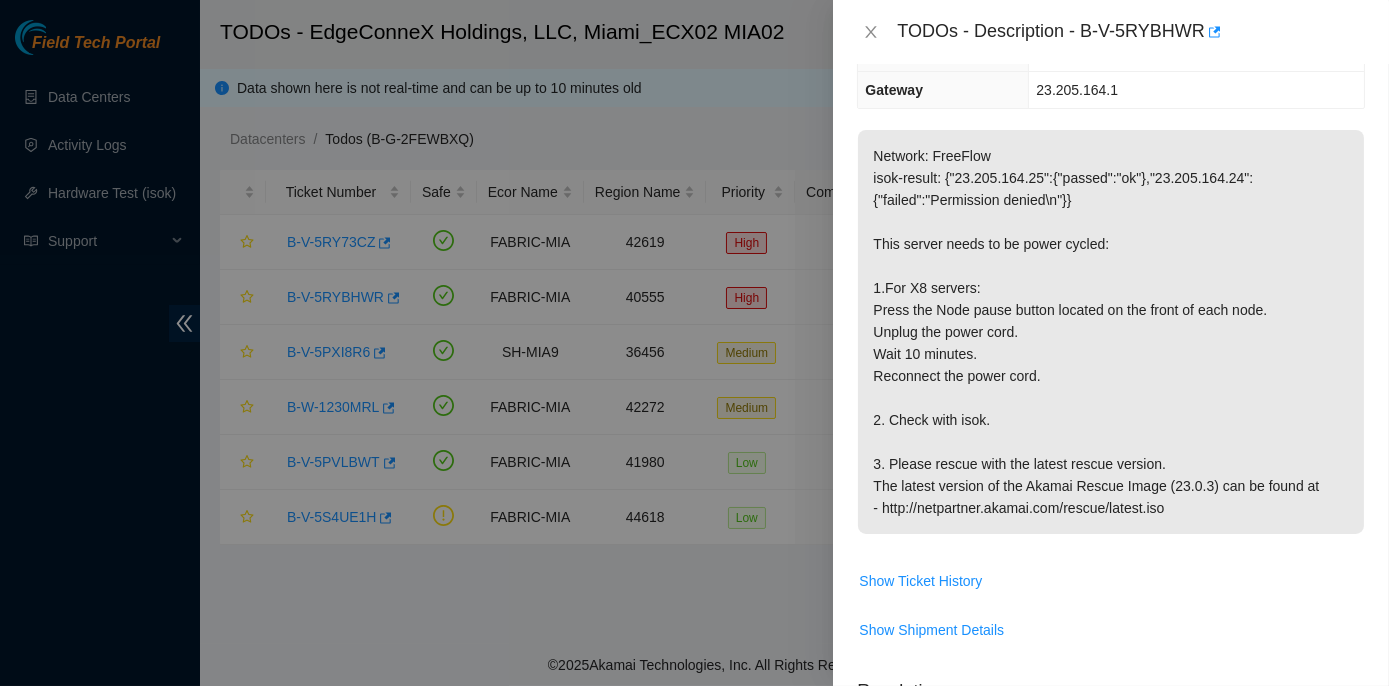 scroll, scrollTop: 0, scrollLeft: 0, axis: both 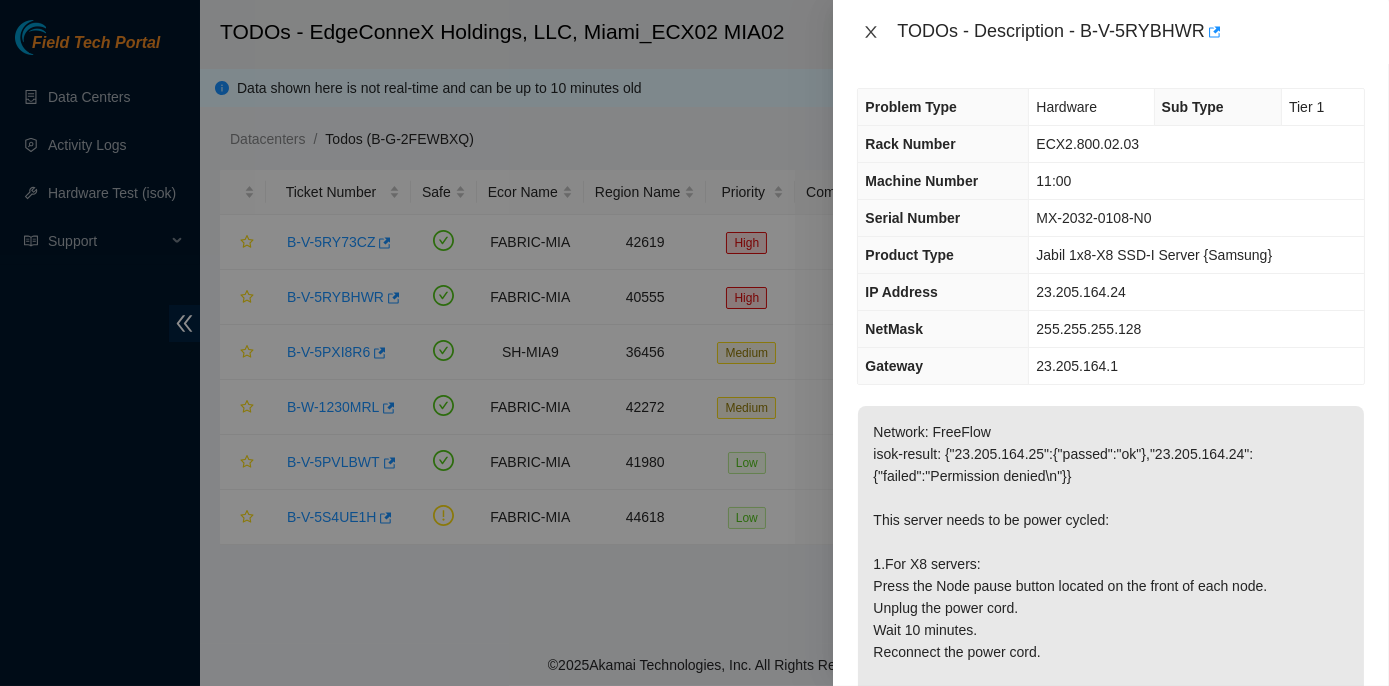 click 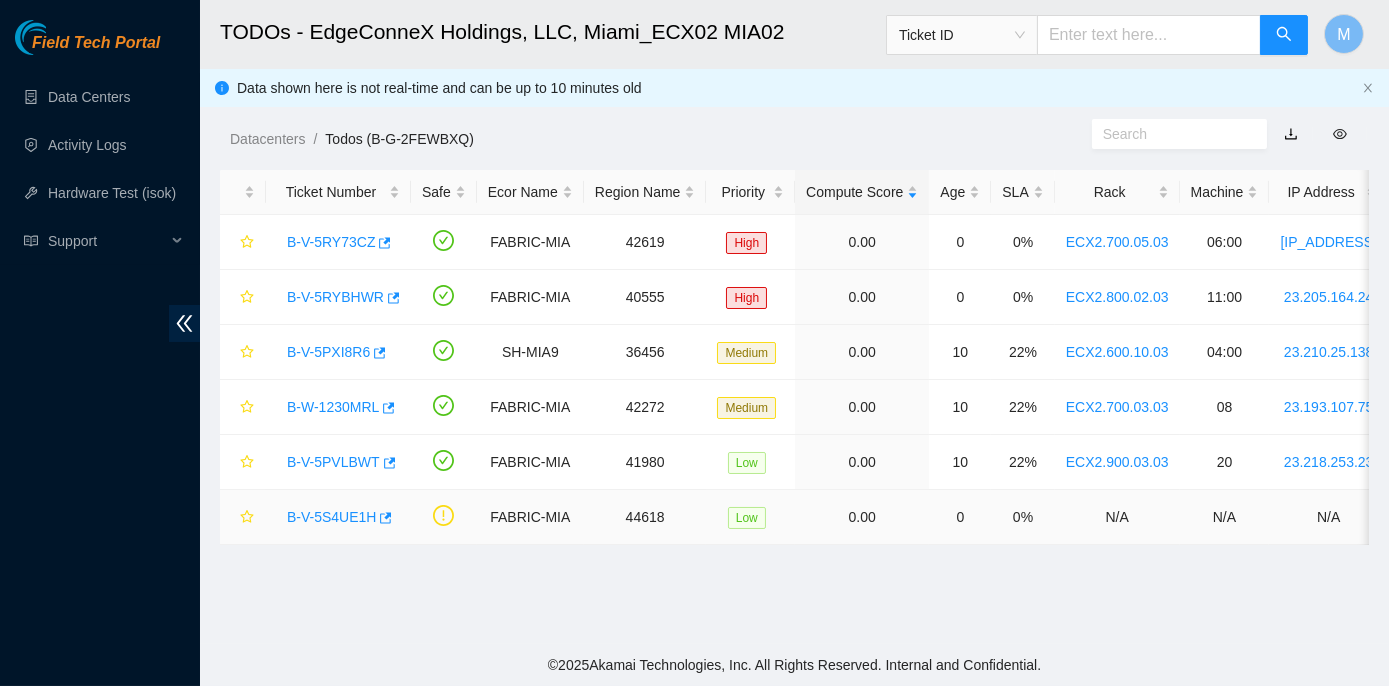 click on "B-V-5S4UE1H" at bounding box center (331, 517) 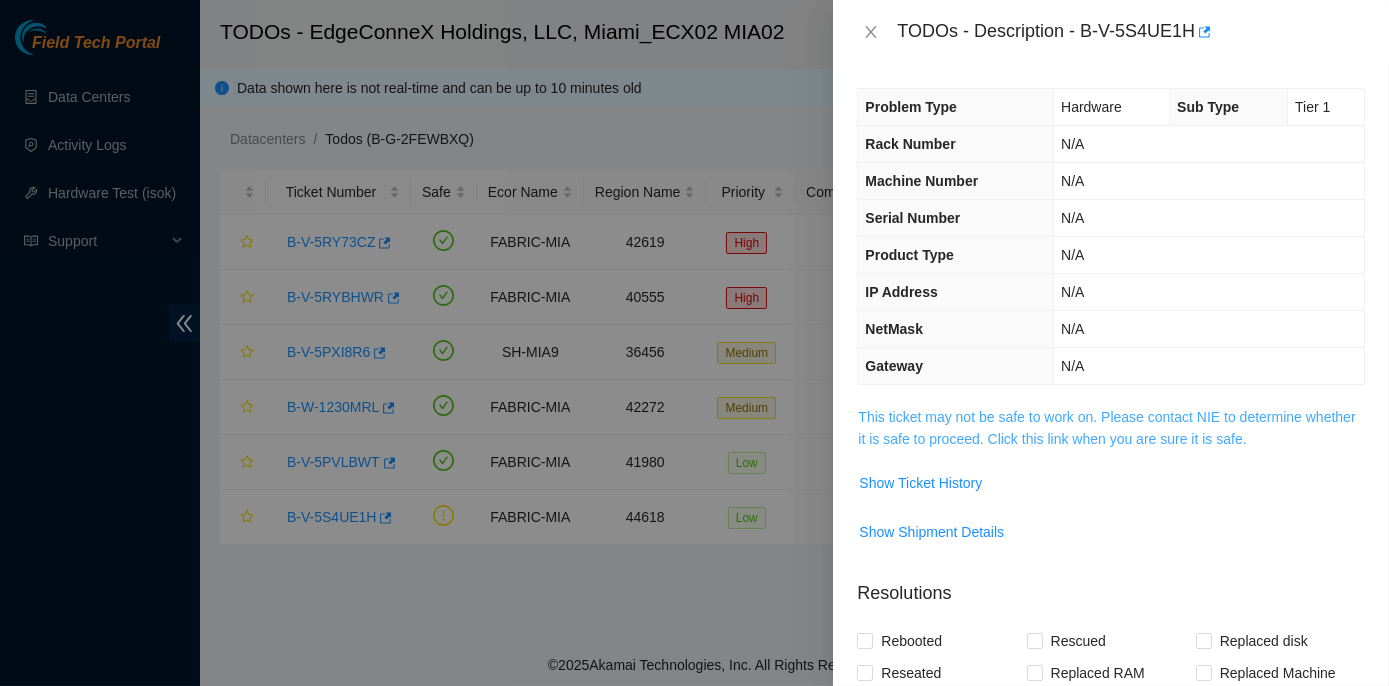 click on "This ticket may not be safe to work on. Please contact NIE to determine whether it is safe to proceed. Click this link when you are sure it is safe." at bounding box center (1106, 428) 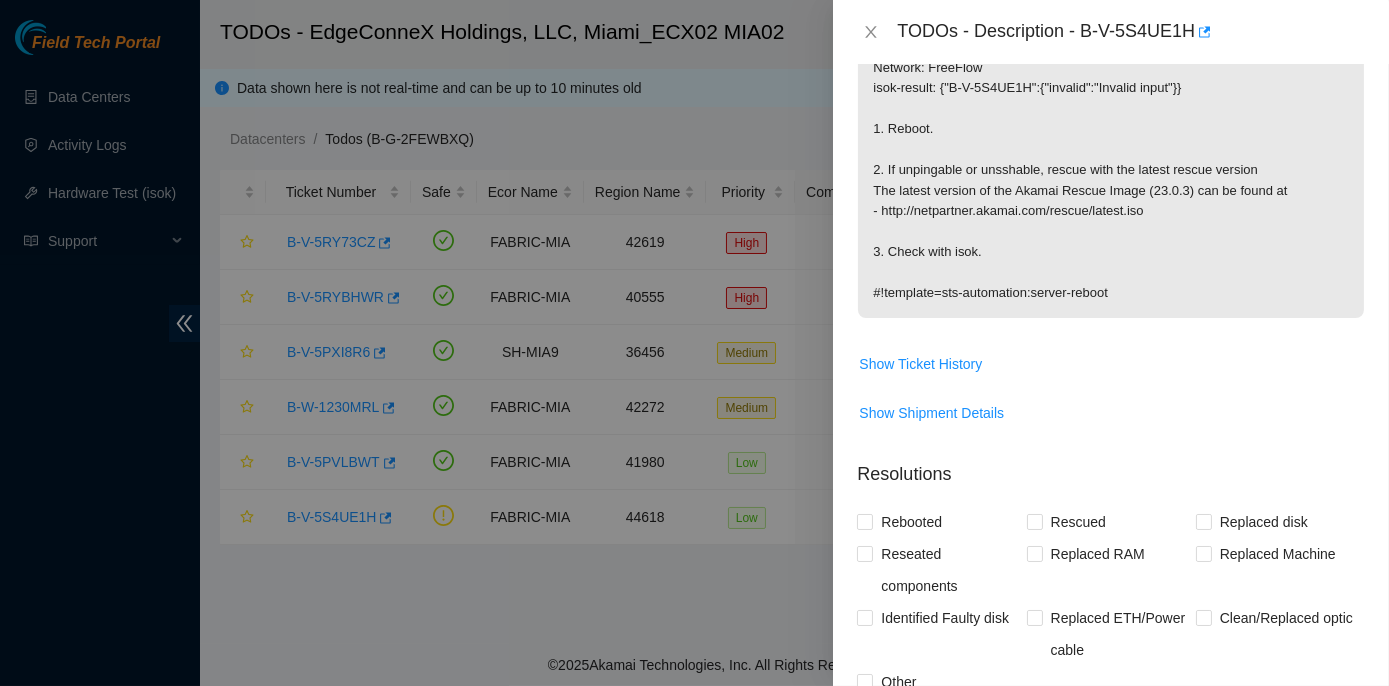 scroll, scrollTop: 454, scrollLeft: 0, axis: vertical 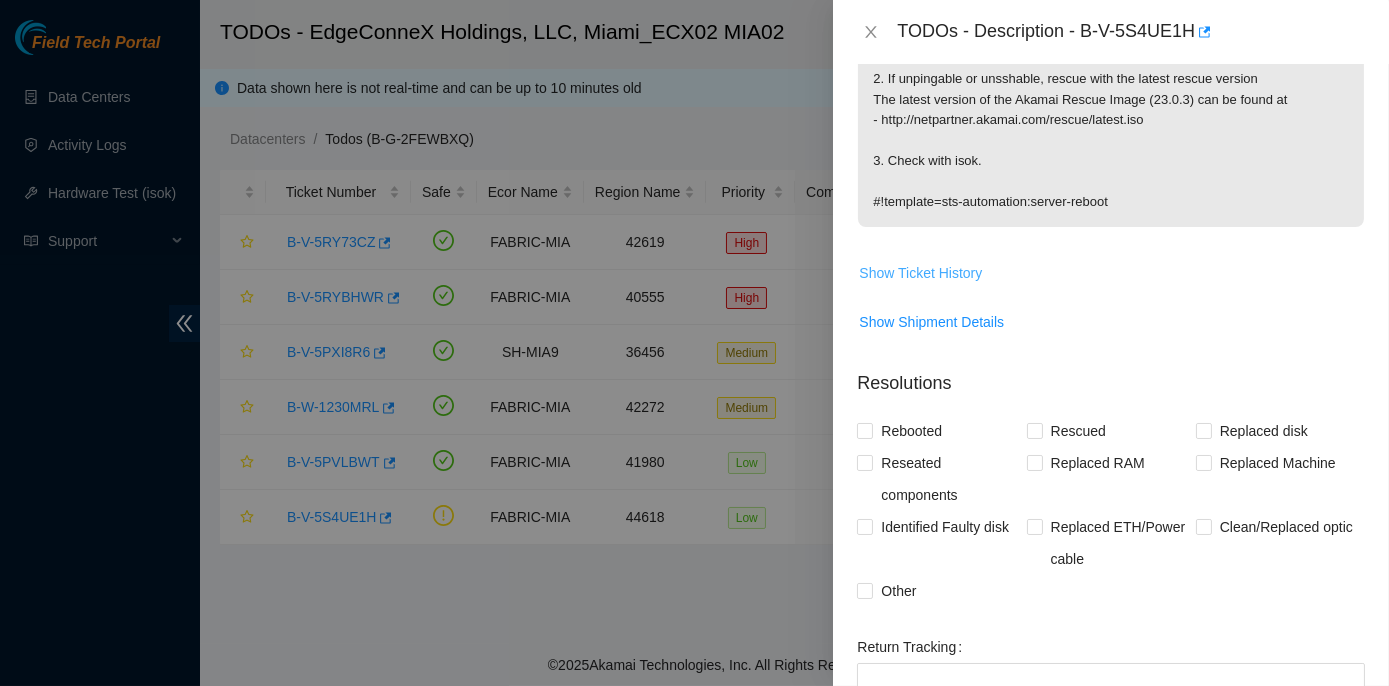 click on "Show Ticket History" at bounding box center [920, 273] 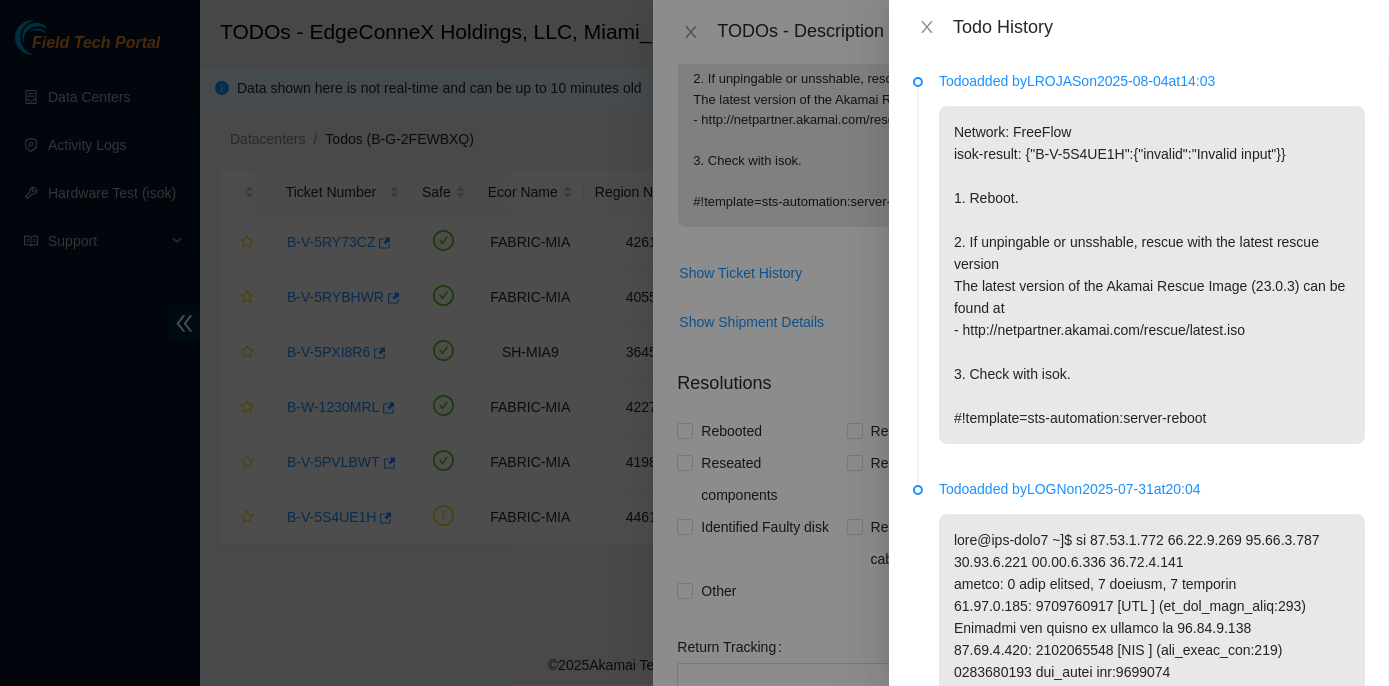 scroll, scrollTop: 0, scrollLeft: 0, axis: both 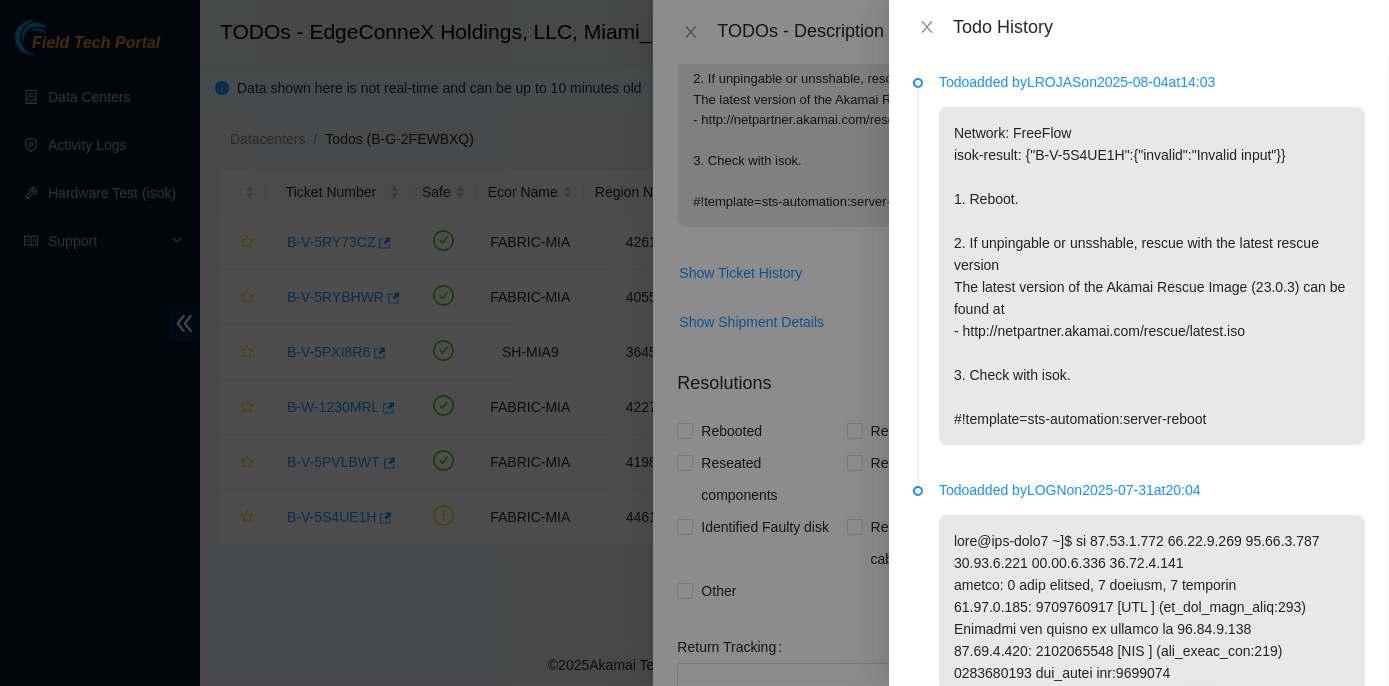 drag, startPoint x: 1035, startPoint y: 85, endPoint x: 1088, endPoint y: 87, distance: 53.037724 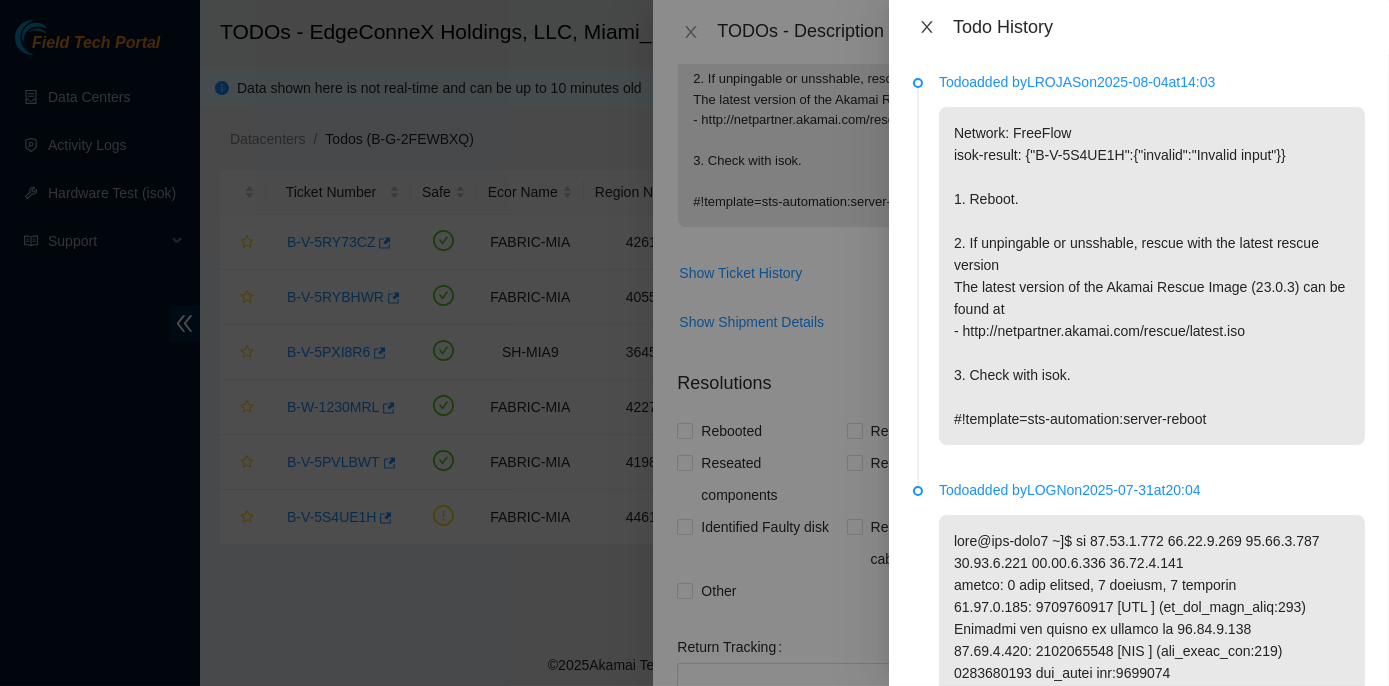 click 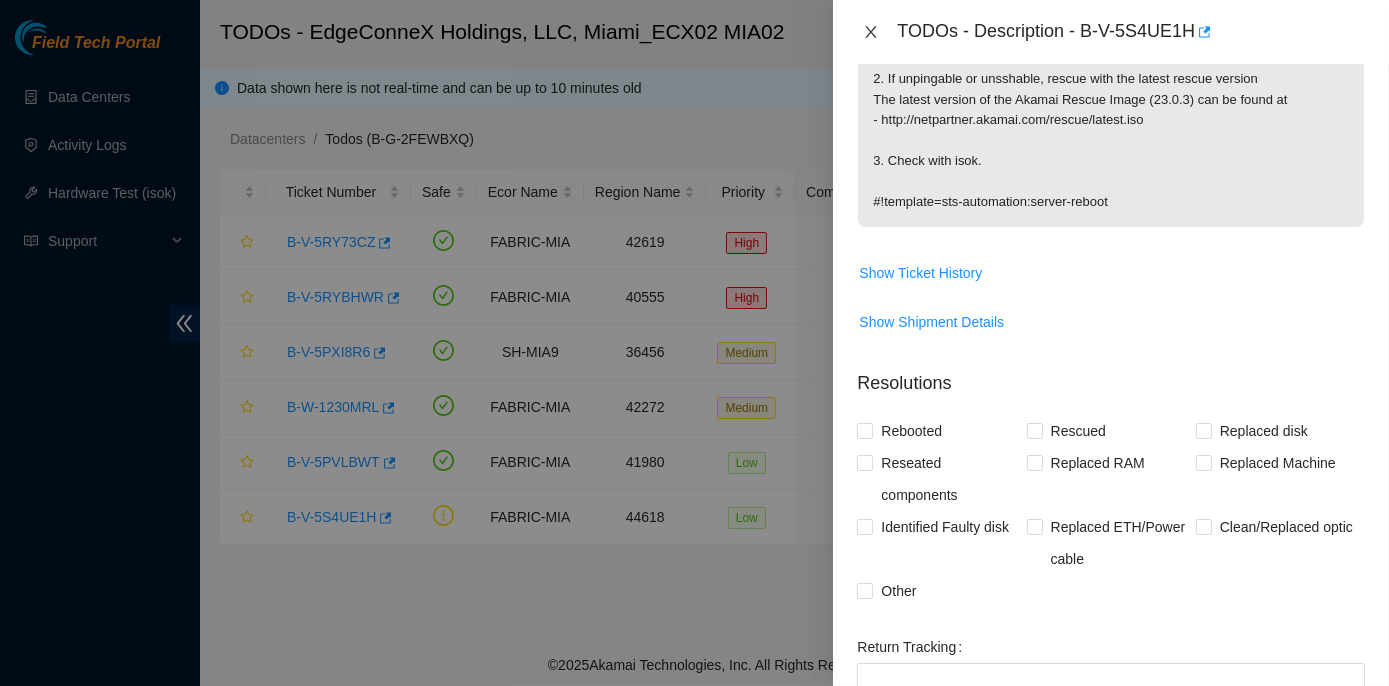 click 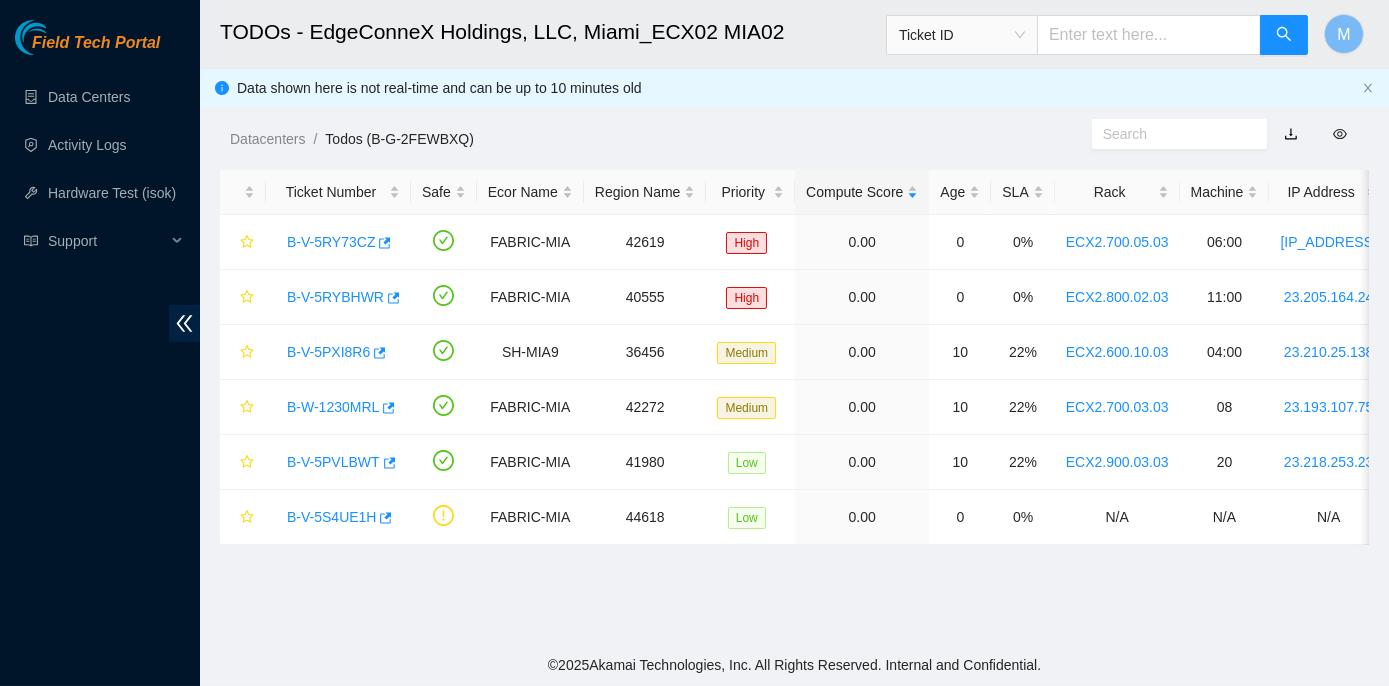 scroll, scrollTop: 492, scrollLeft: 0, axis: vertical 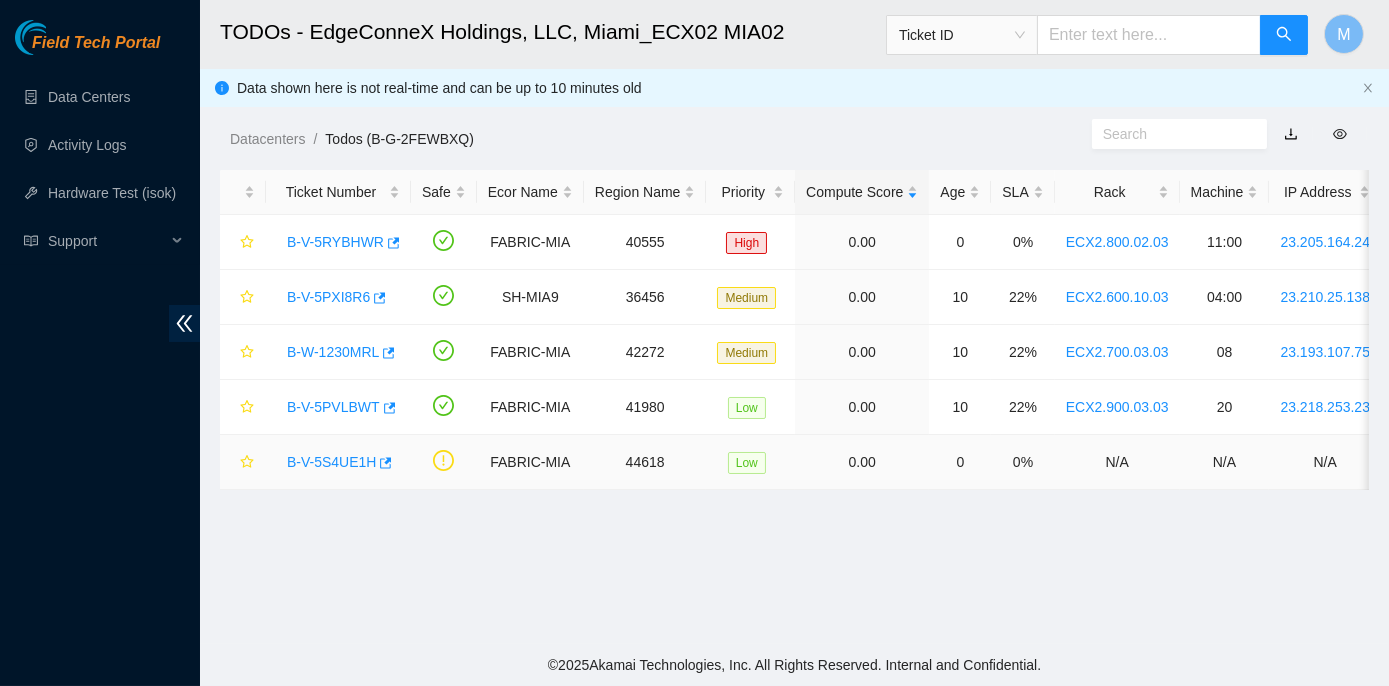 click on "B-V-5S4UE1H" at bounding box center [331, 462] 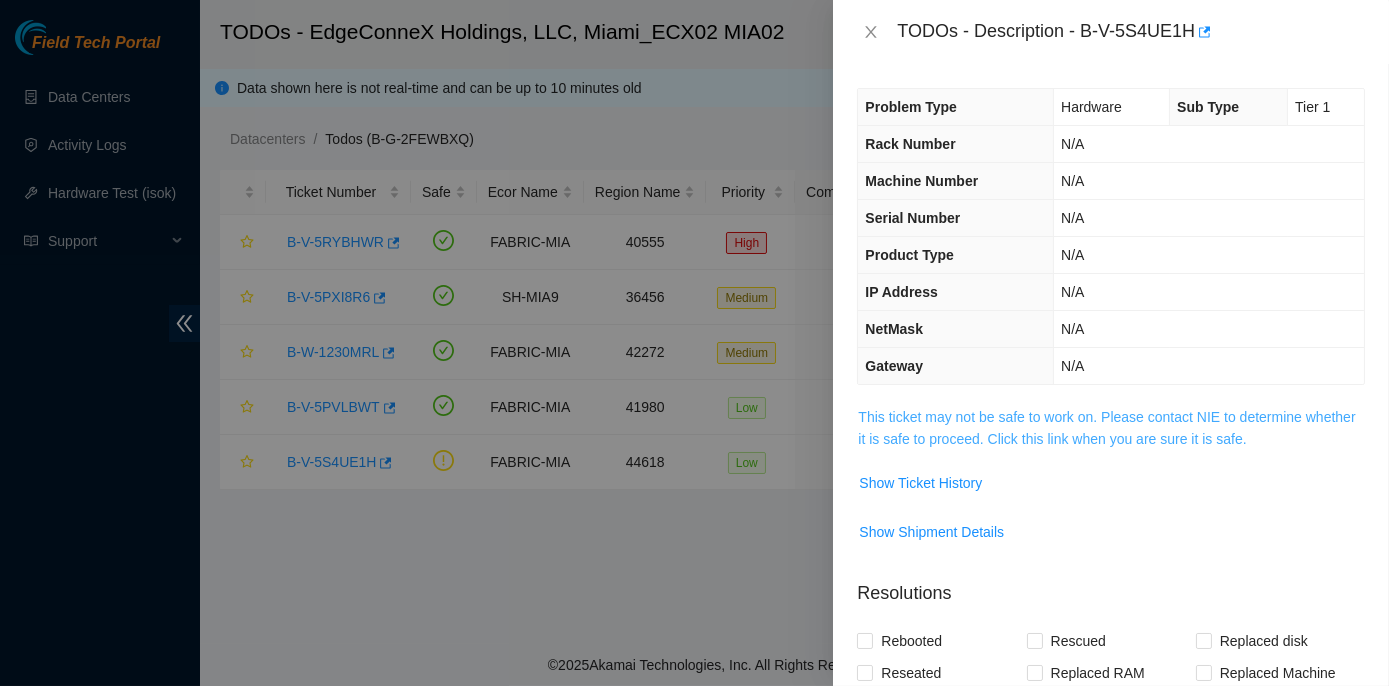 click on "This ticket may not be safe to work on. Please contact NIE to determine whether it is safe to proceed. Click this link when you are sure it is safe." at bounding box center (1106, 428) 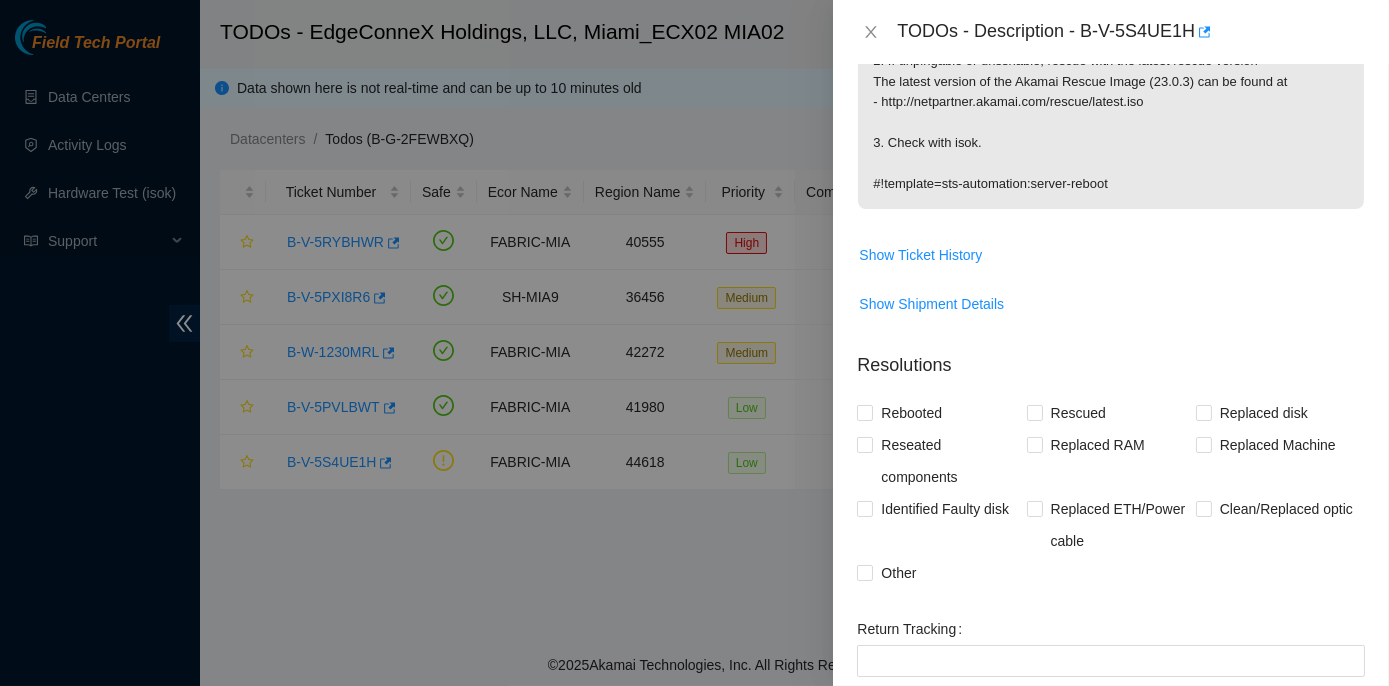 scroll, scrollTop: 253, scrollLeft: 0, axis: vertical 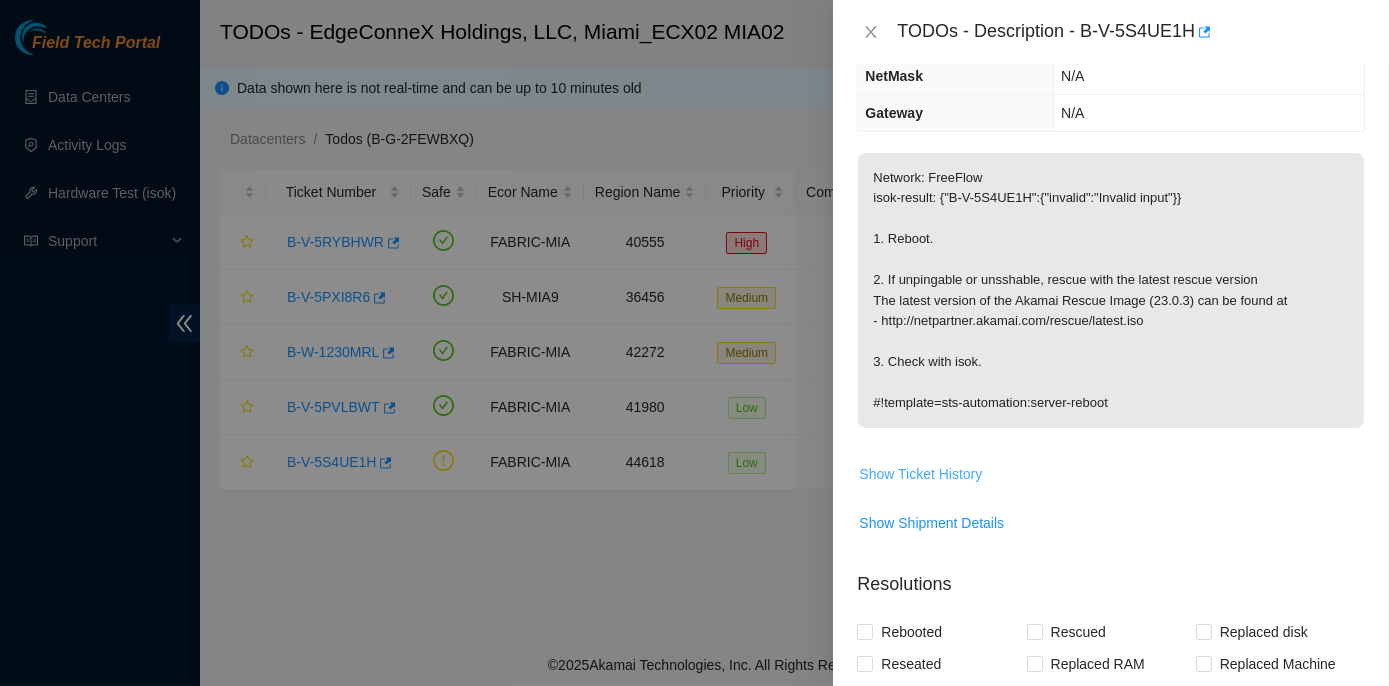click on "Show Ticket History" at bounding box center [920, 474] 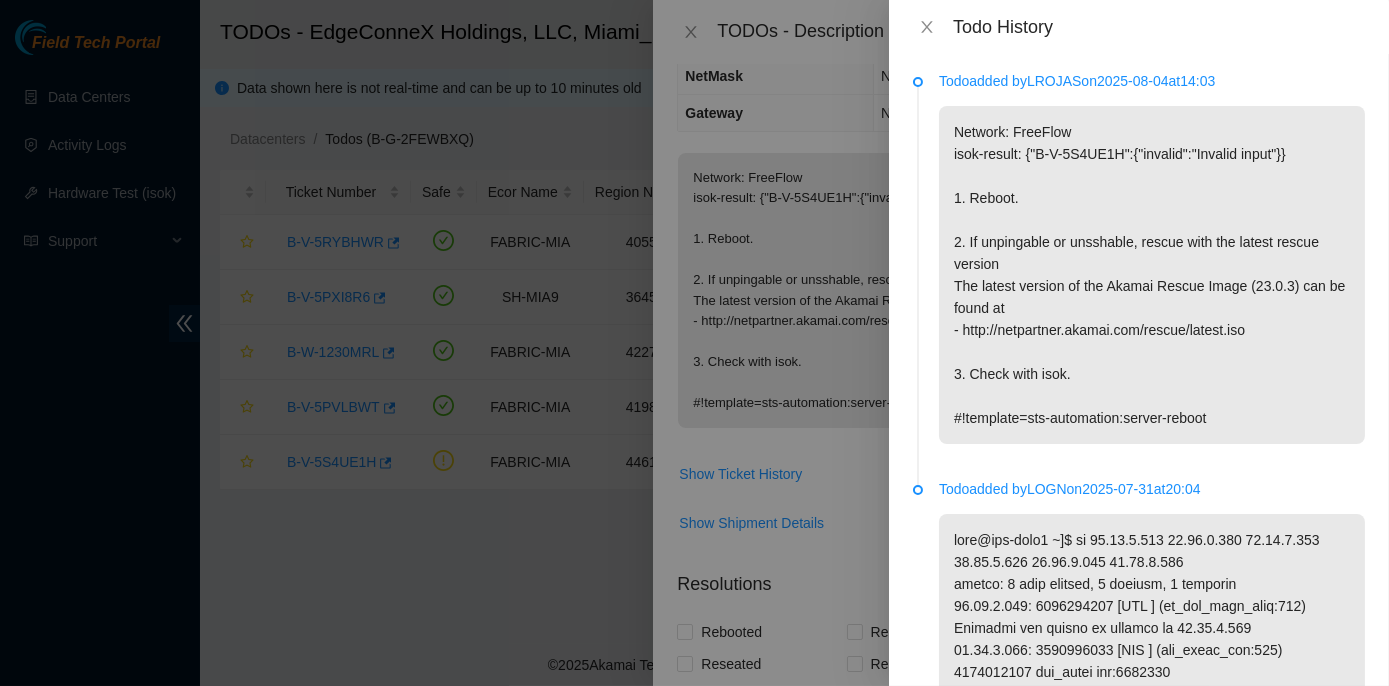 scroll, scrollTop: 0, scrollLeft: 0, axis: both 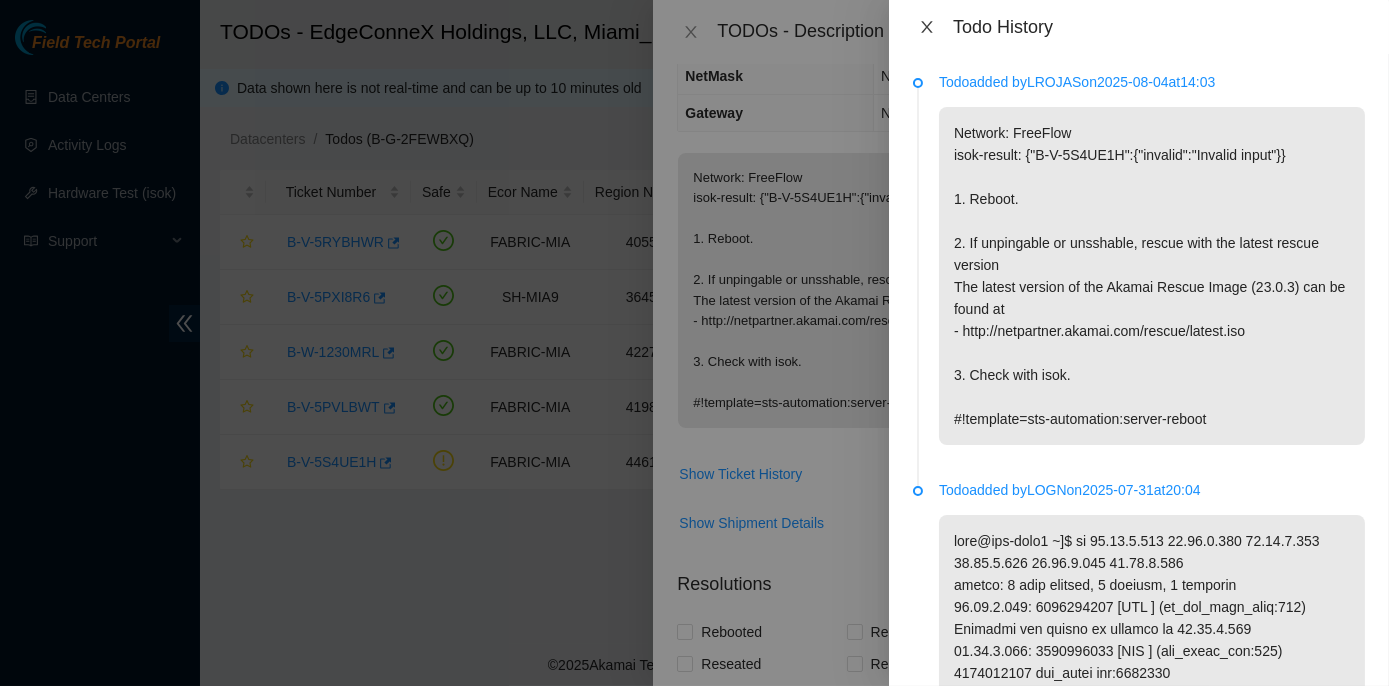 click 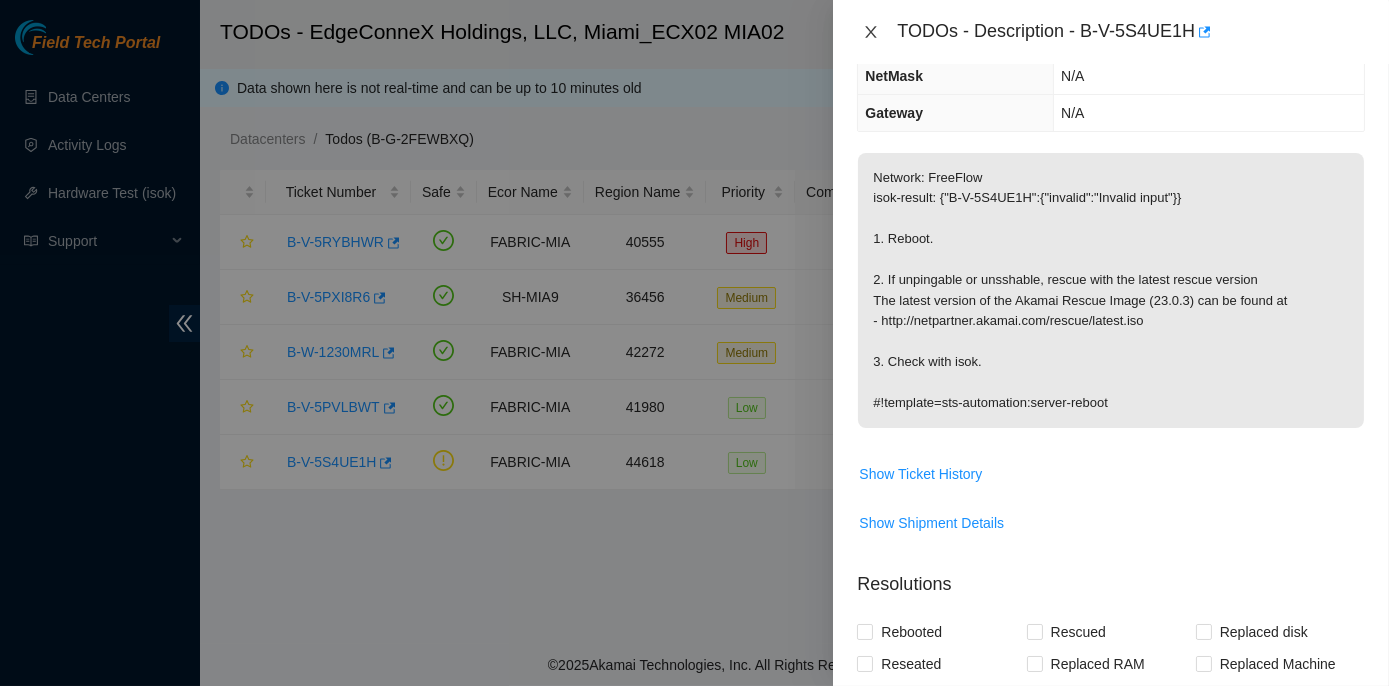 click 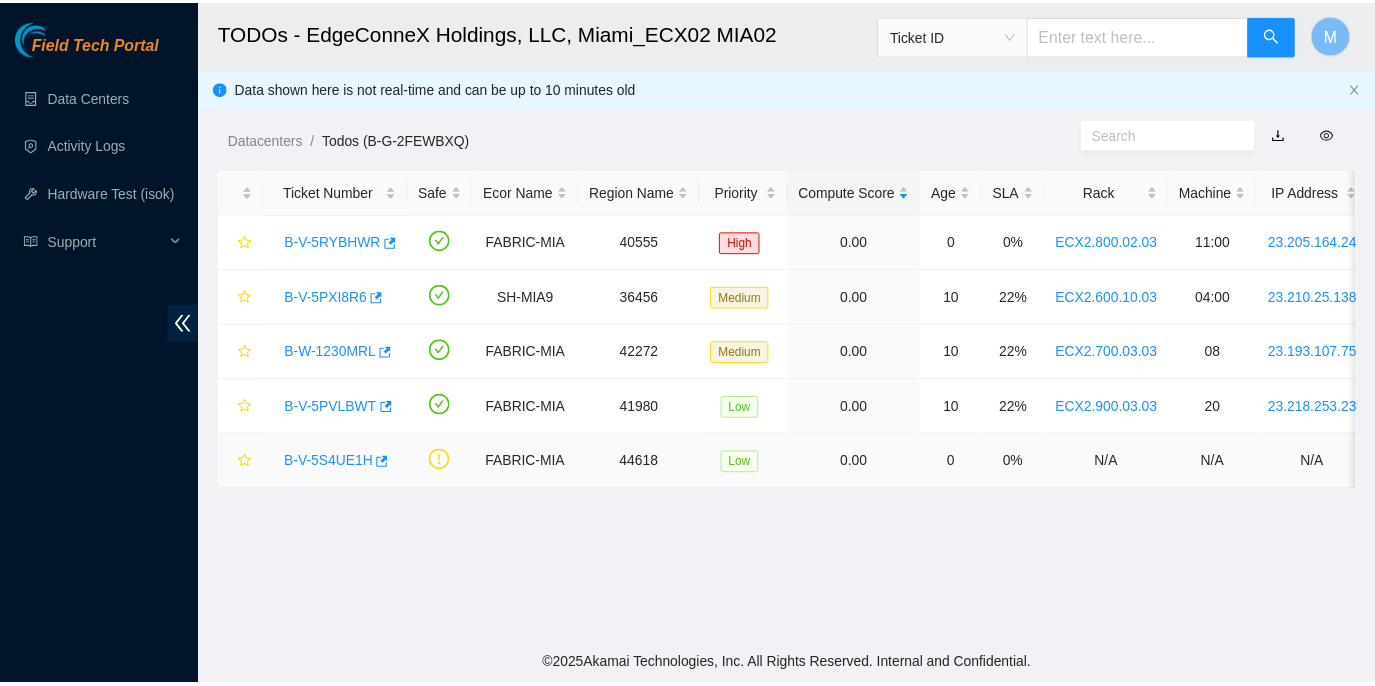scroll, scrollTop: 318, scrollLeft: 0, axis: vertical 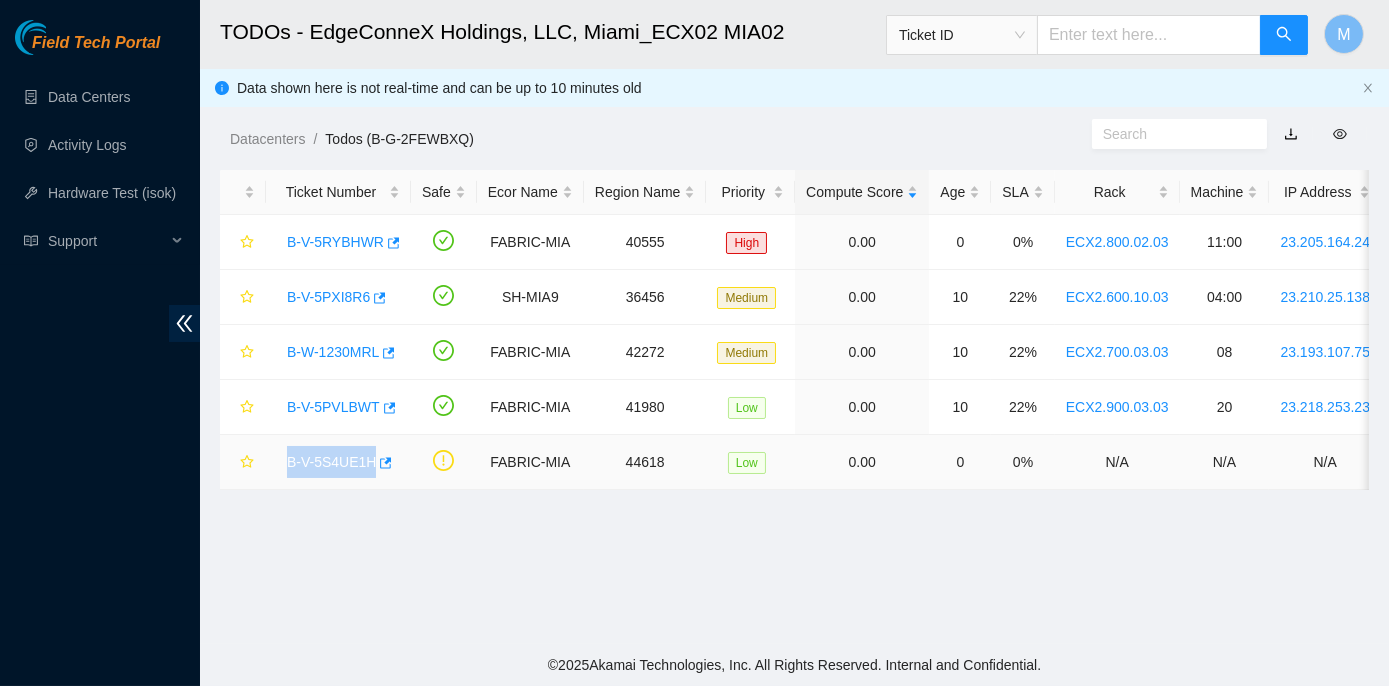 drag, startPoint x: 276, startPoint y: 464, endPoint x: 369, endPoint y: 473, distance: 93.43447 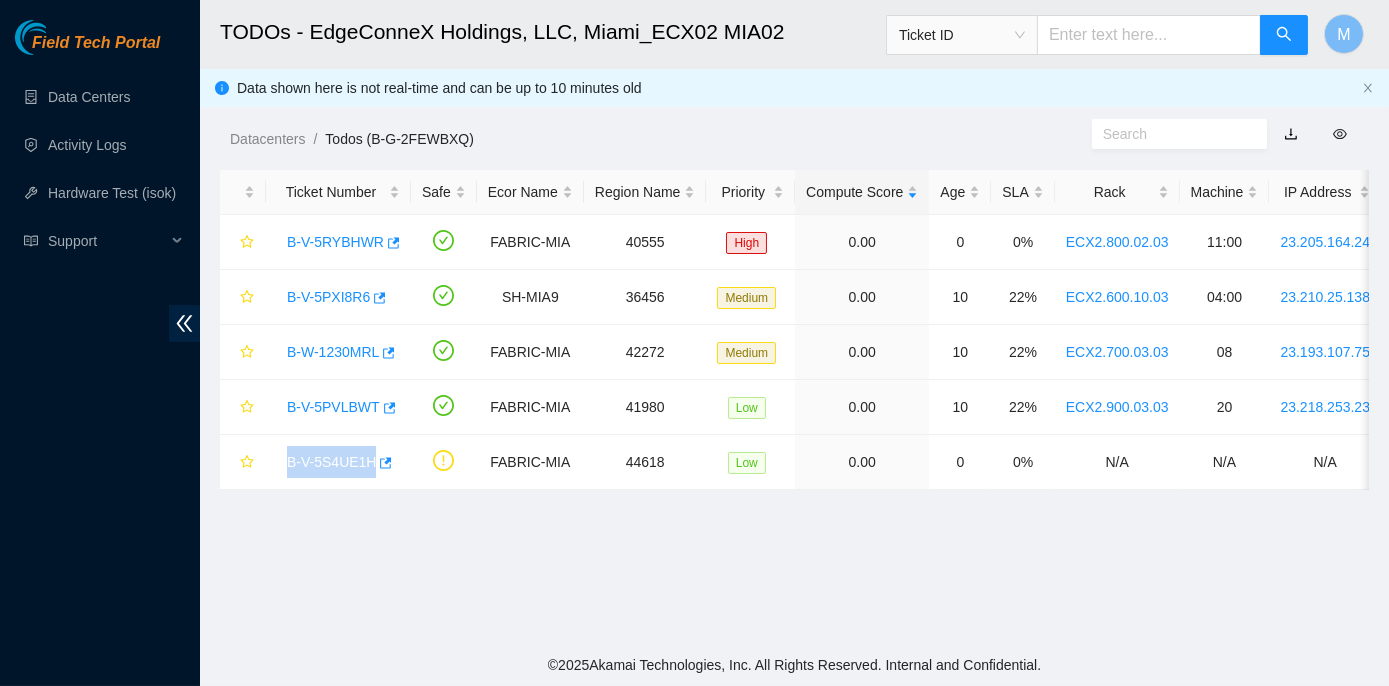 click on "Ticket ID" at bounding box center (962, 35) 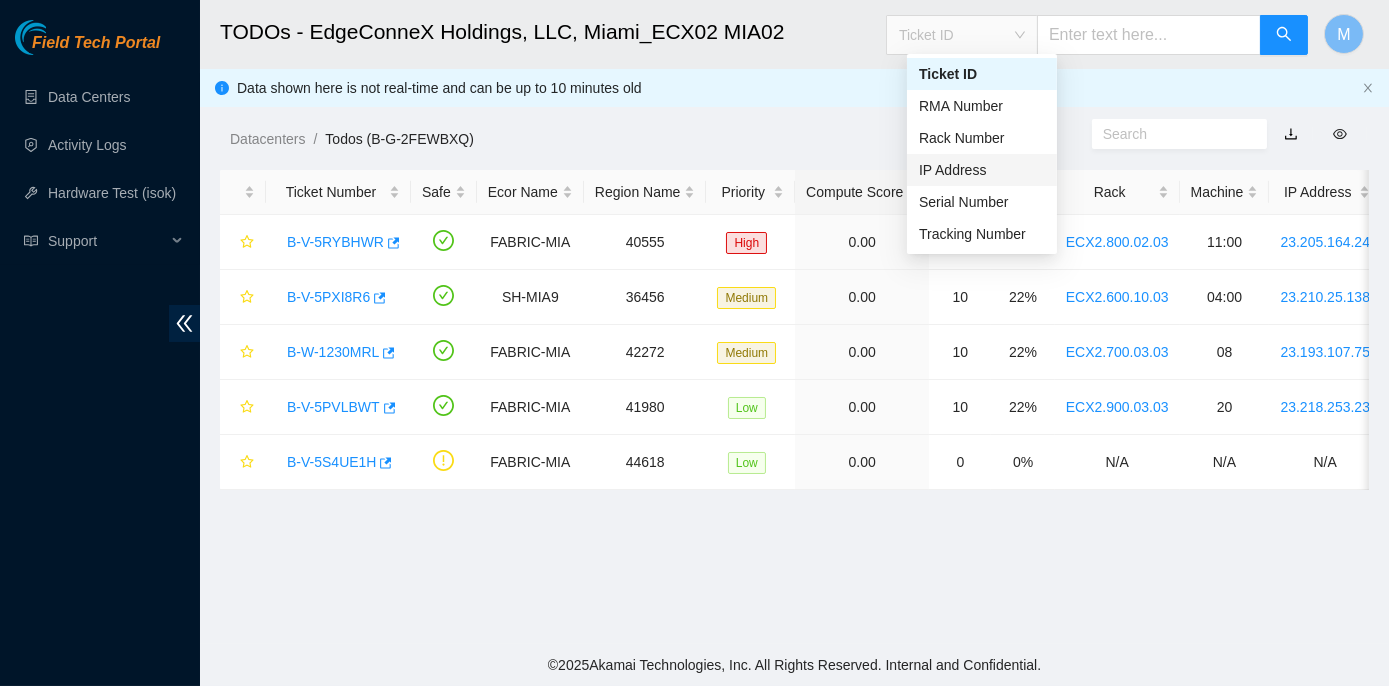 click on "IP Address" at bounding box center (982, 170) 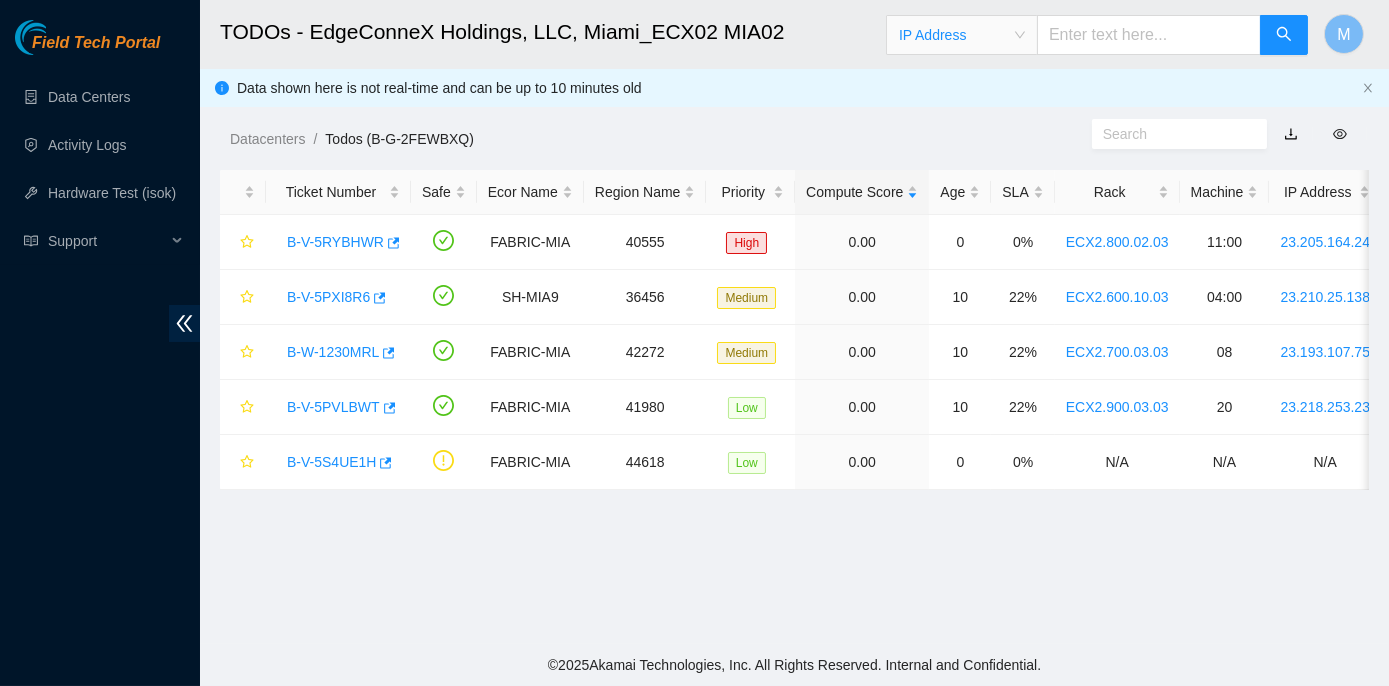 click at bounding box center [1149, 35] 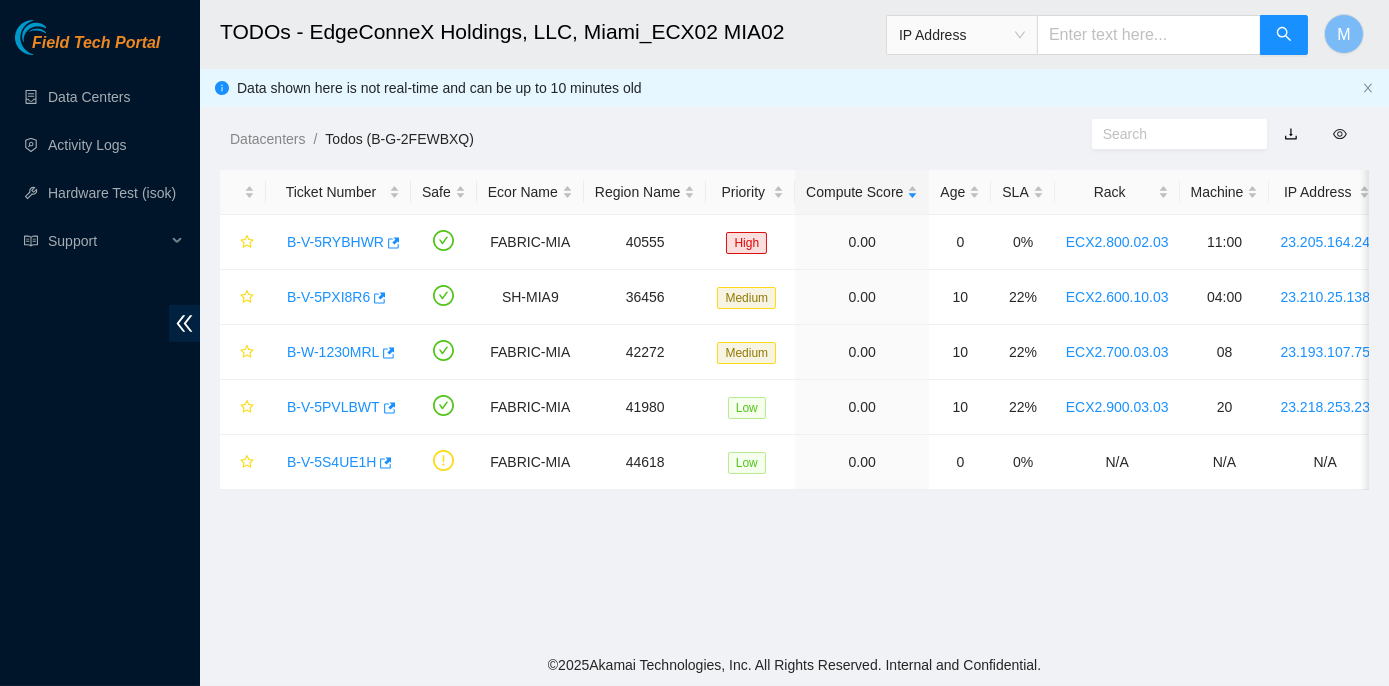paste on "23.41.5.138" 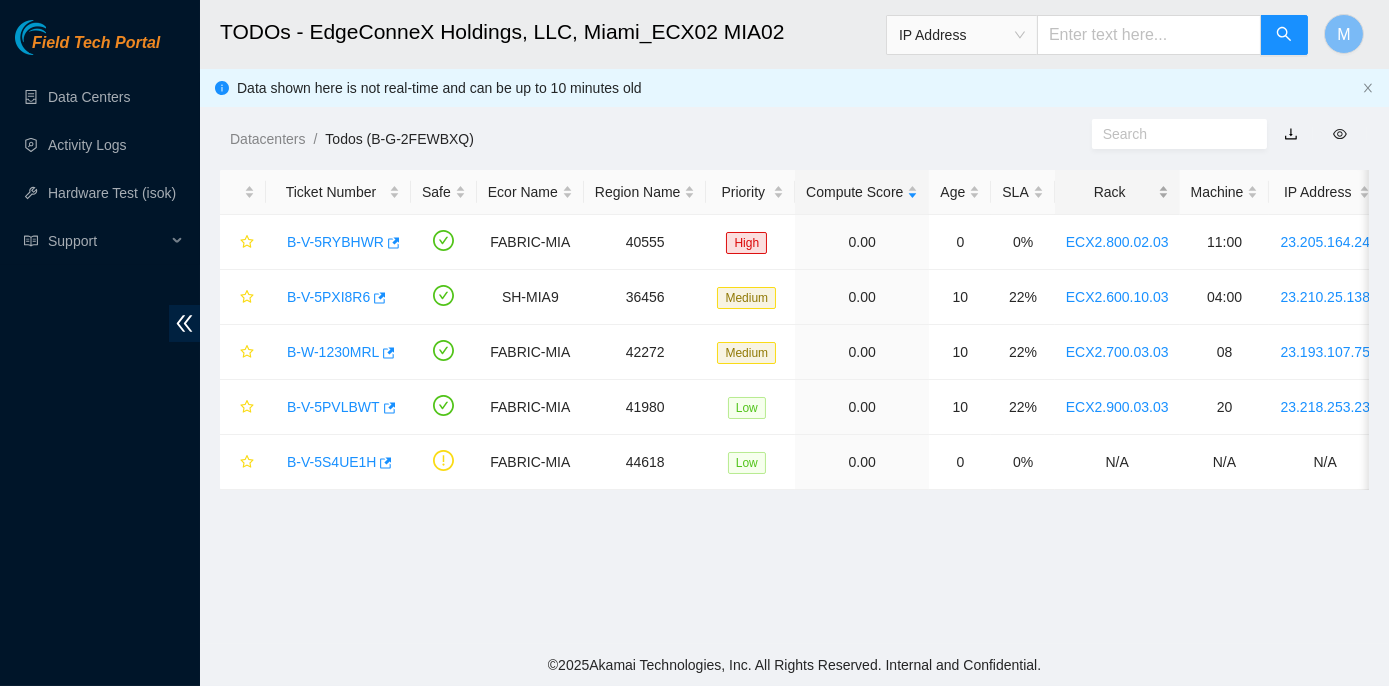 type on "23.41.5.138" 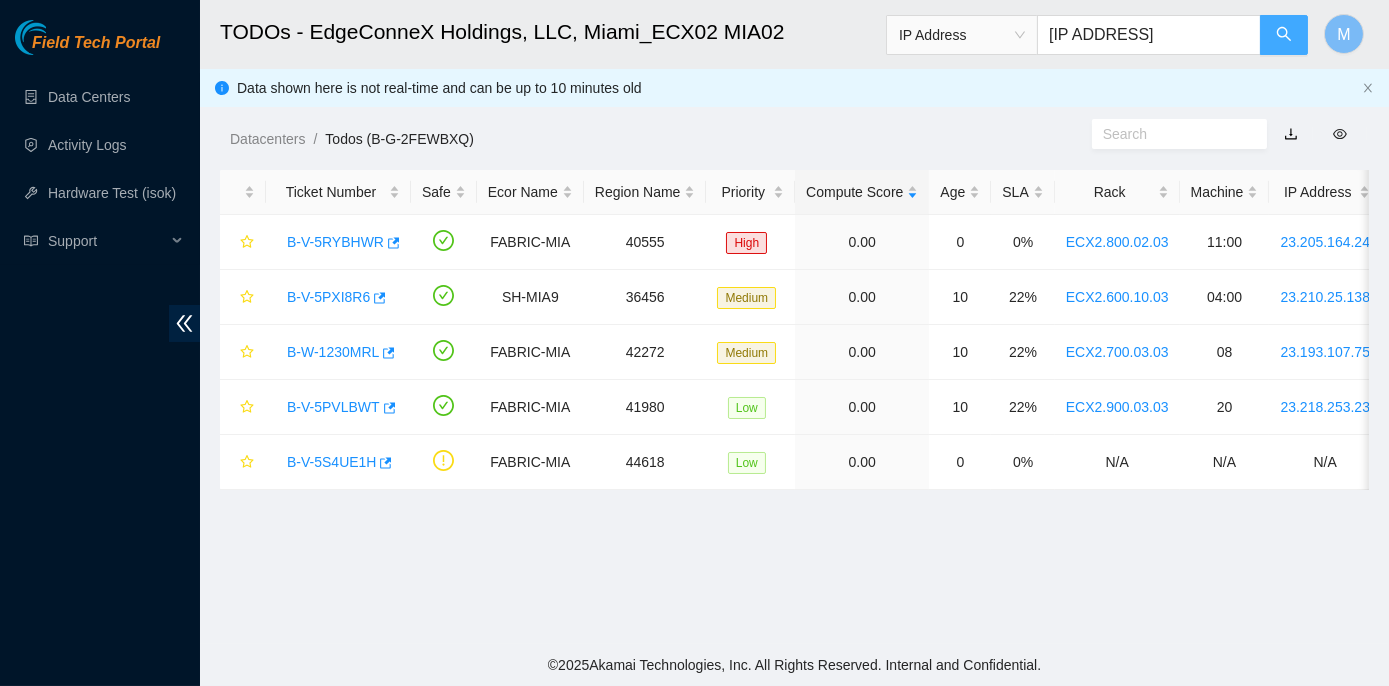 click at bounding box center [1284, 35] 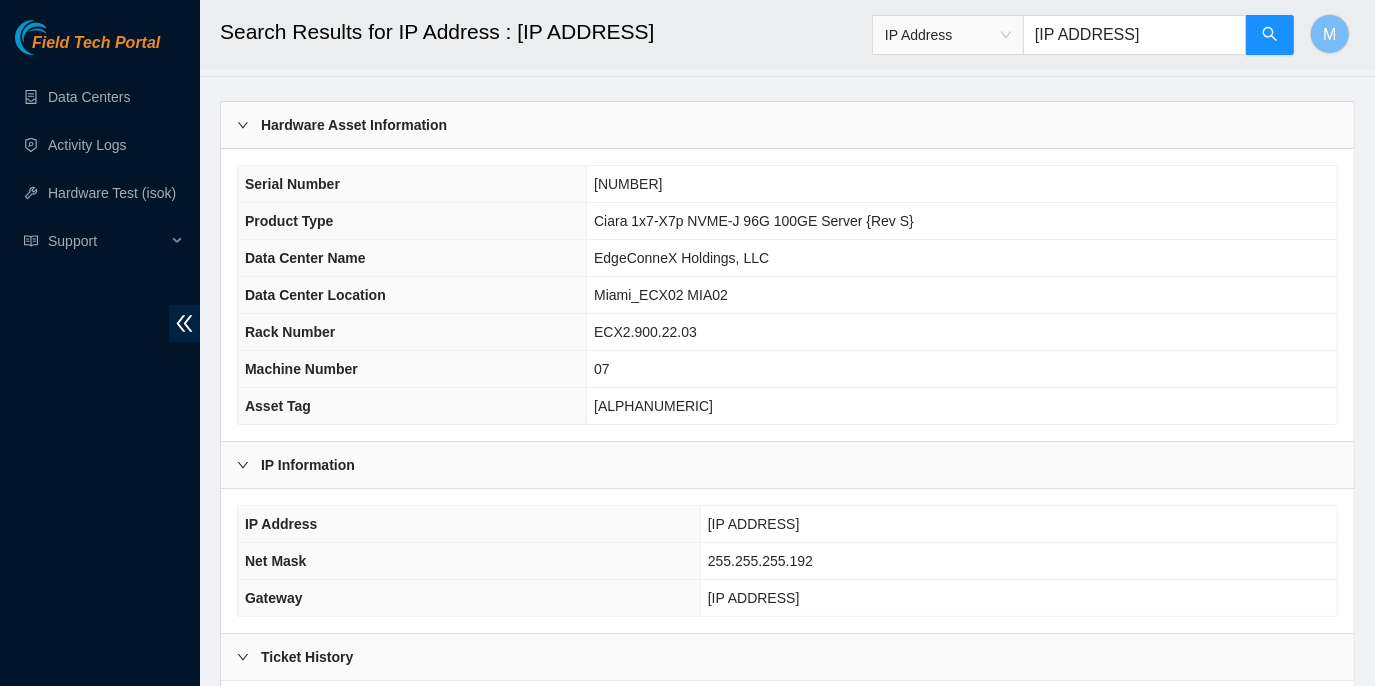 scroll, scrollTop: 90, scrollLeft: 0, axis: vertical 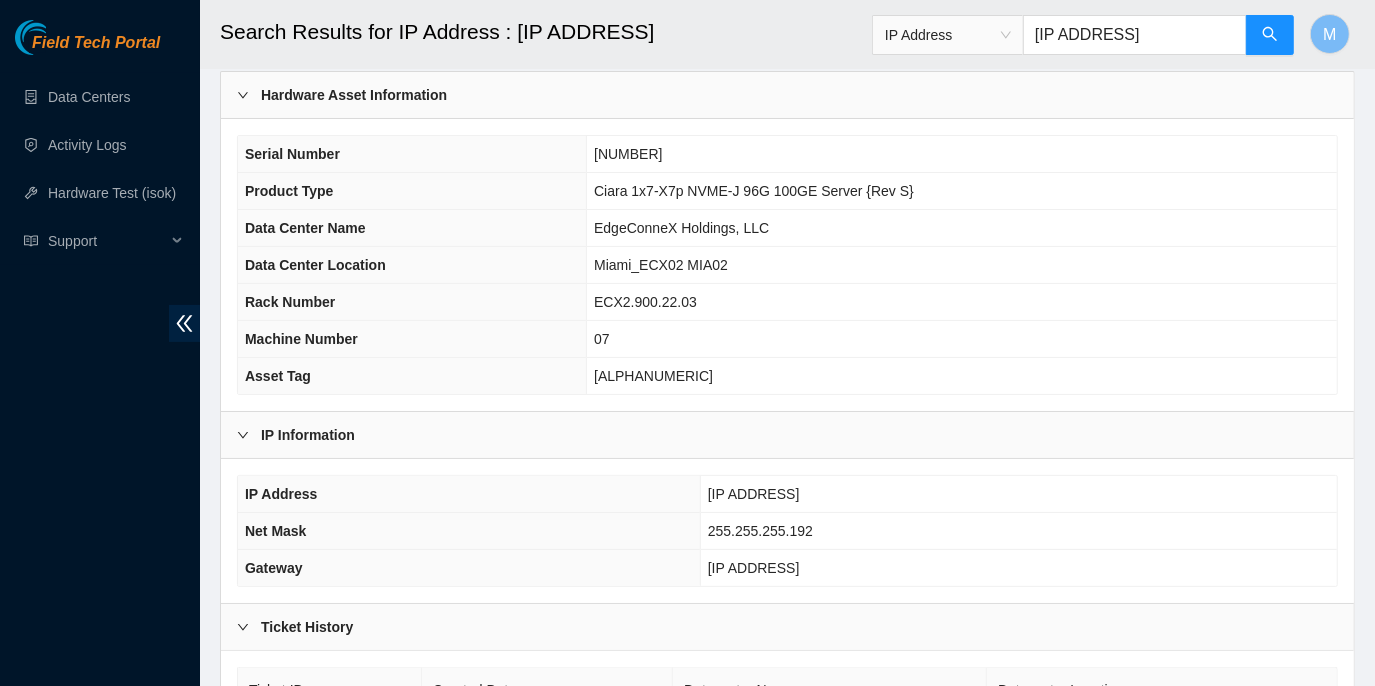 click on "07" at bounding box center (962, 339) 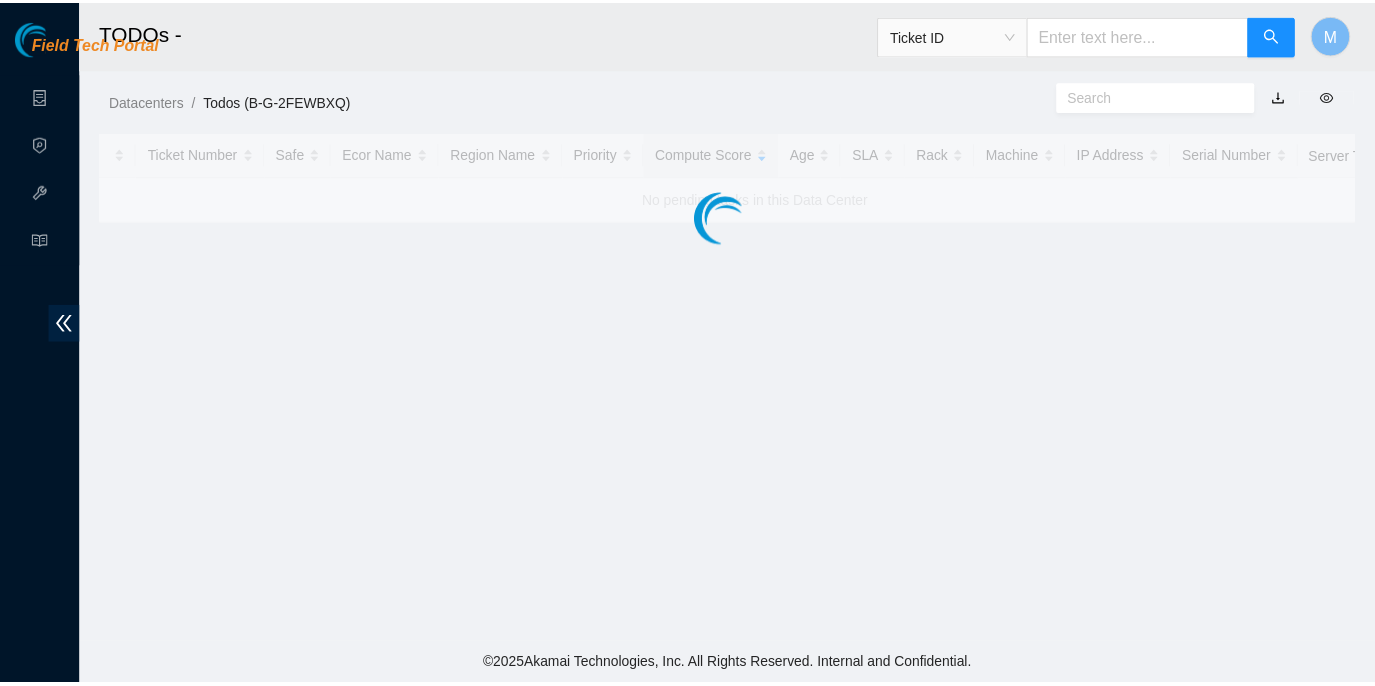 scroll, scrollTop: 0, scrollLeft: 0, axis: both 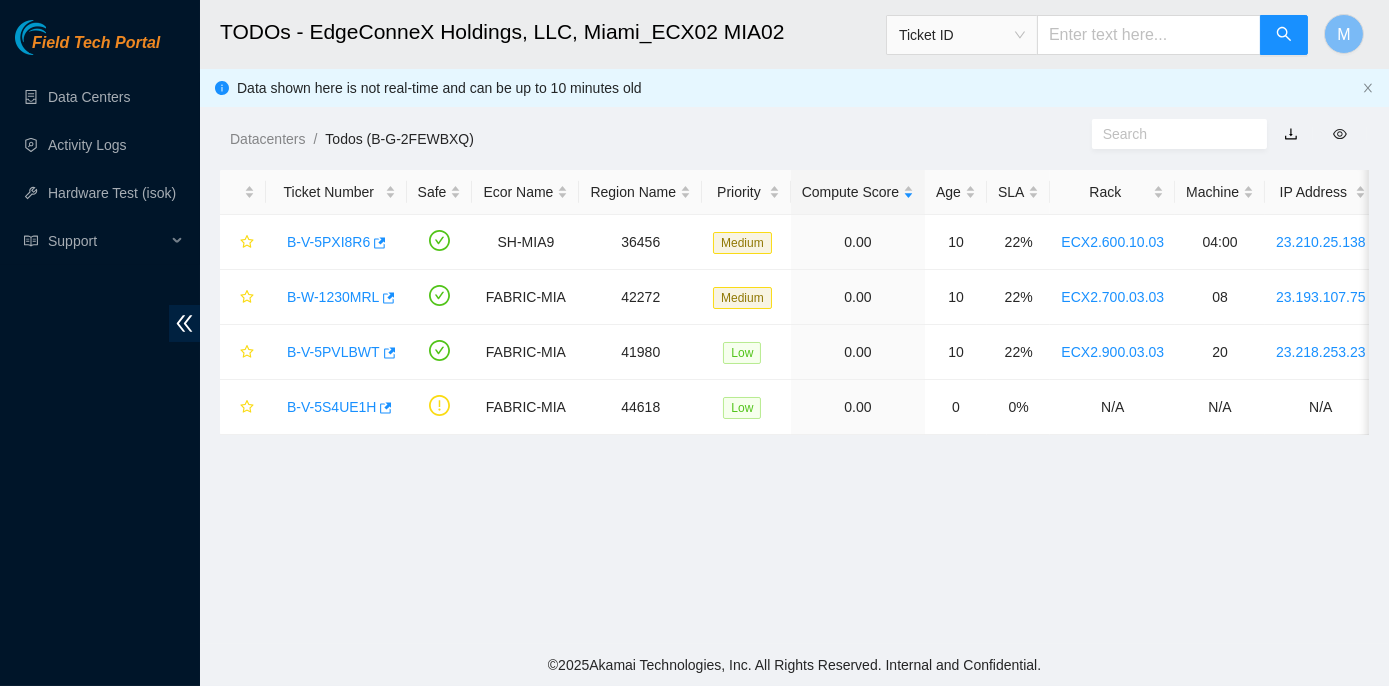click on "Ticket ID" at bounding box center [962, 35] 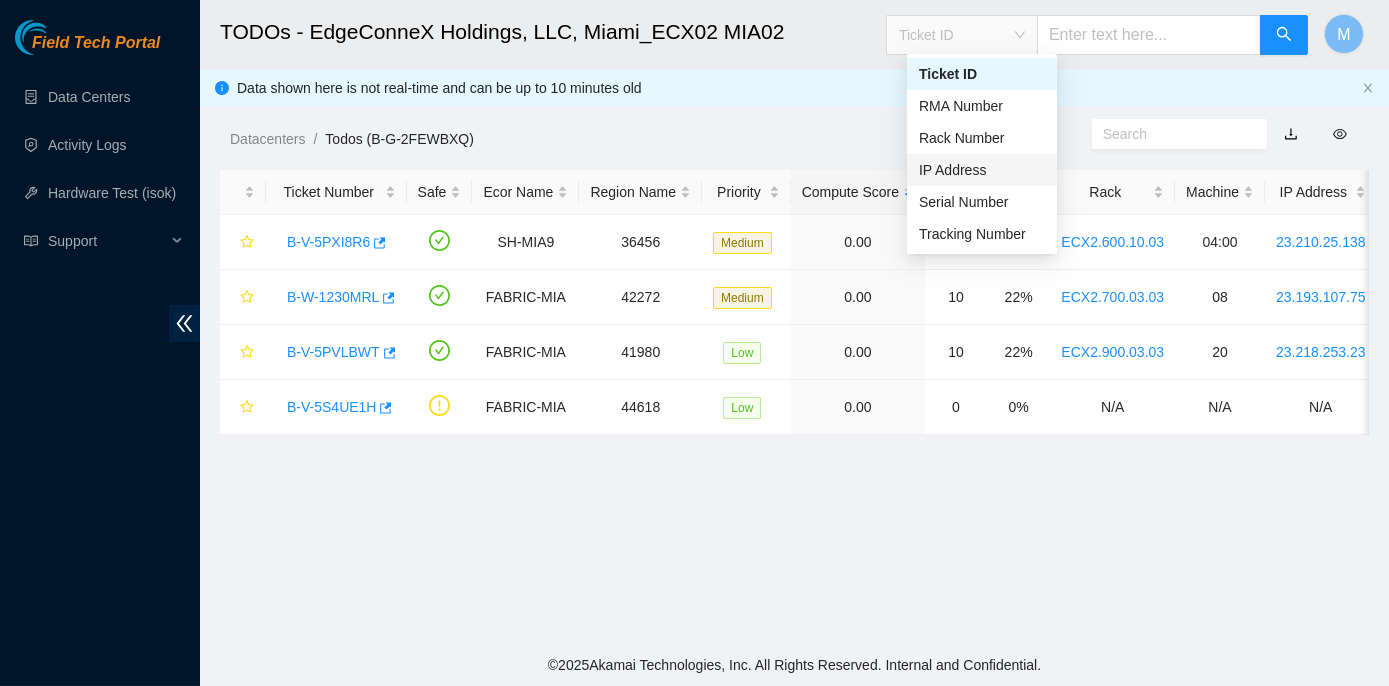 click on "IP Address" at bounding box center (982, 170) 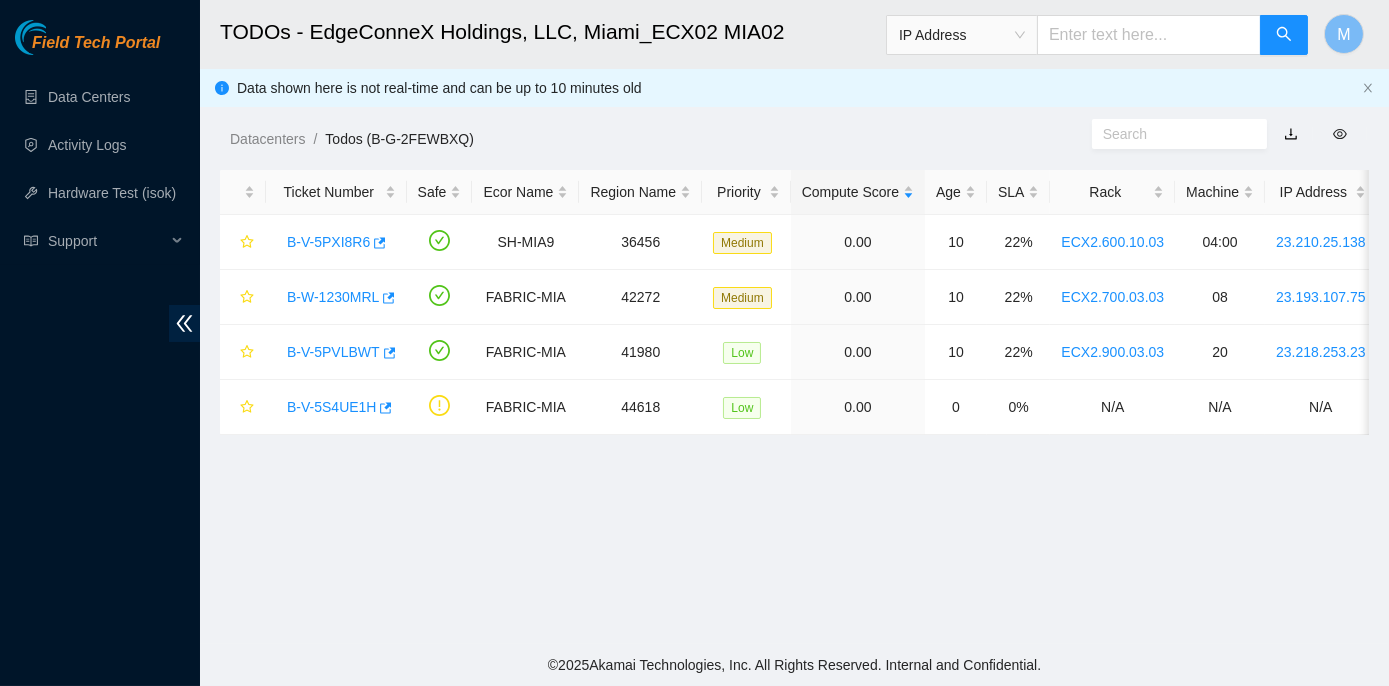 click at bounding box center (1149, 35) 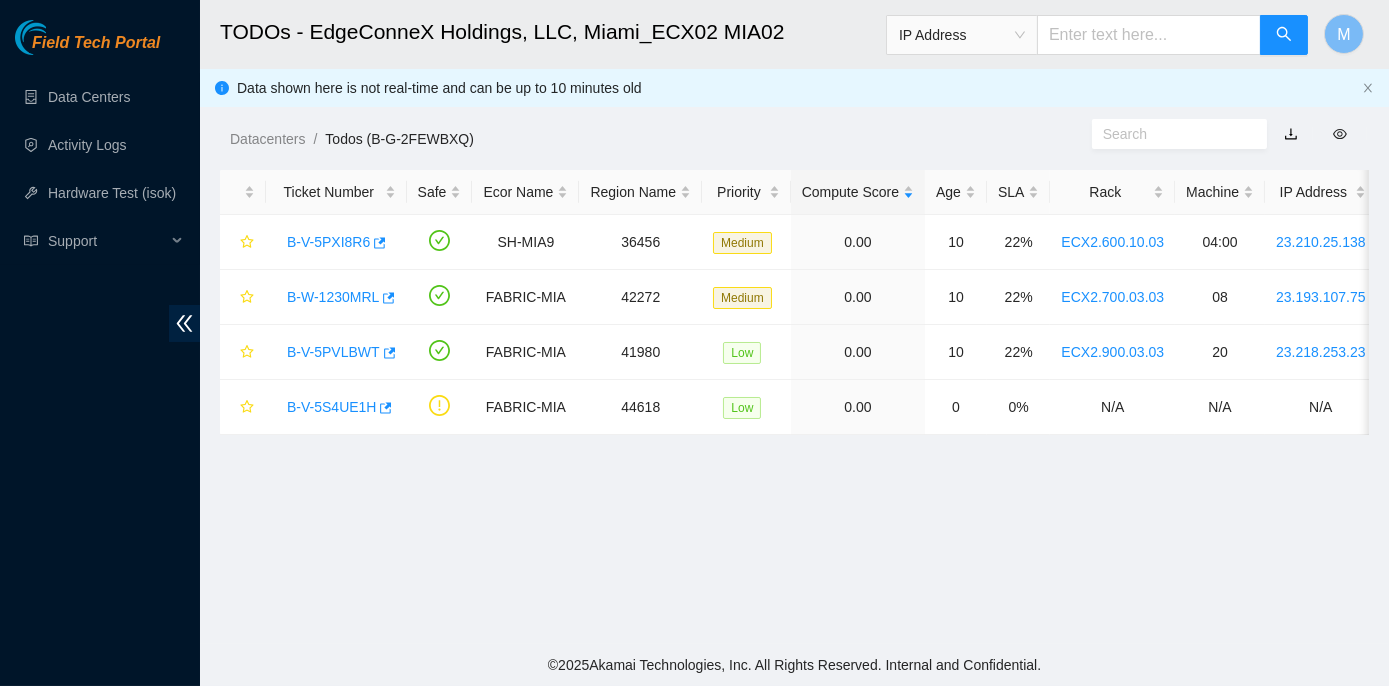 paste on "[IP_ADDRESS]" 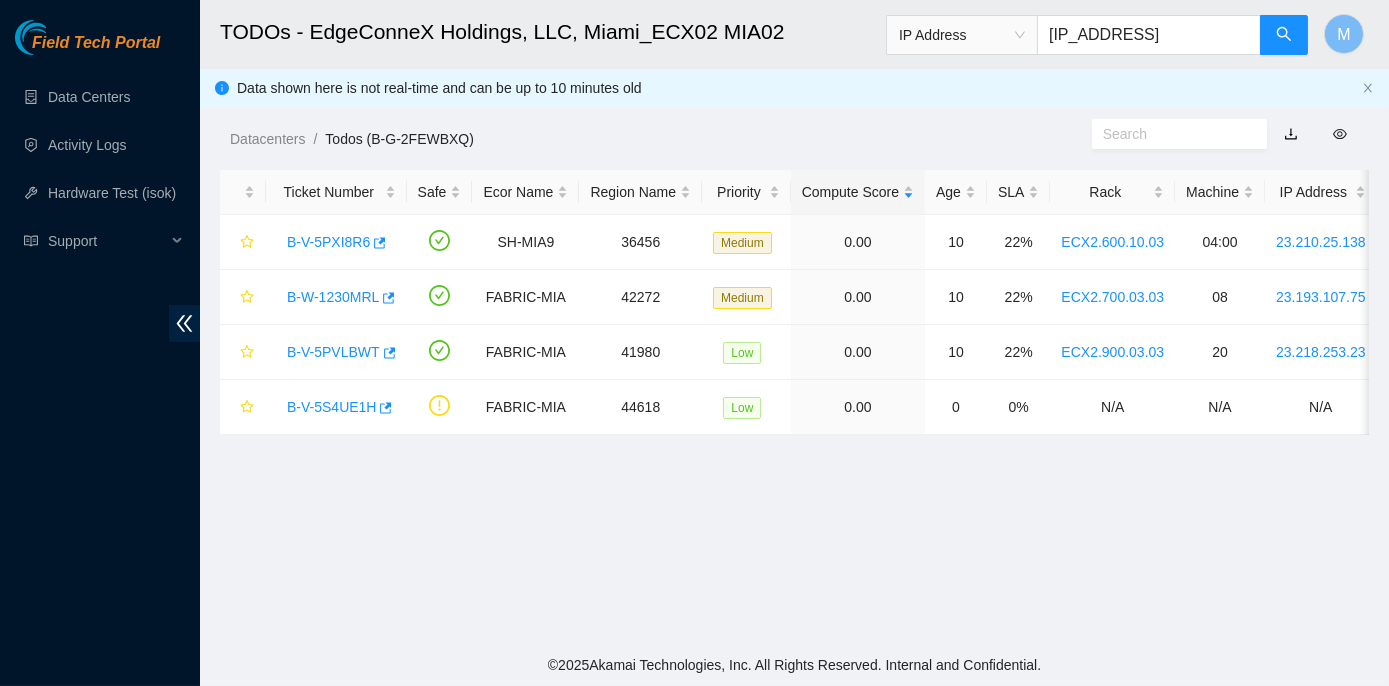 type on "[IP_ADDRESS]" 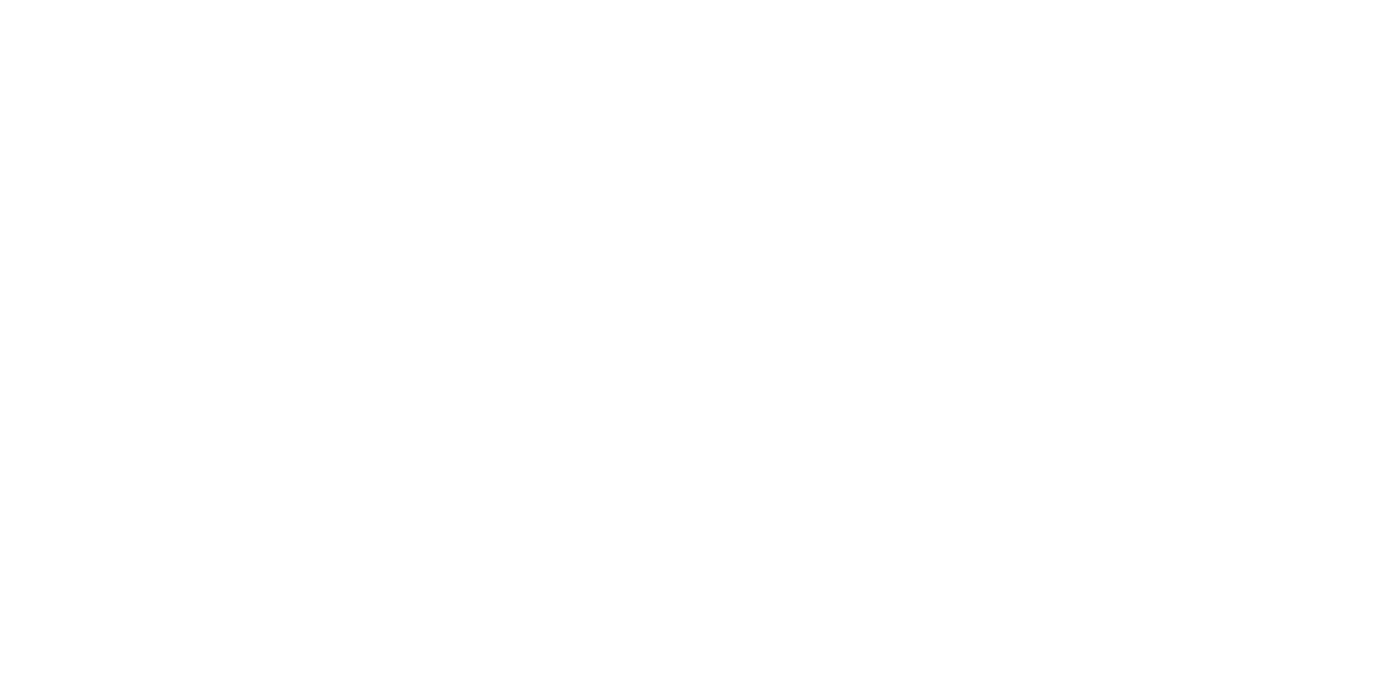 scroll, scrollTop: 0, scrollLeft: 0, axis: both 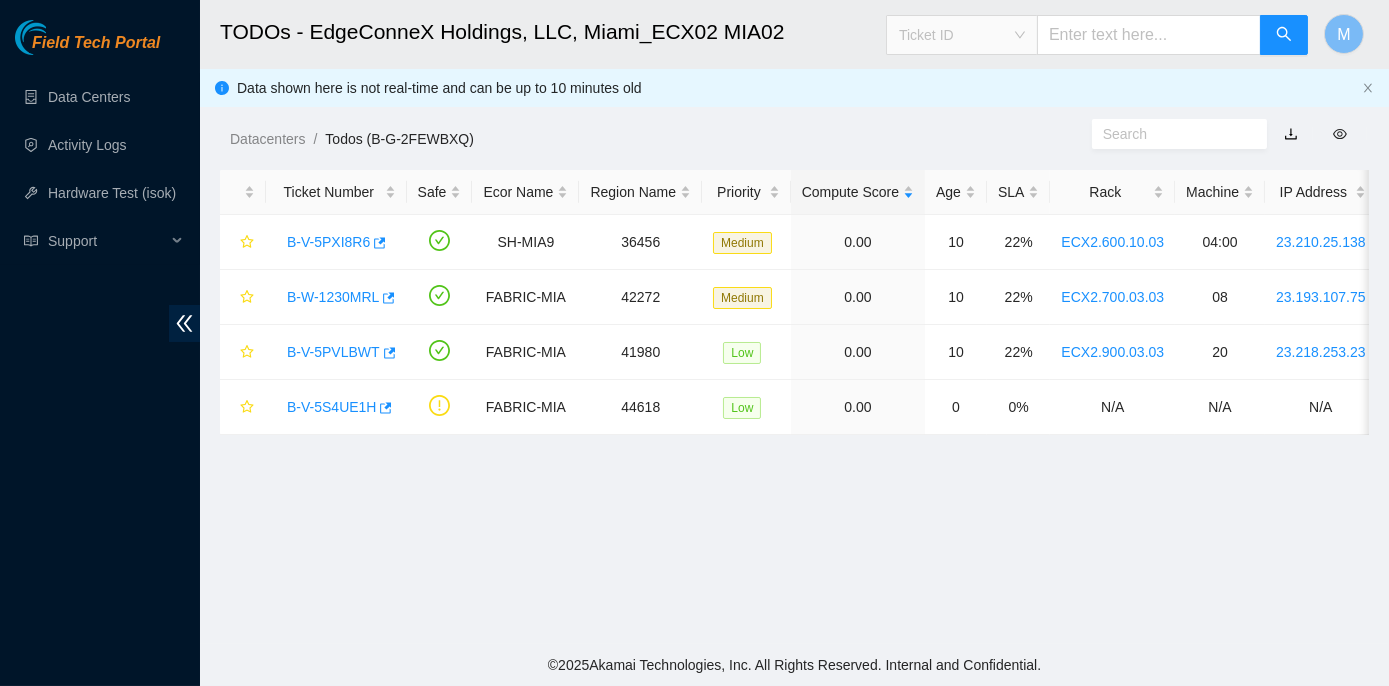 click on "Ticket ID" at bounding box center (962, 35) 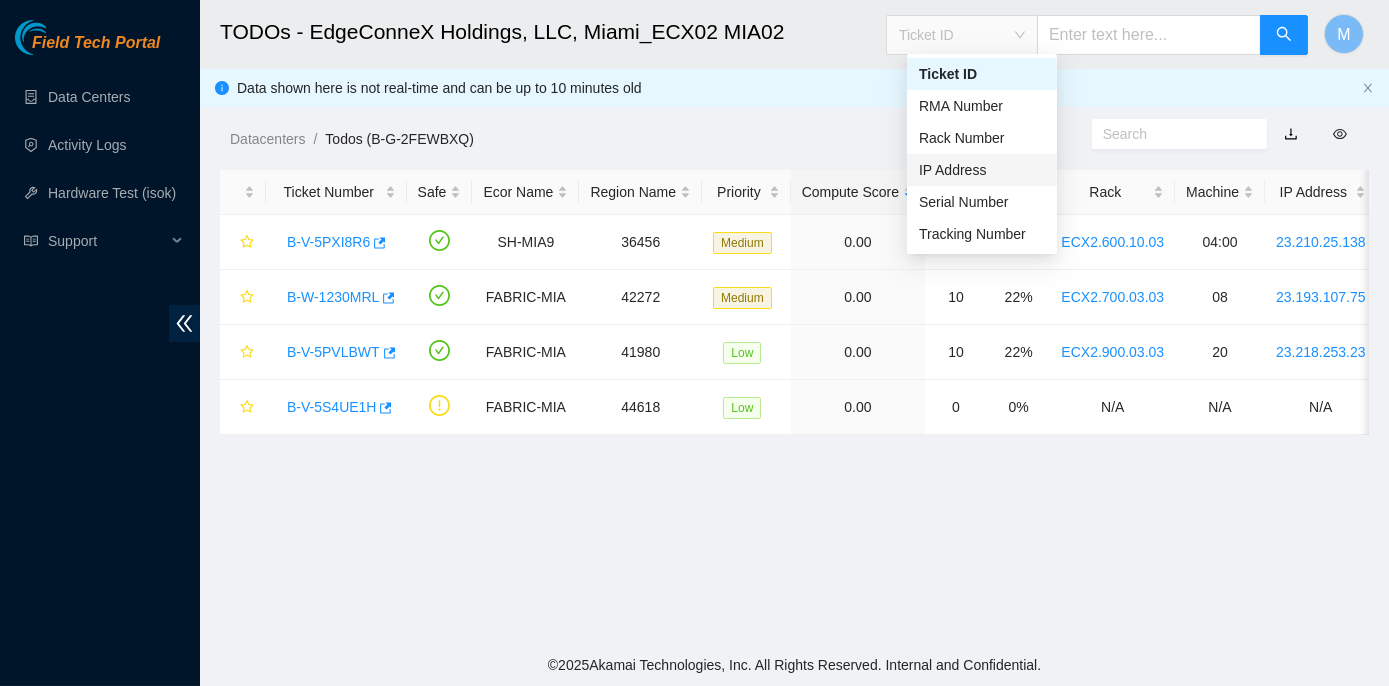 click on "IP Address" at bounding box center [982, 170] 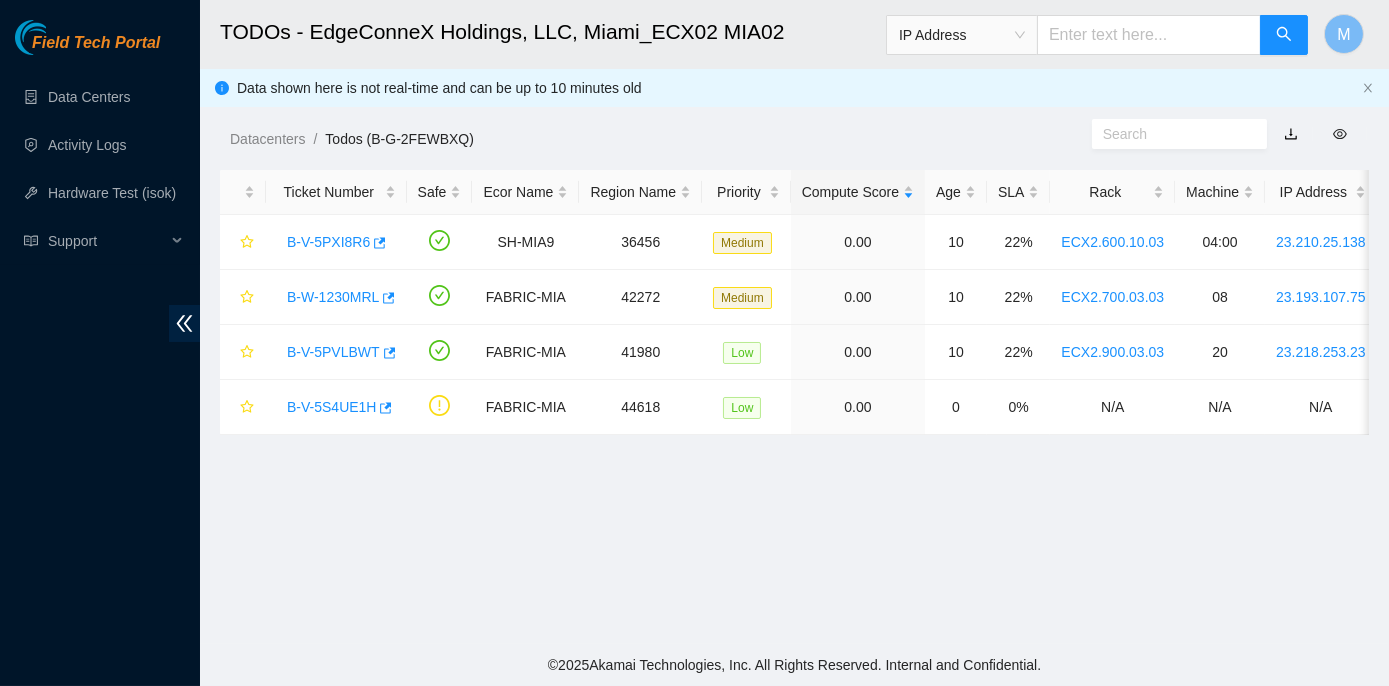 click at bounding box center (1149, 35) 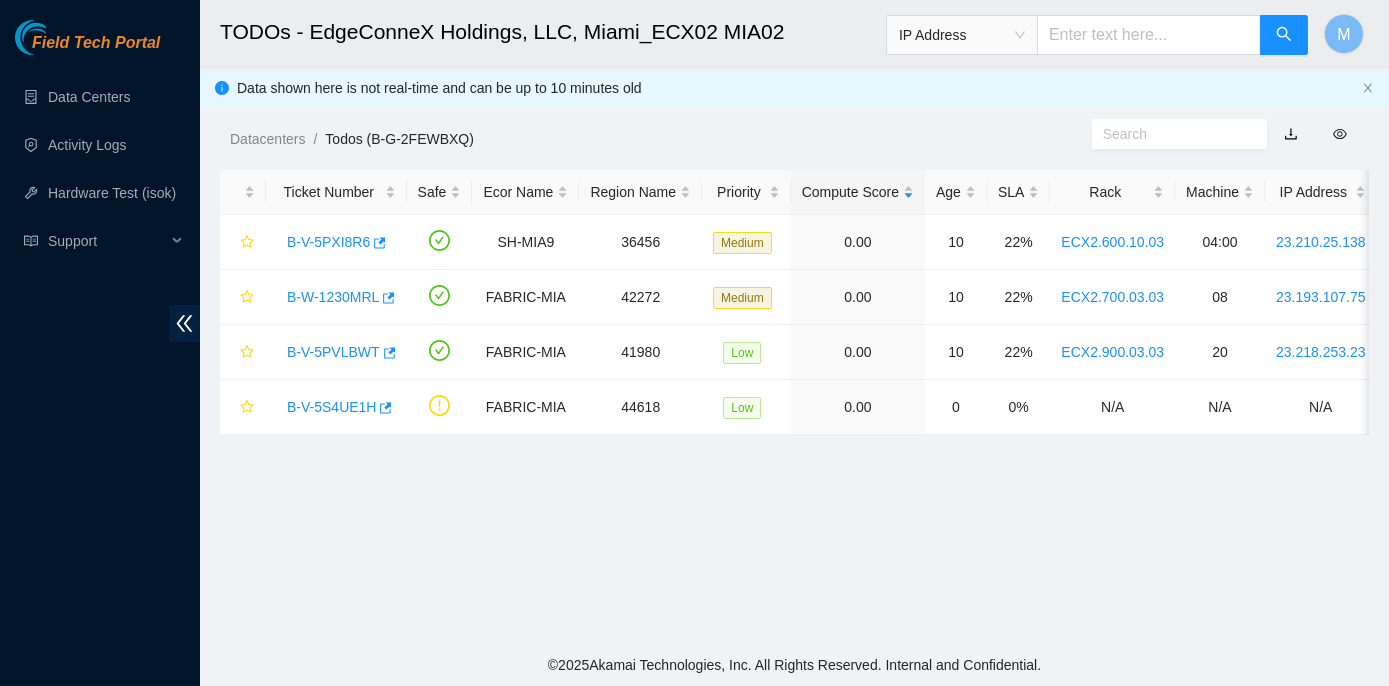 paste on "23.41.5.144" 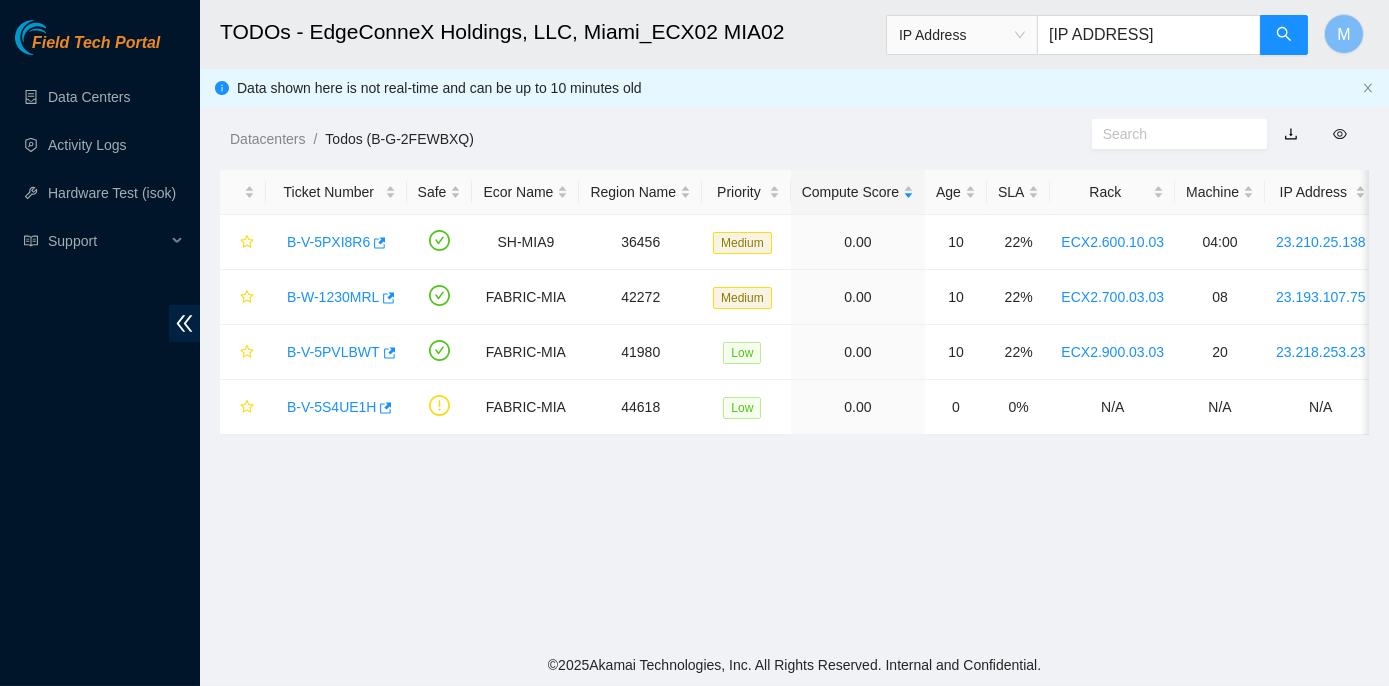 type on "23.41.5.144" 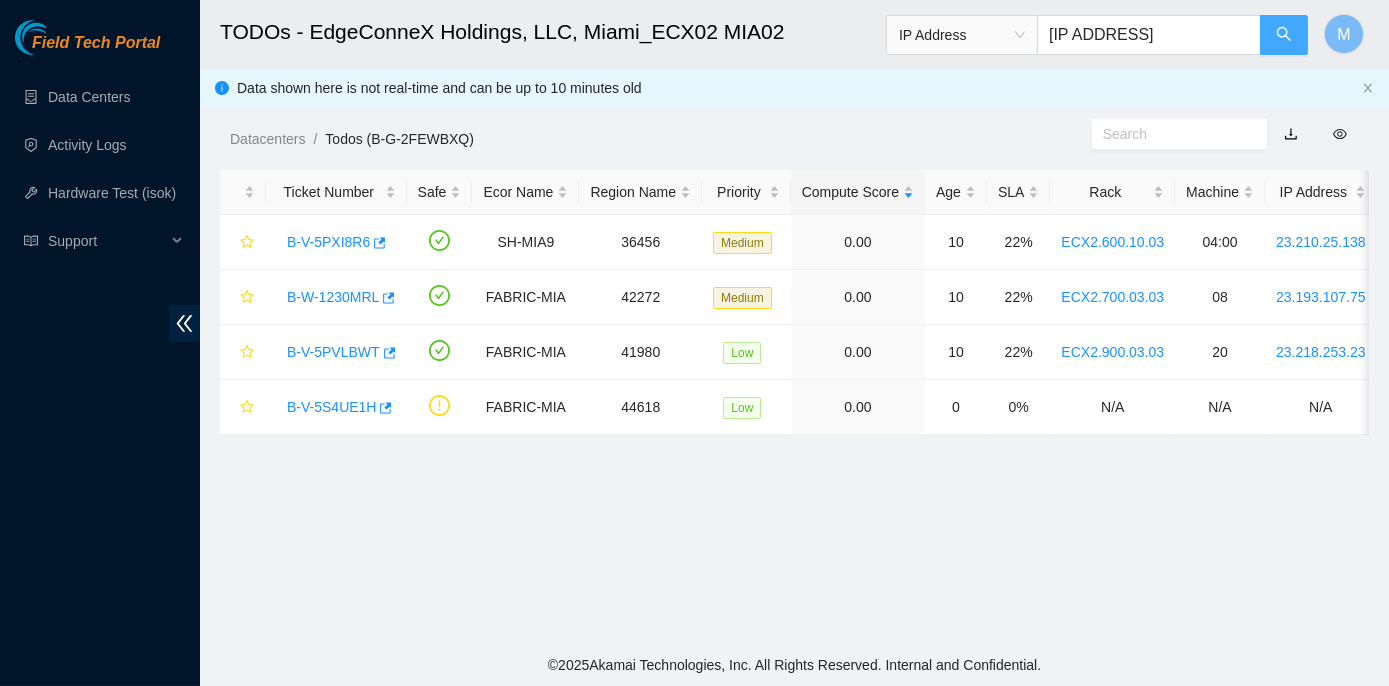 click at bounding box center [1284, 35] 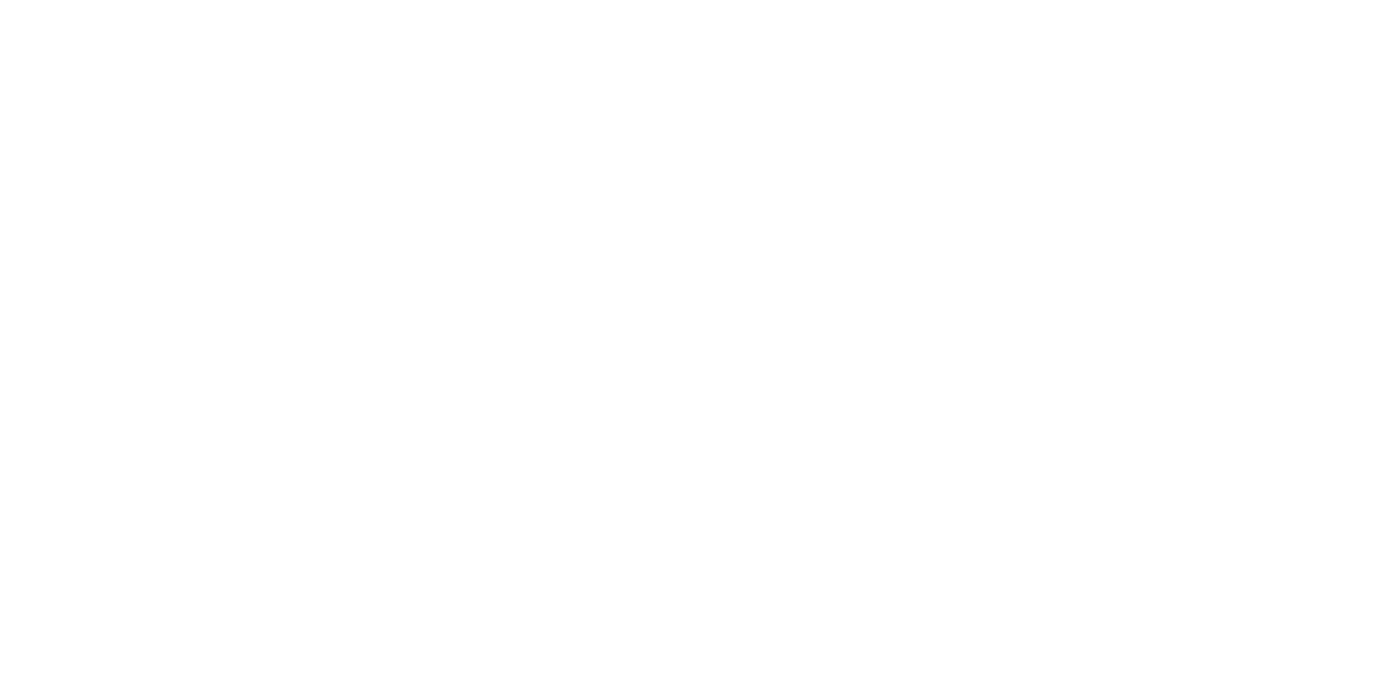 scroll, scrollTop: 0, scrollLeft: 0, axis: both 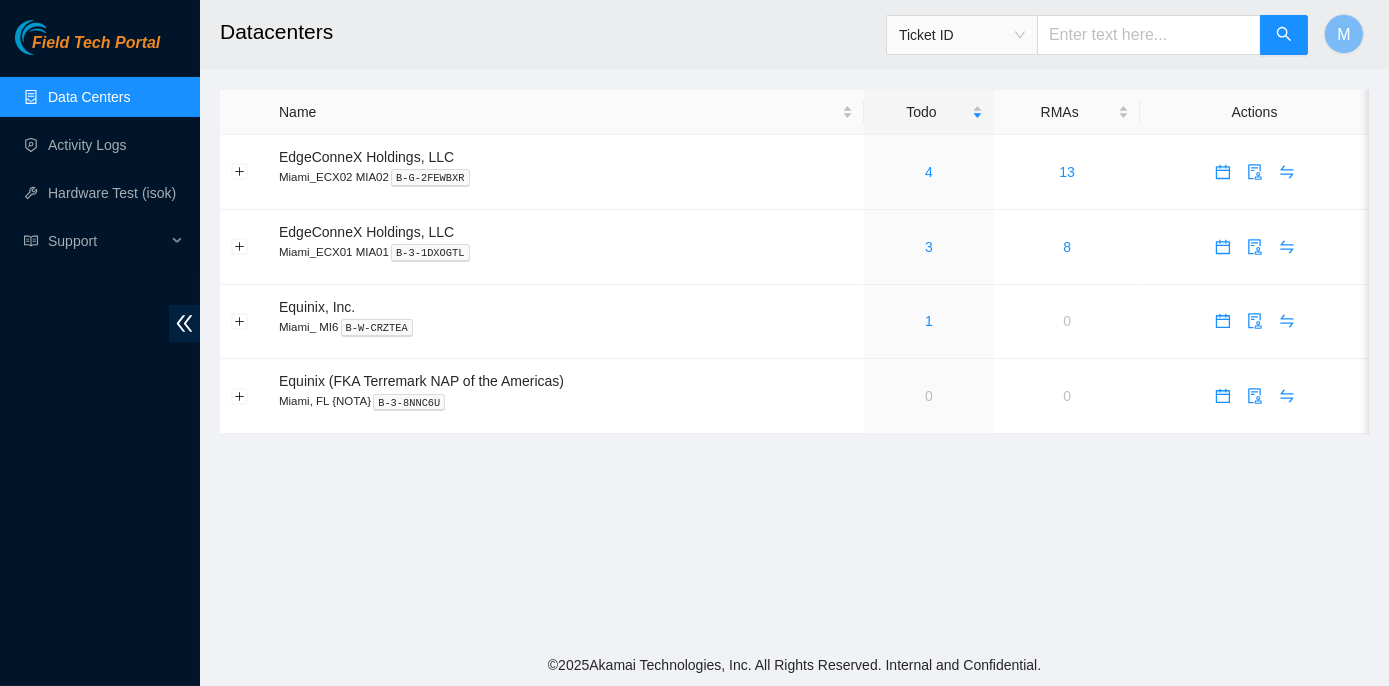 click on "Ticket ID" at bounding box center (962, 35) 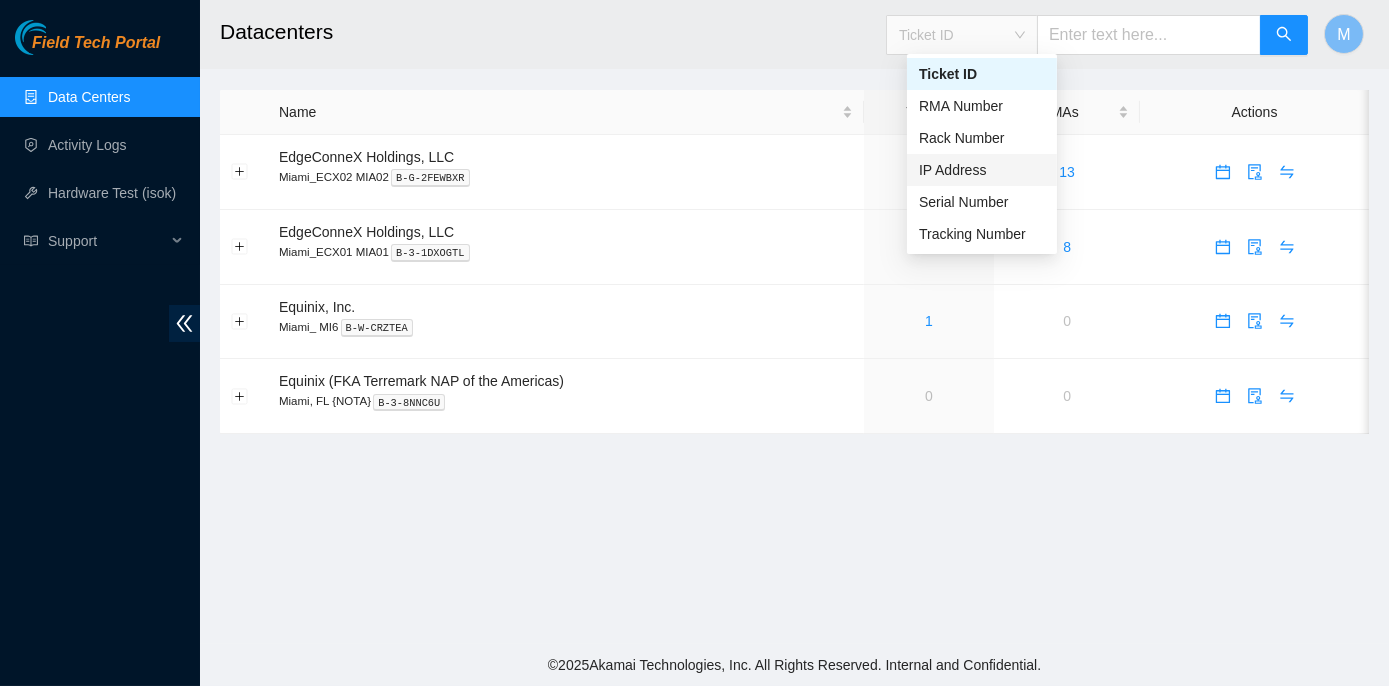 click on "IP Address" at bounding box center [982, 170] 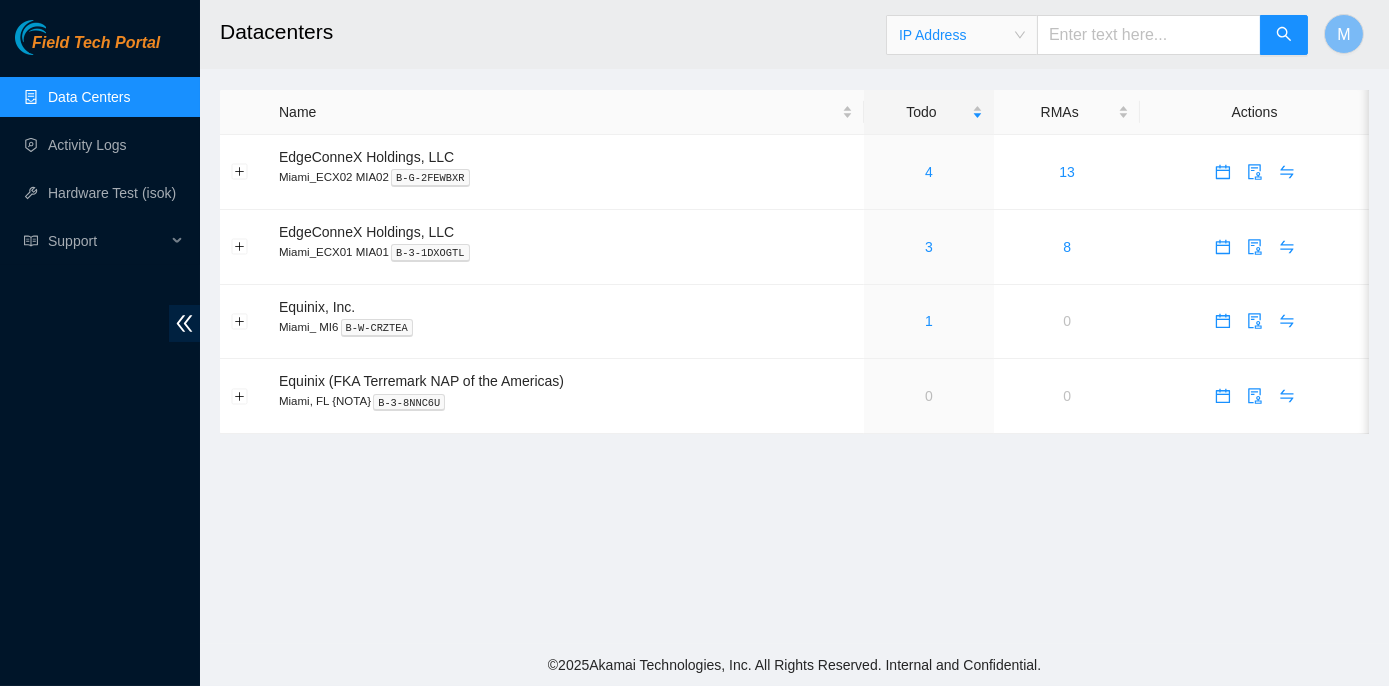 click at bounding box center [1149, 35] 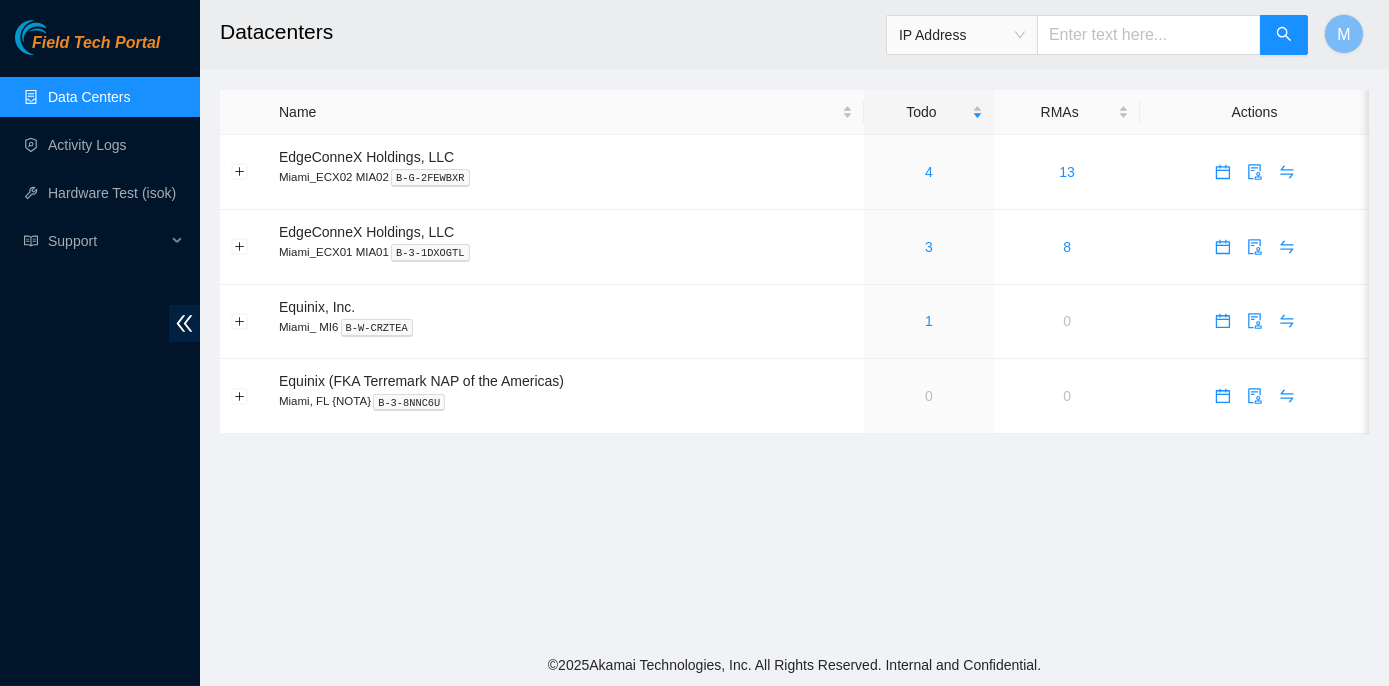 paste on "23.41.5.152" 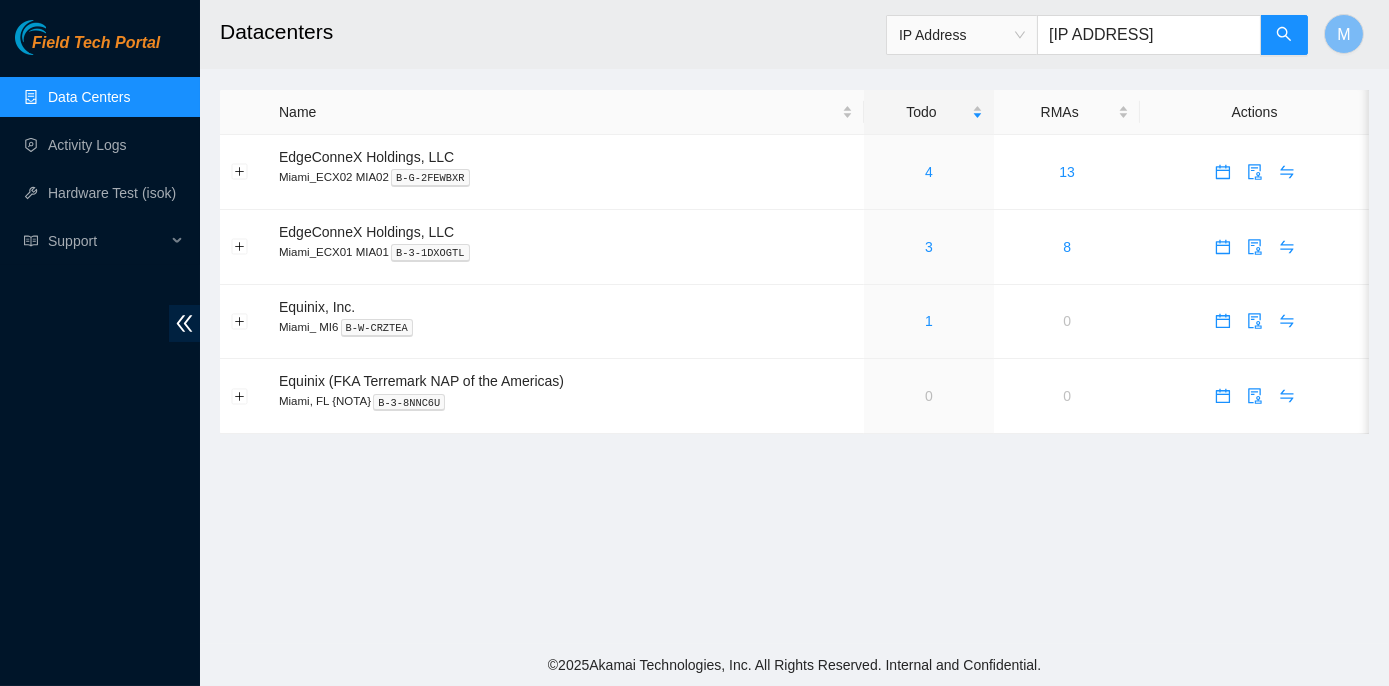 type on "23.41.5.152" 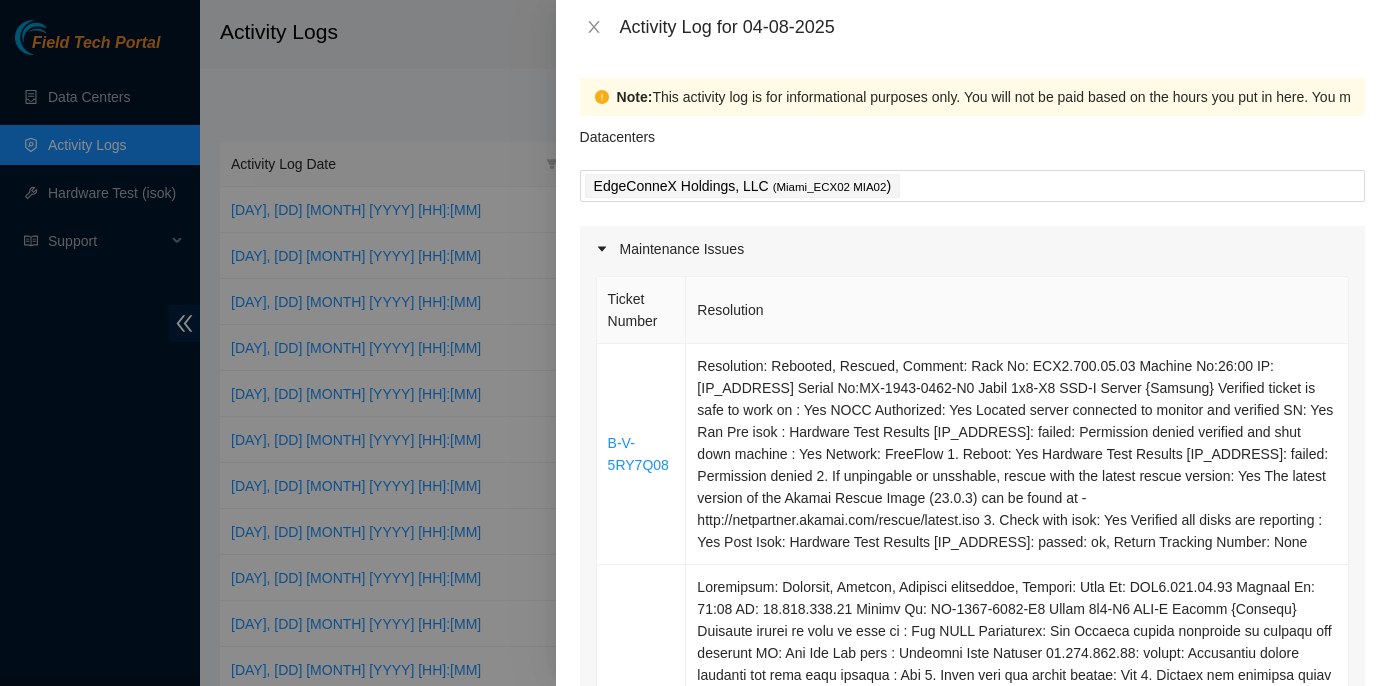 scroll, scrollTop: 0, scrollLeft: 0, axis: both 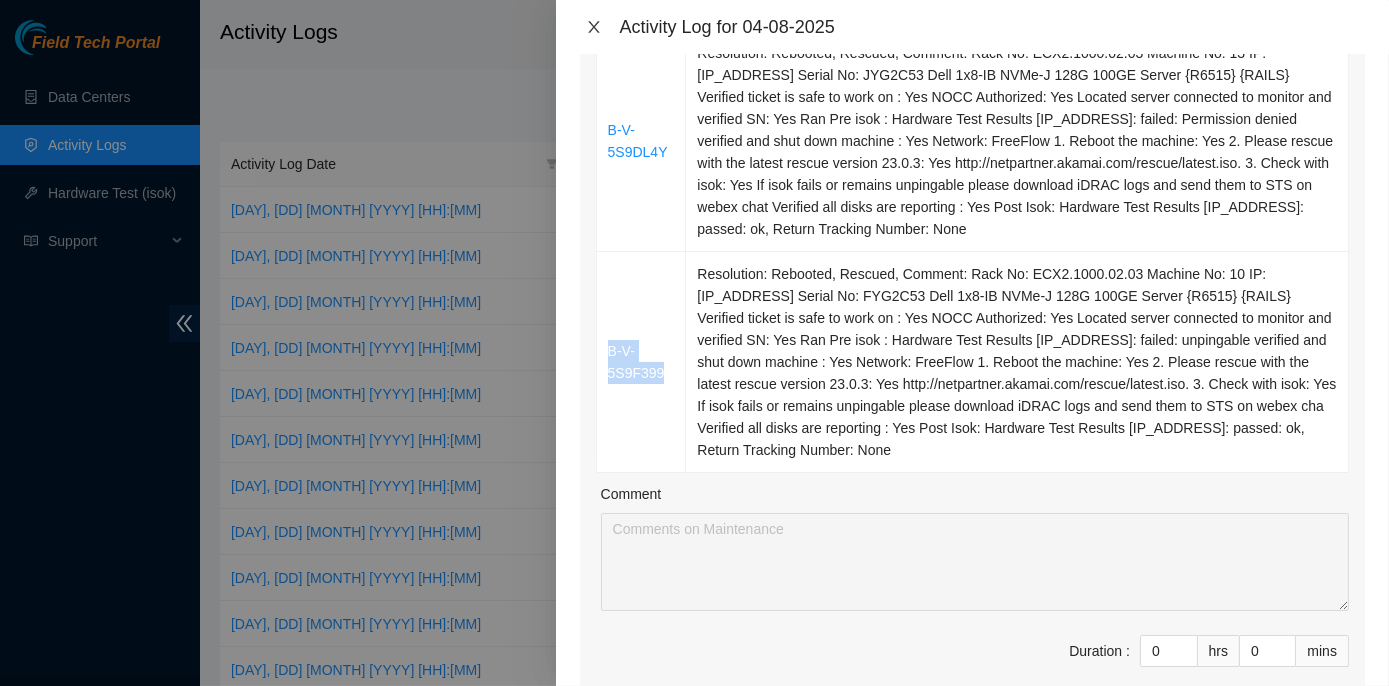 click 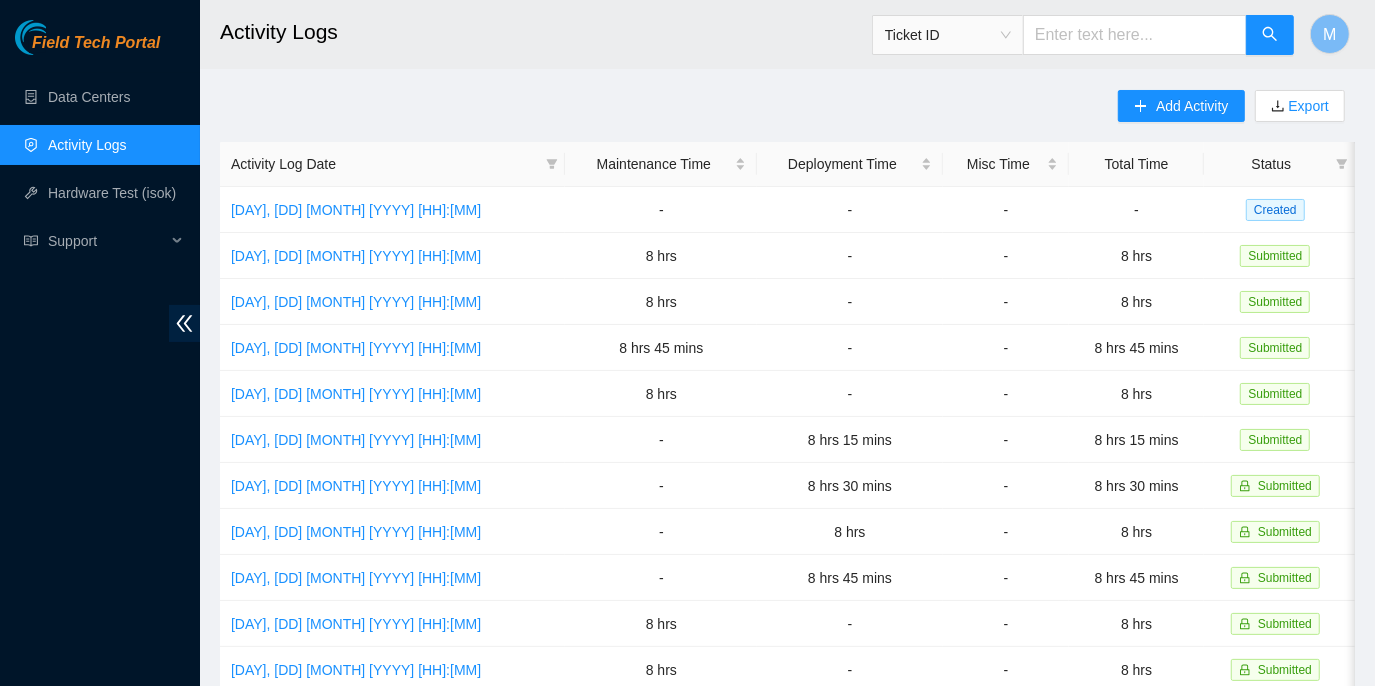 click on "Ticket ID" at bounding box center [948, 35] 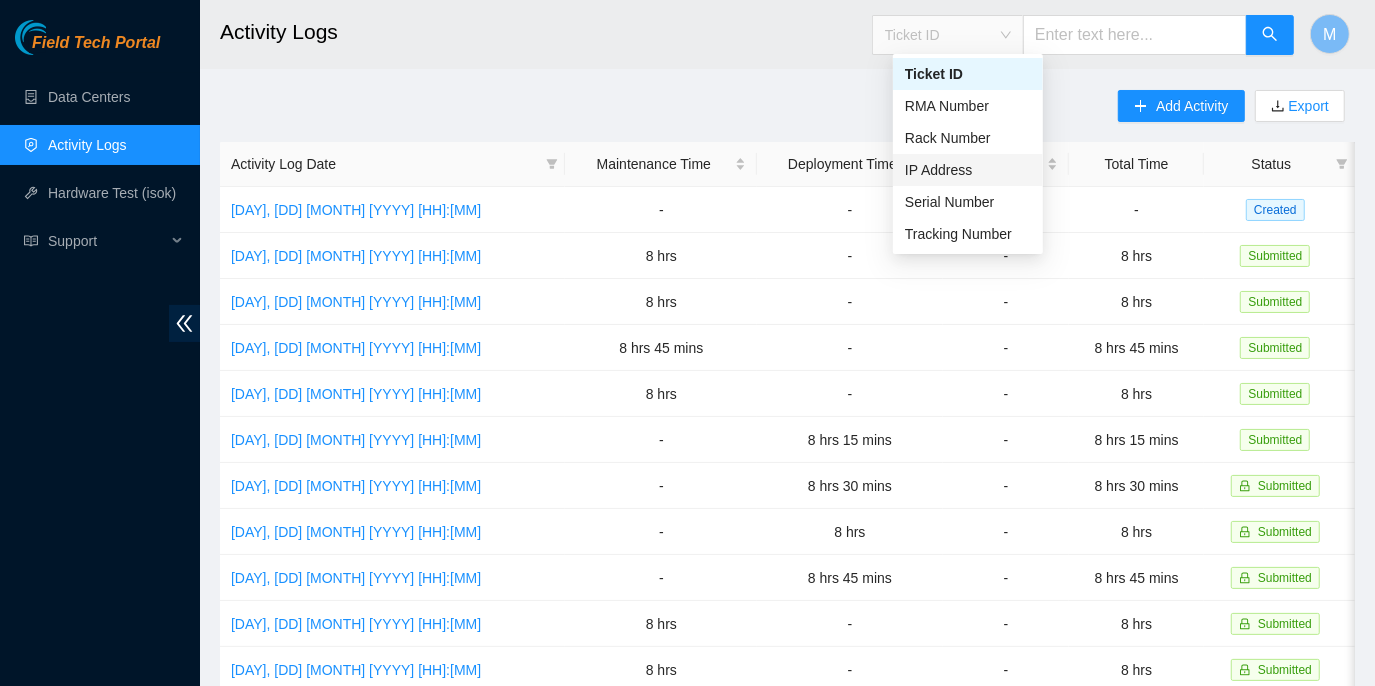 click on "IP Address" at bounding box center [968, 170] 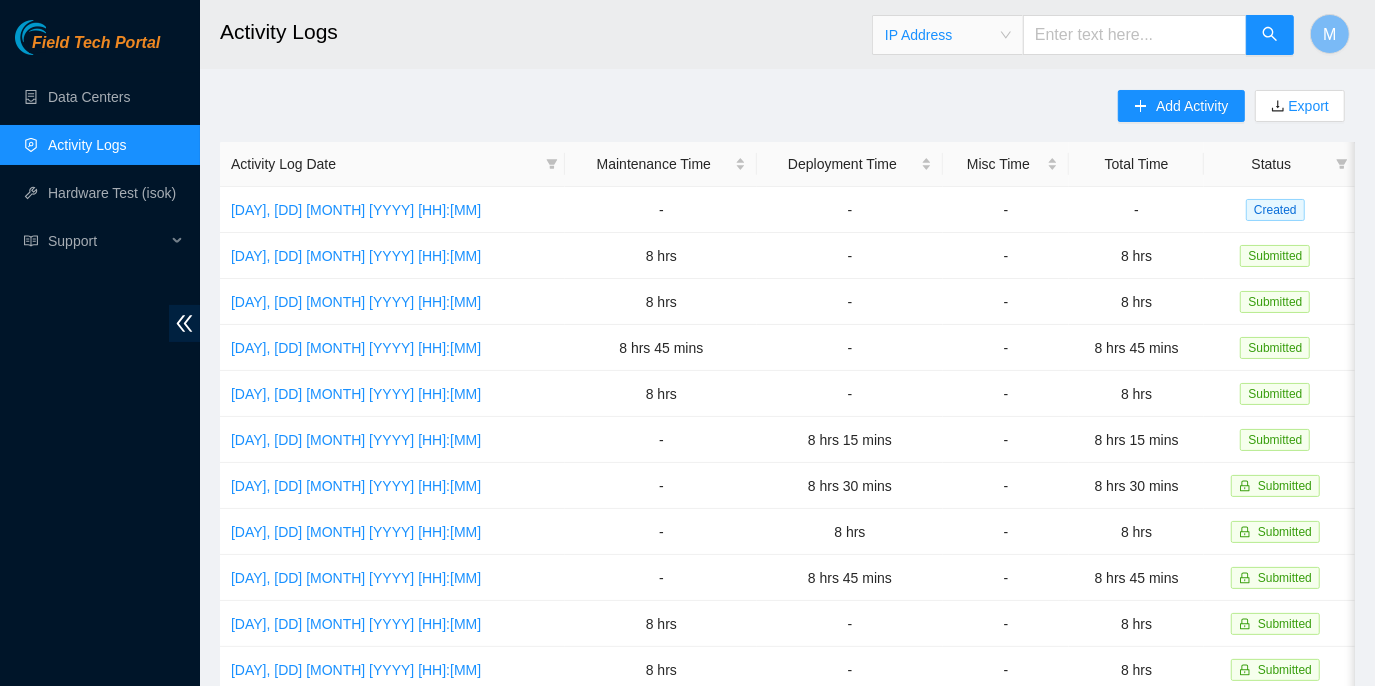 click at bounding box center (1135, 35) 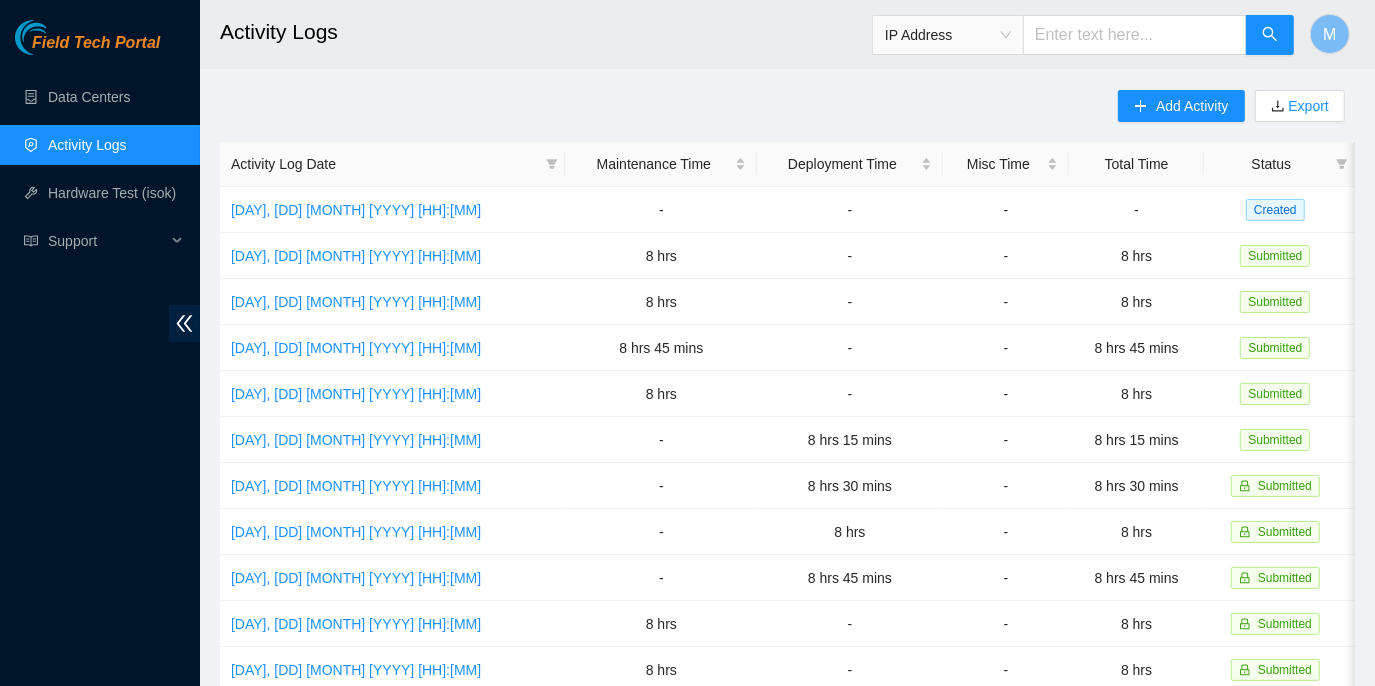 paste on "23.41.5.154" 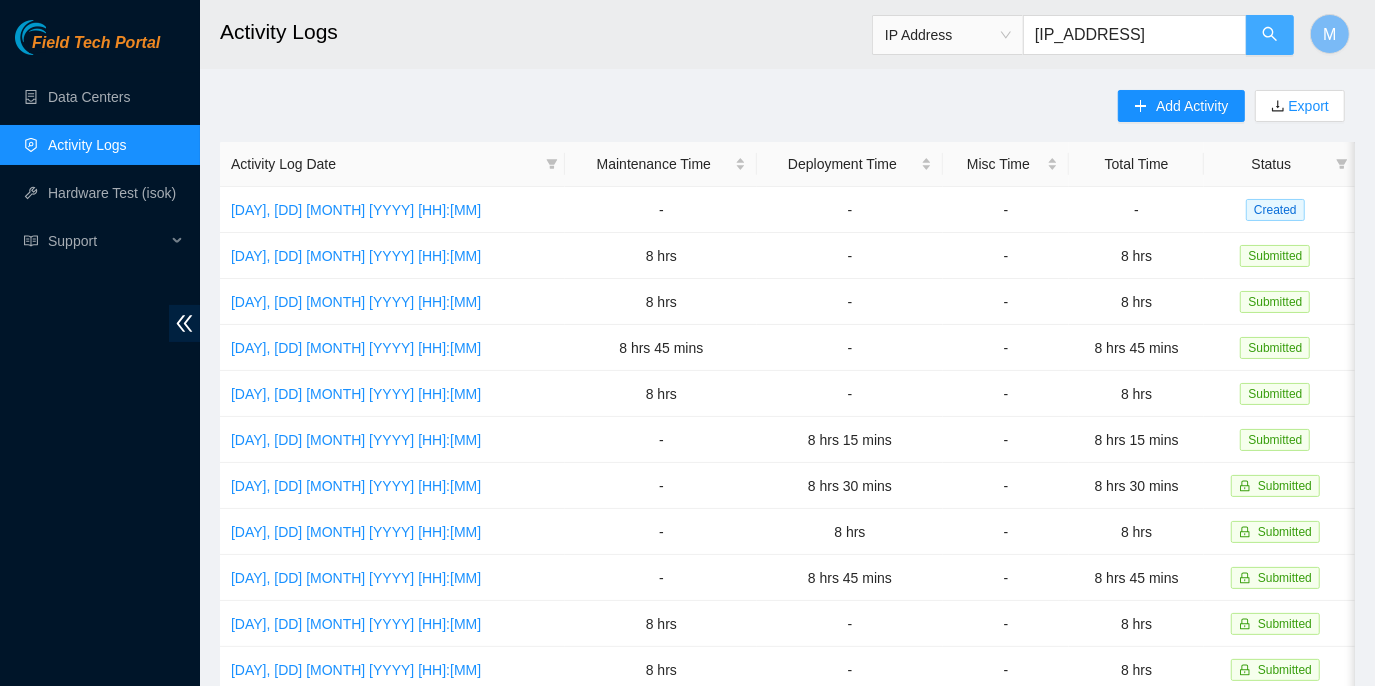 type on "23.41.5.154" 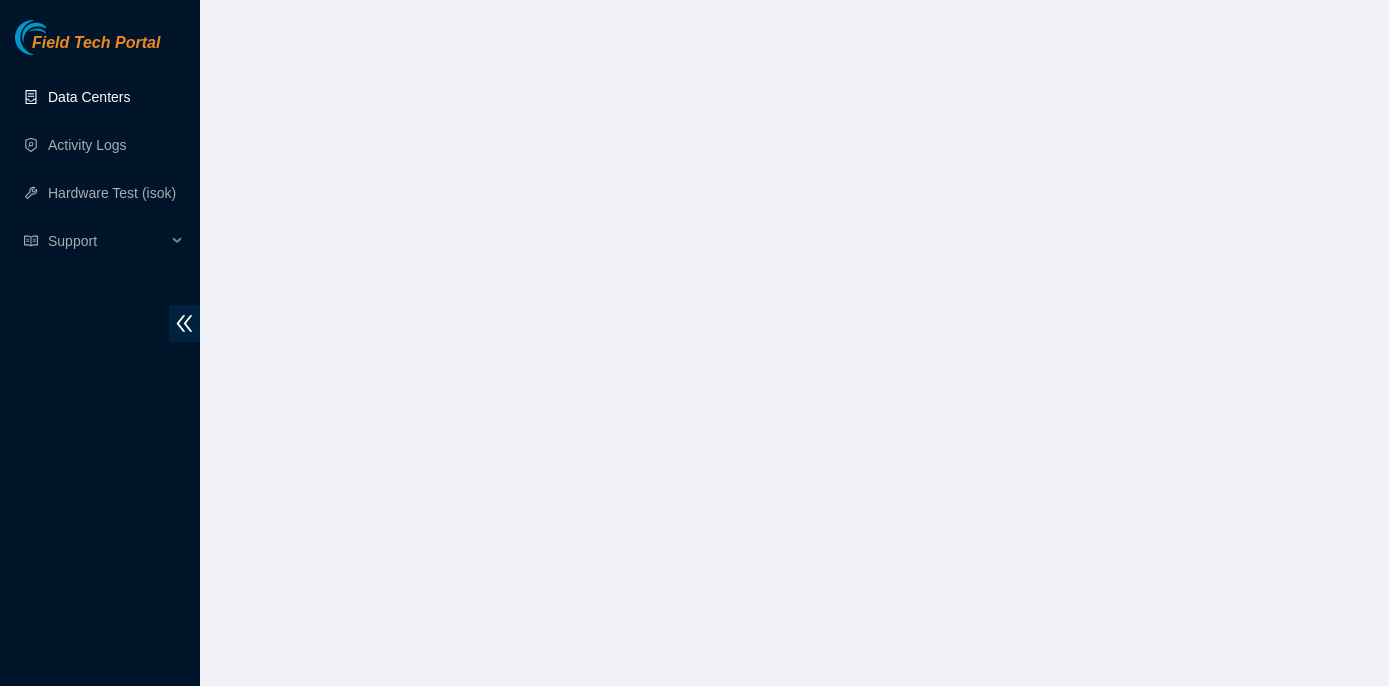 scroll, scrollTop: 0, scrollLeft: 0, axis: both 